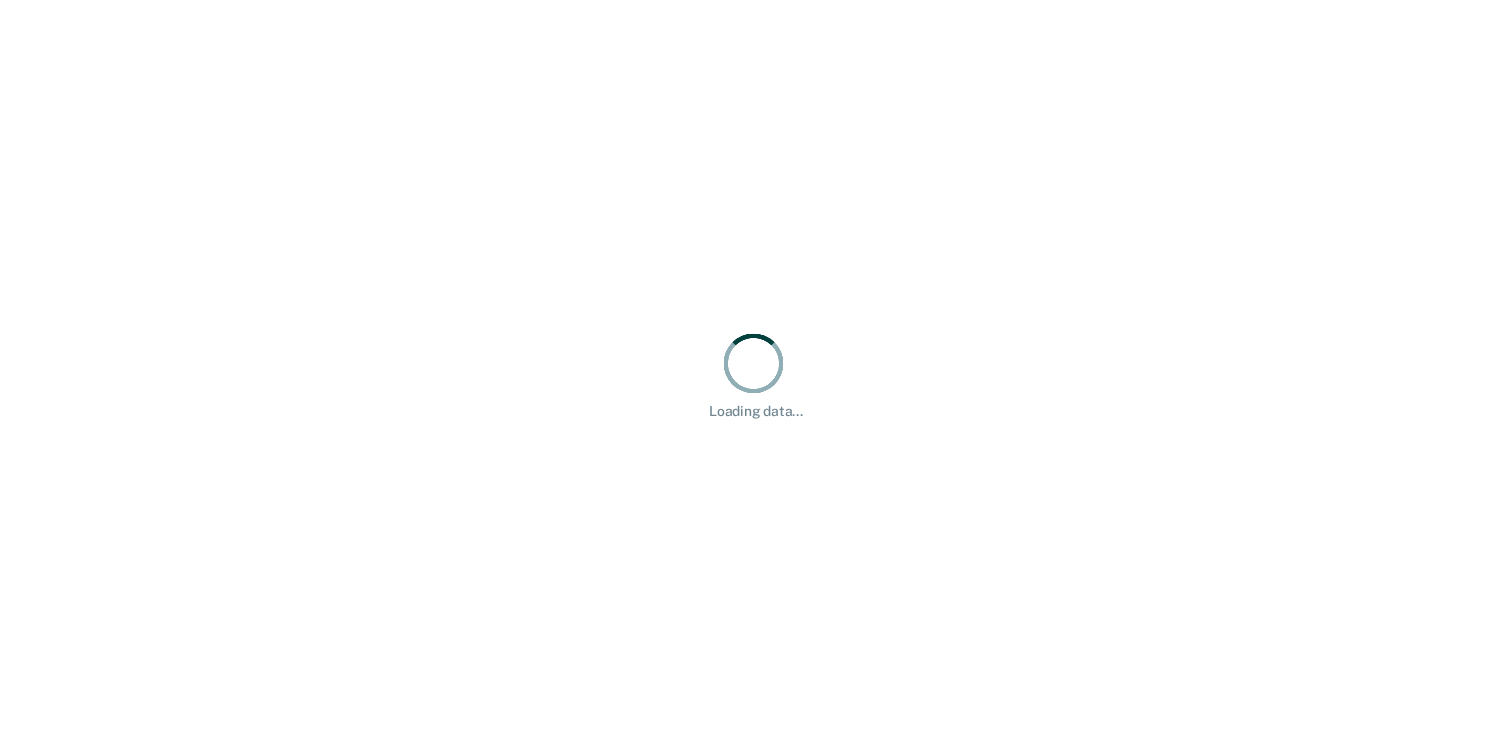 scroll, scrollTop: 0, scrollLeft: 0, axis: both 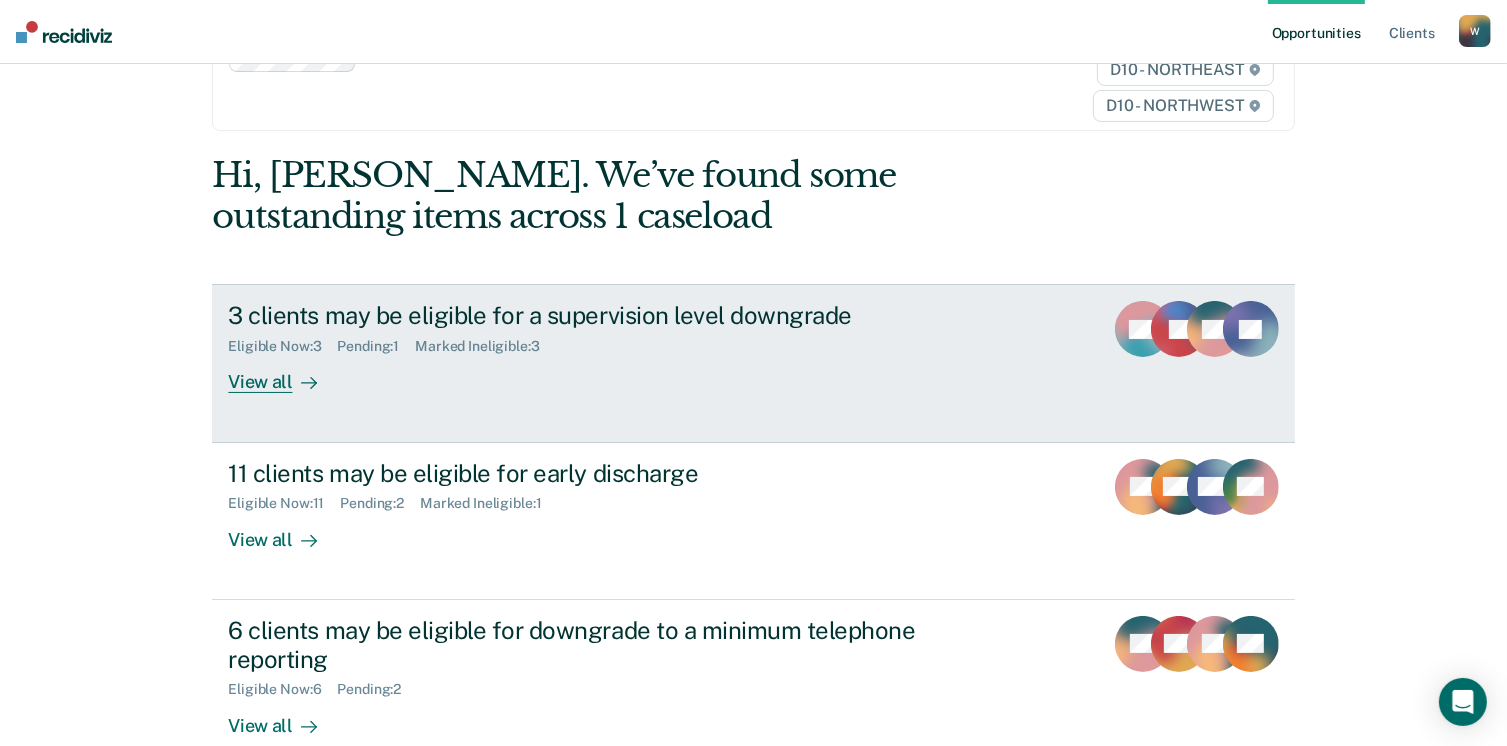 click on "3 clients may be eligible for a supervision level downgrade" at bounding box center [579, 315] 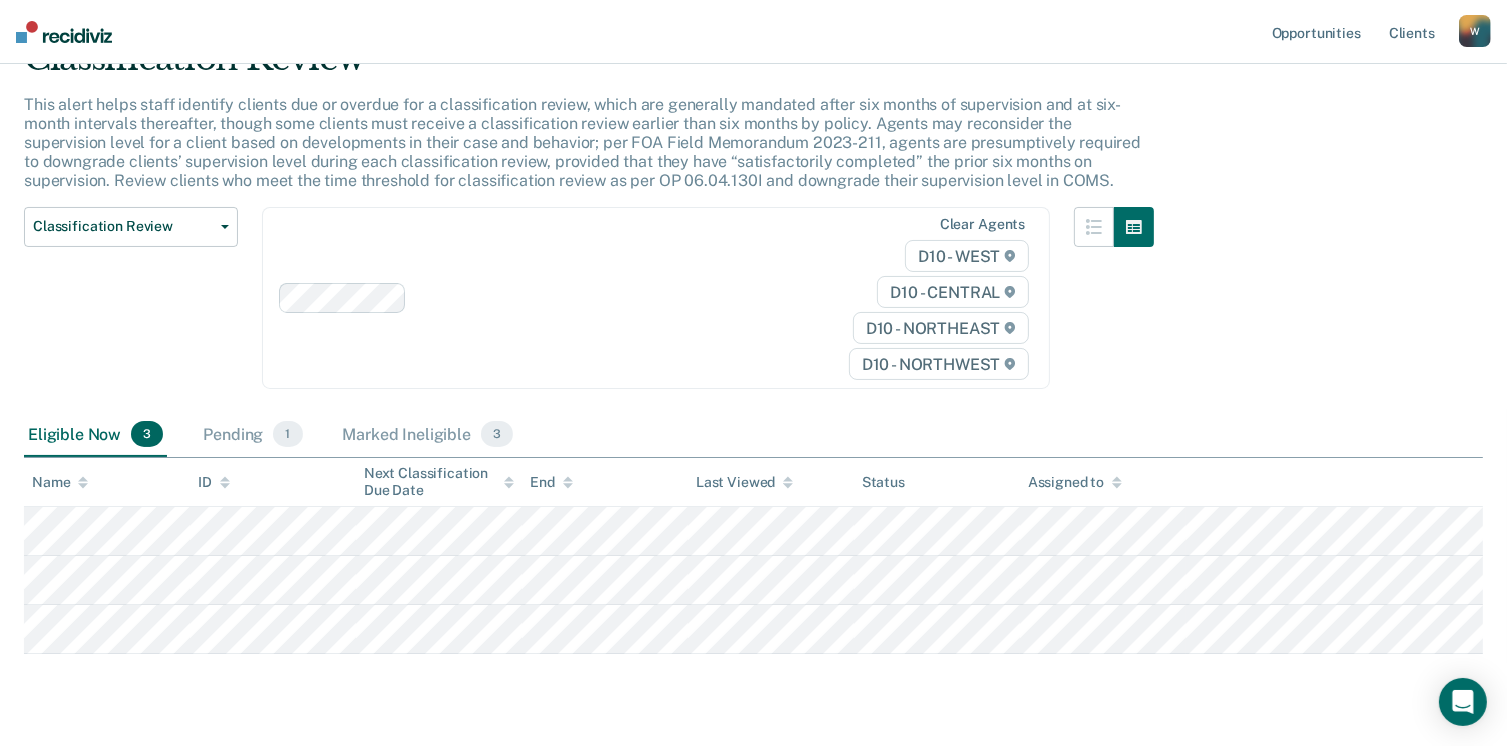 scroll, scrollTop: 149, scrollLeft: 0, axis: vertical 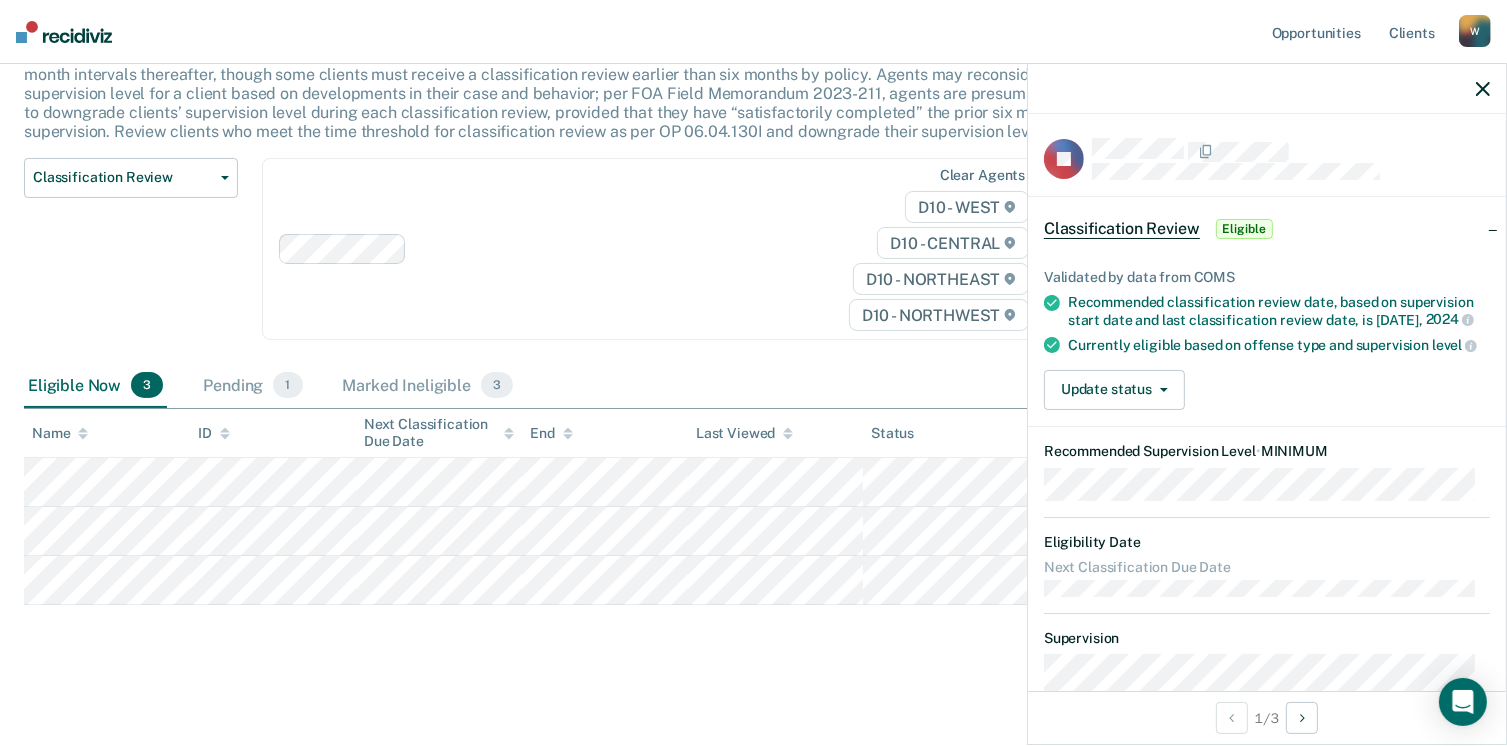 click on "Eligible Now 3 Pending 1 Marked Ineligible 3" at bounding box center [753, 386] 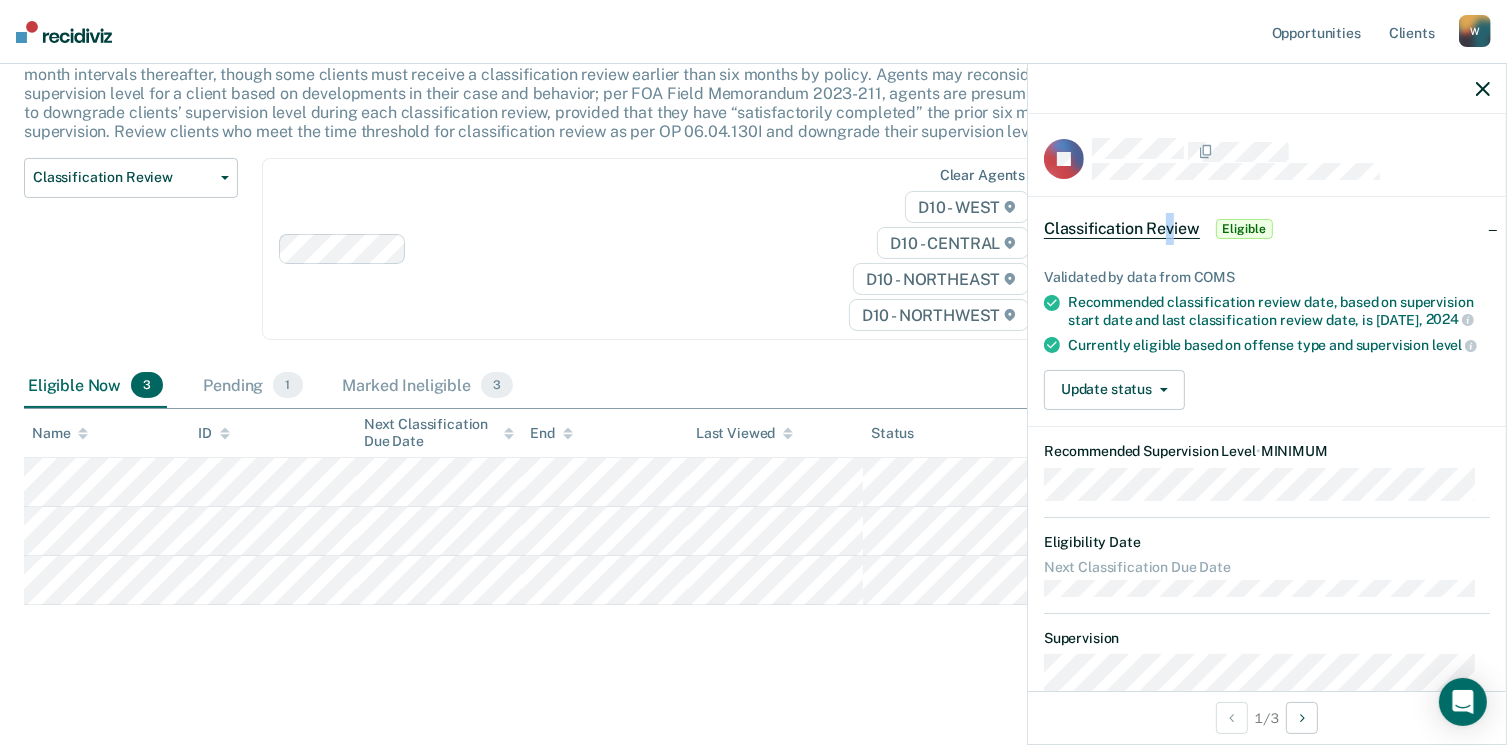 drag, startPoint x: 830, startPoint y: 451, endPoint x: 1171, endPoint y: 233, distance: 404.7283 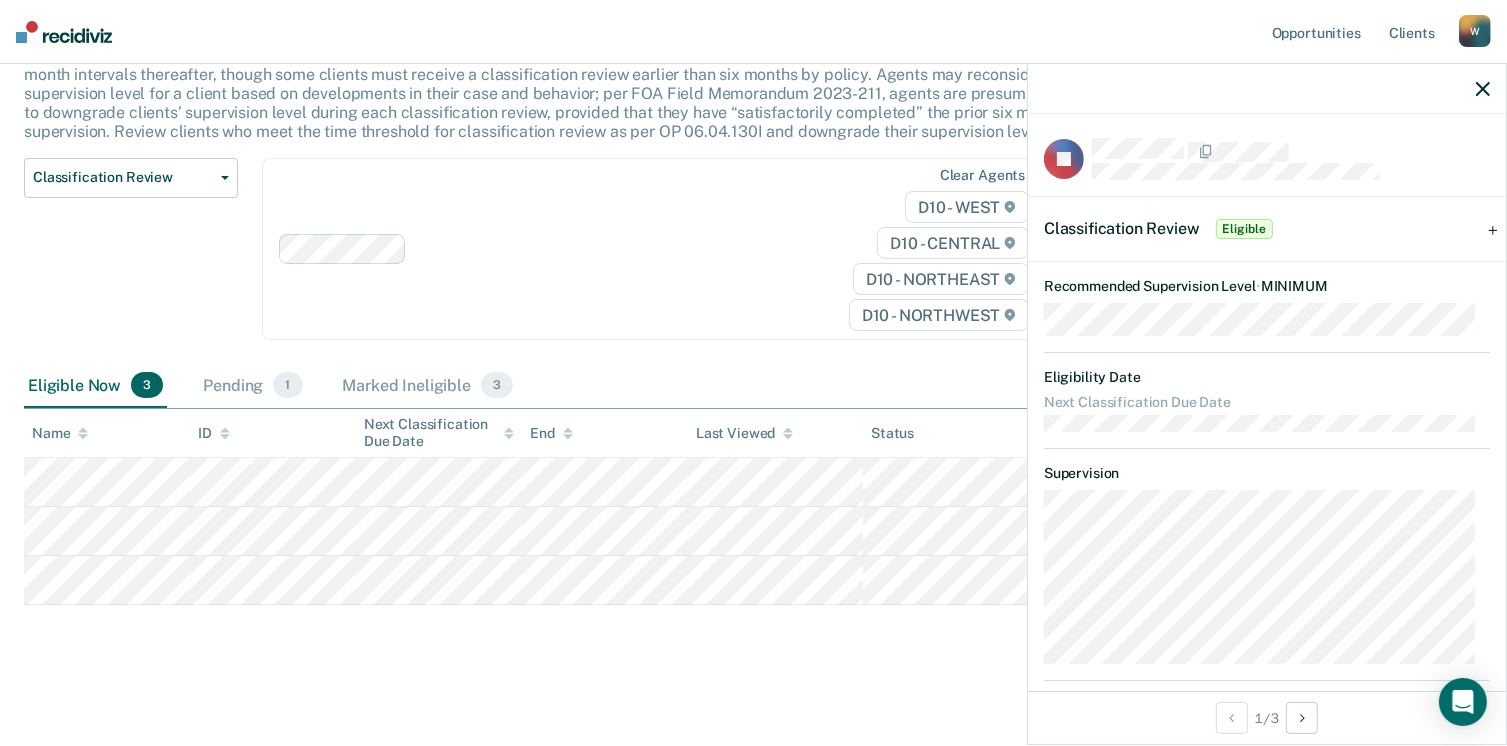 click on "Eligibility Date" at bounding box center [1267, 377] 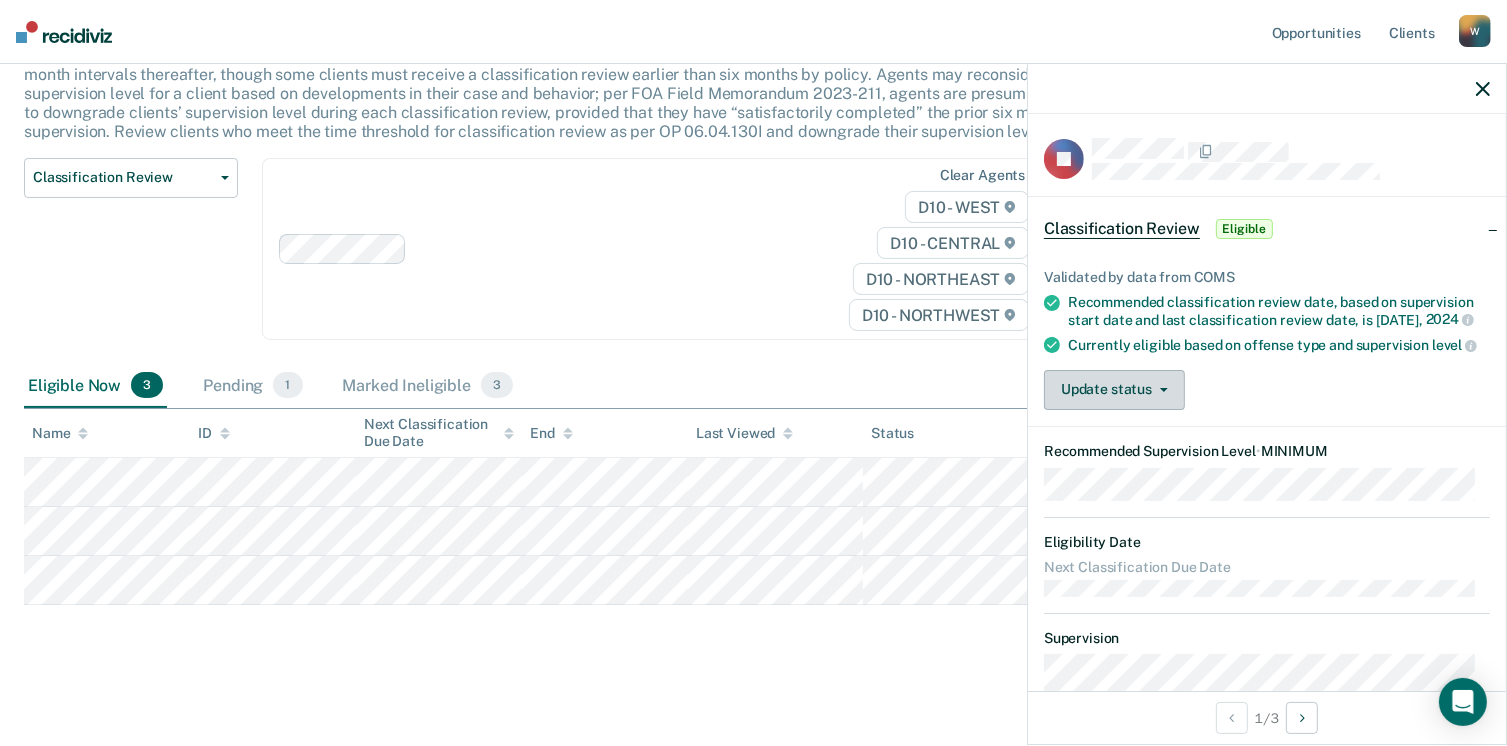 click on "Update status" at bounding box center (1114, 390) 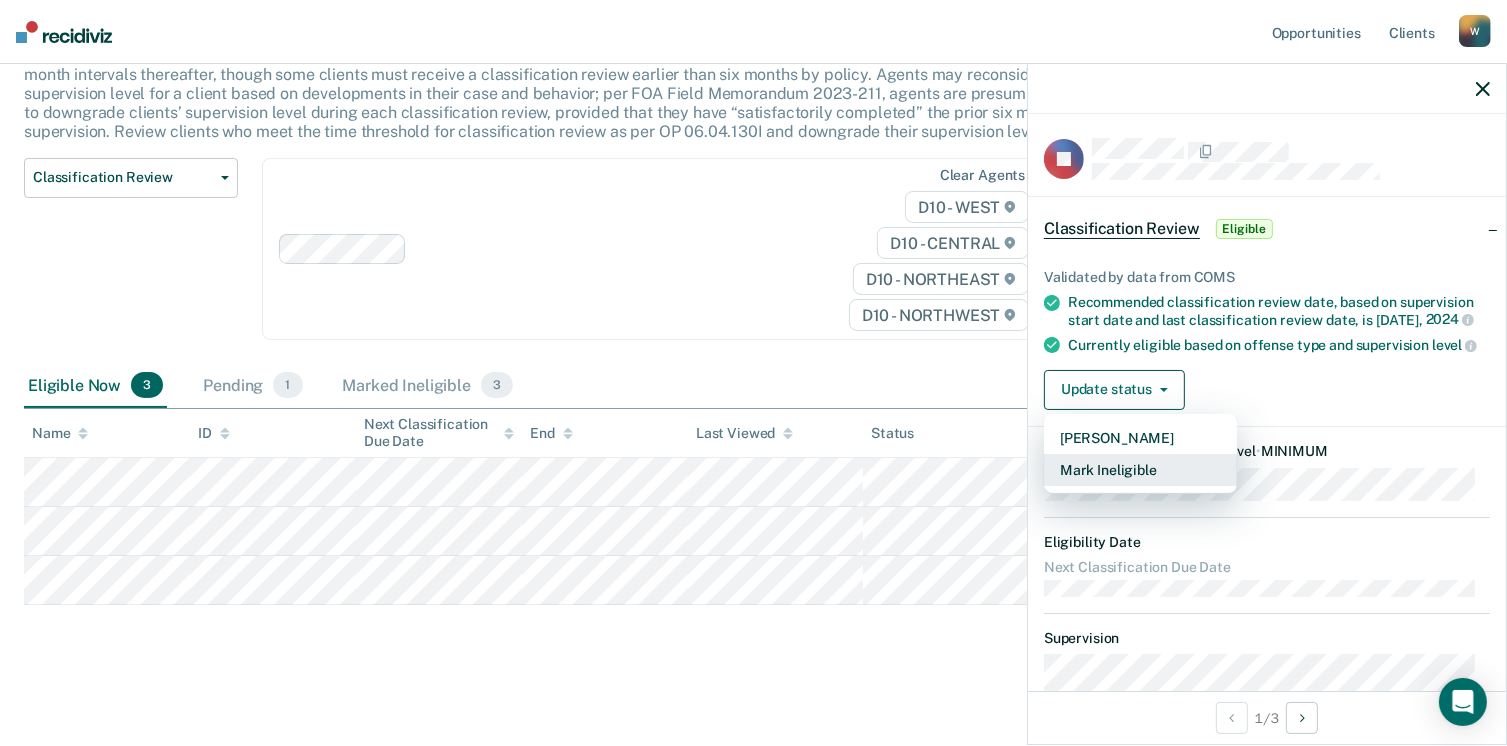 click on "Mark Ineligible" at bounding box center [1140, 470] 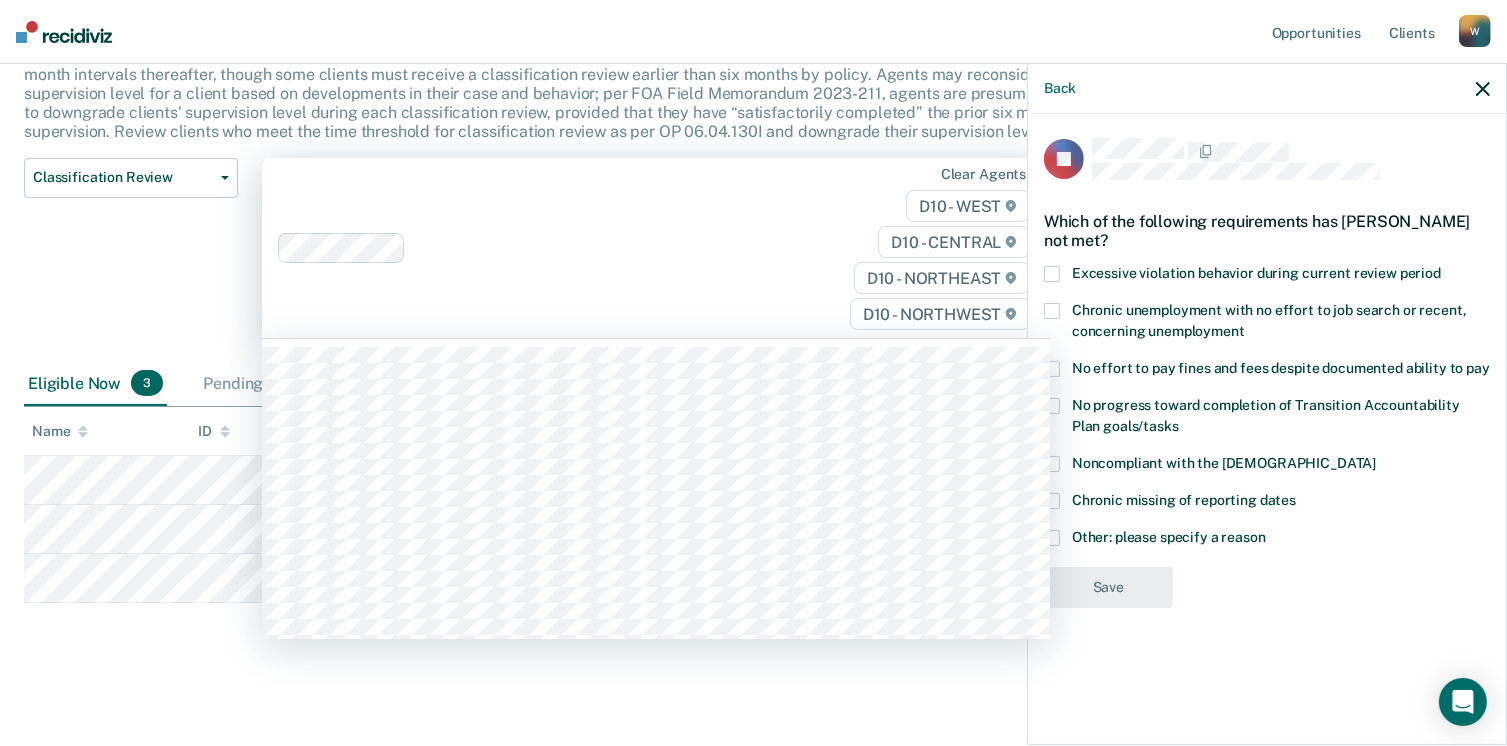 click on "Clear   agents D10 - WEST   D10 - CENTRAL   D10 - NORTHEAST   D10 - NORTHWEST" at bounding box center (656, 248) 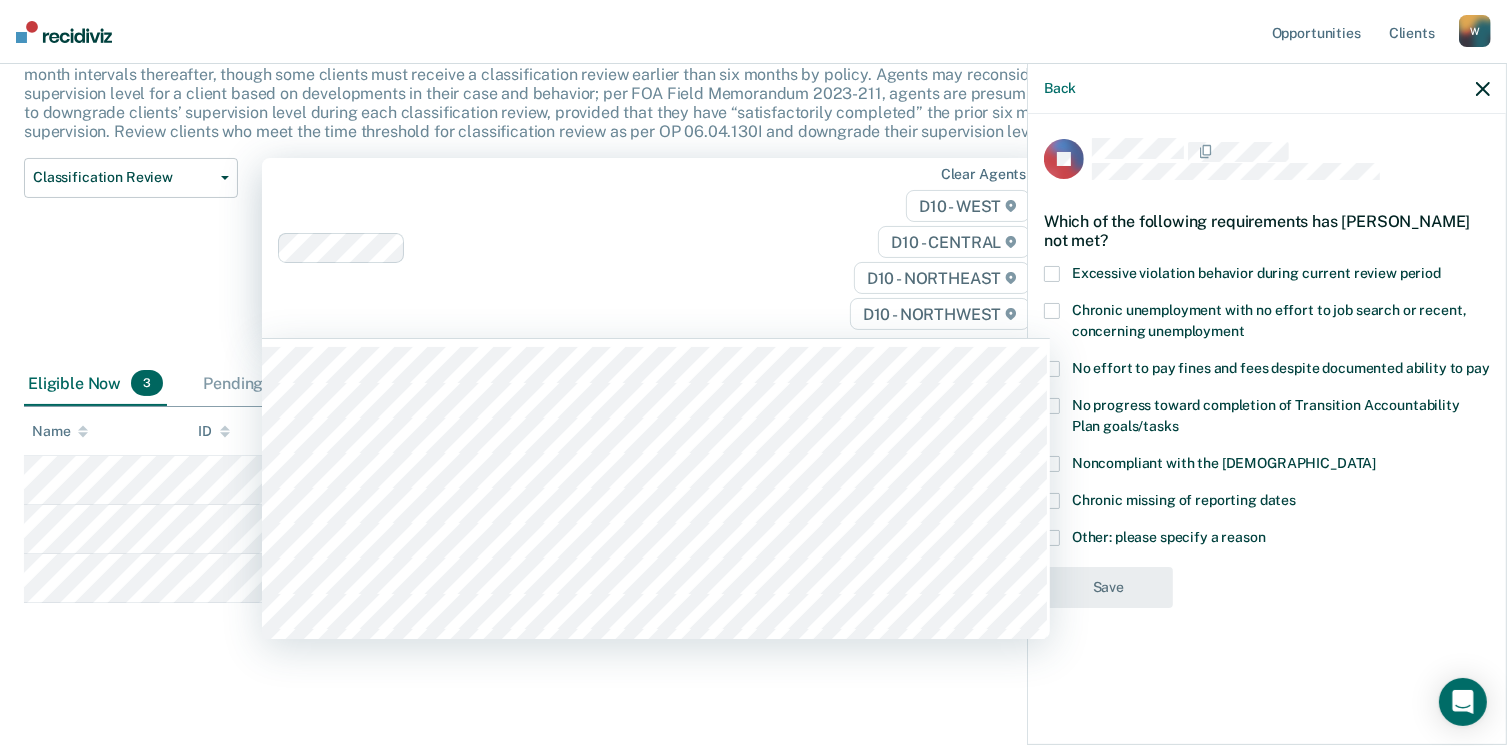 scroll, scrollTop: 148, scrollLeft: 0, axis: vertical 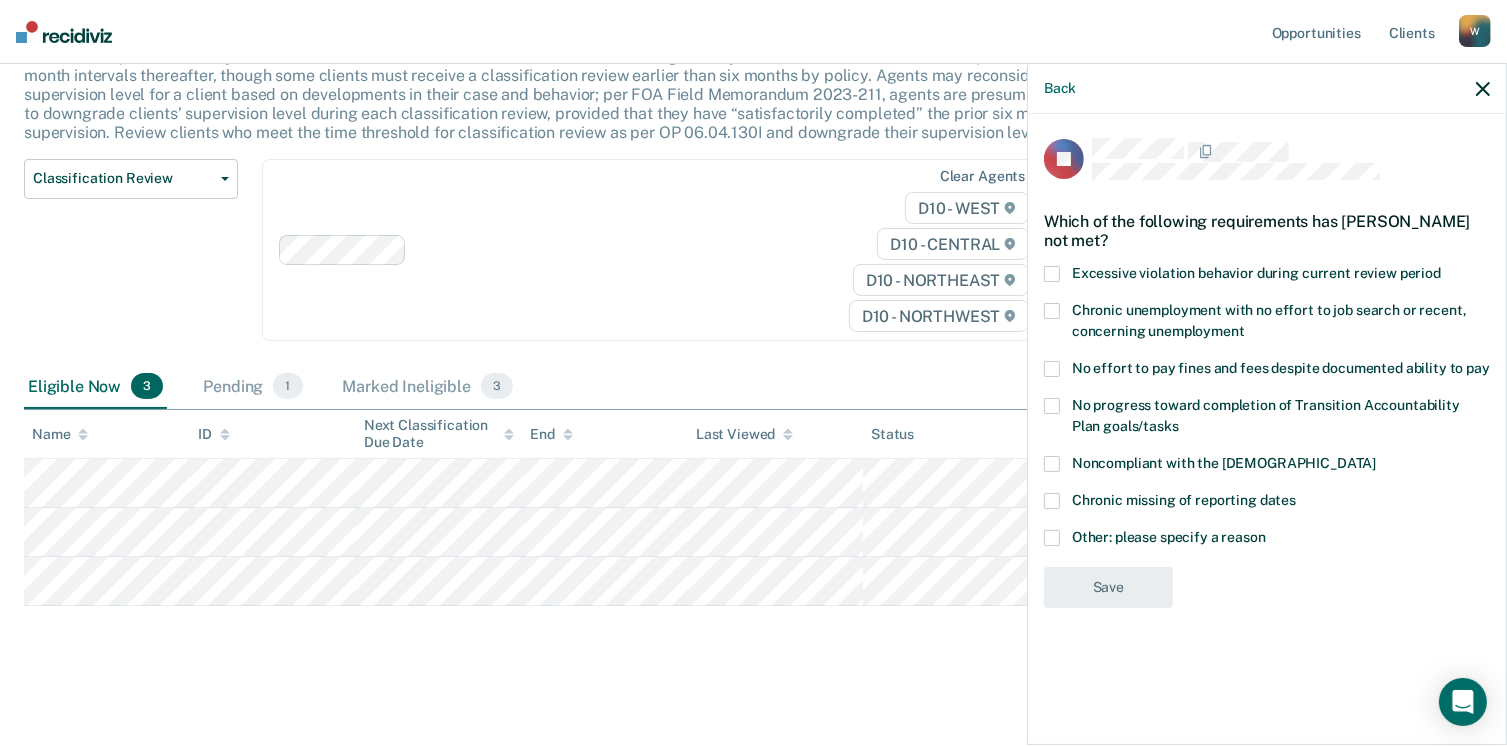 click on "Classification Review Classification Review Early Discharge Minimum Telephone Reporting Overdue for Discharge Supervision Level Mismatch" at bounding box center [131, 262] 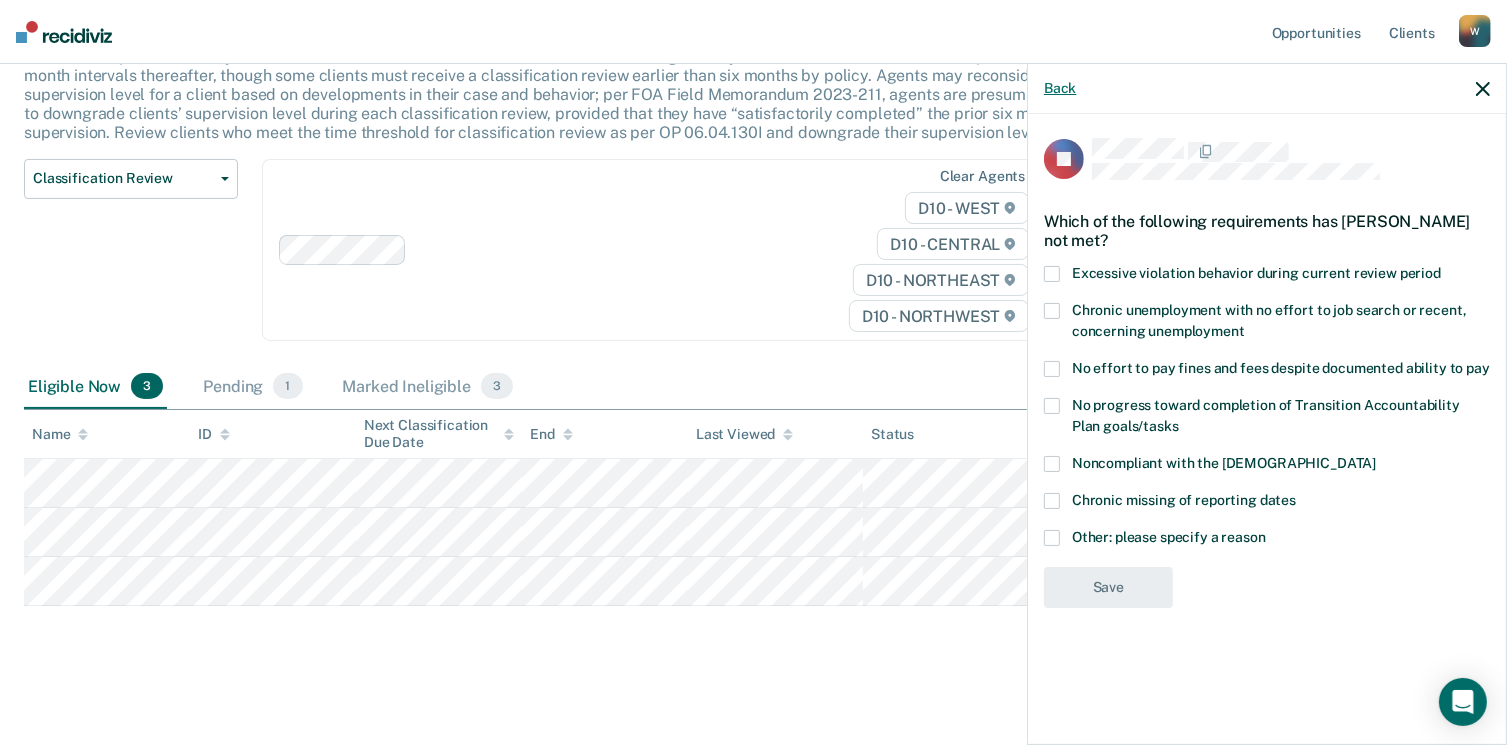 click on "Back" at bounding box center (1060, 88) 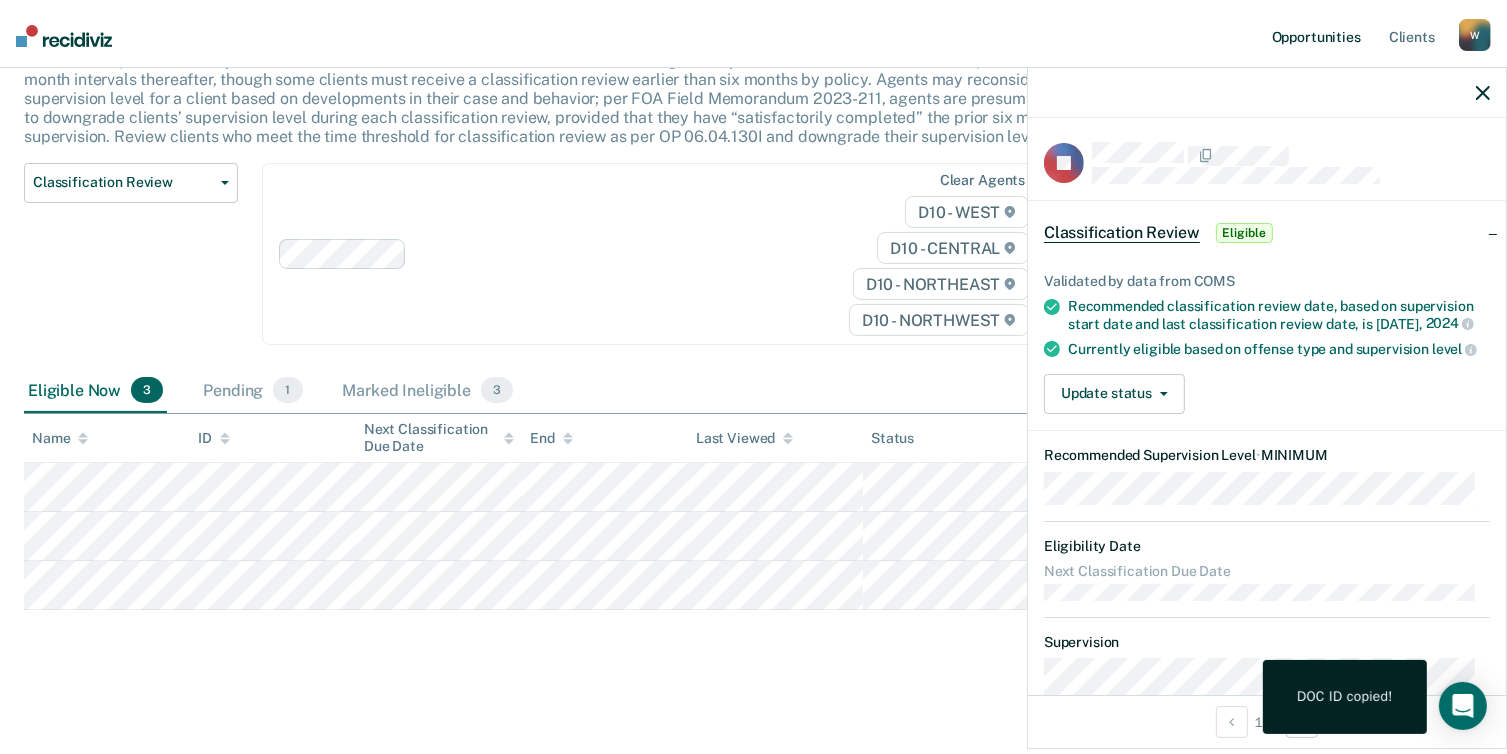 scroll, scrollTop: 142, scrollLeft: 0, axis: vertical 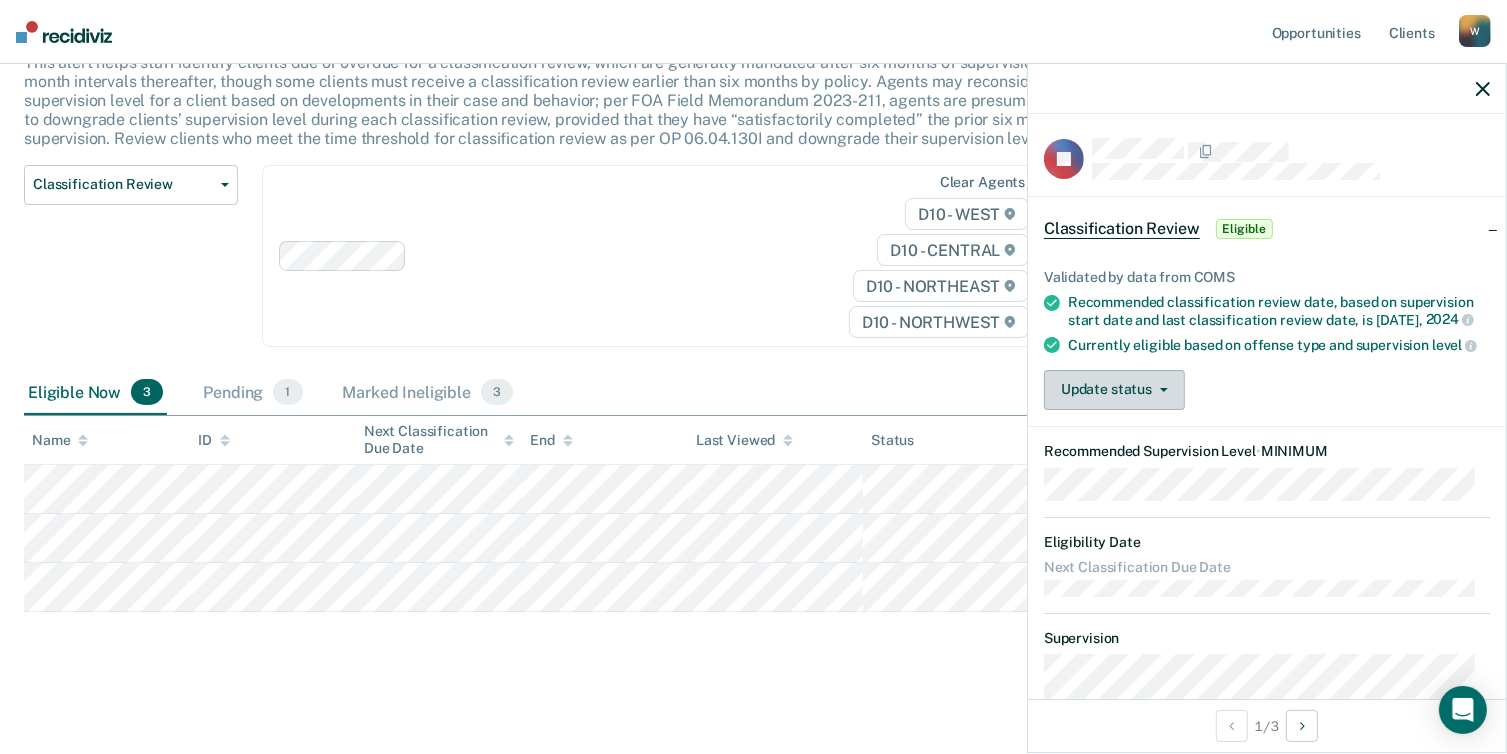 click on "Update status" at bounding box center (1114, 390) 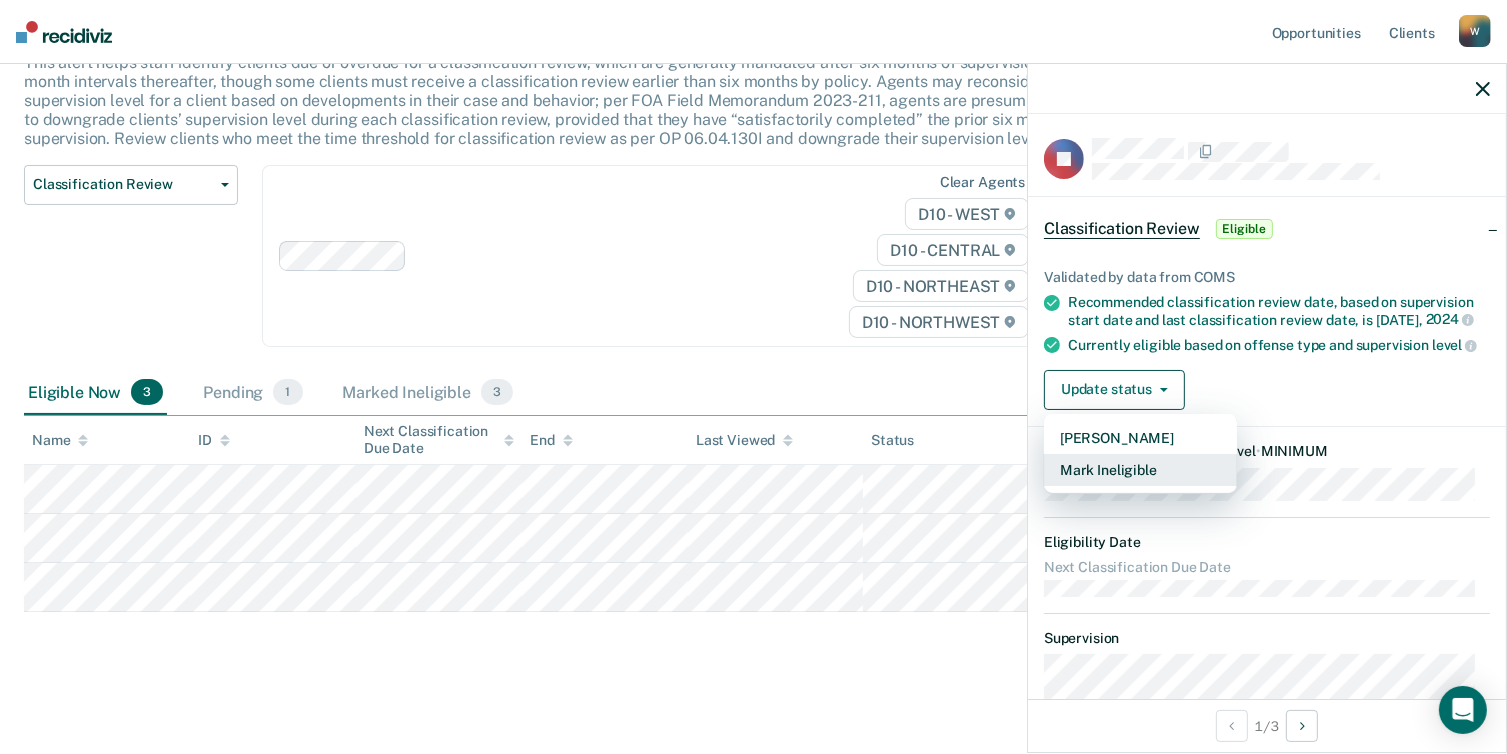 click on "Mark Ineligible" at bounding box center [1140, 470] 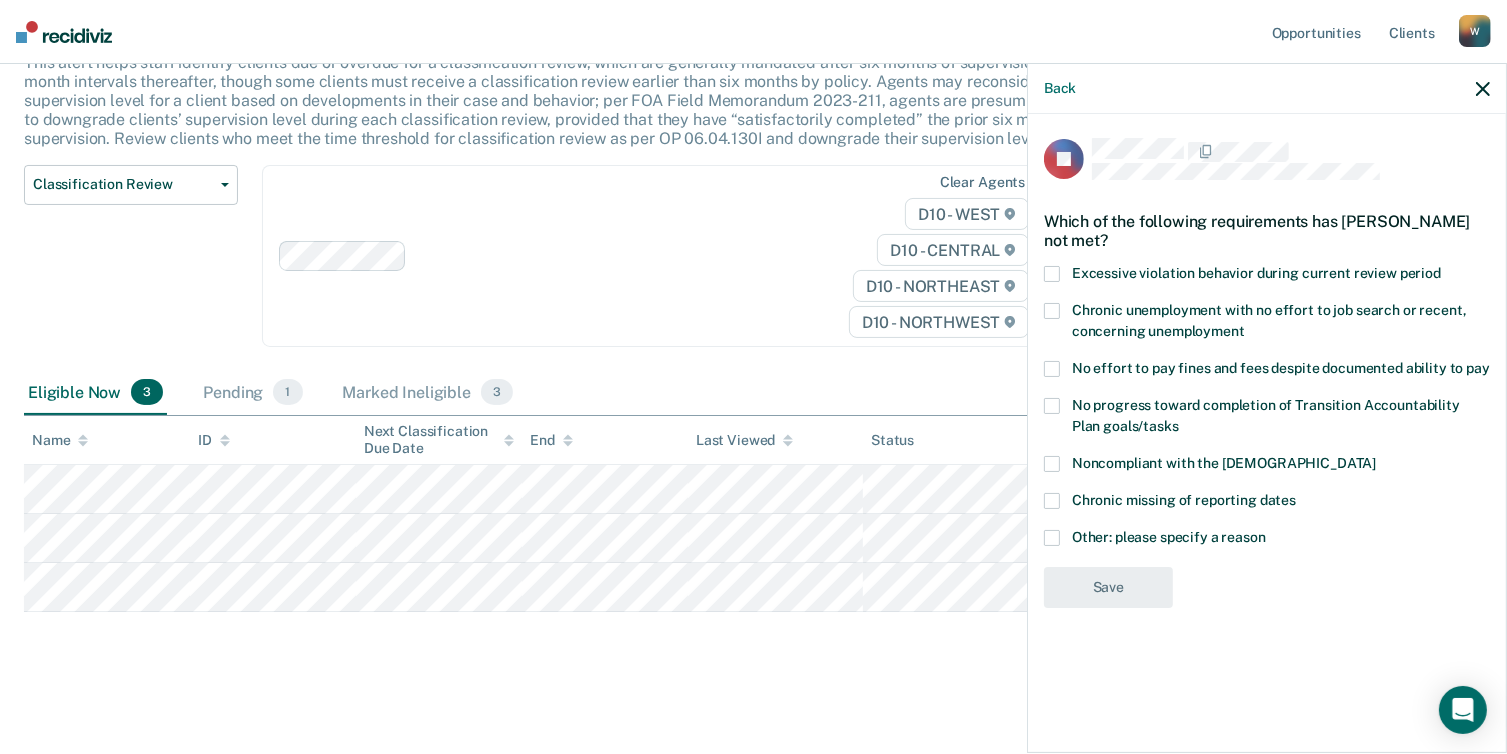 click at bounding box center [1052, 538] 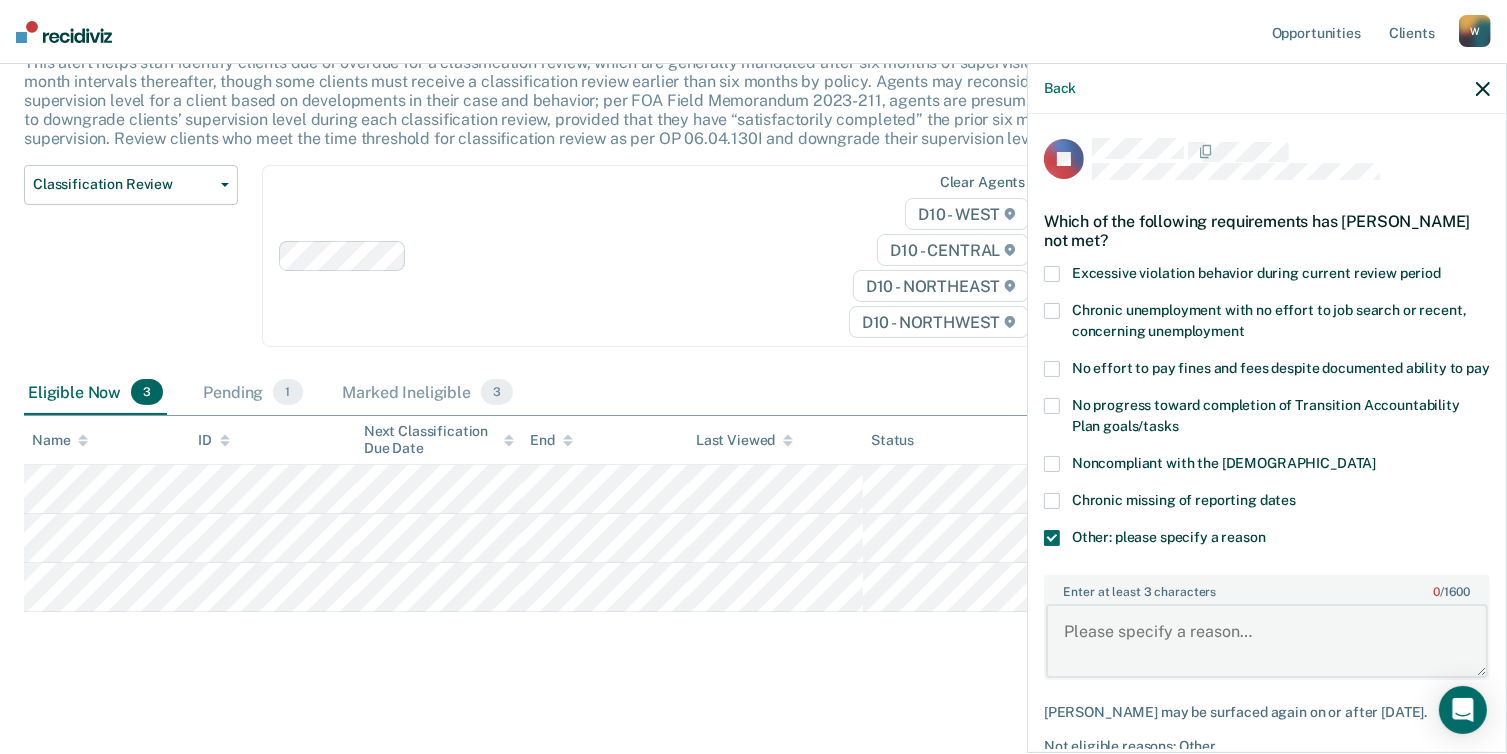 click on "Enter at least 3 characters 0  /  1600" at bounding box center [1267, 641] 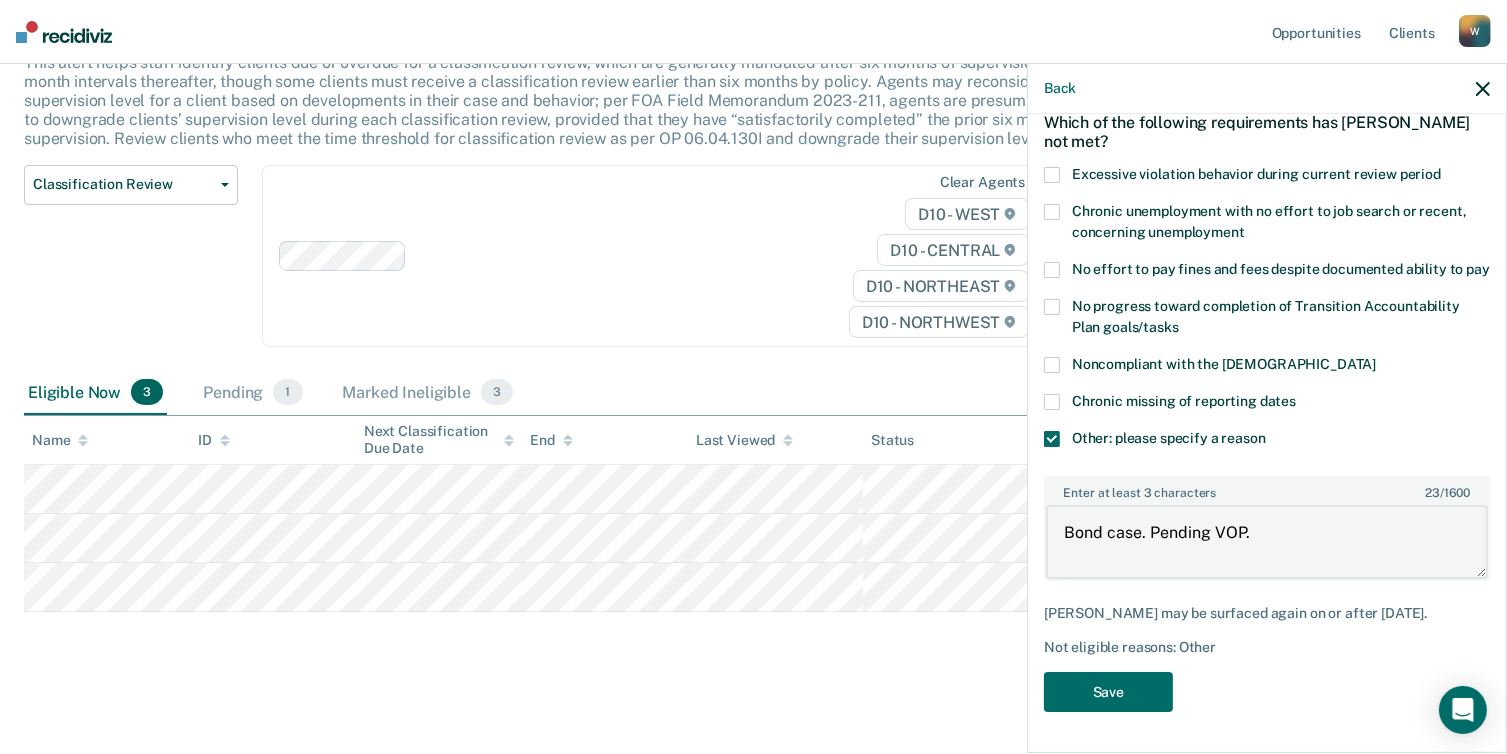scroll, scrollTop: 115, scrollLeft: 0, axis: vertical 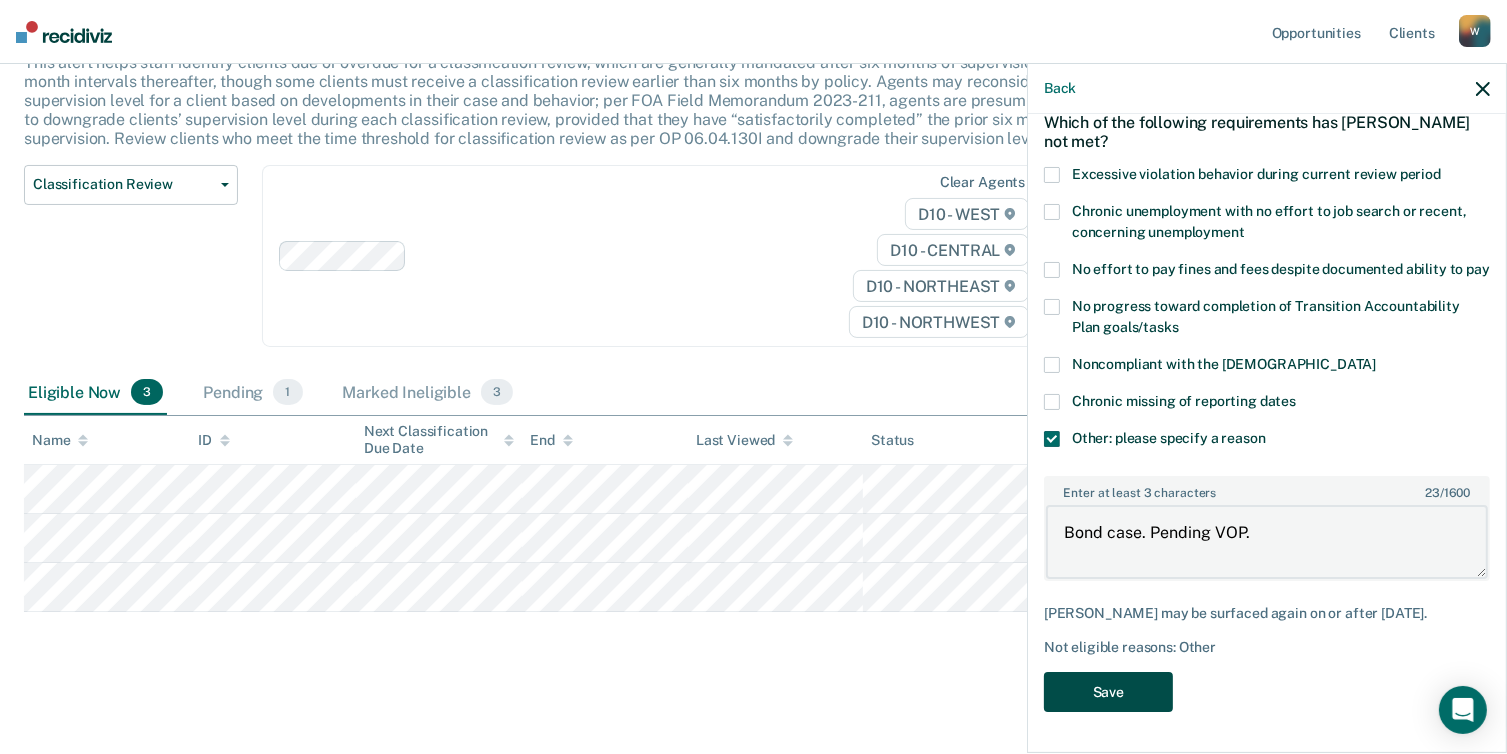 type on "Bond case. Pending VOP." 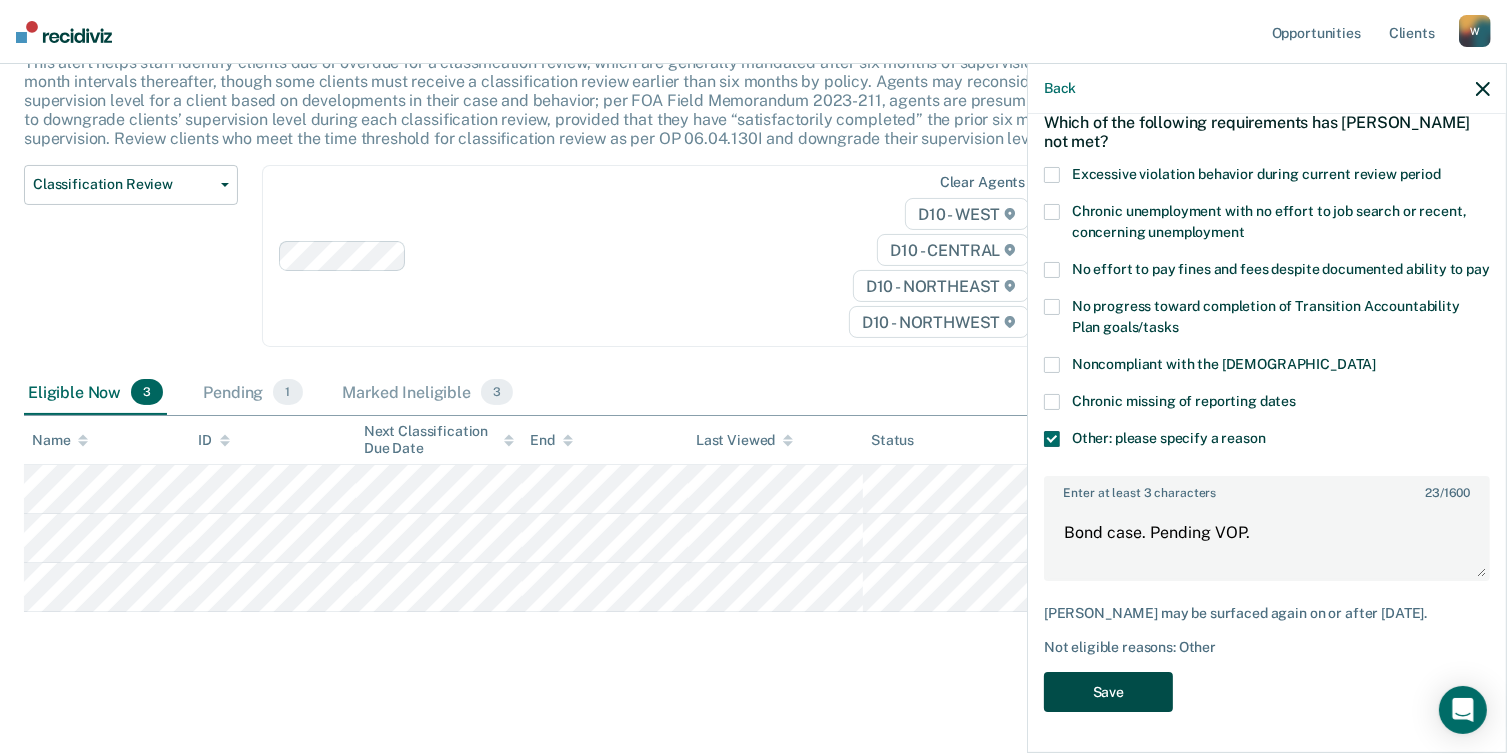 click on "Save" at bounding box center (1108, 692) 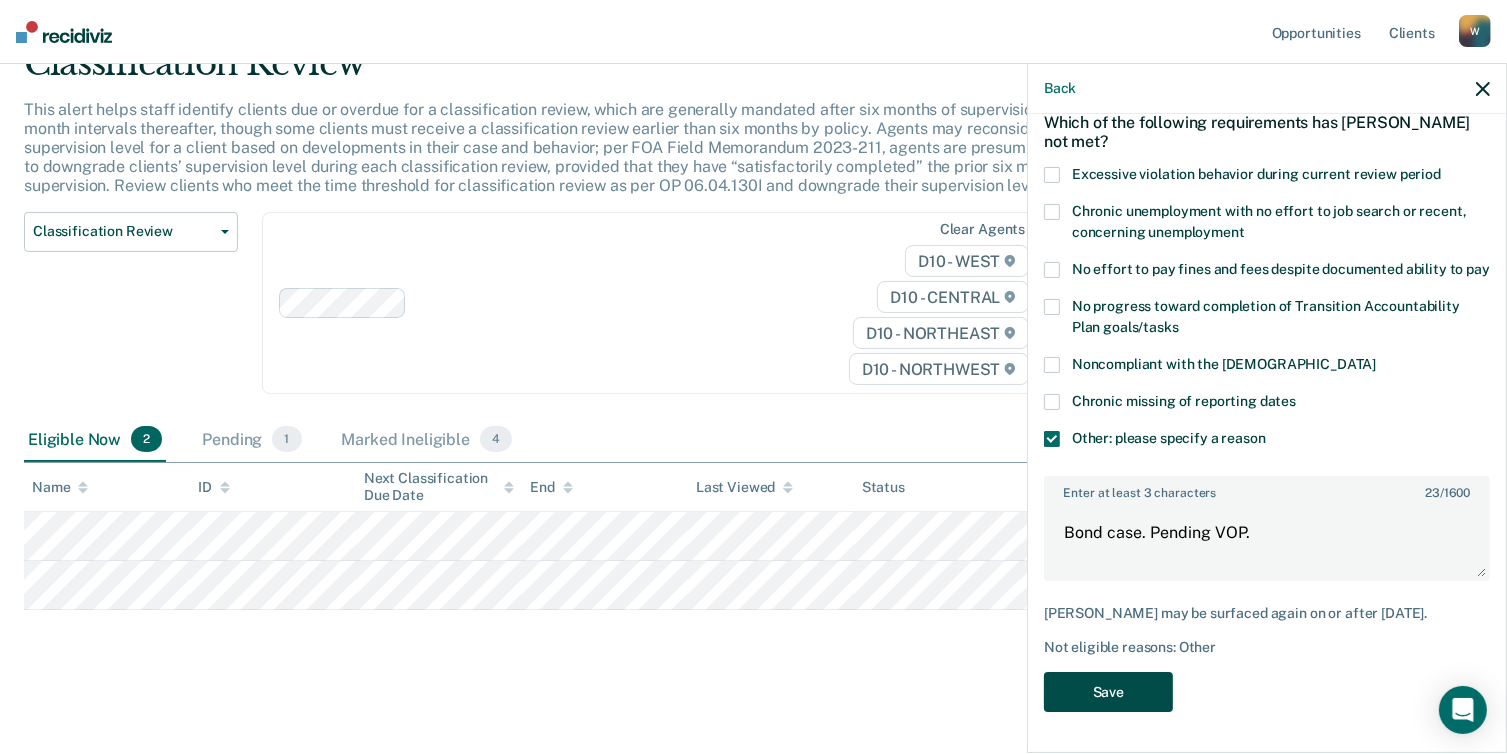 scroll, scrollTop: 93, scrollLeft: 0, axis: vertical 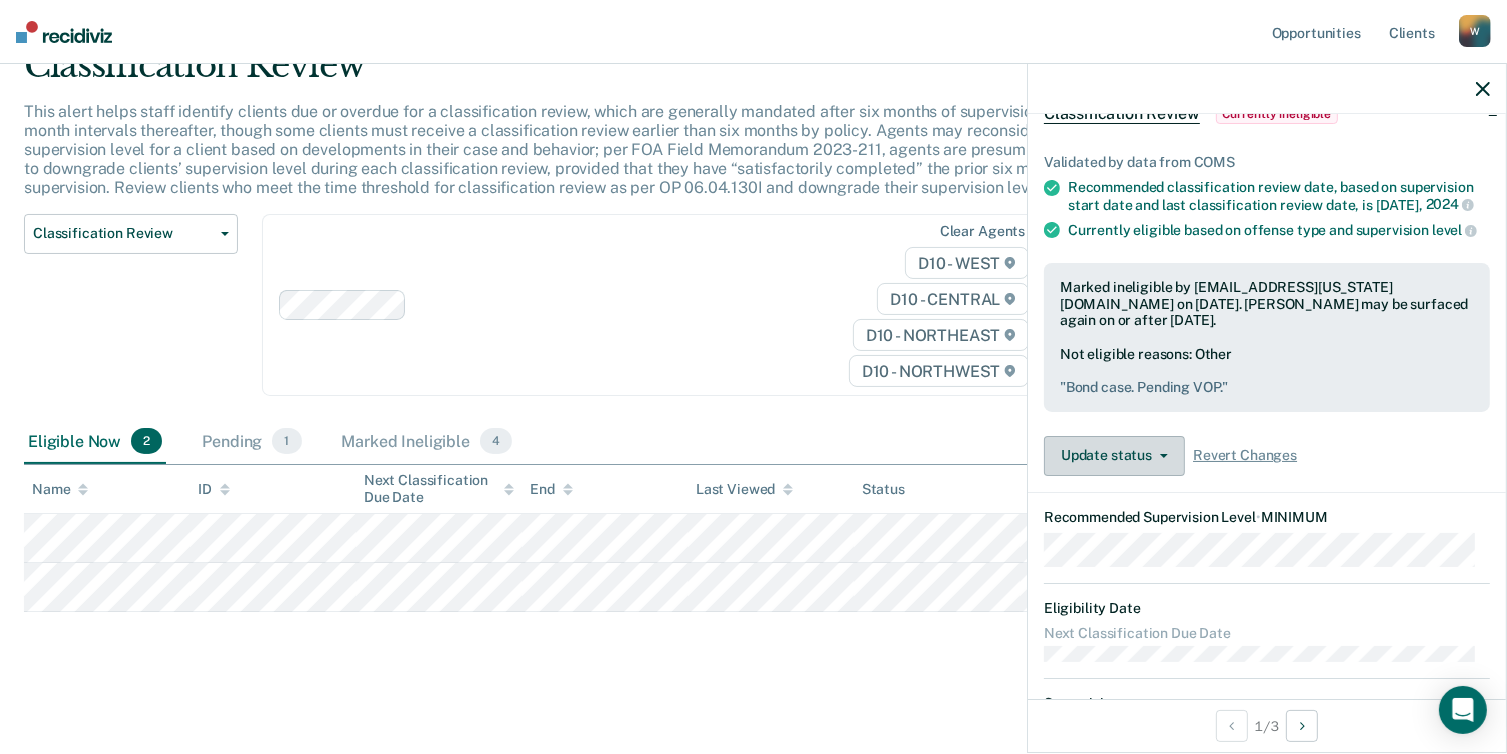click 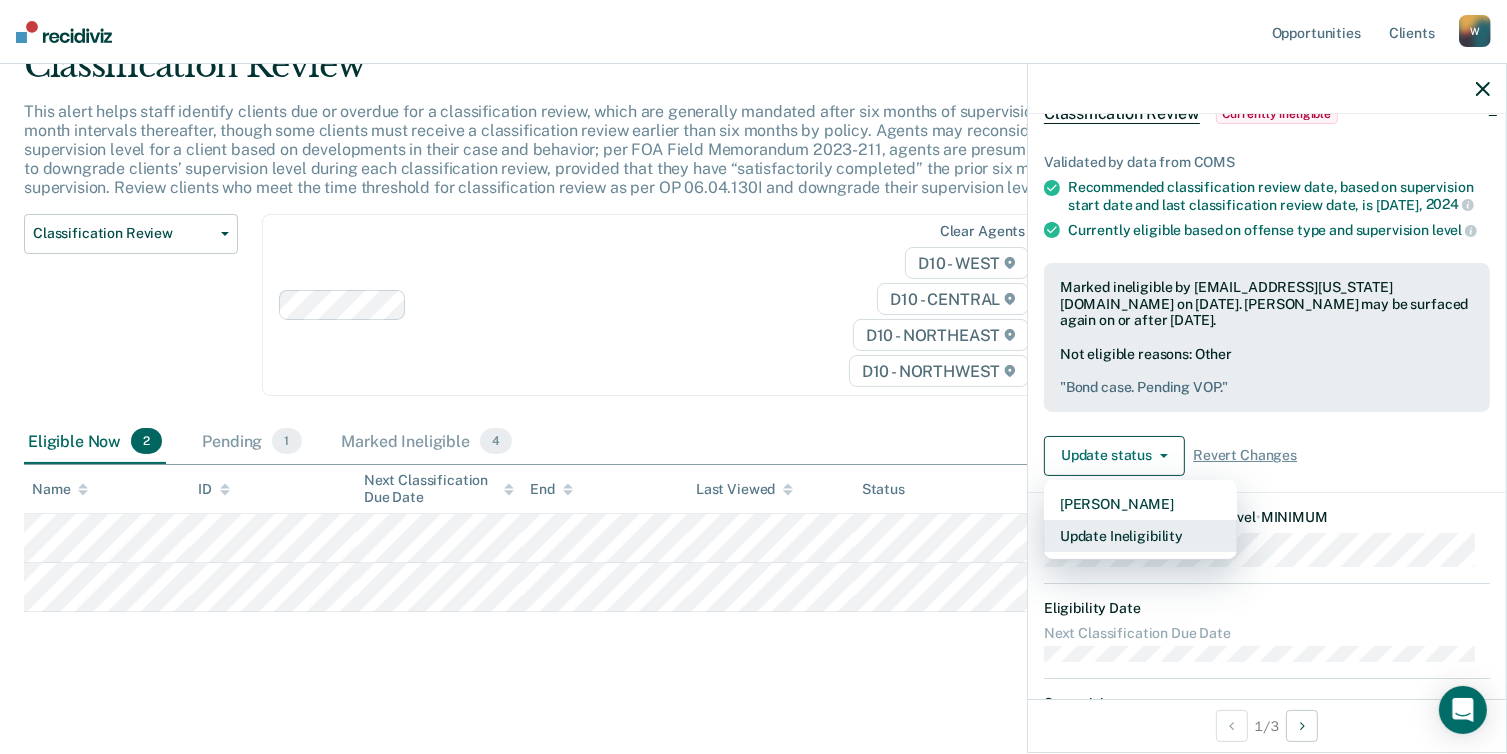 click on "Update Ineligibility" at bounding box center (1140, 536) 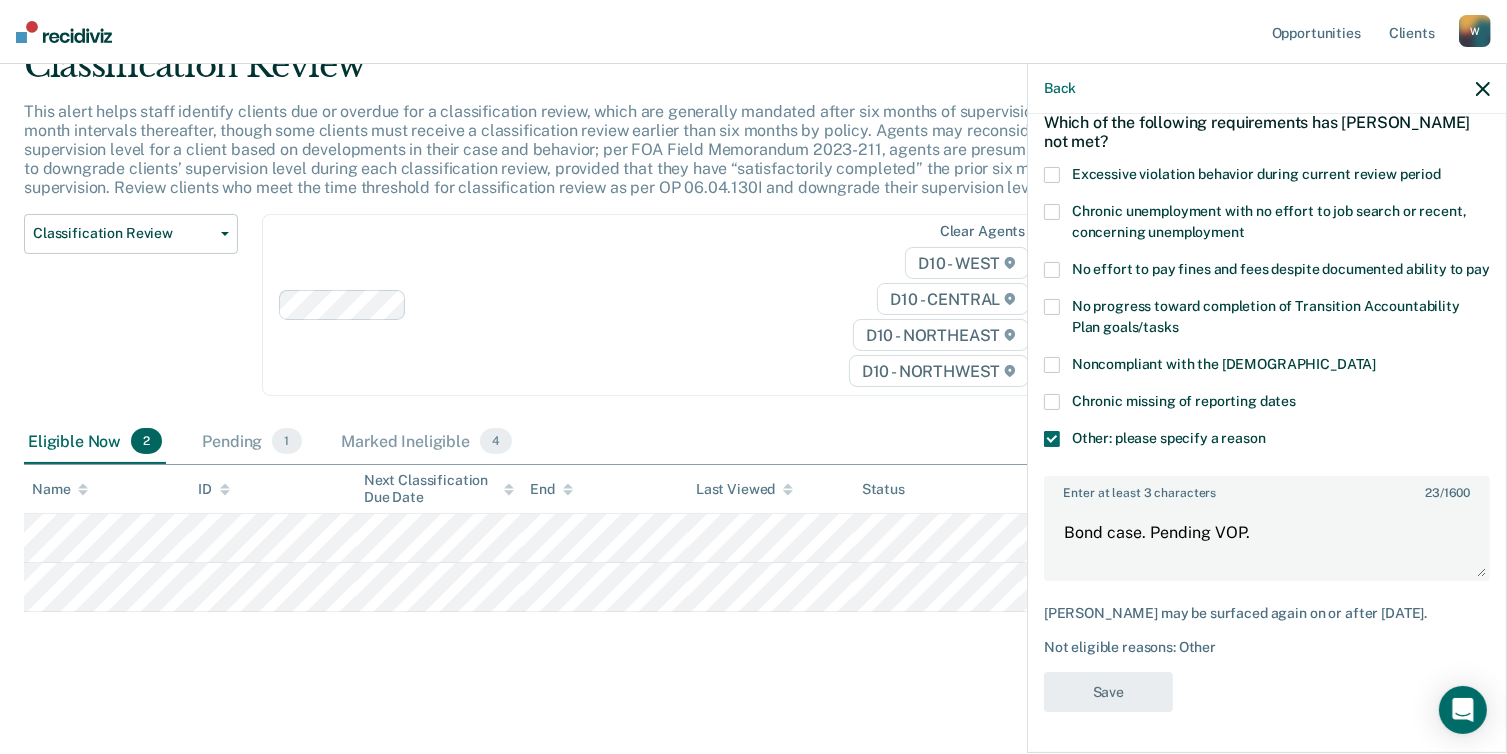 scroll, scrollTop: 115, scrollLeft: 0, axis: vertical 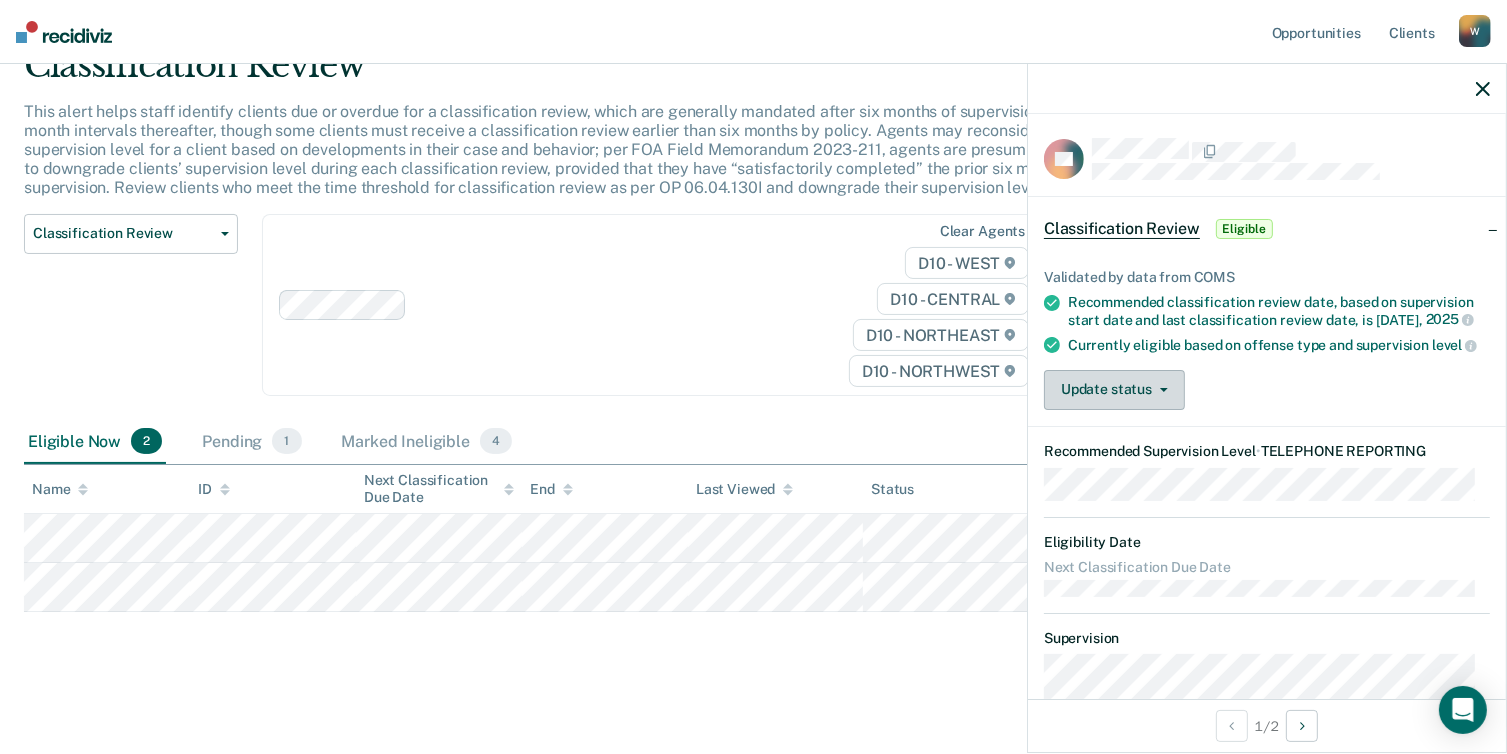 click on "Update status" at bounding box center [1114, 390] 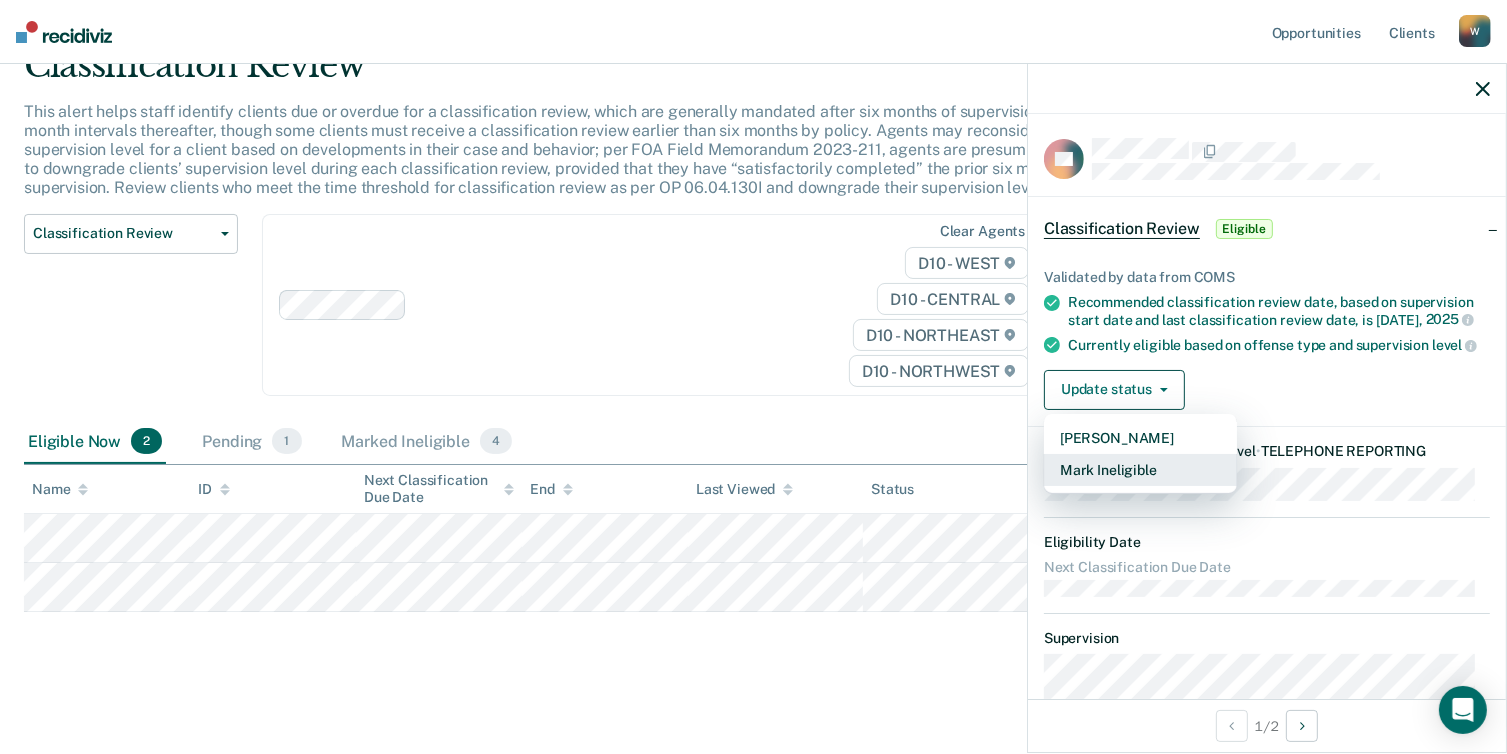 click on "Mark Ineligible" at bounding box center (1140, 470) 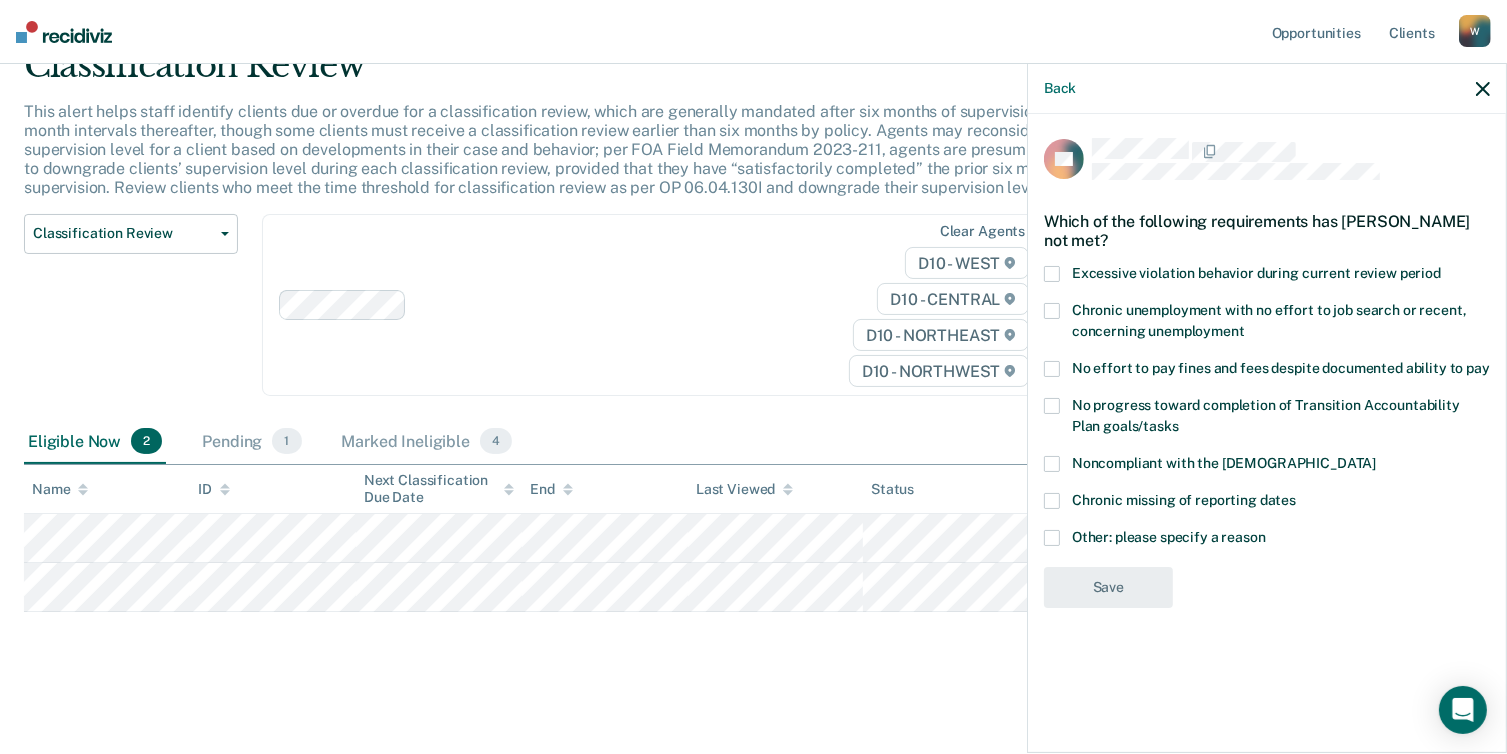 click on "Other: please specify a reason" at bounding box center [1267, 540] 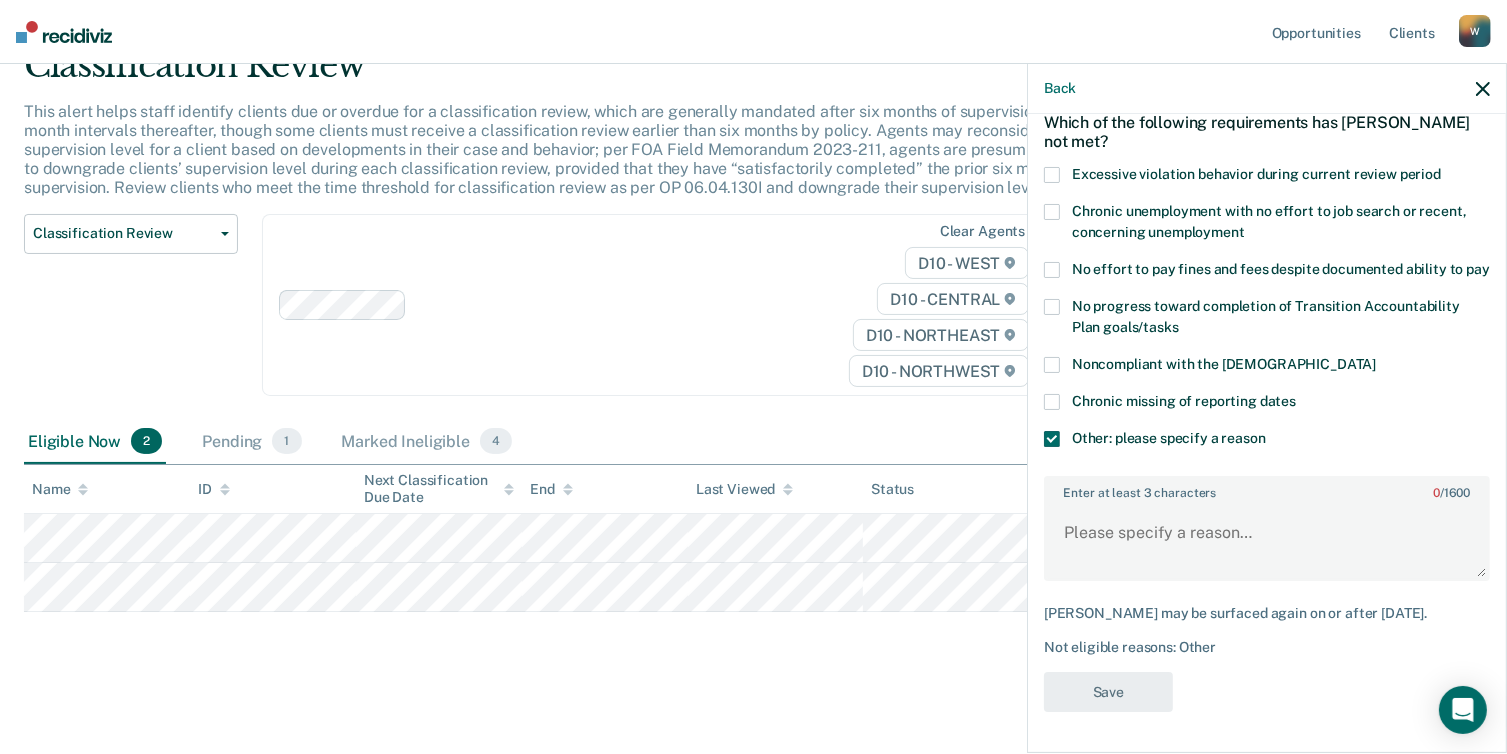 scroll, scrollTop: 115, scrollLeft: 0, axis: vertical 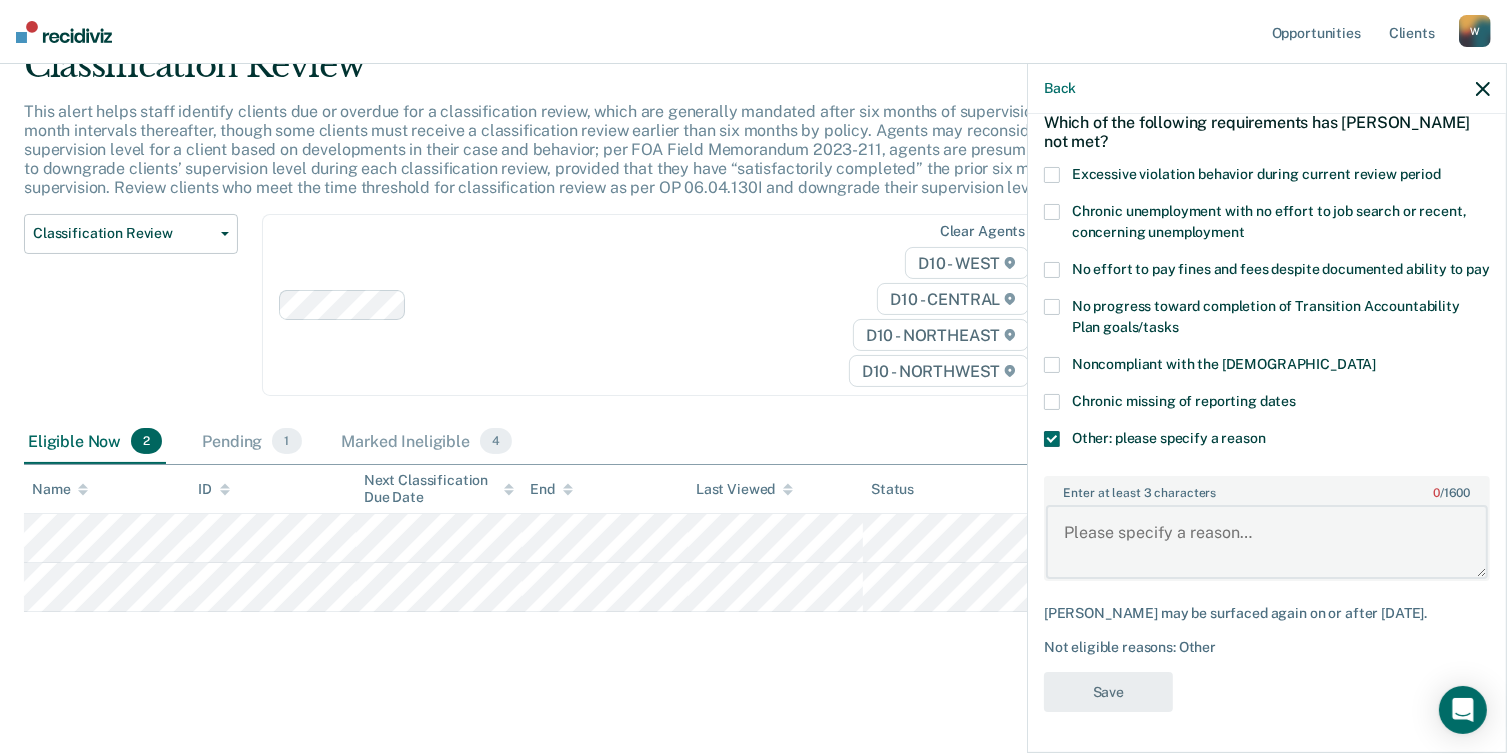 click on "Enter at least 3 characters 0  /  1600" at bounding box center (1267, 542) 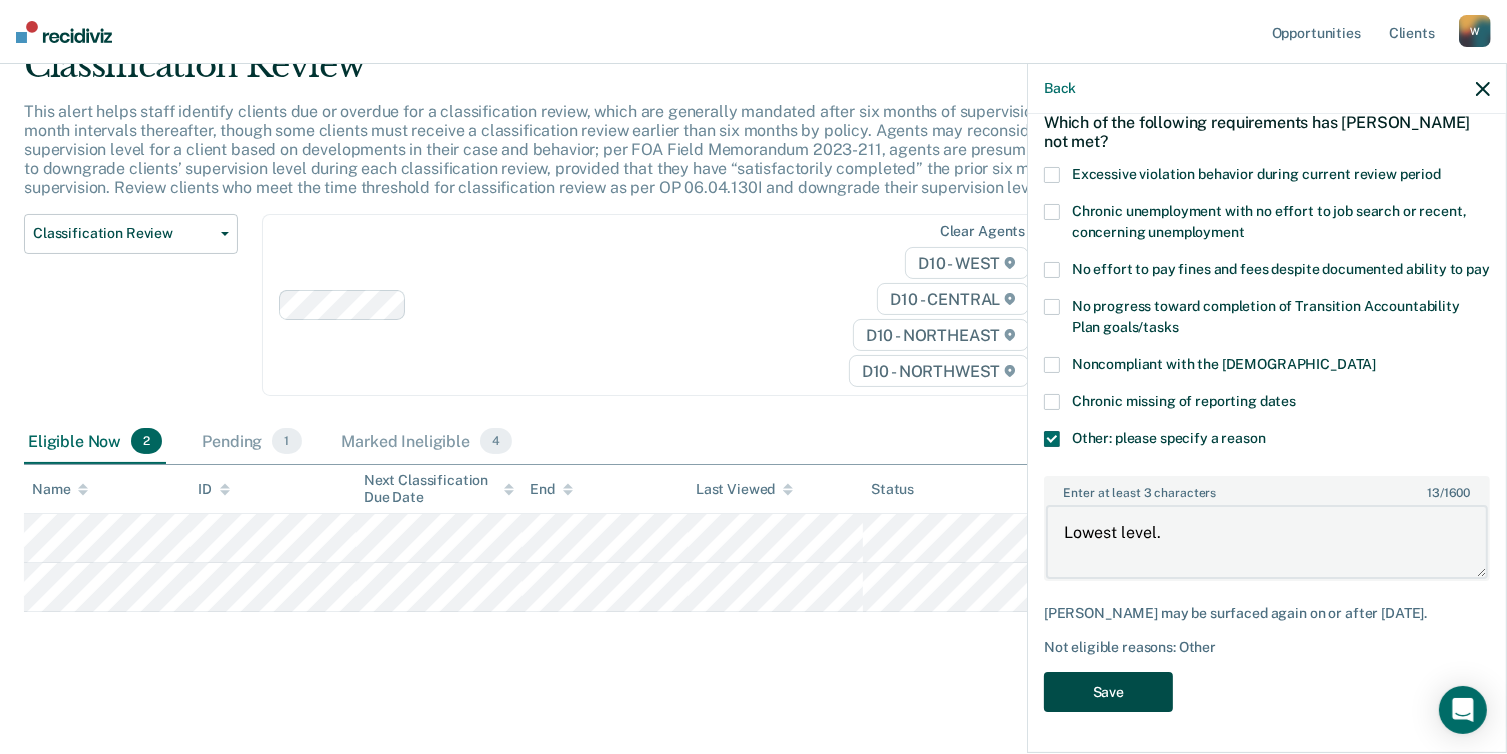 type on "Lowest level." 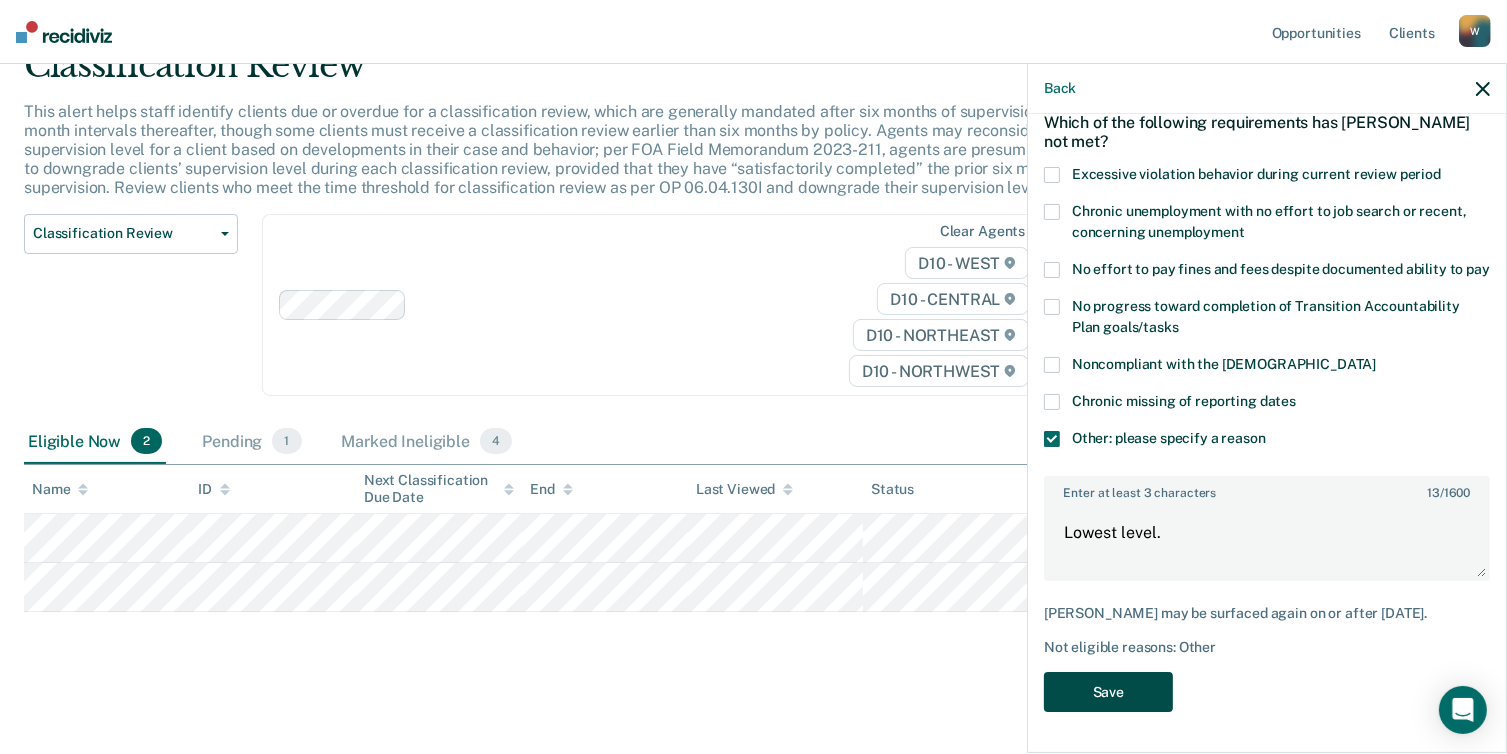 click on "Save" at bounding box center (1108, 692) 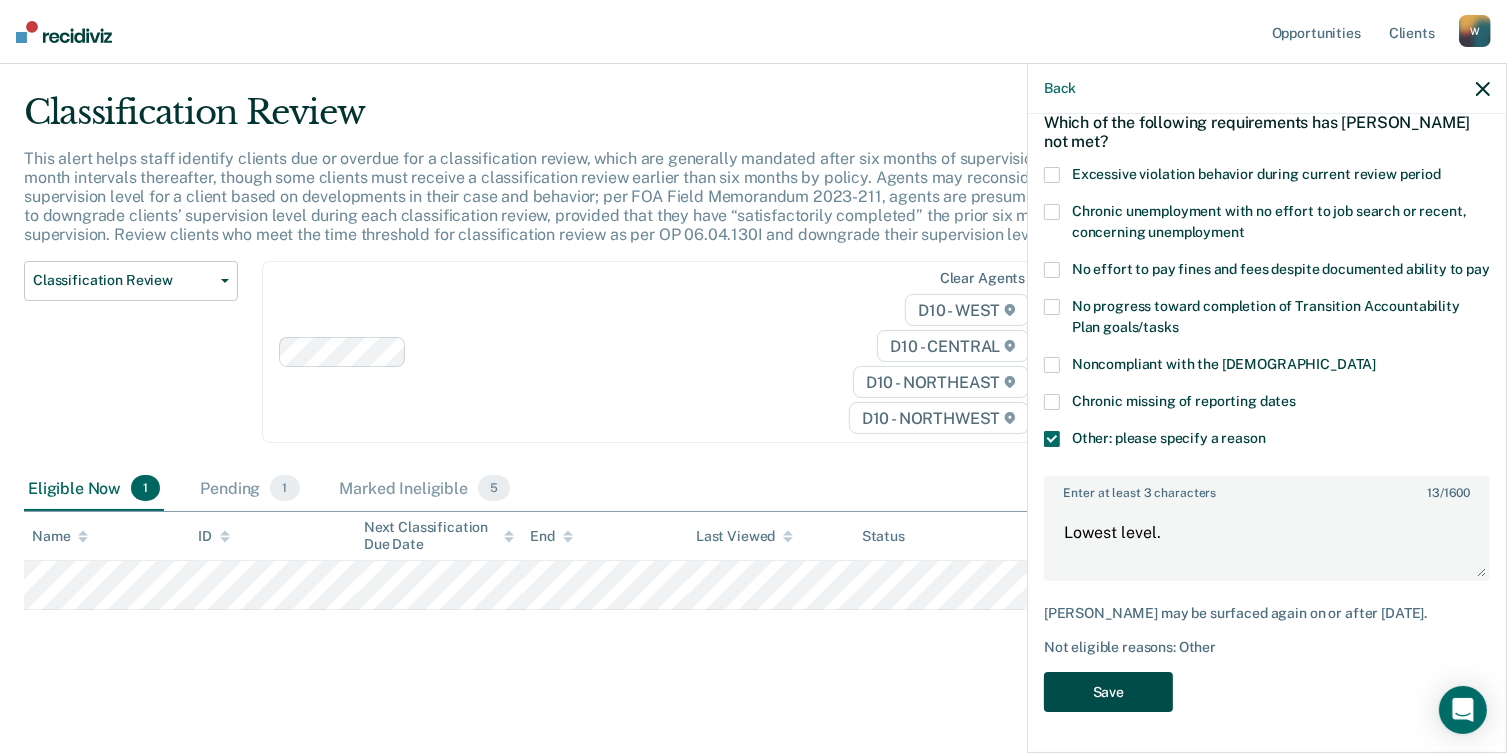 scroll, scrollTop: 44, scrollLeft: 0, axis: vertical 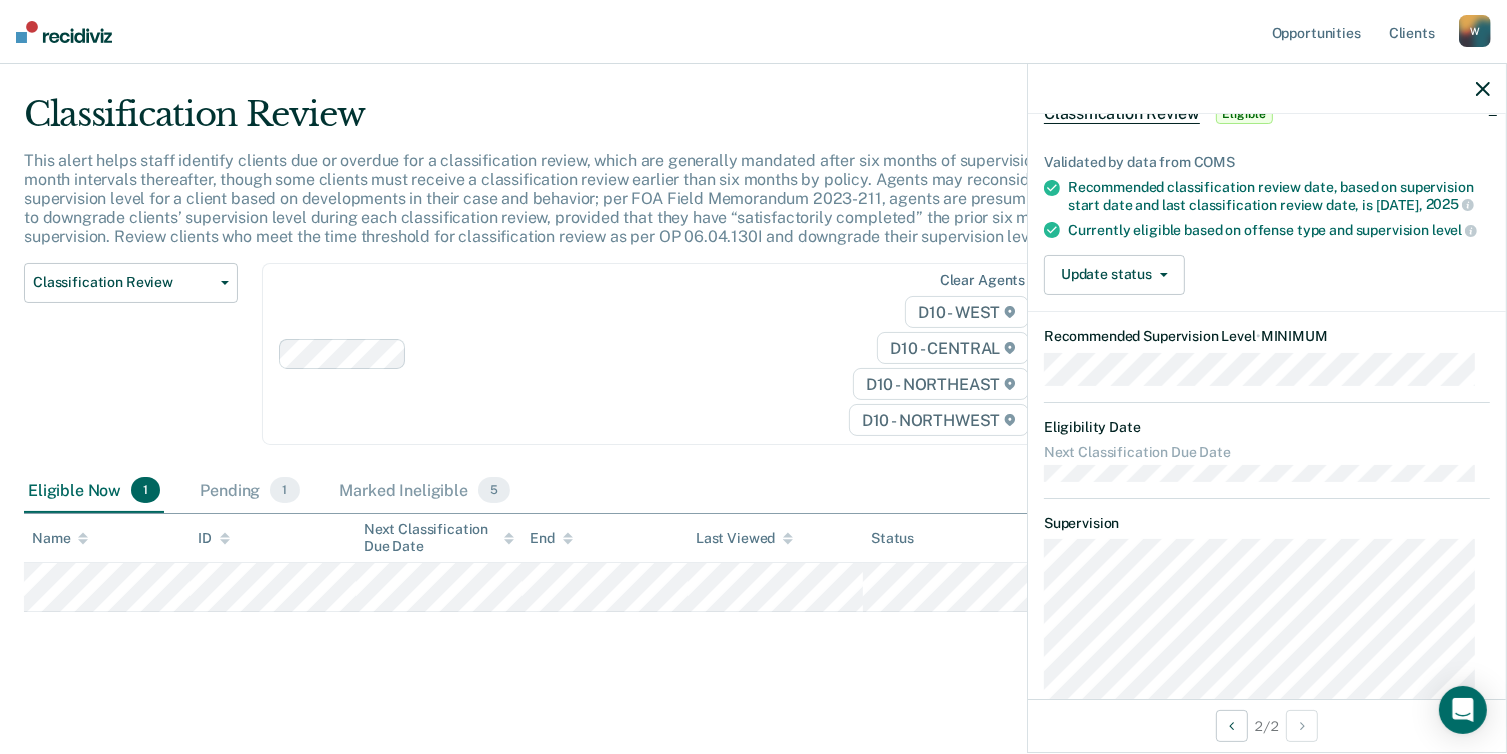 click 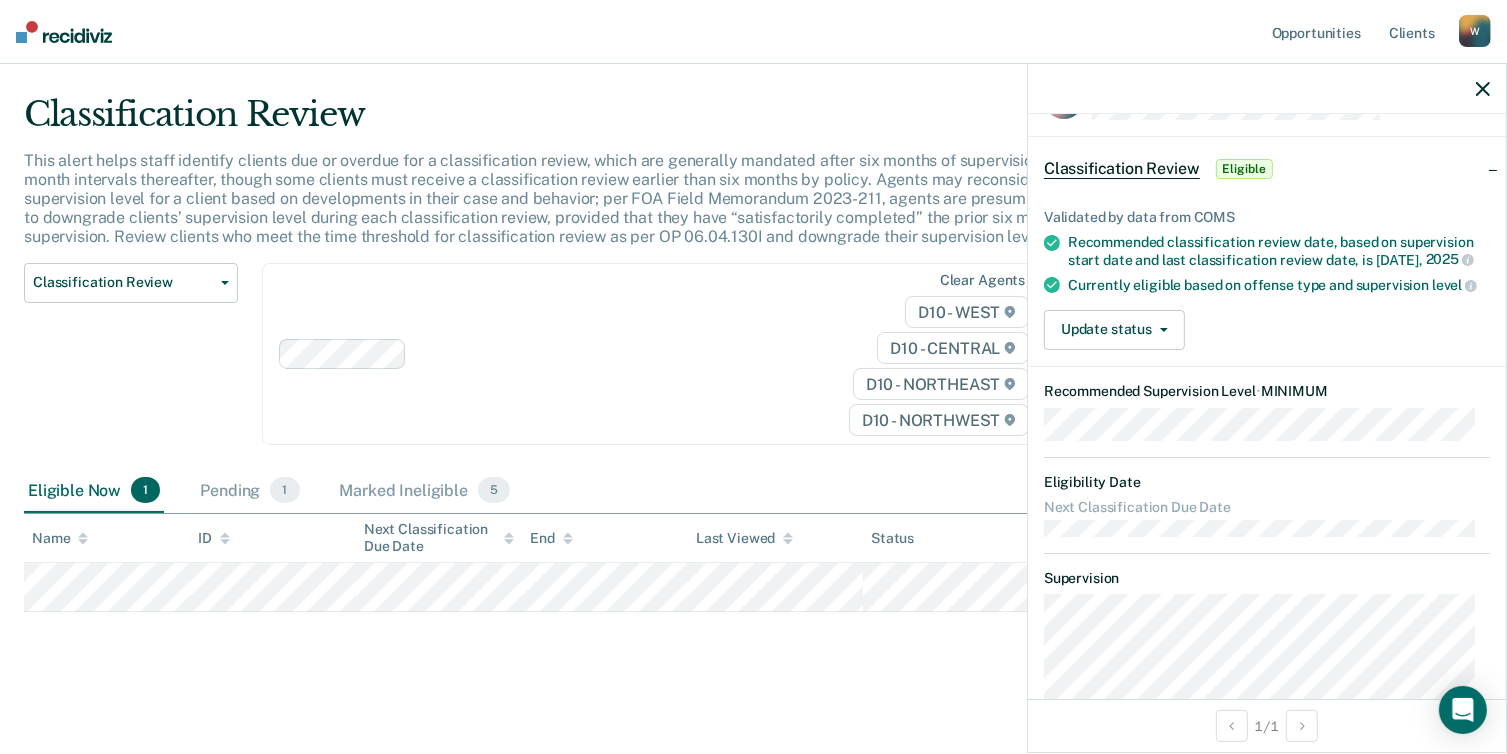 scroll, scrollTop: 0, scrollLeft: 0, axis: both 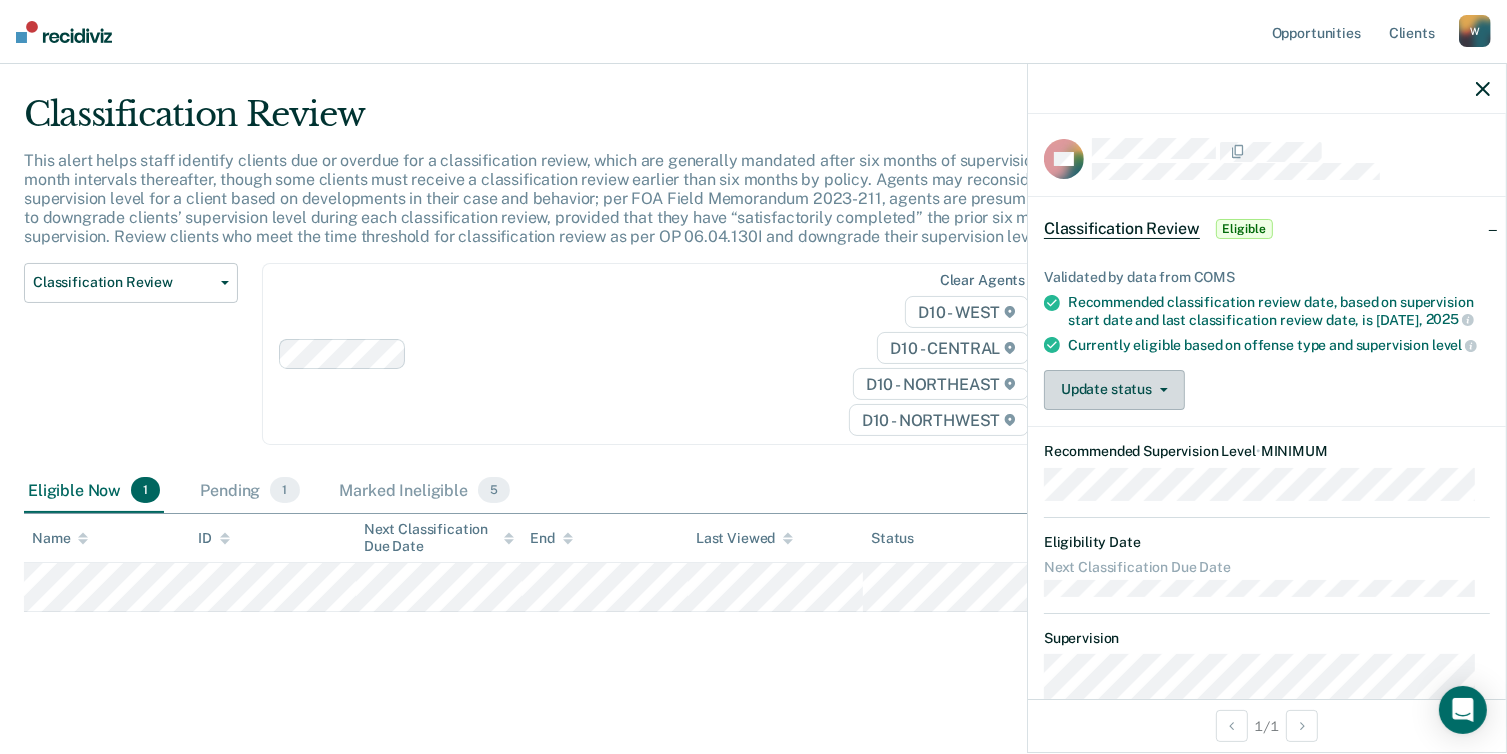 click on "Update status" at bounding box center [1114, 390] 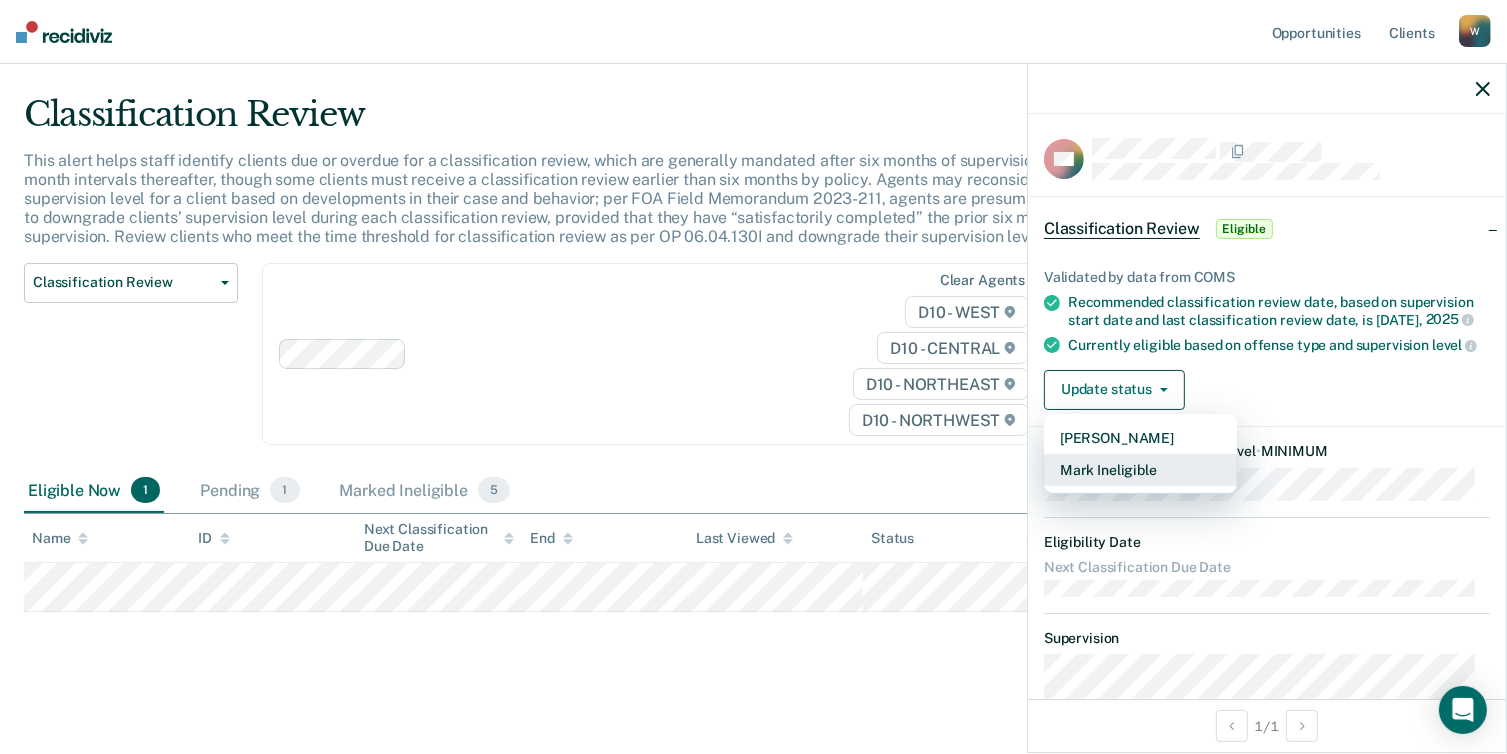 click on "Mark Ineligible" at bounding box center [1140, 470] 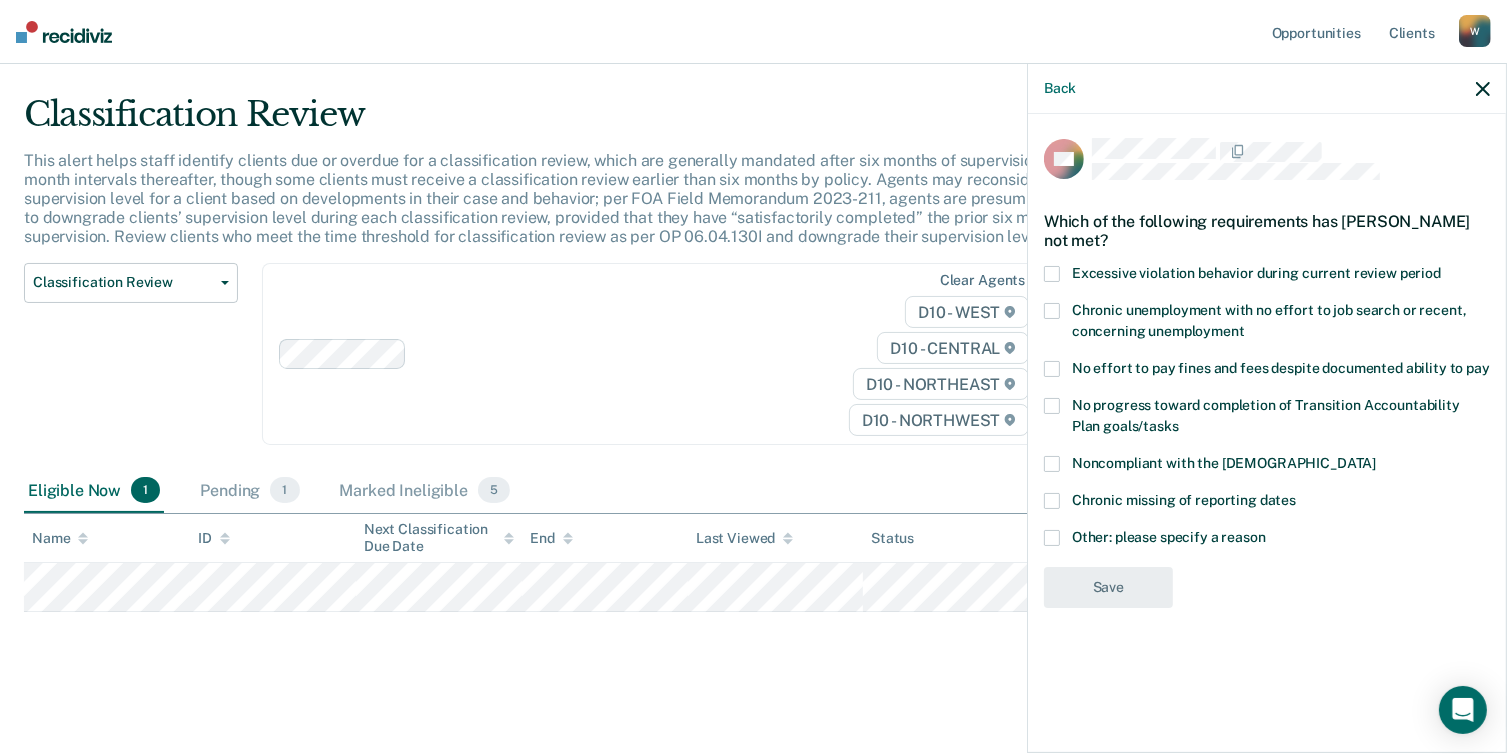 click at bounding box center [1052, 464] 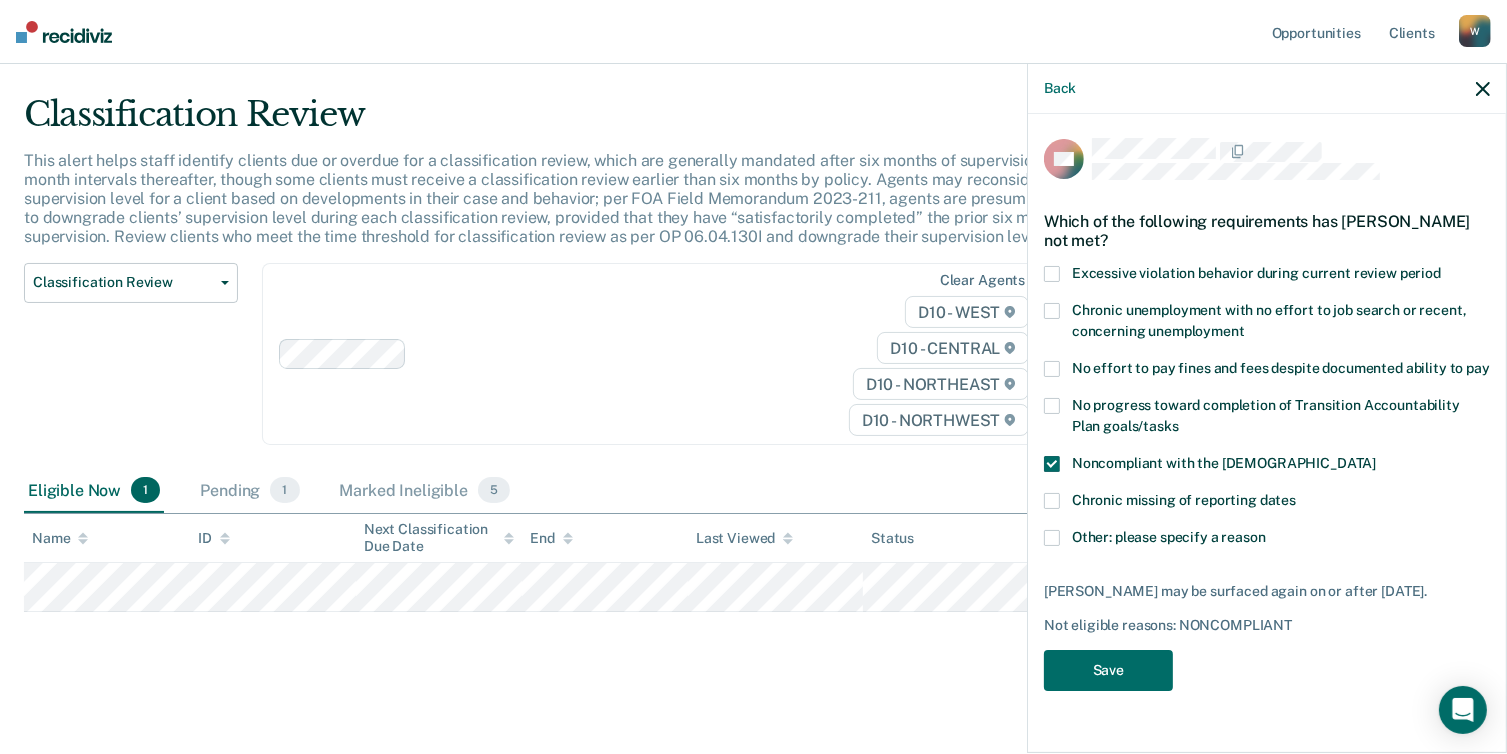 click at bounding box center (1052, 369) 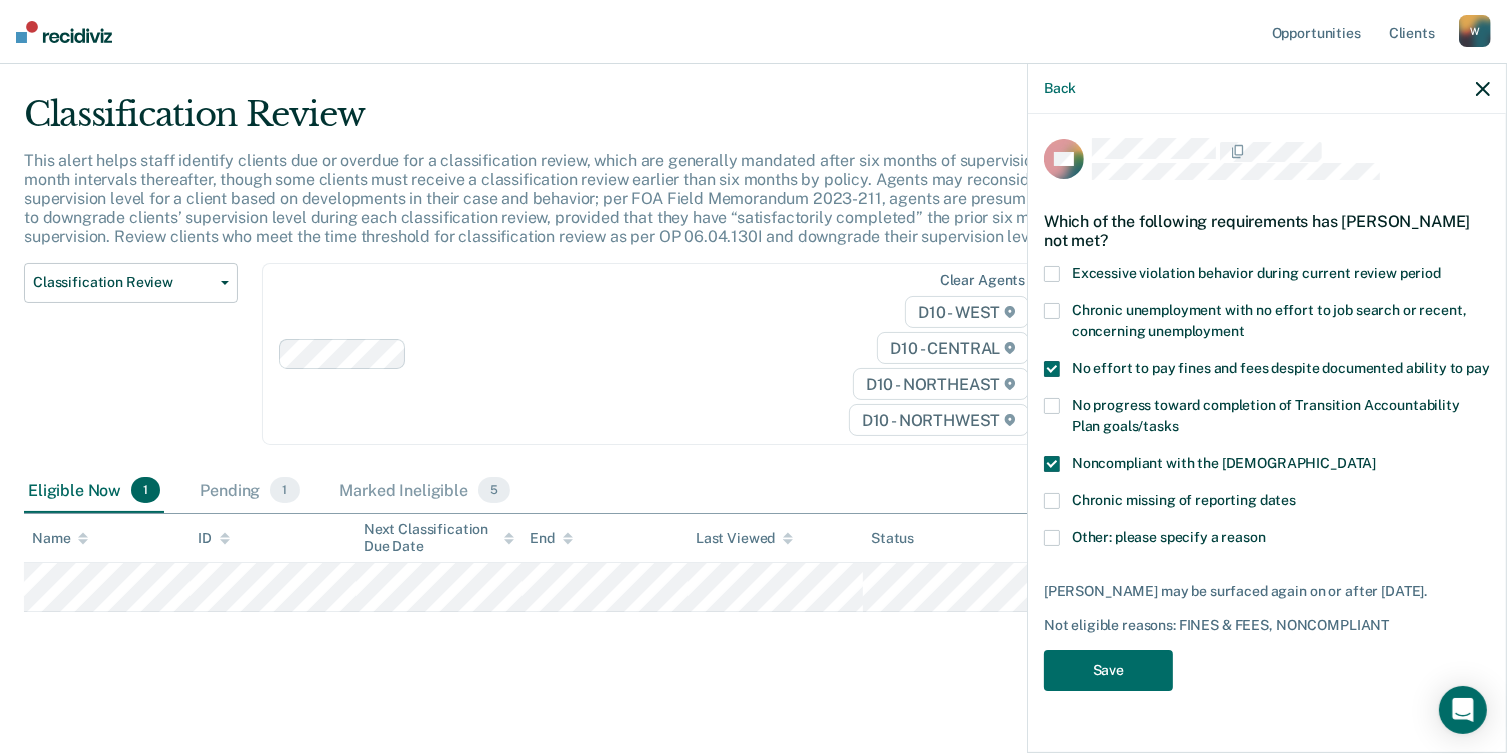 click at bounding box center (1052, 464) 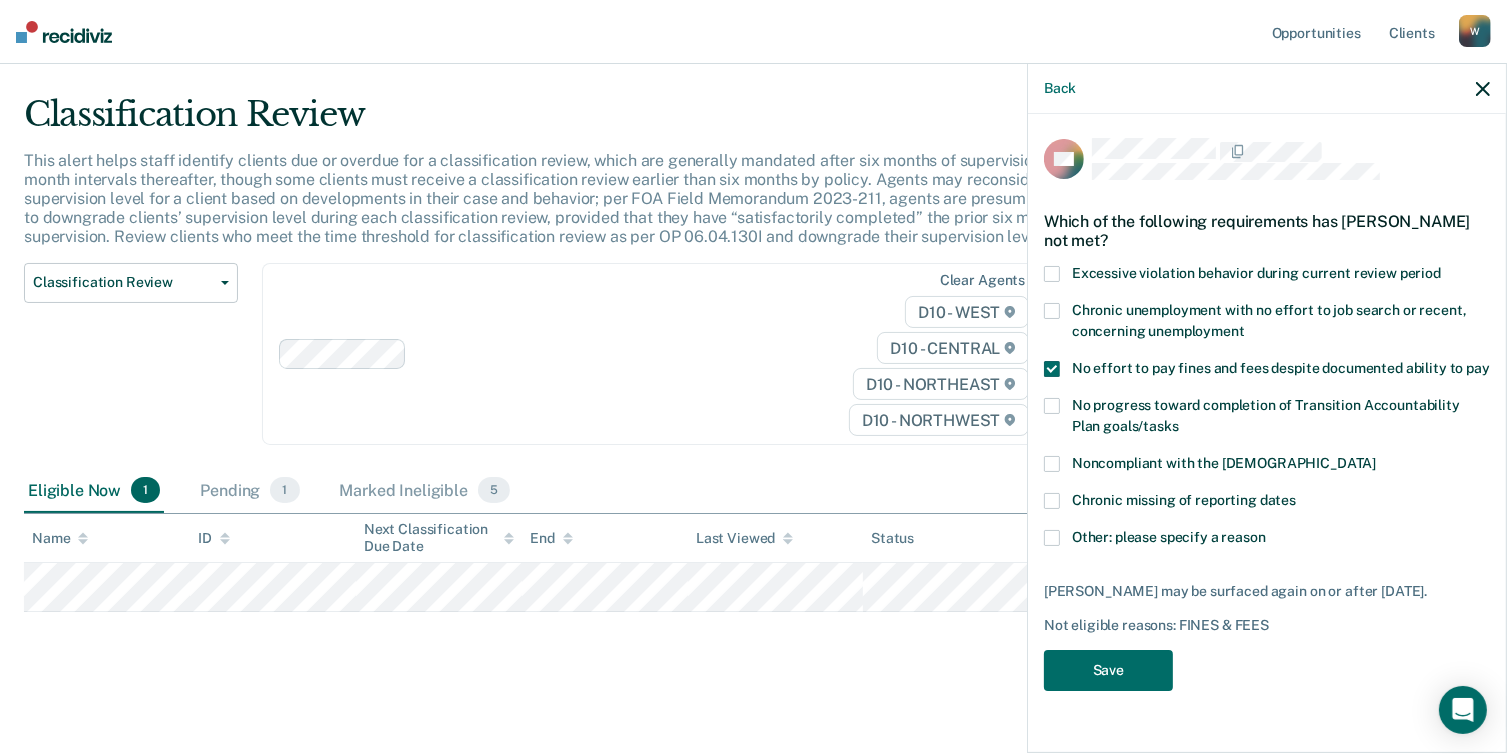 click on "Other: please specify a reason" at bounding box center [1267, 540] 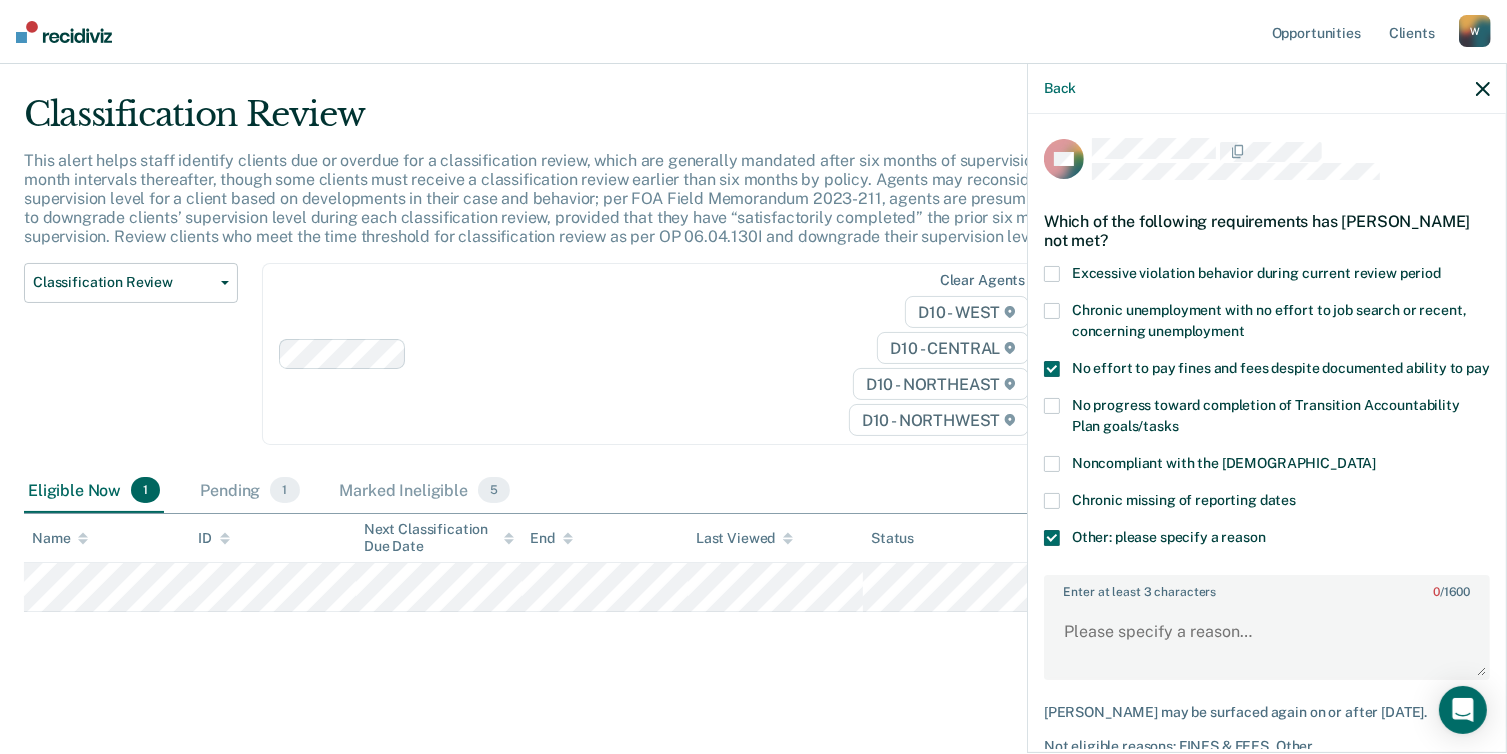 click at bounding box center [1052, 369] 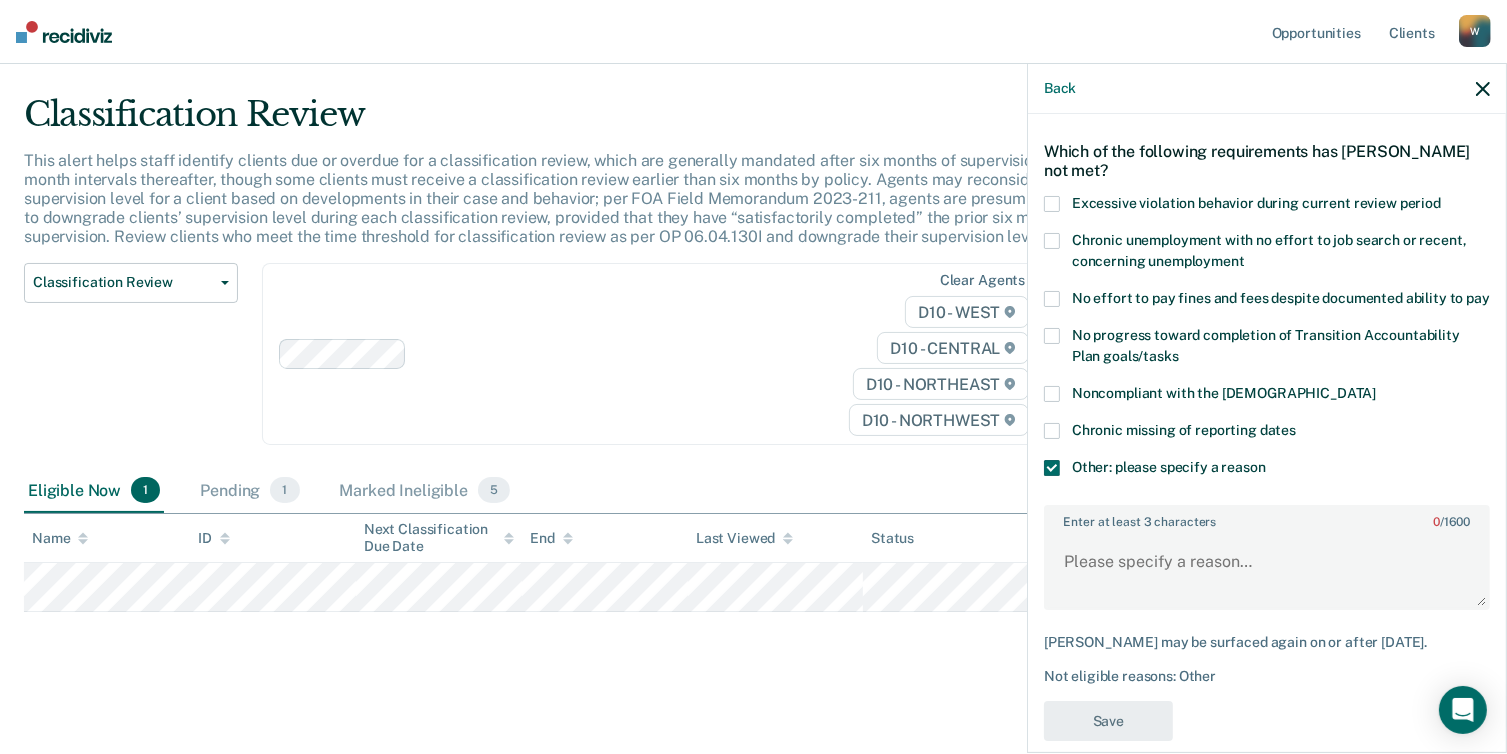 scroll, scrollTop: 115, scrollLeft: 0, axis: vertical 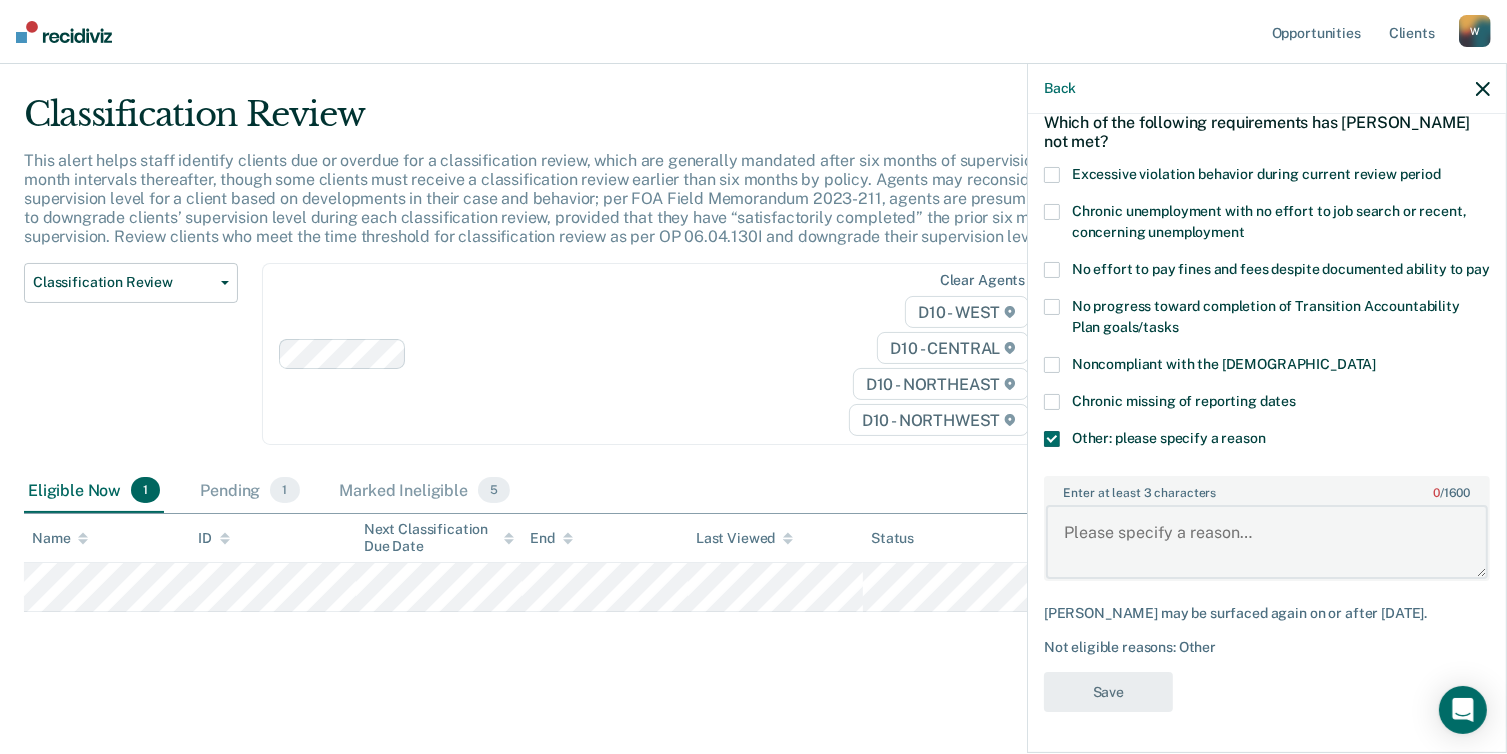 click on "Enter at least 3 characters 0  /  1600" at bounding box center [1267, 542] 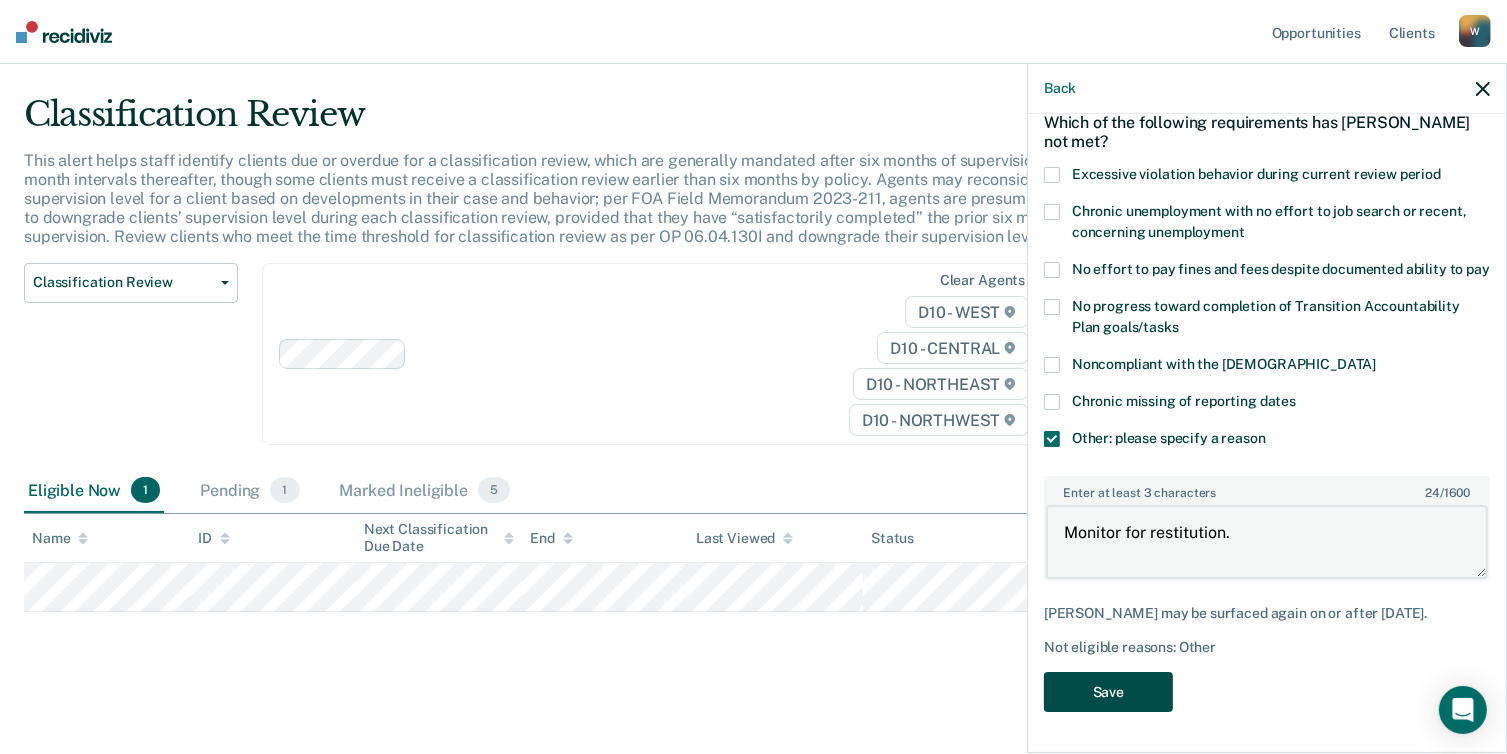 type on "Monitor for restitution." 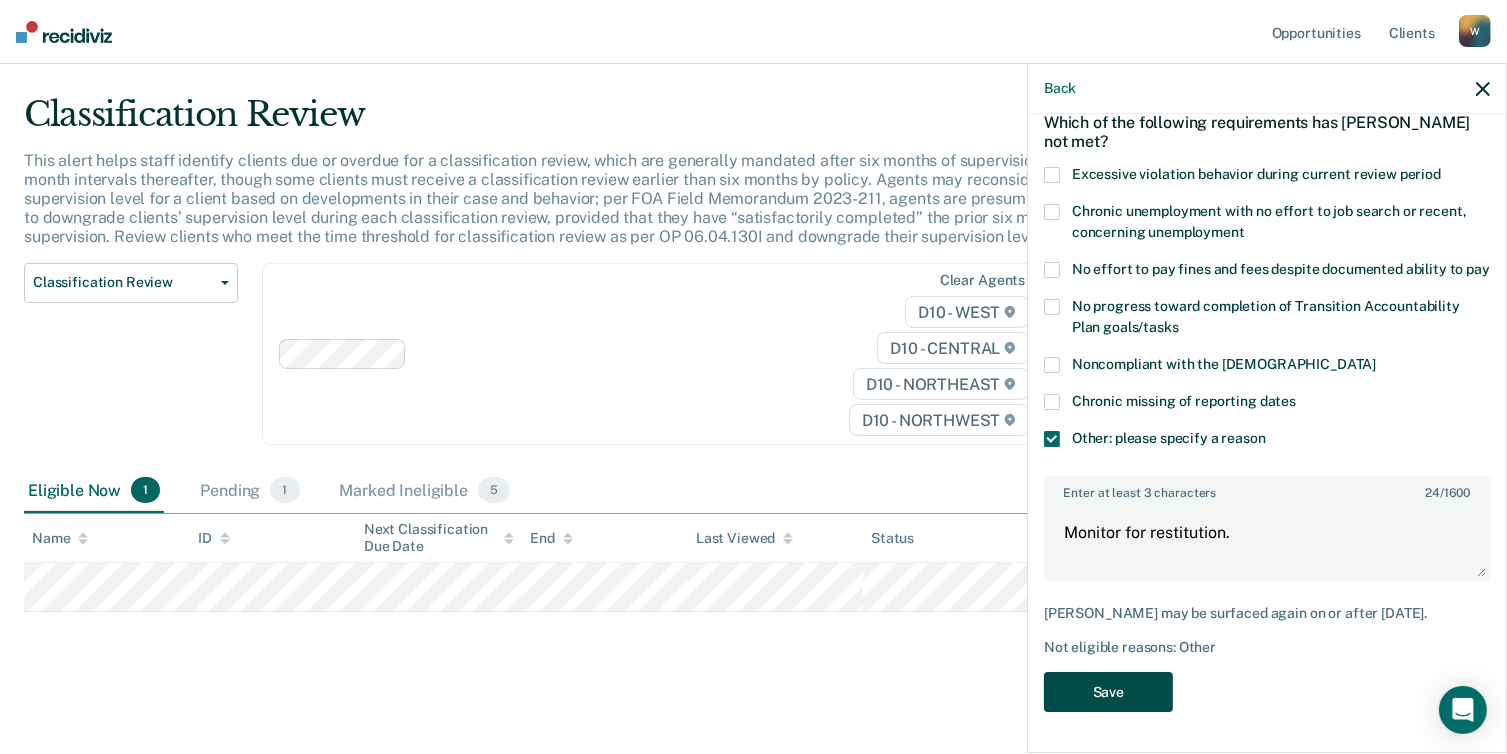 click on "Save" at bounding box center (1108, 692) 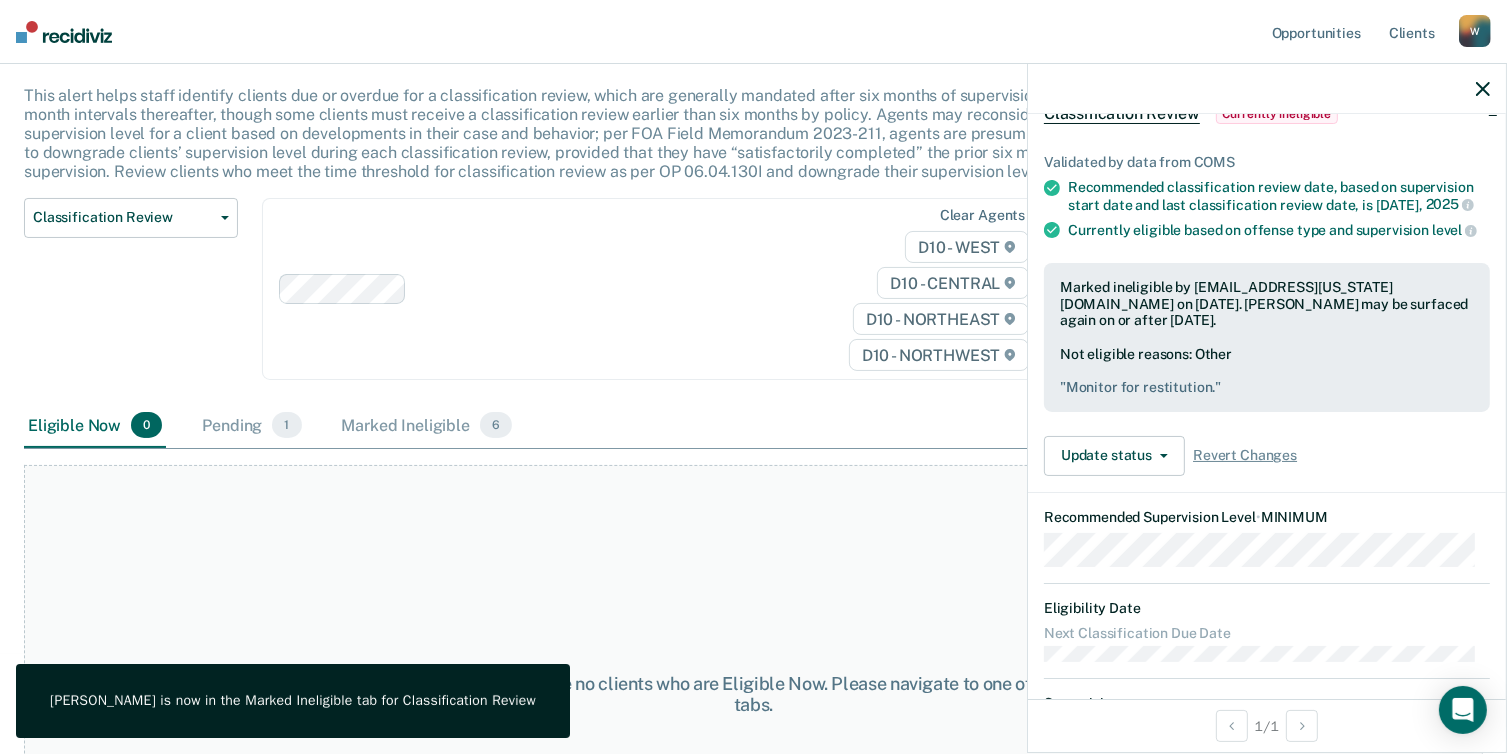 scroll, scrollTop: 144, scrollLeft: 0, axis: vertical 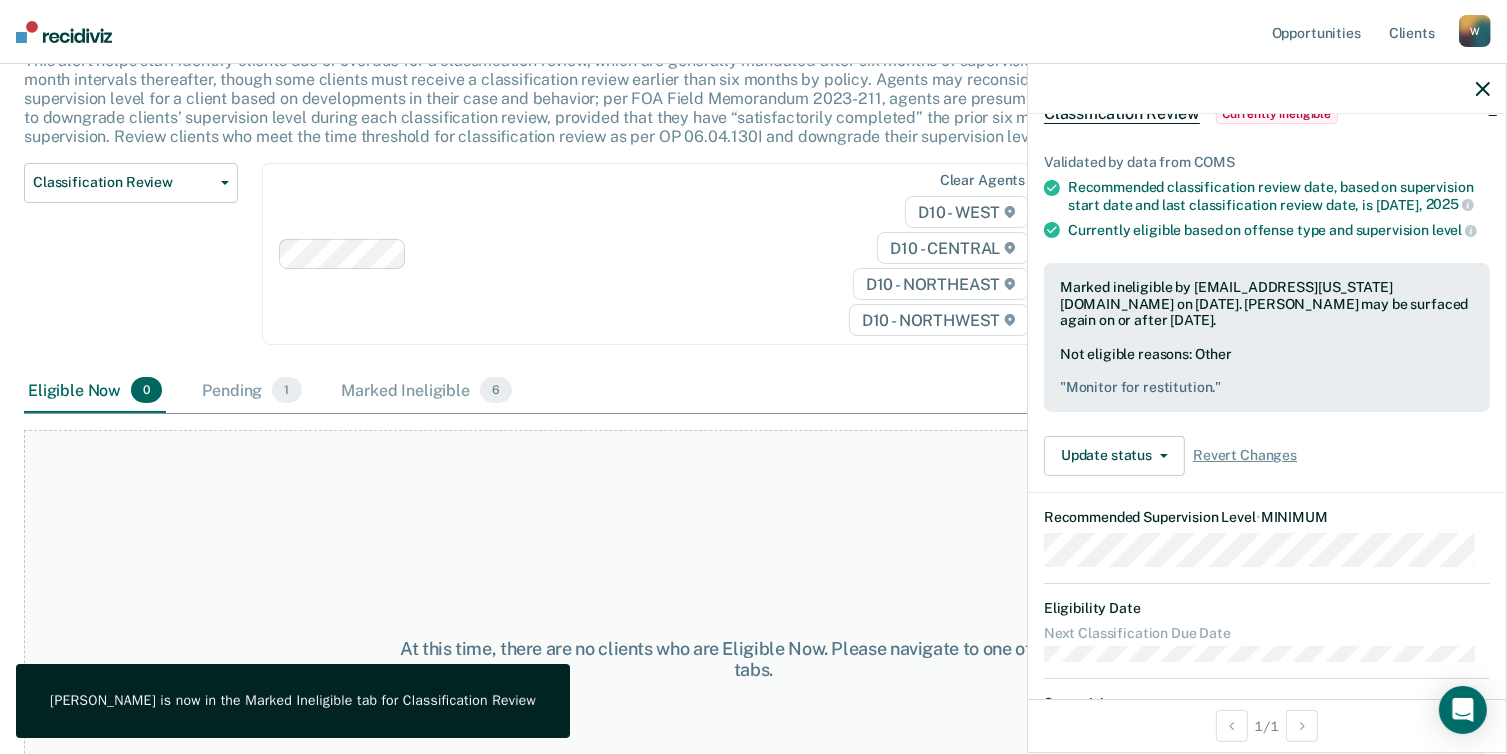 click on "At this time, there are no clients who are Eligible Now. Please navigate to one of the other tabs." at bounding box center (753, 659) 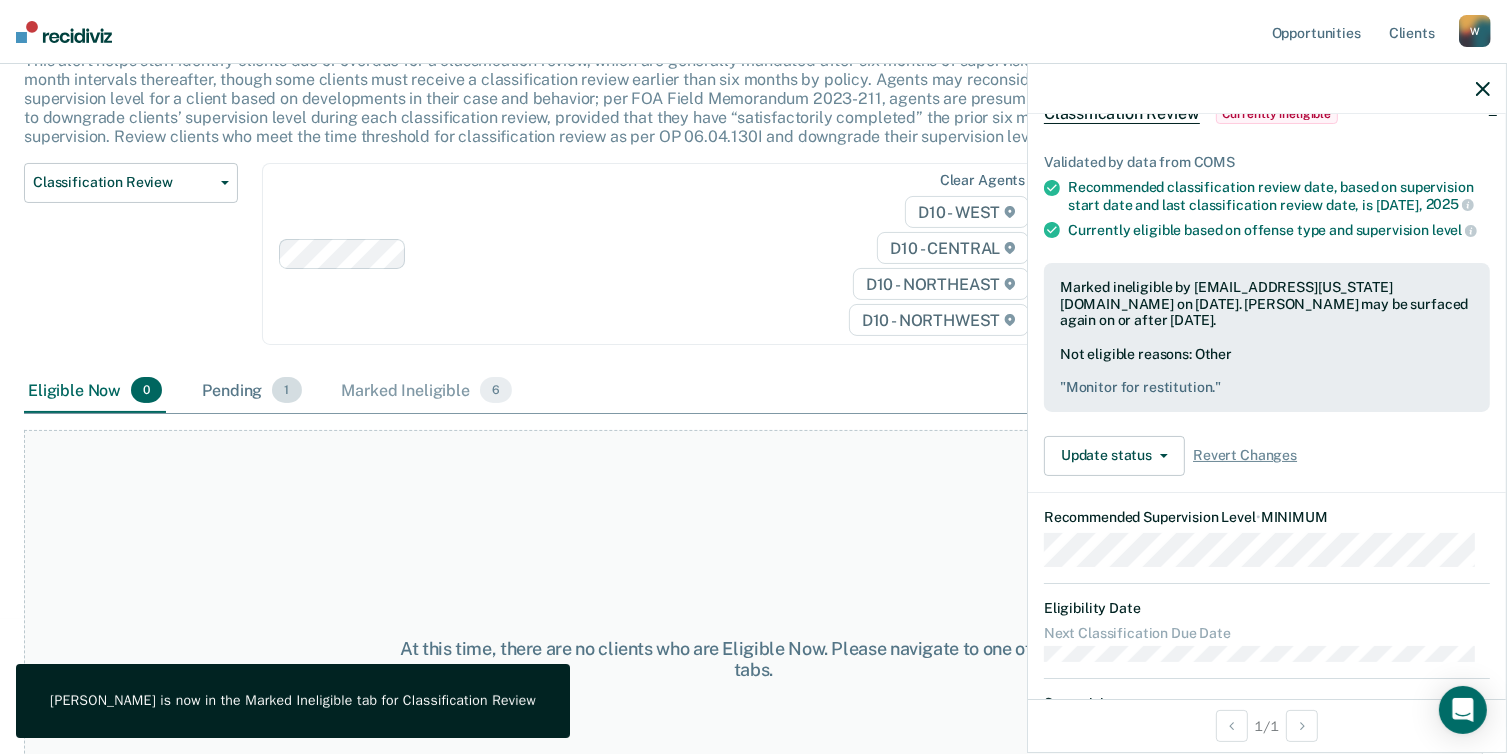 click on "Pending 1" at bounding box center (251, 391) 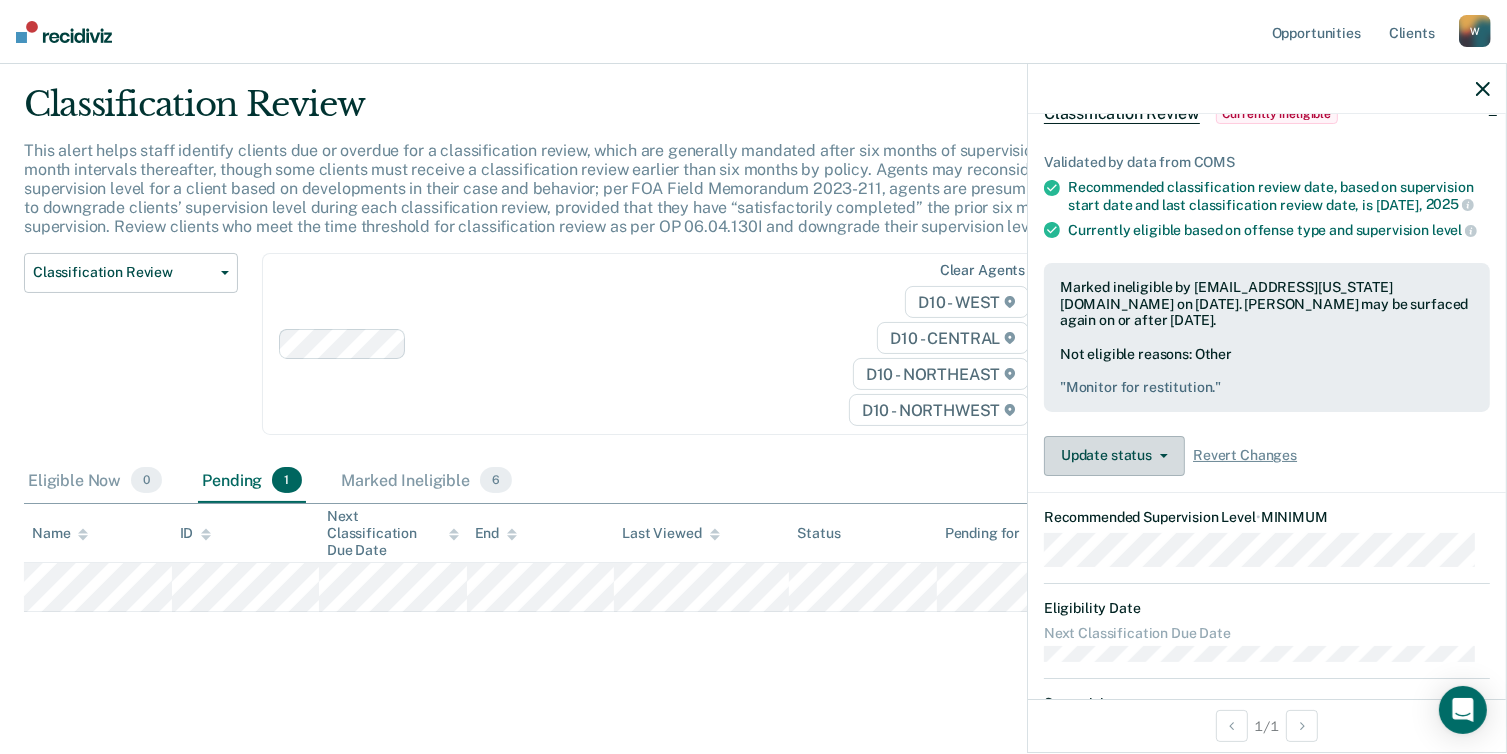 click 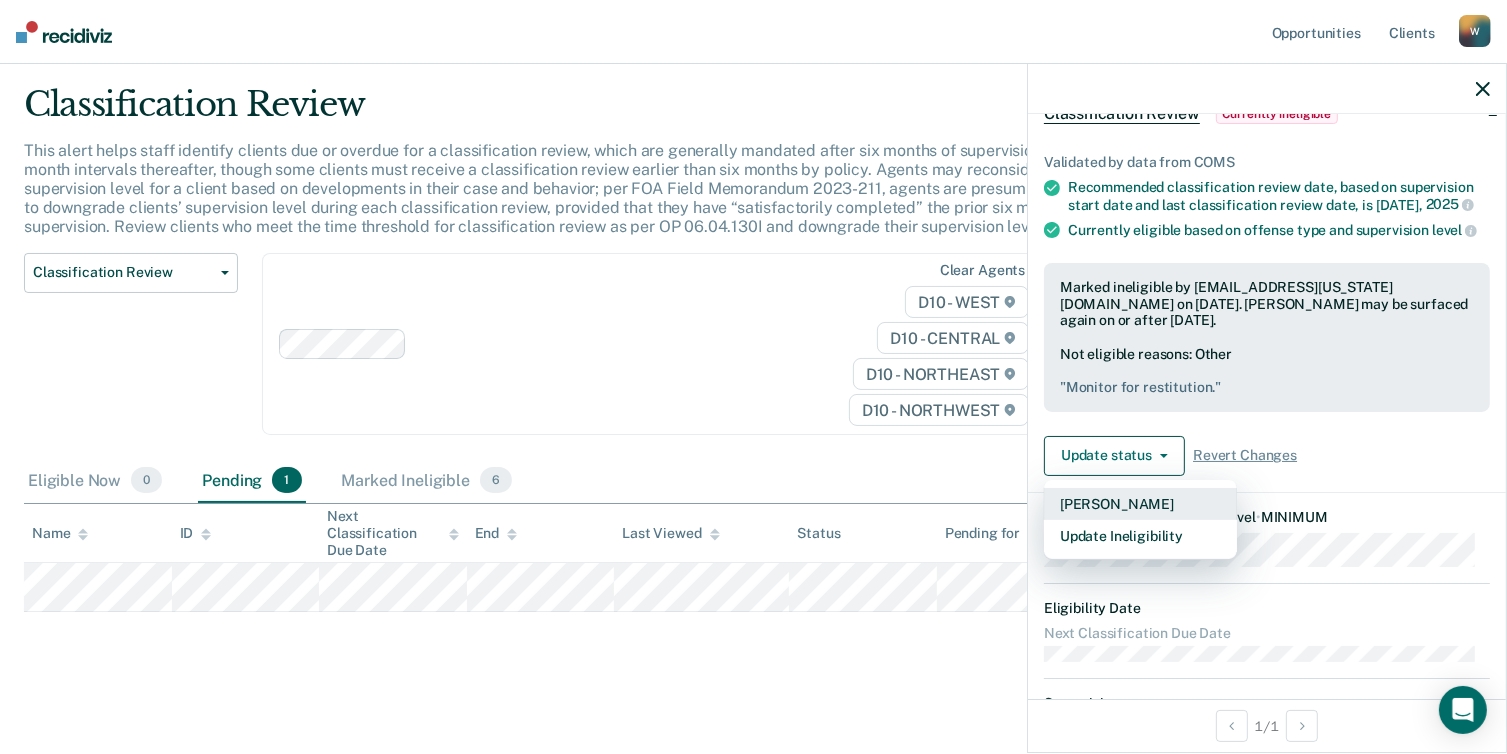 click on "[PERSON_NAME]" at bounding box center (1140, 504) 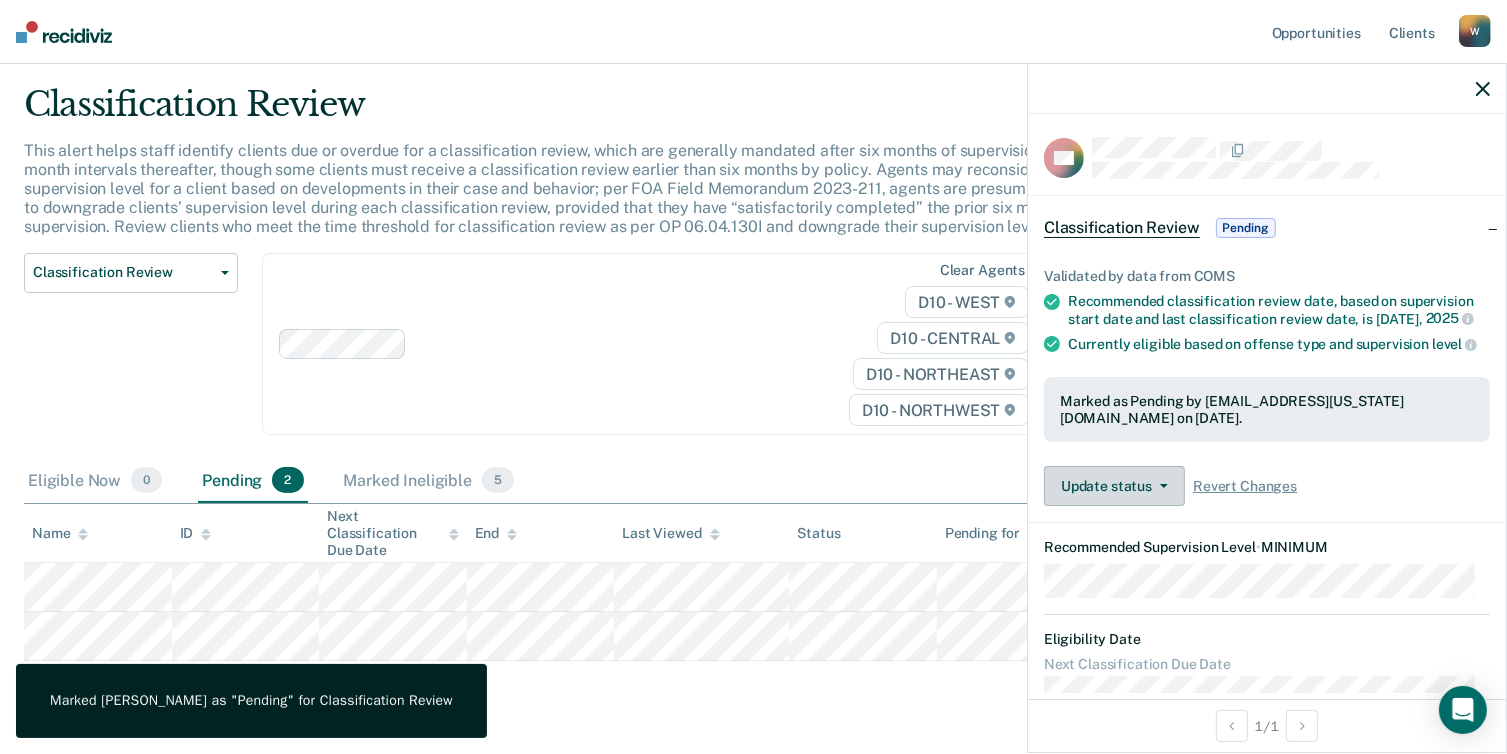 scroll, scrollTop: 0, scrollLeft: 0, axis: both 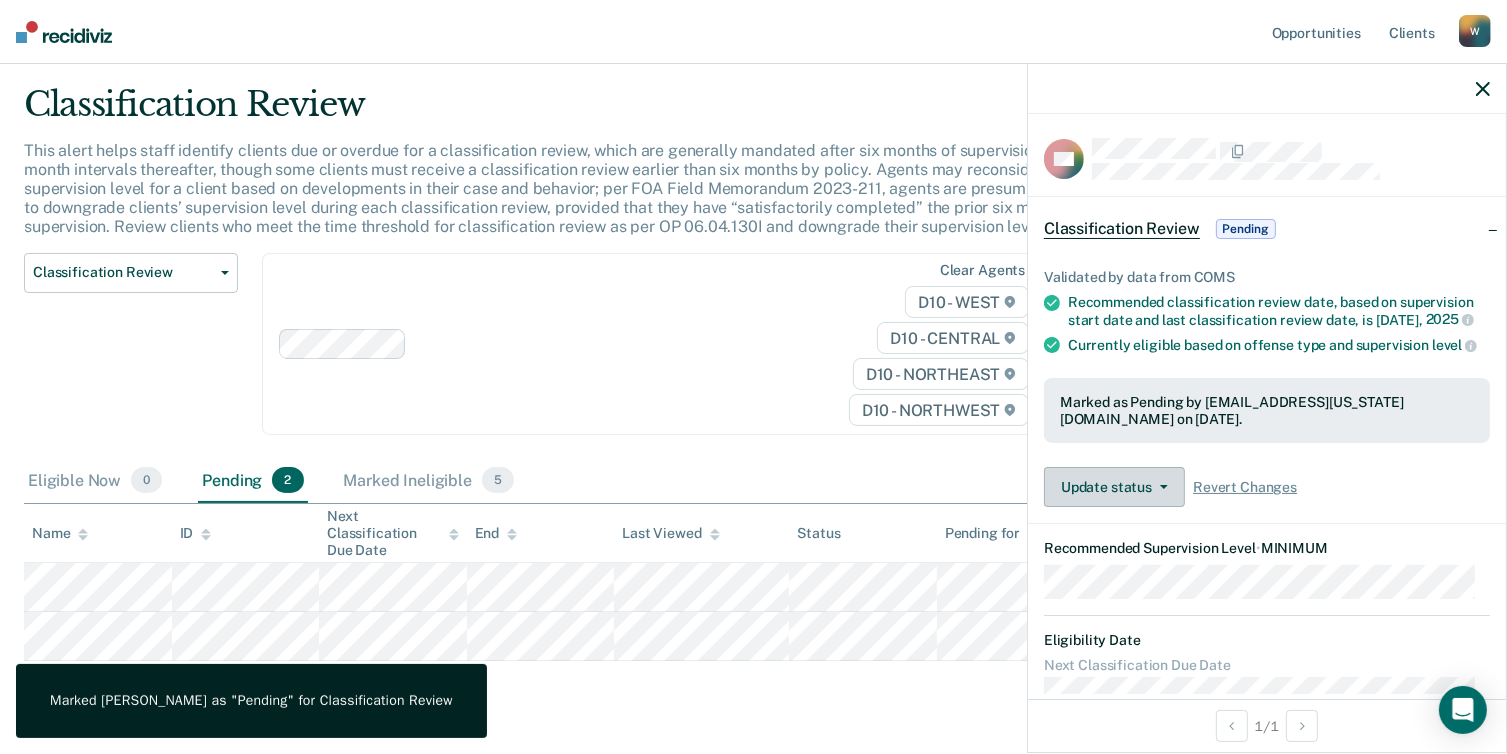 click 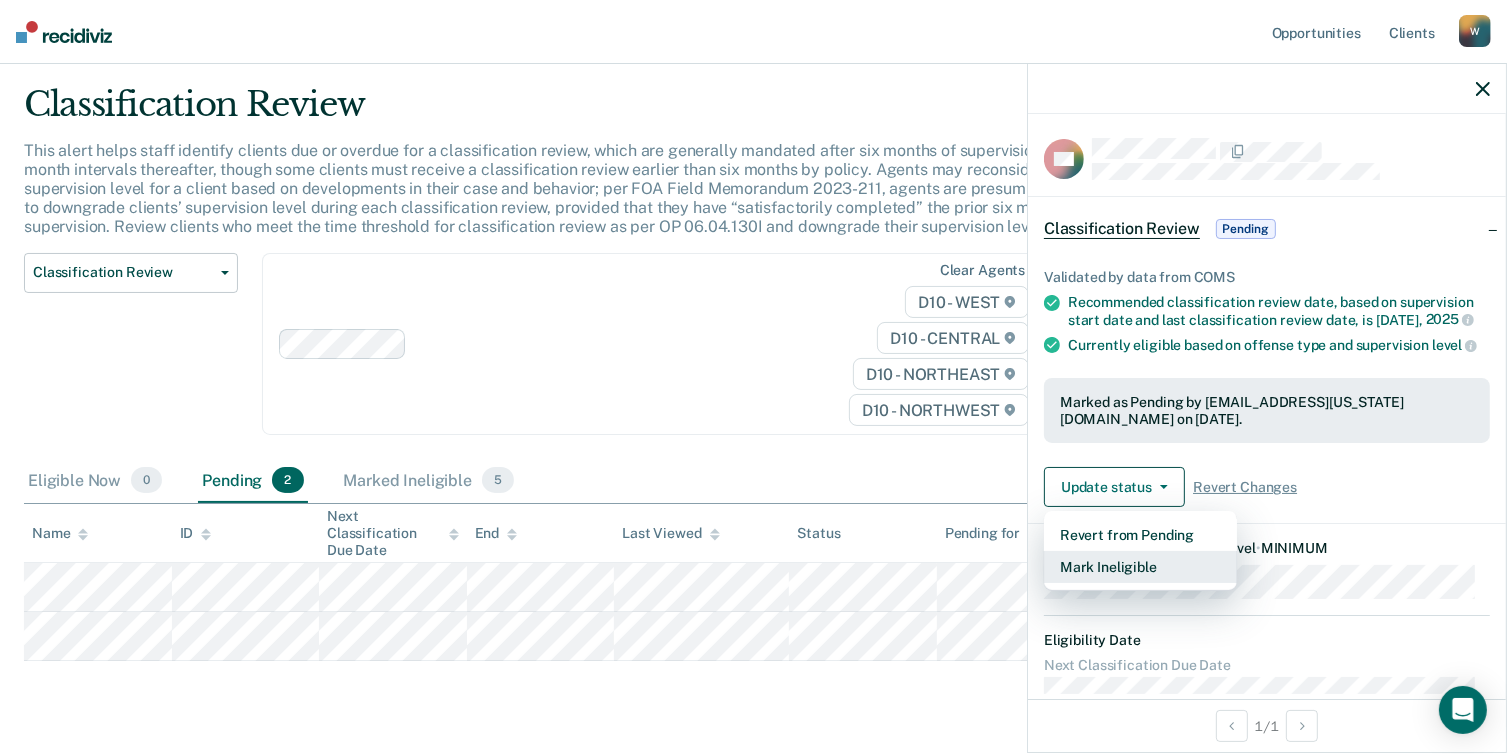 click on "Mark Ineligible" at bounding box center (1140, 567) 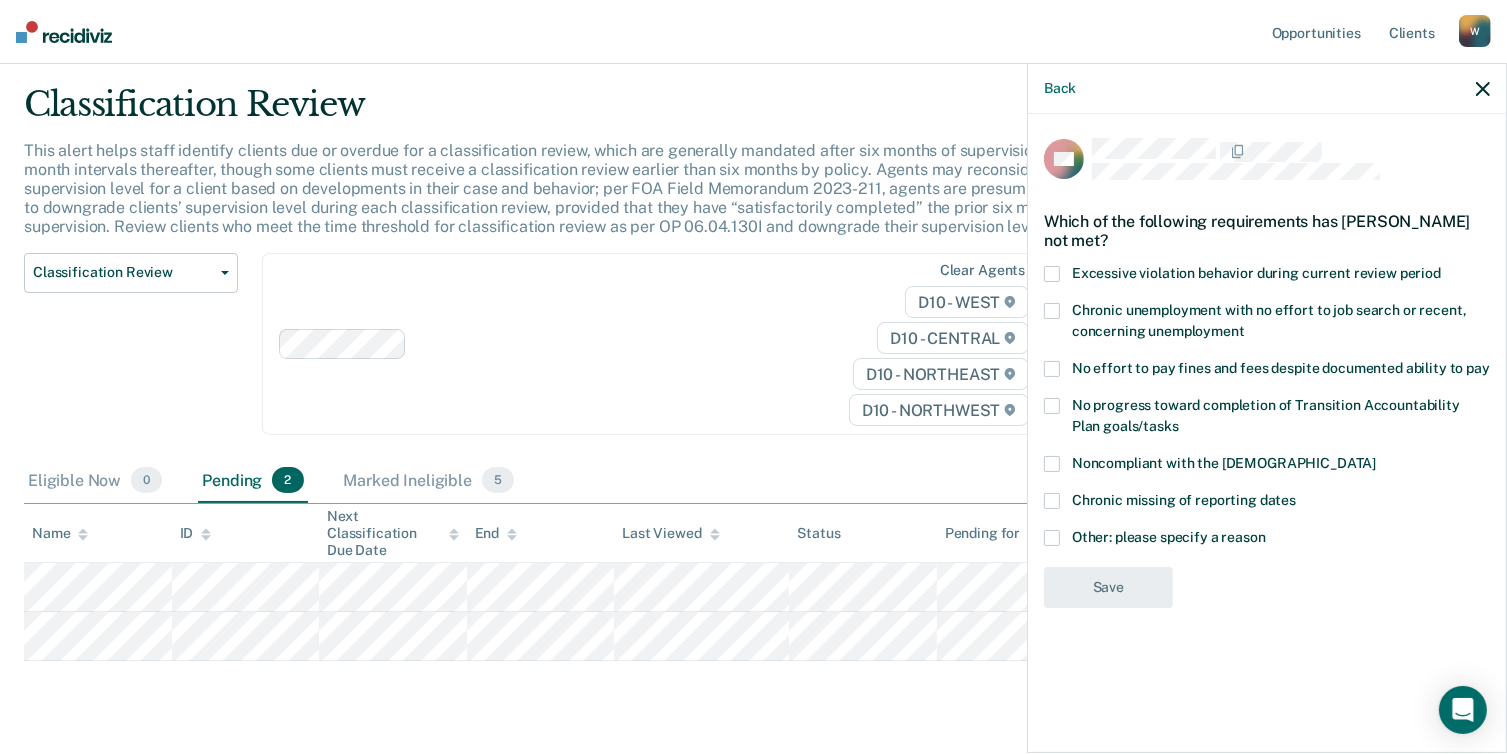 click at bounding box center (1052, 538) 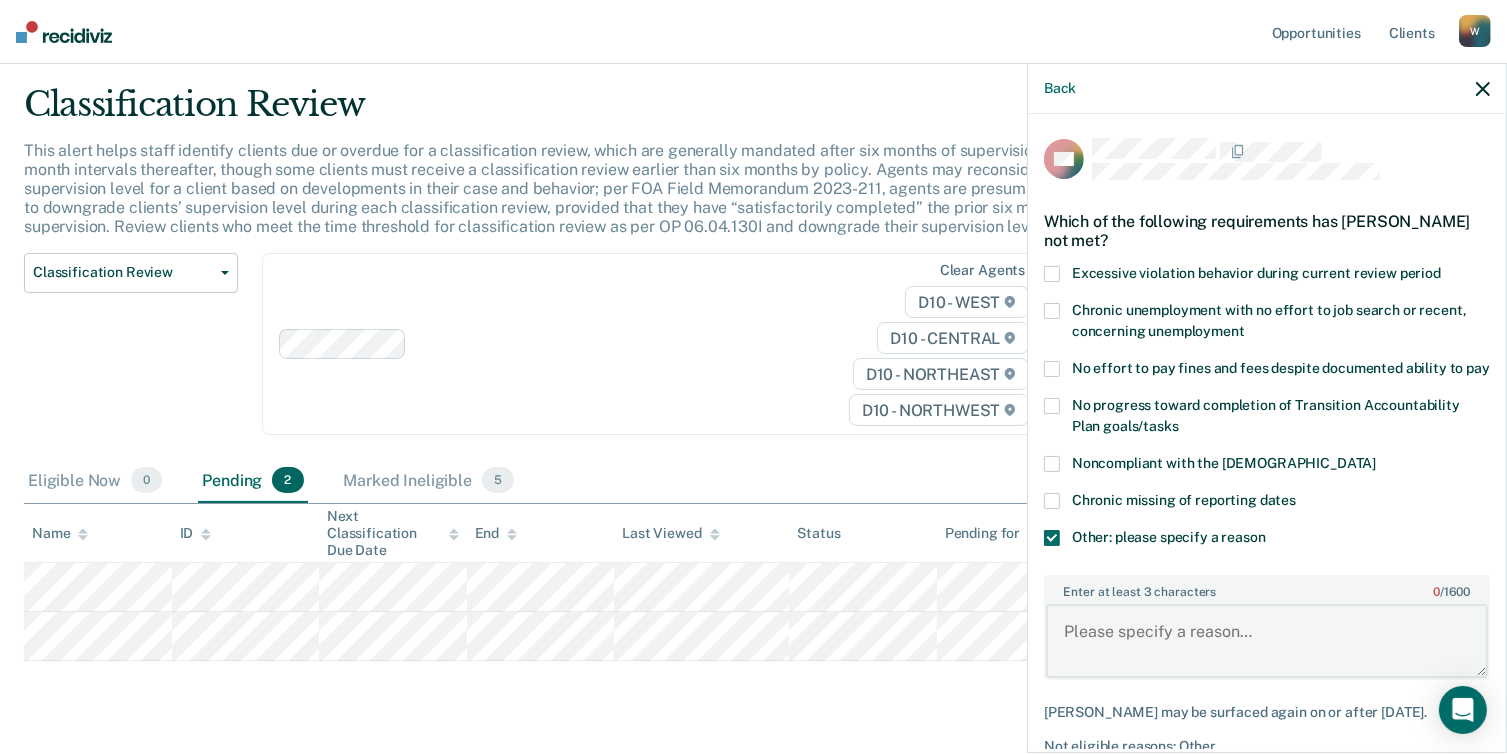 click on "Enter at least 3 characters 0  /  1600" at bounding box center (1267, 641) 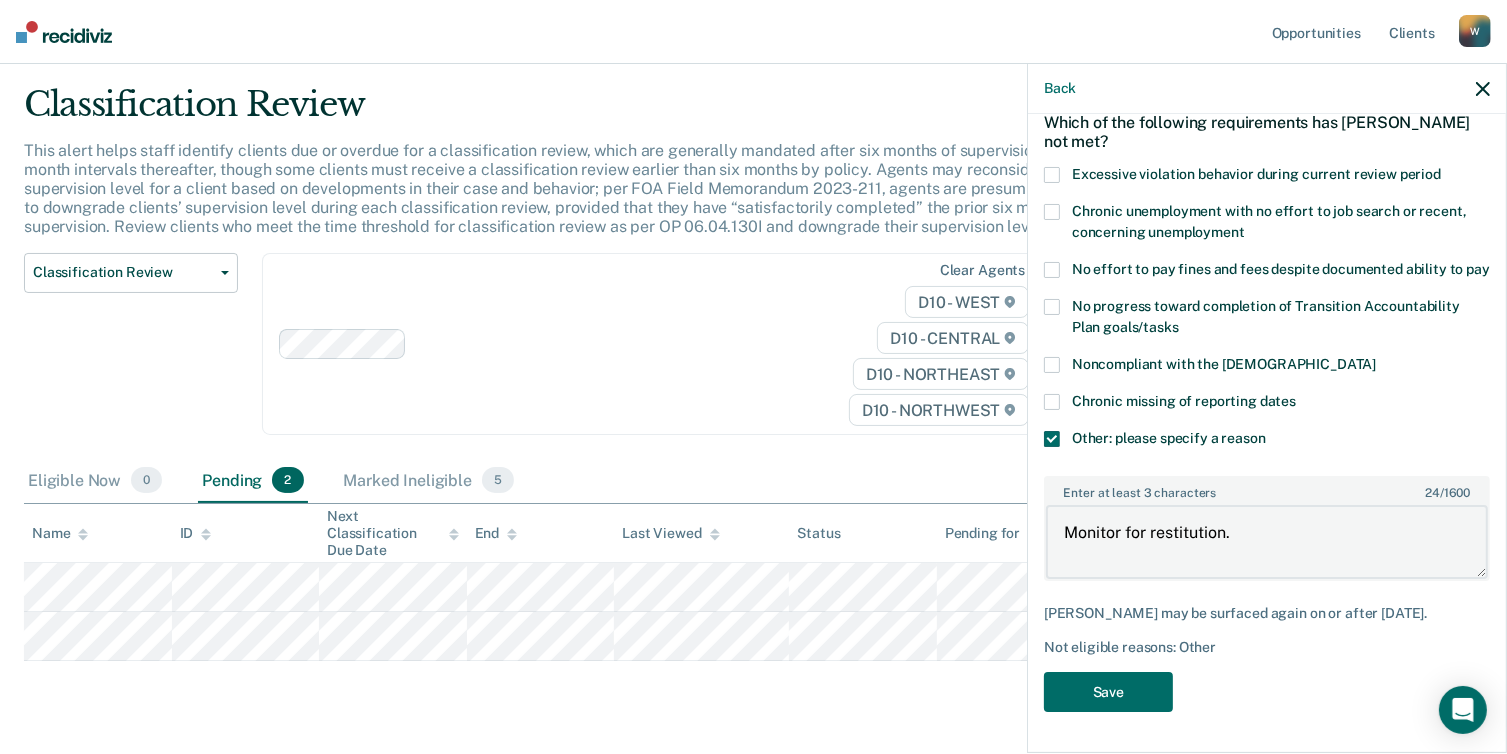 scroll, scrollTop: 115, scrollLeft: 0, axis: vertical 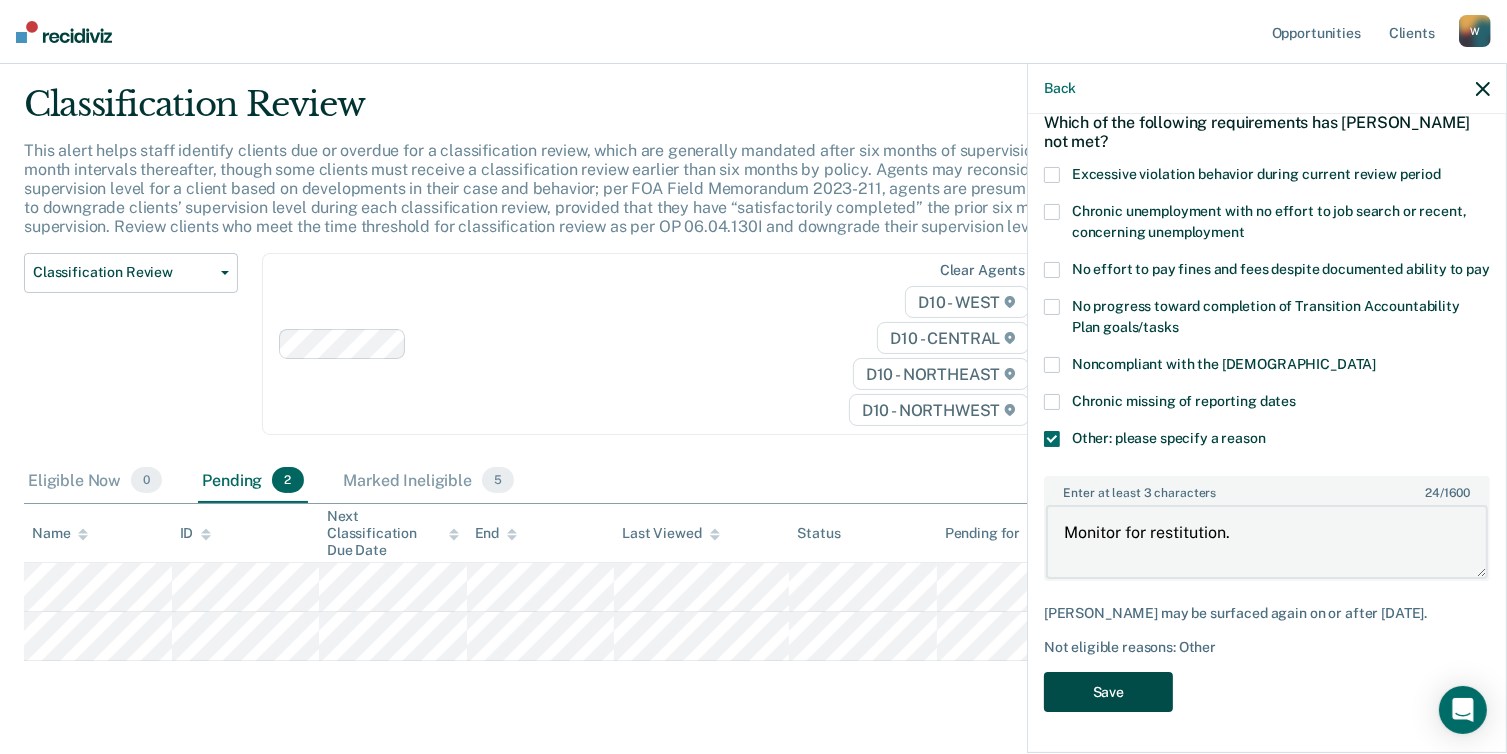 type on "Monitor for restitution." 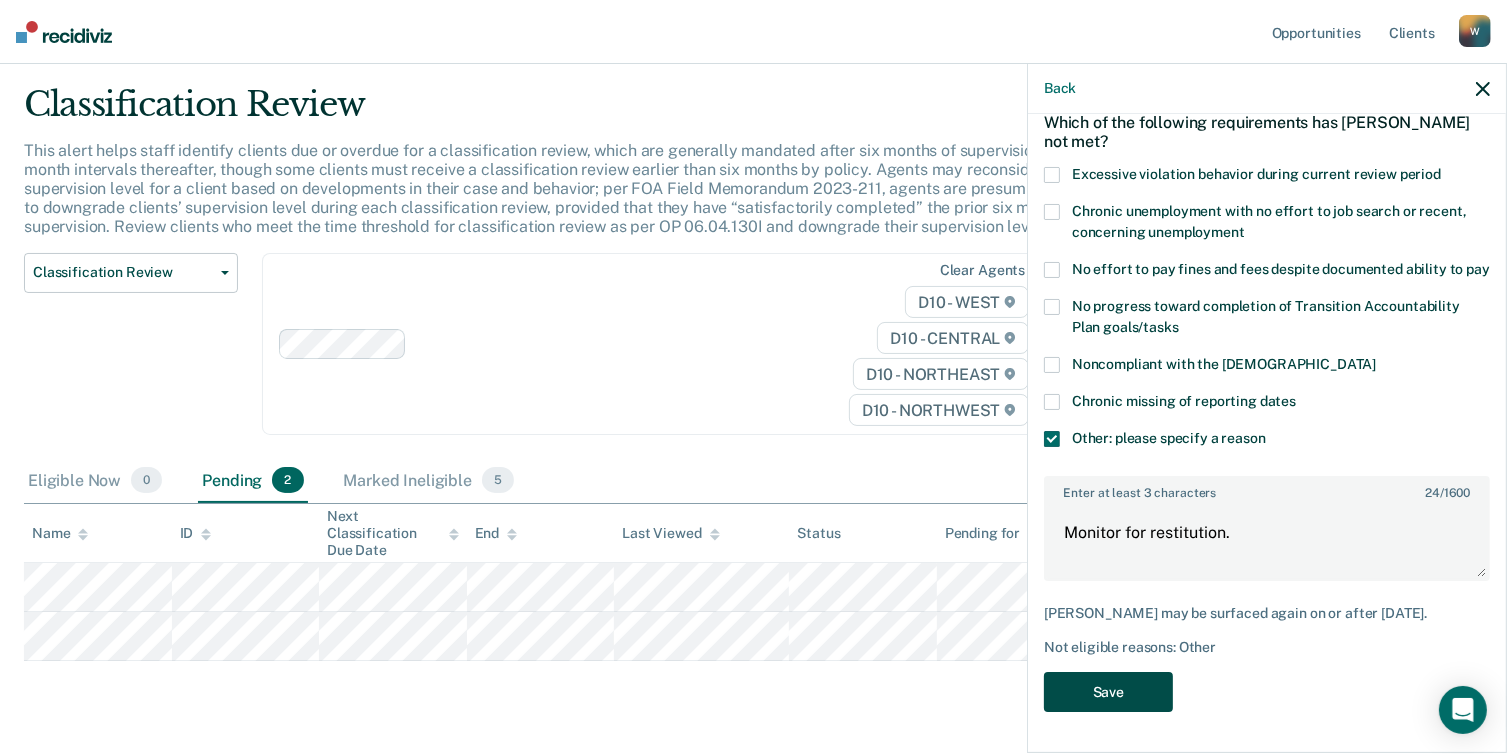 click on "Save" at bounding box center [1108, 692] 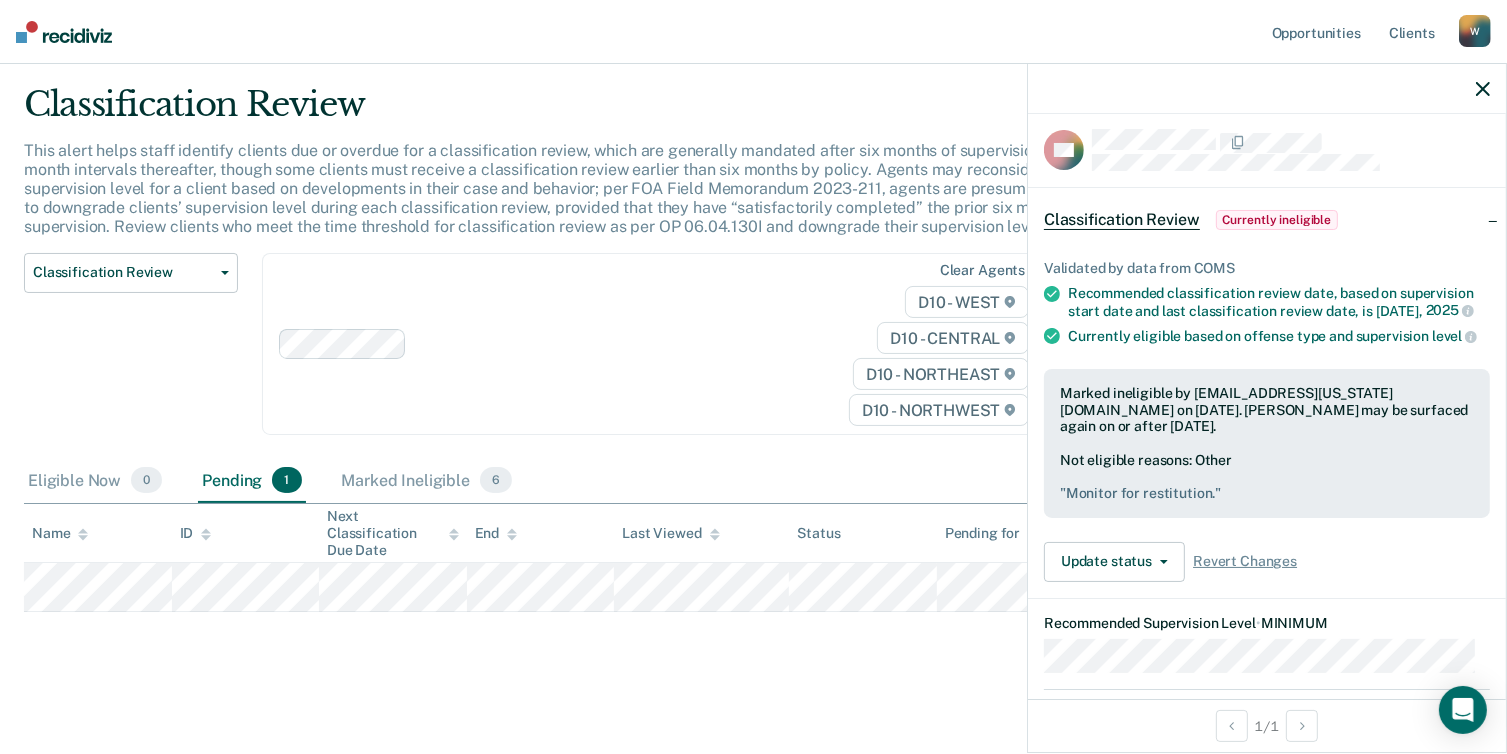 scroll, scrollTop: 0, scrollLeft: 0, axis: both 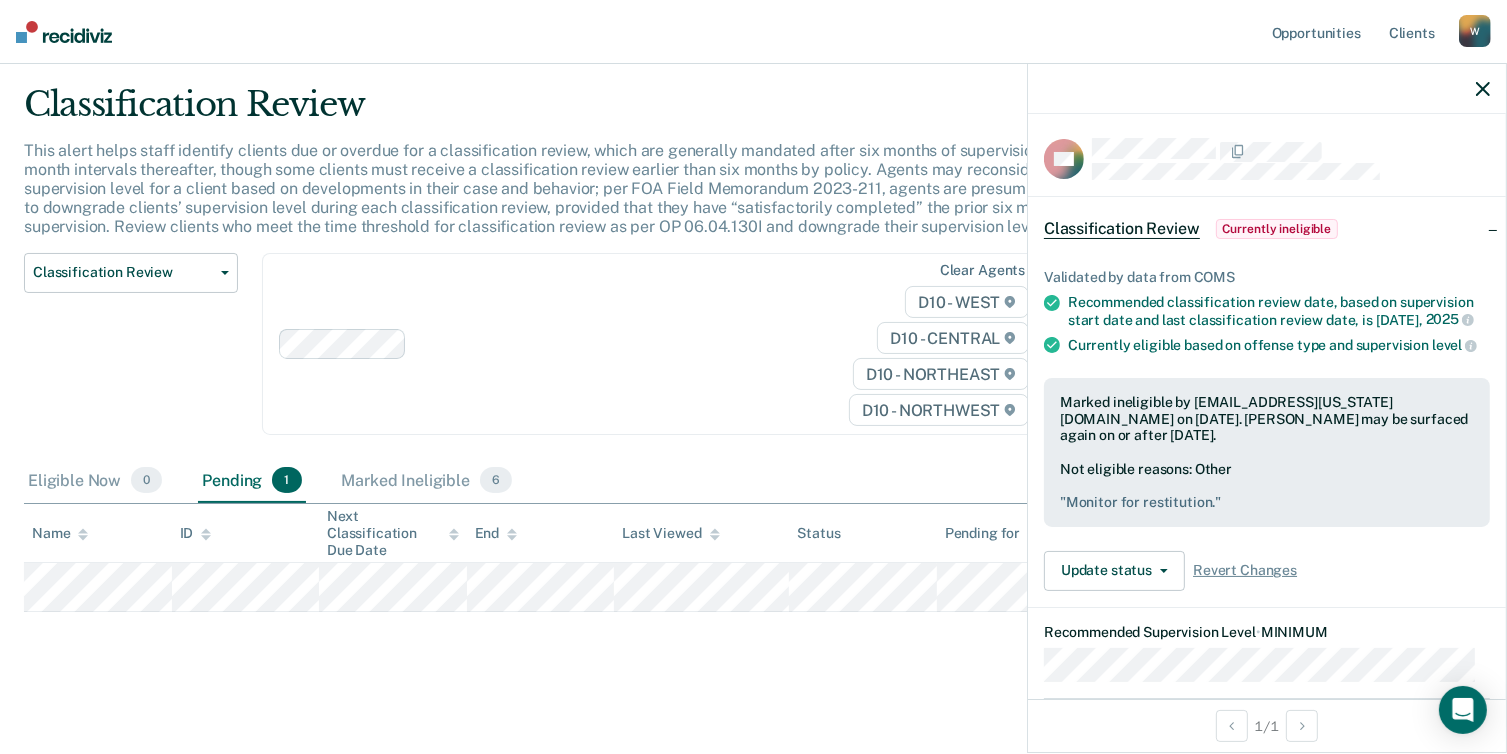 click at bounding box center (1267, 89) 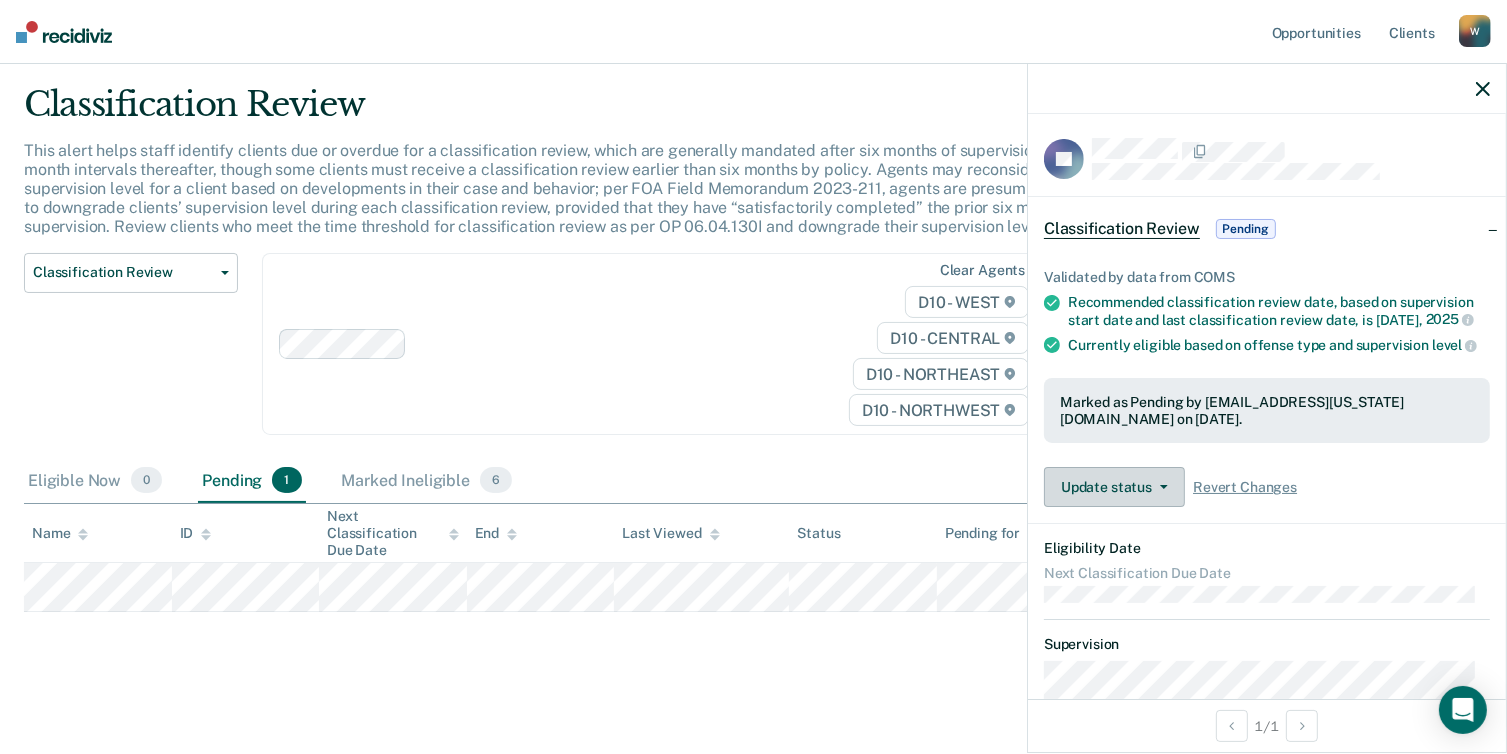 click on "Update status" at bounding box center [1114, 487] 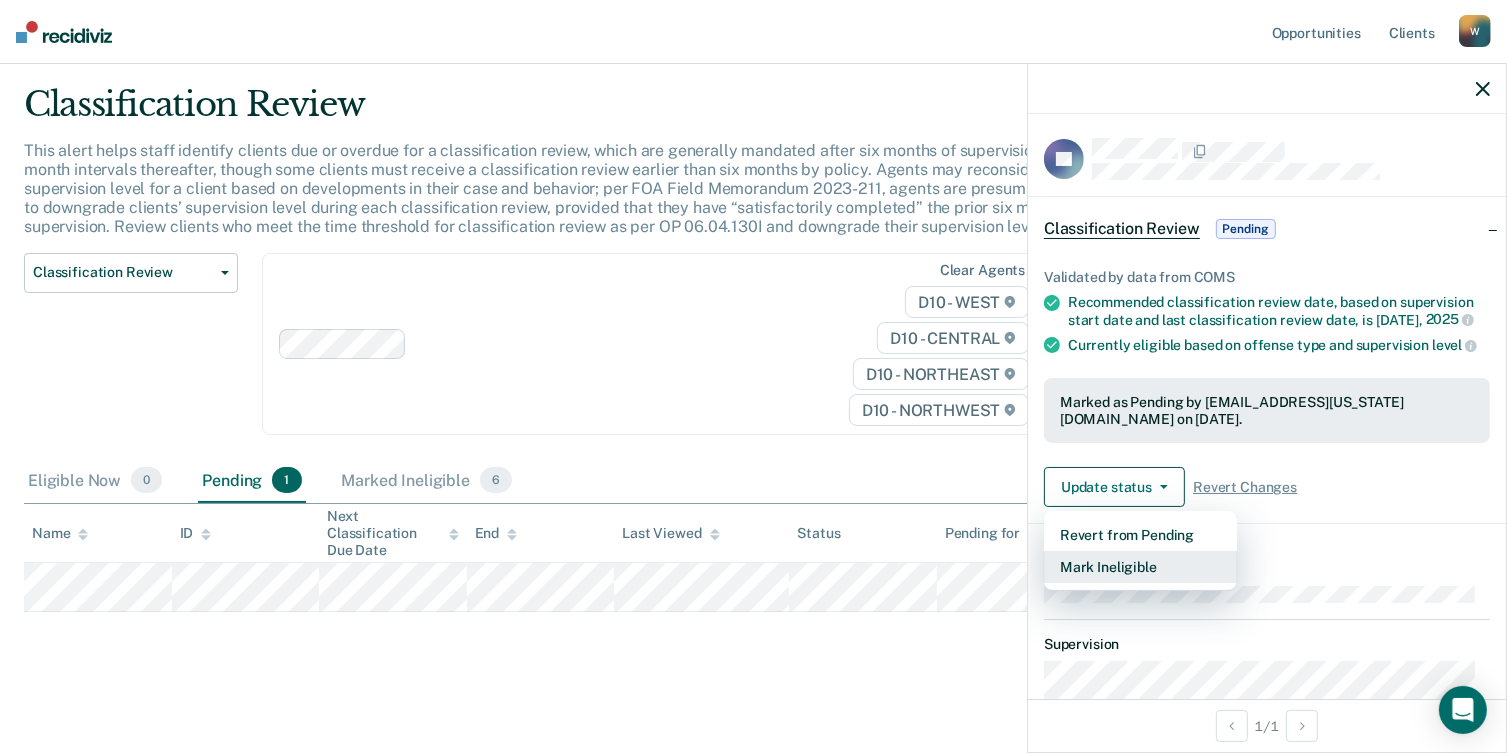 click on "Mark Ineligible" at bounding box center [1140, 567] 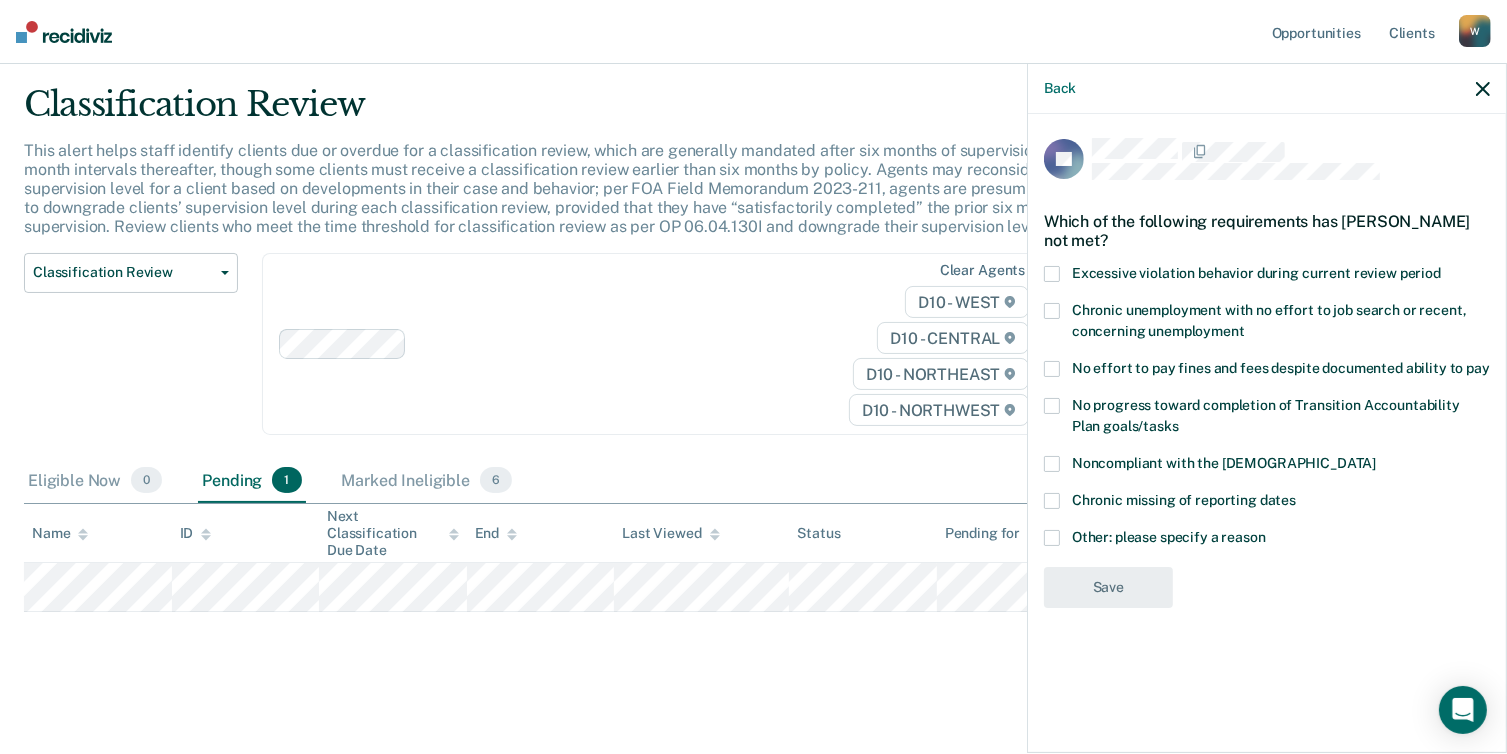 click on "Other: please specify a reason" at bounding box center [1267, 540] 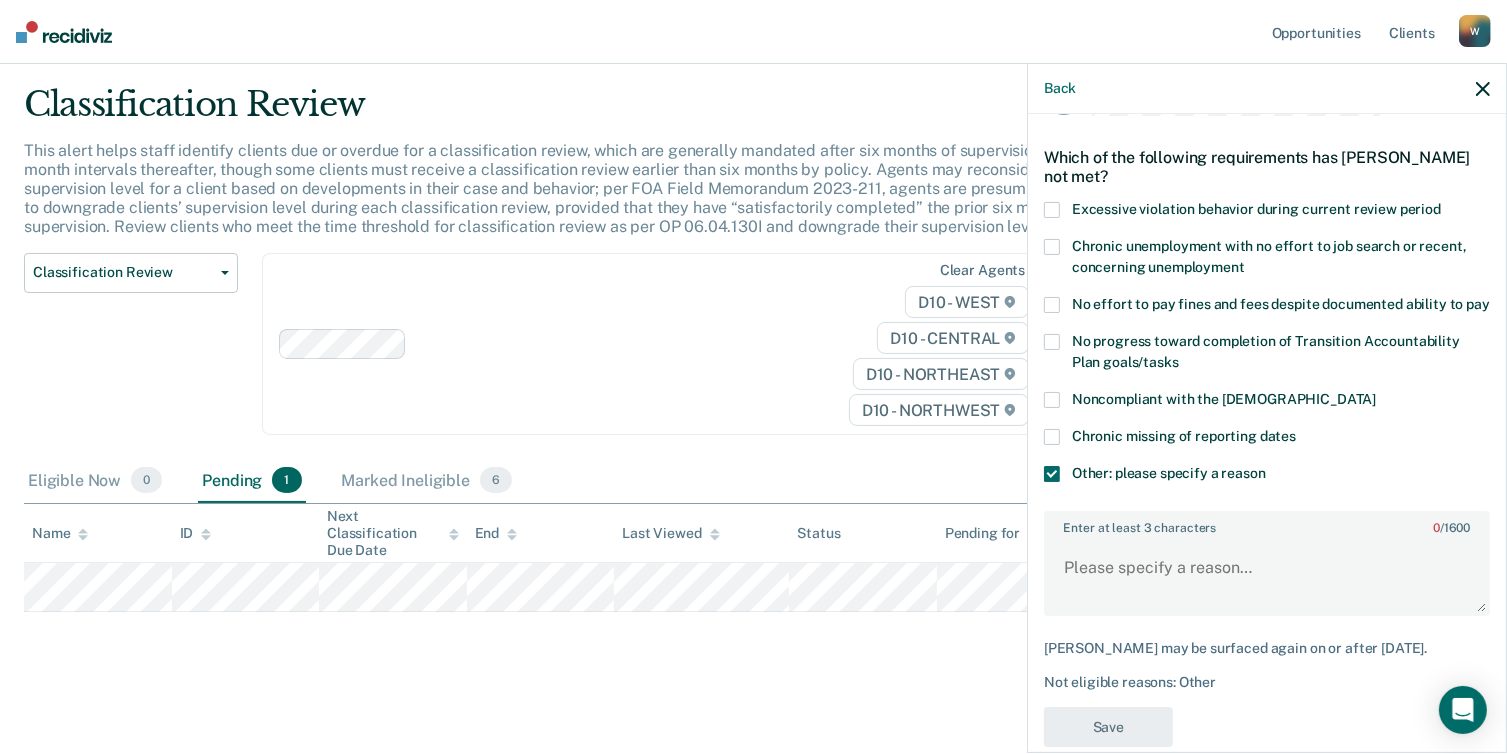 scroll, scrollTop: 100, scrollLeft: 0, axis: vertical 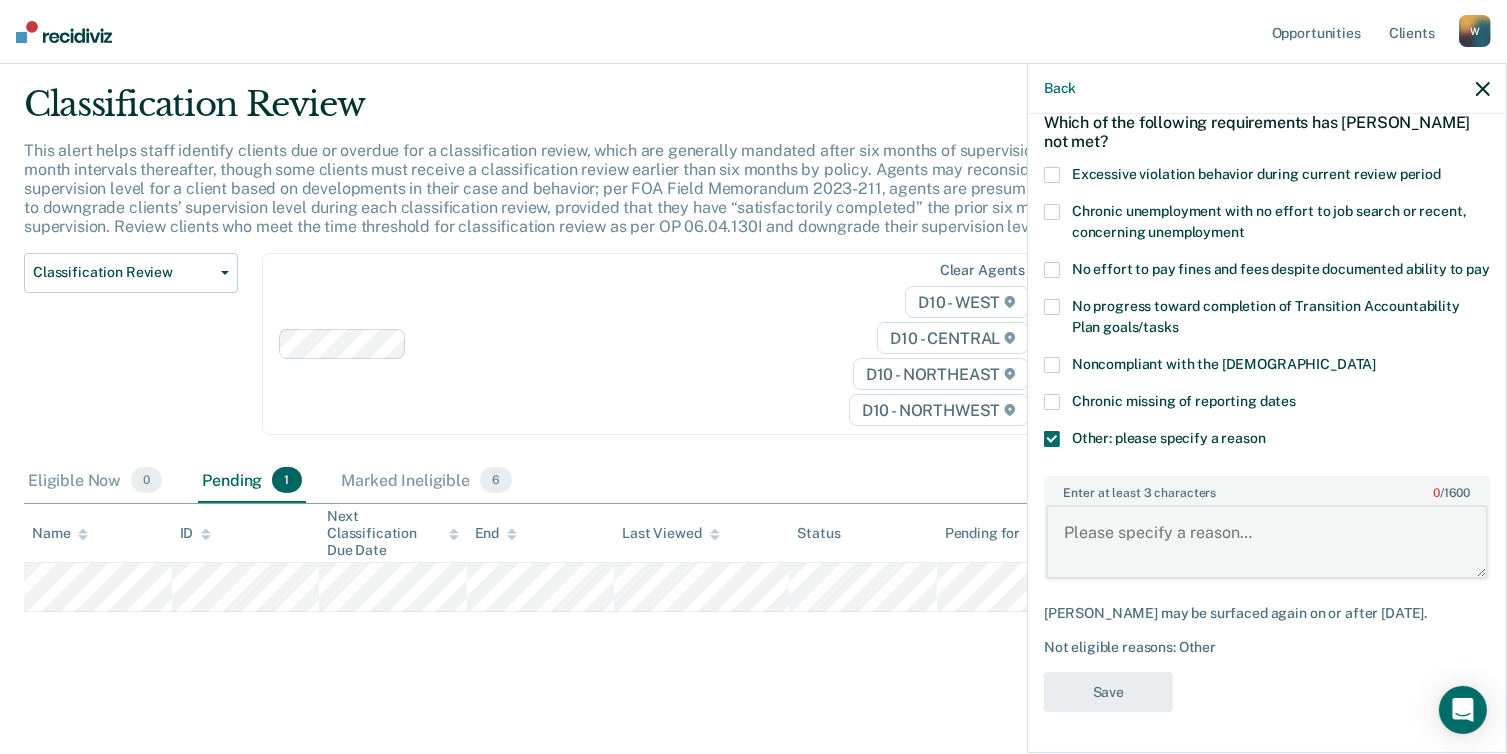 click on "Enter at least 3 characters 0  /  1600" at bounding box center [1267, 542] 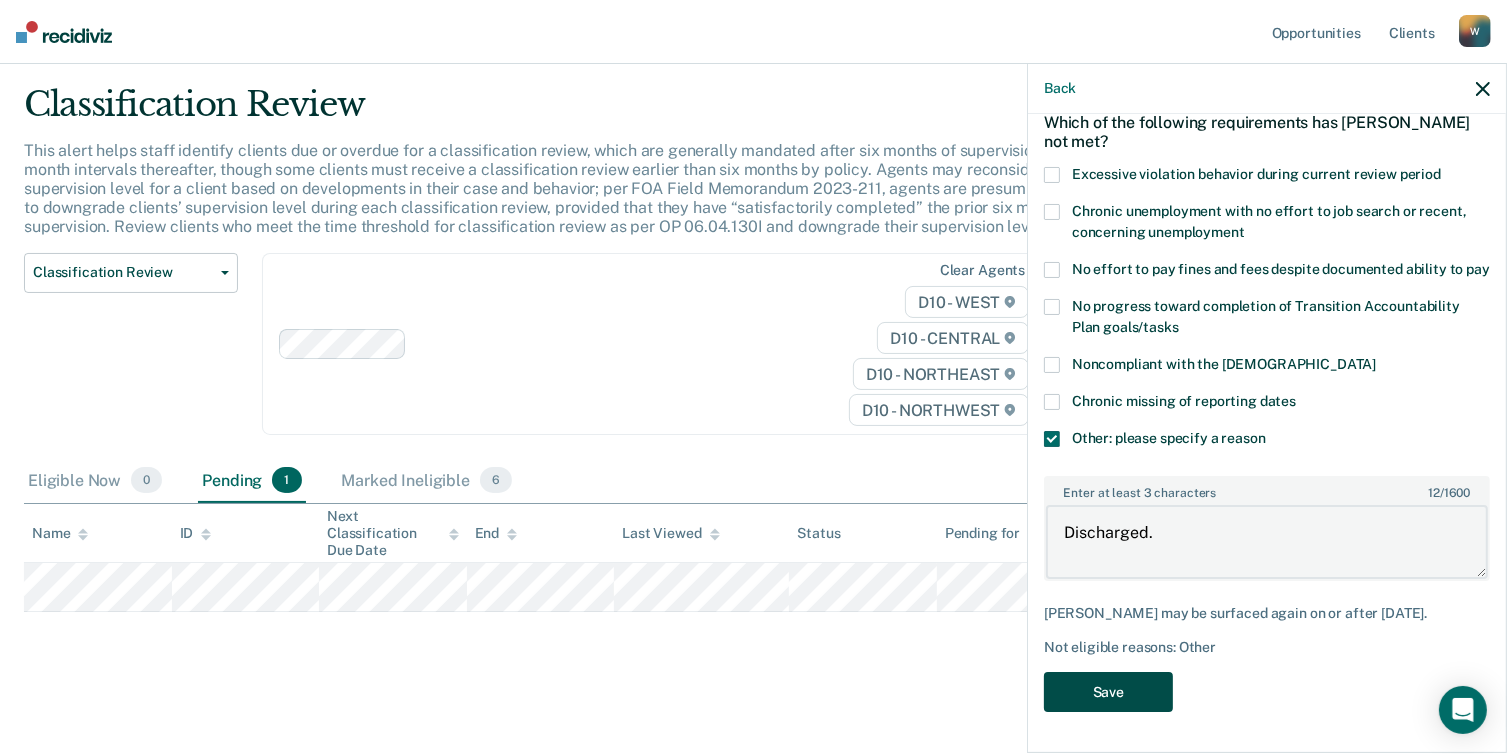 type on "Discharged." 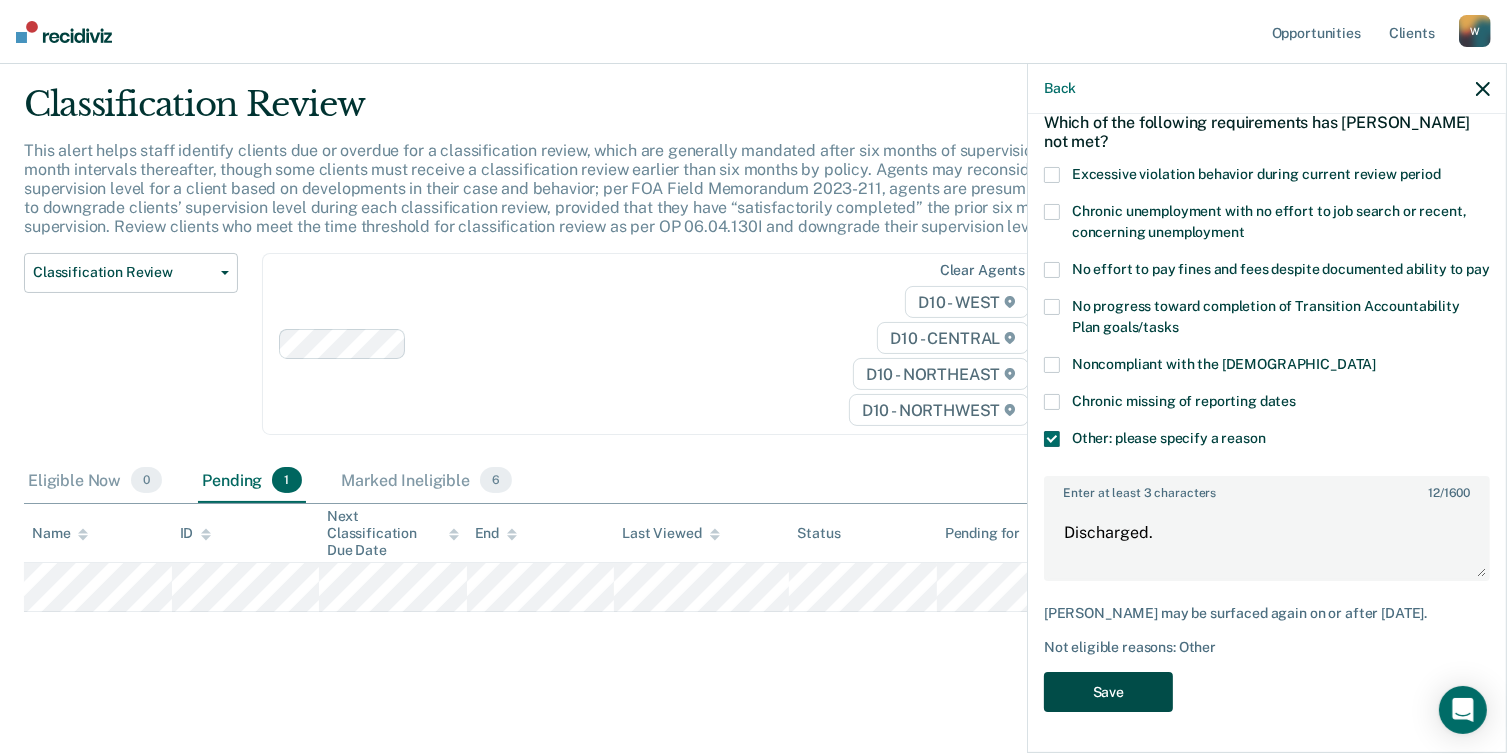 click on "Save" at bounding box center (1108, 692) 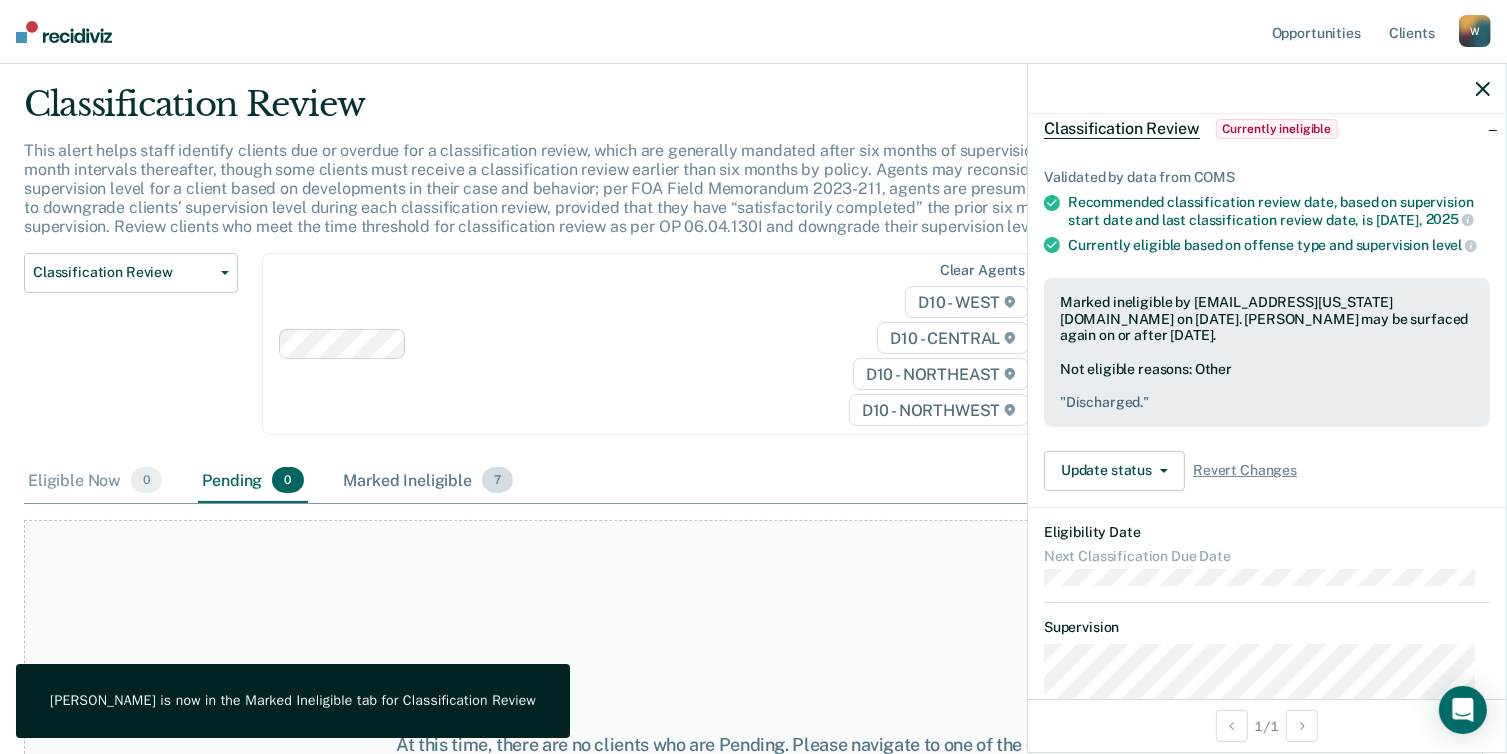 click on "Marked Ineligible 7" at bounding box center (429, 481) 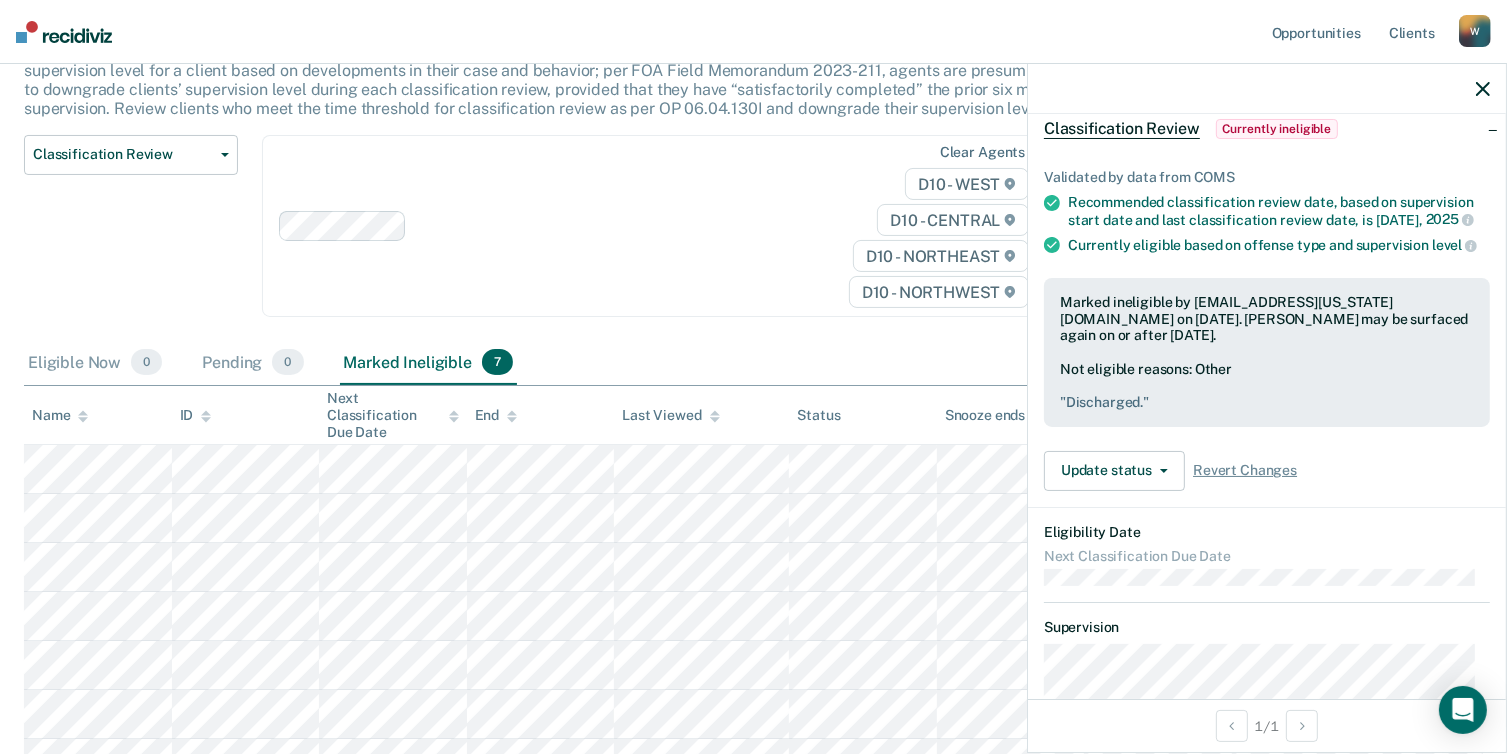 scroll, scrollTop: 48, scrollLeft: 0, axis: vertical 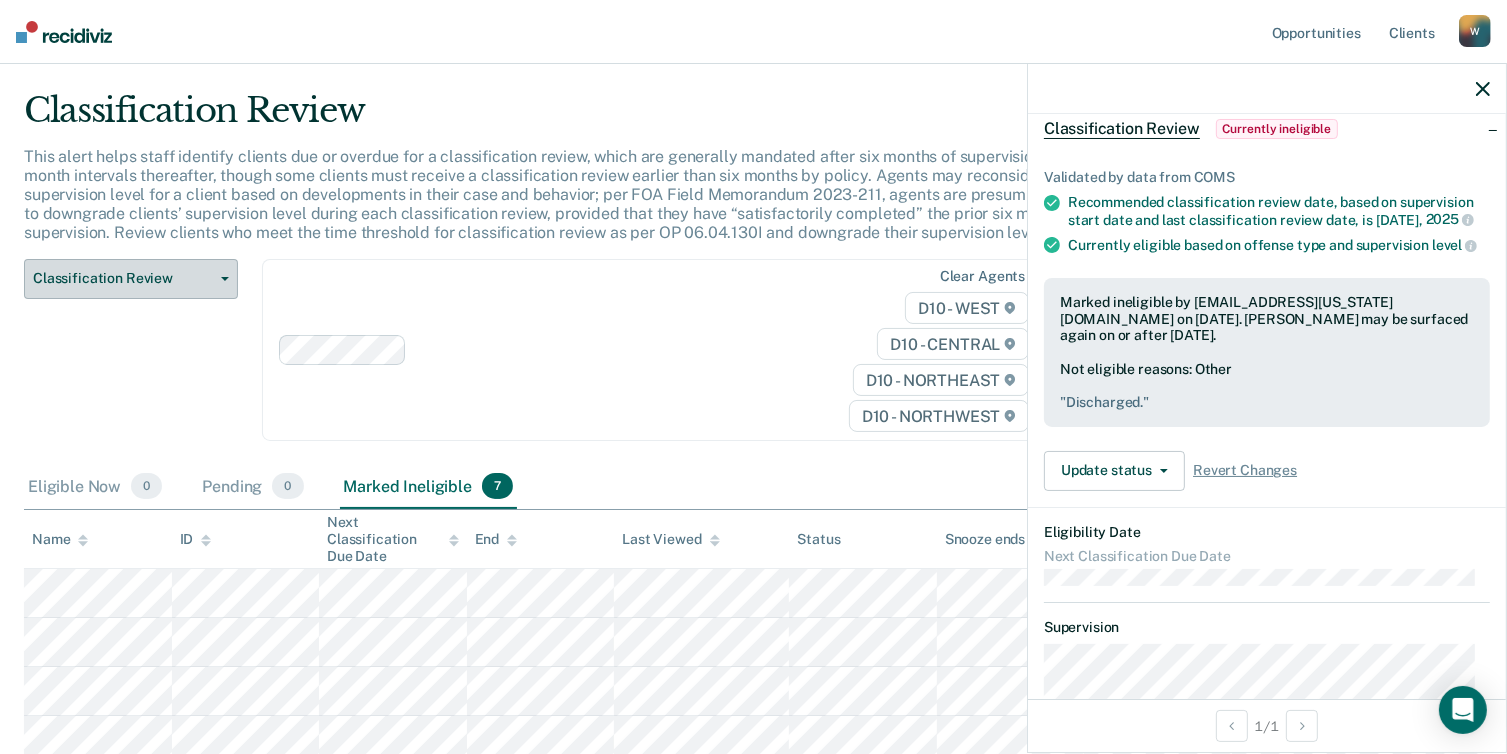 click at bounding box center (221, 279) 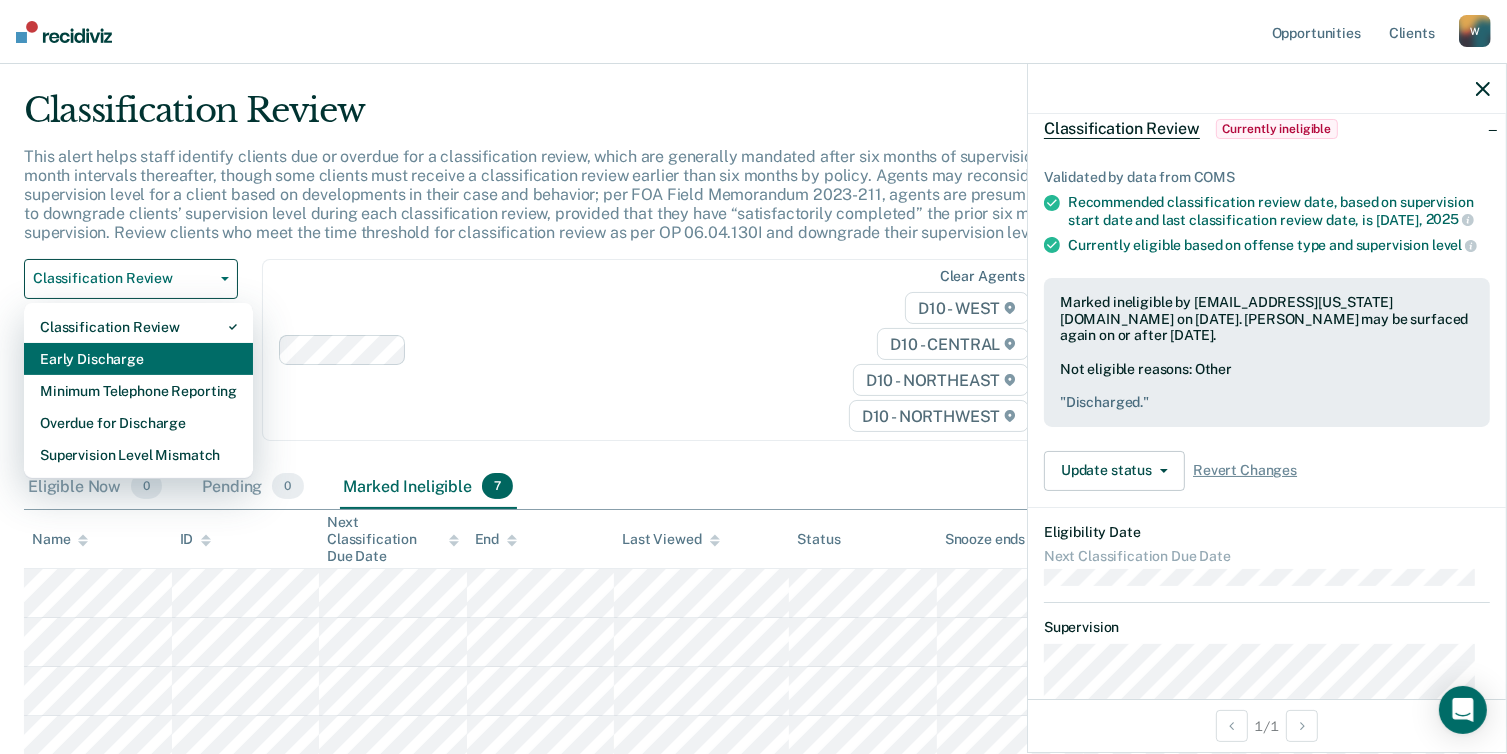 click on "Early Discharge" at bounding box center (138, 359) 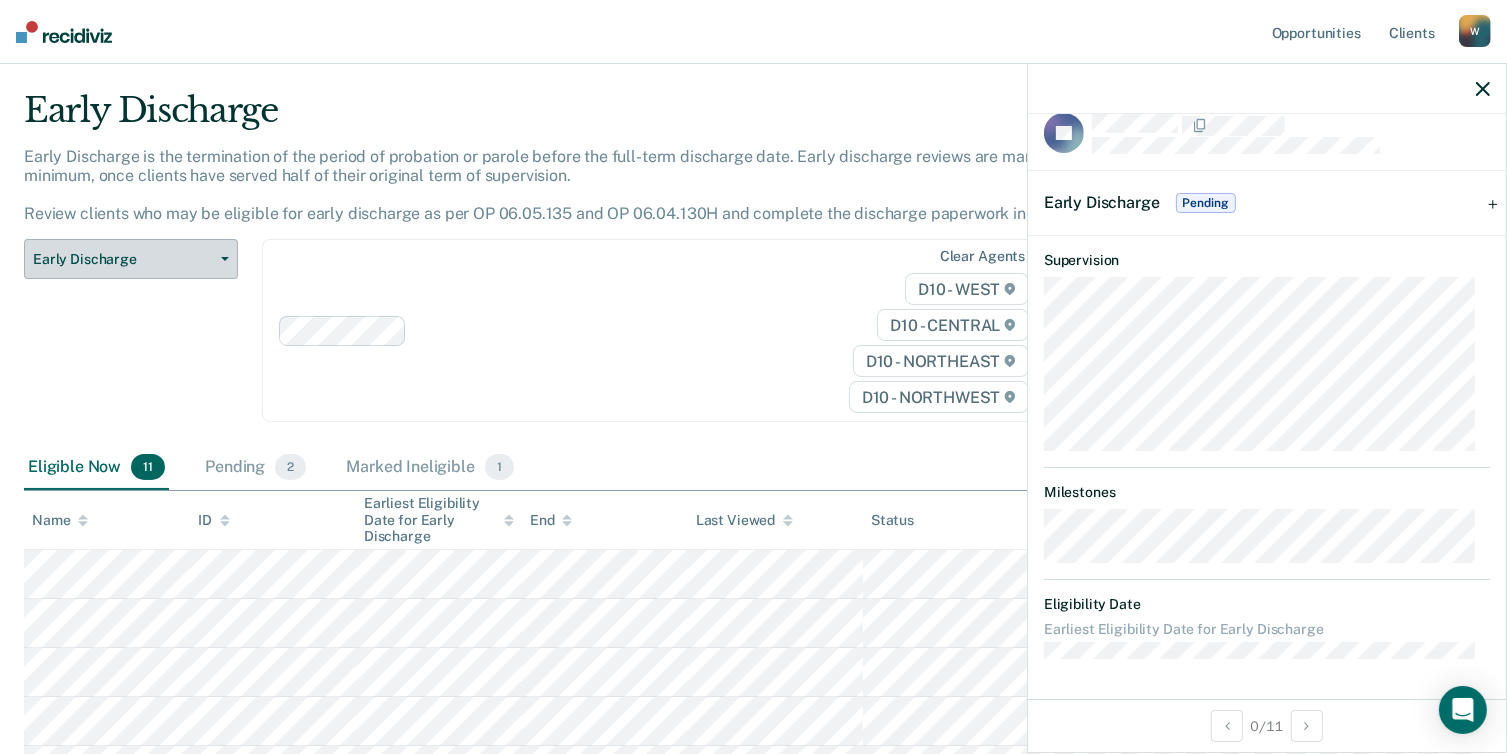 scroll, scrollTop: 0, scrollLeft: 0, axis: both 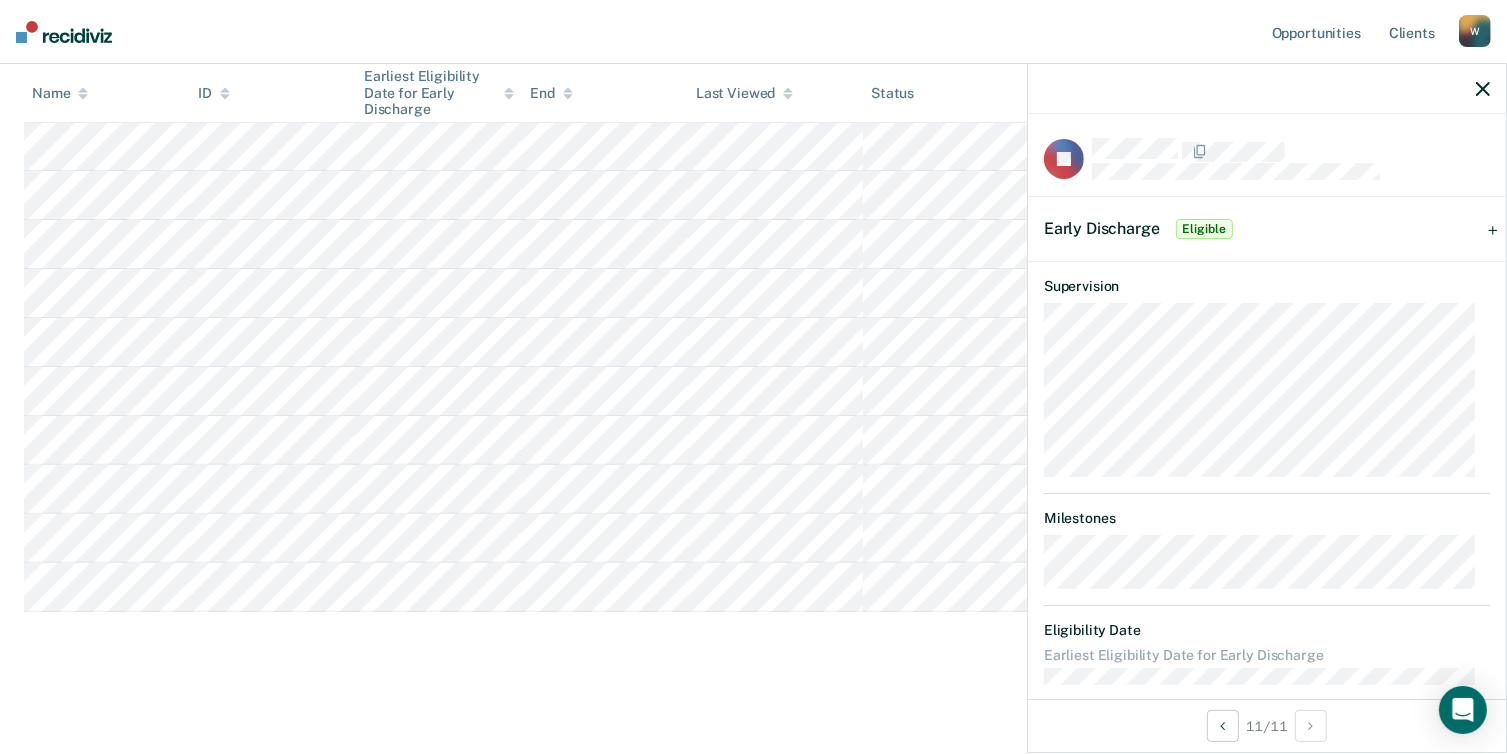 click on "Eligible" at bounding box center [1204, 229] 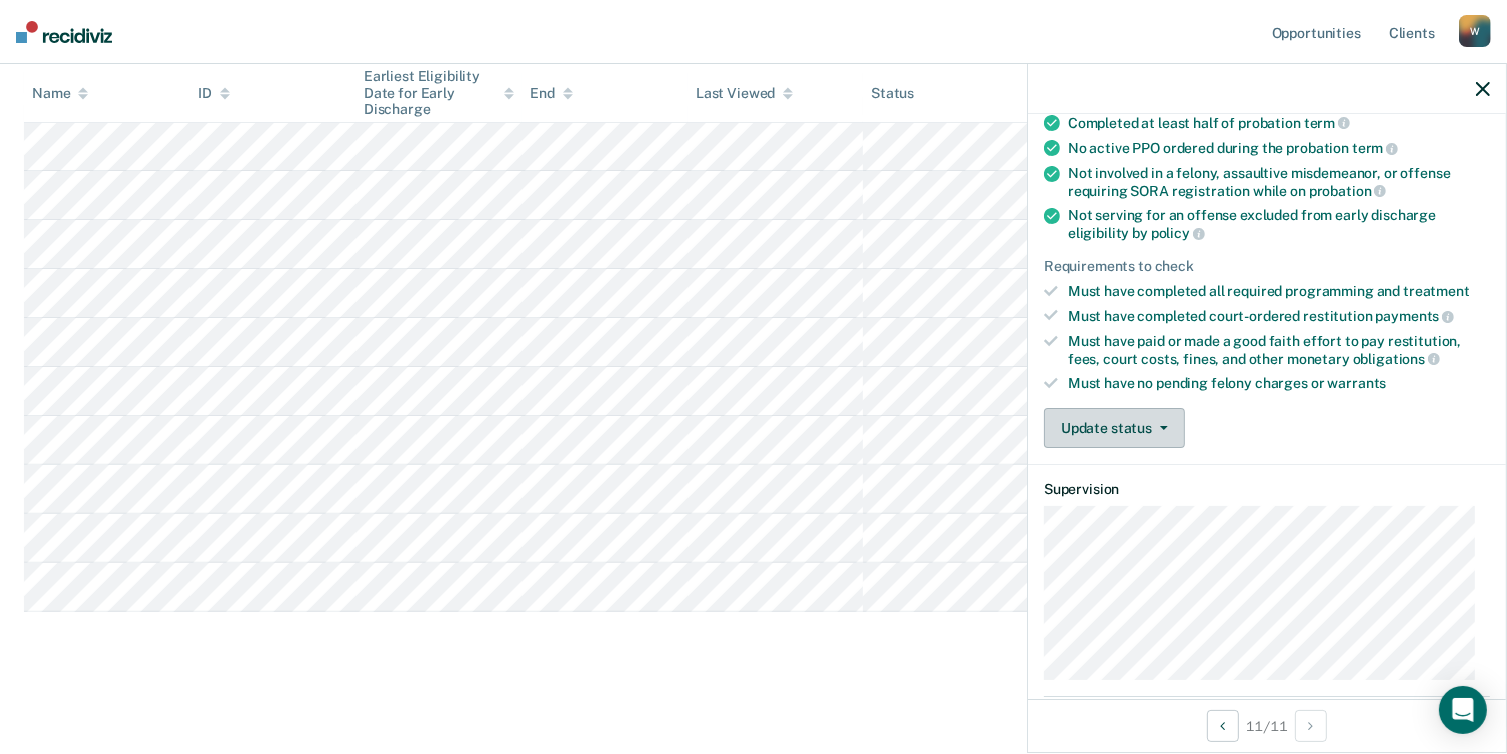 scroll, scrollTop: 200, scrollLeft: 0, axis: vertical 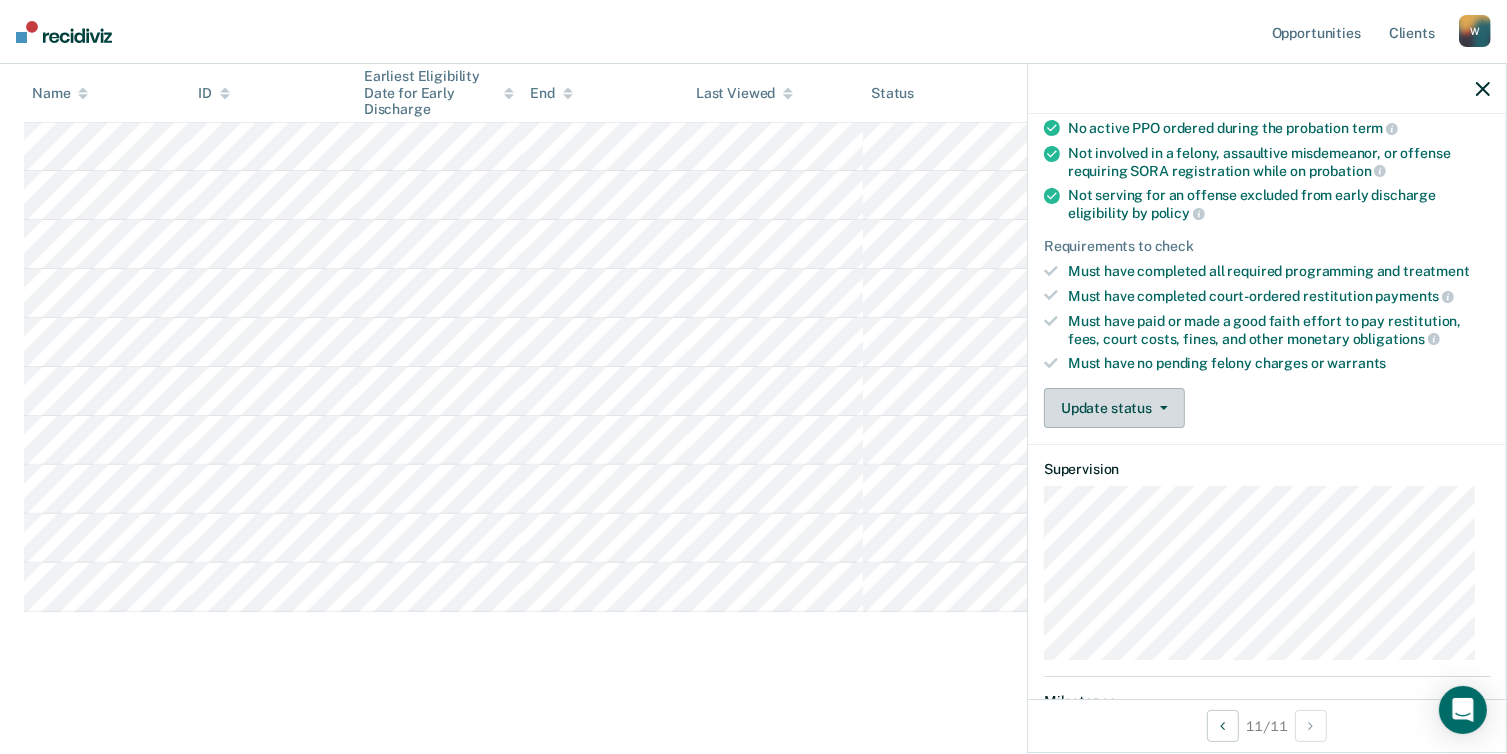 click on "Update status" at bounding box center [1114, 408] 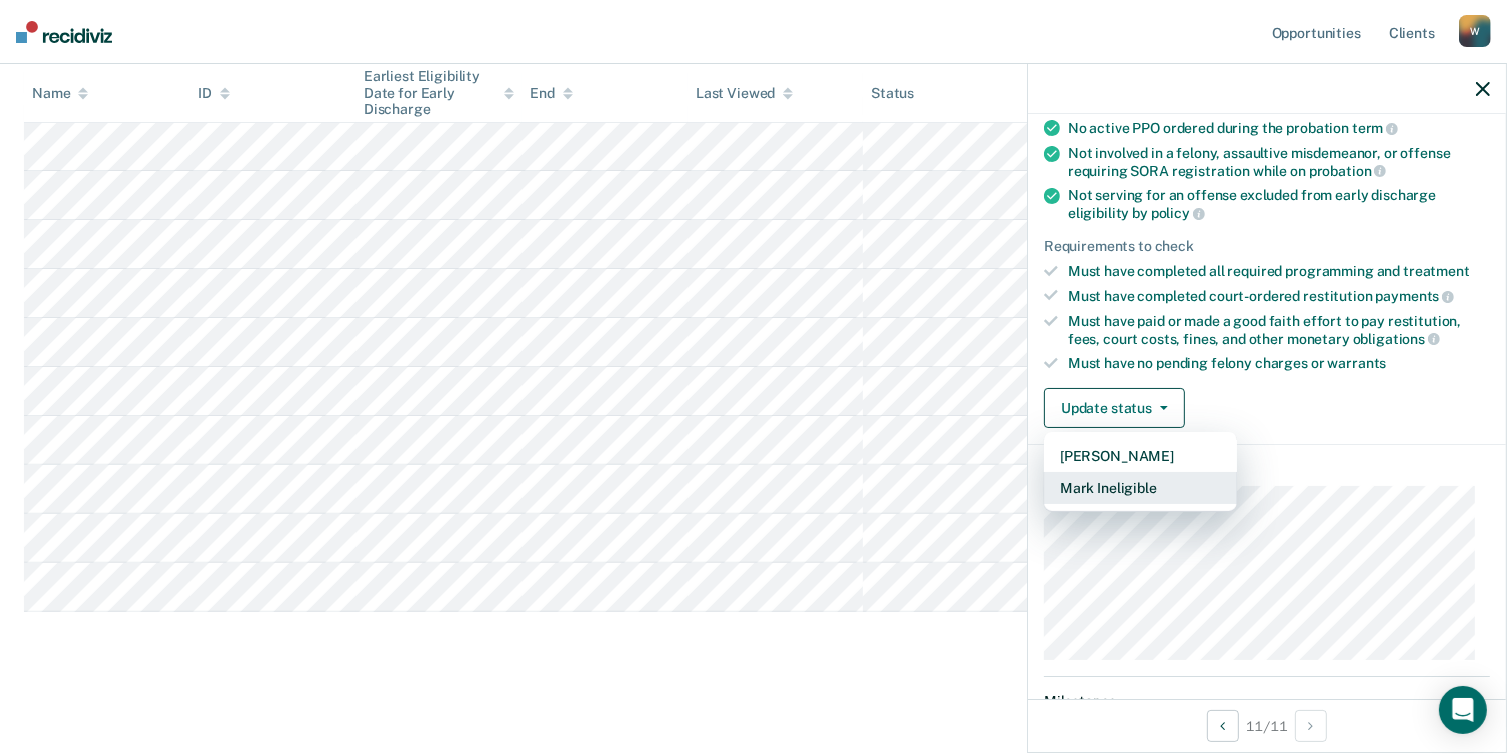 click on "Mark Ineligible" at bounding box center (1140, 488) 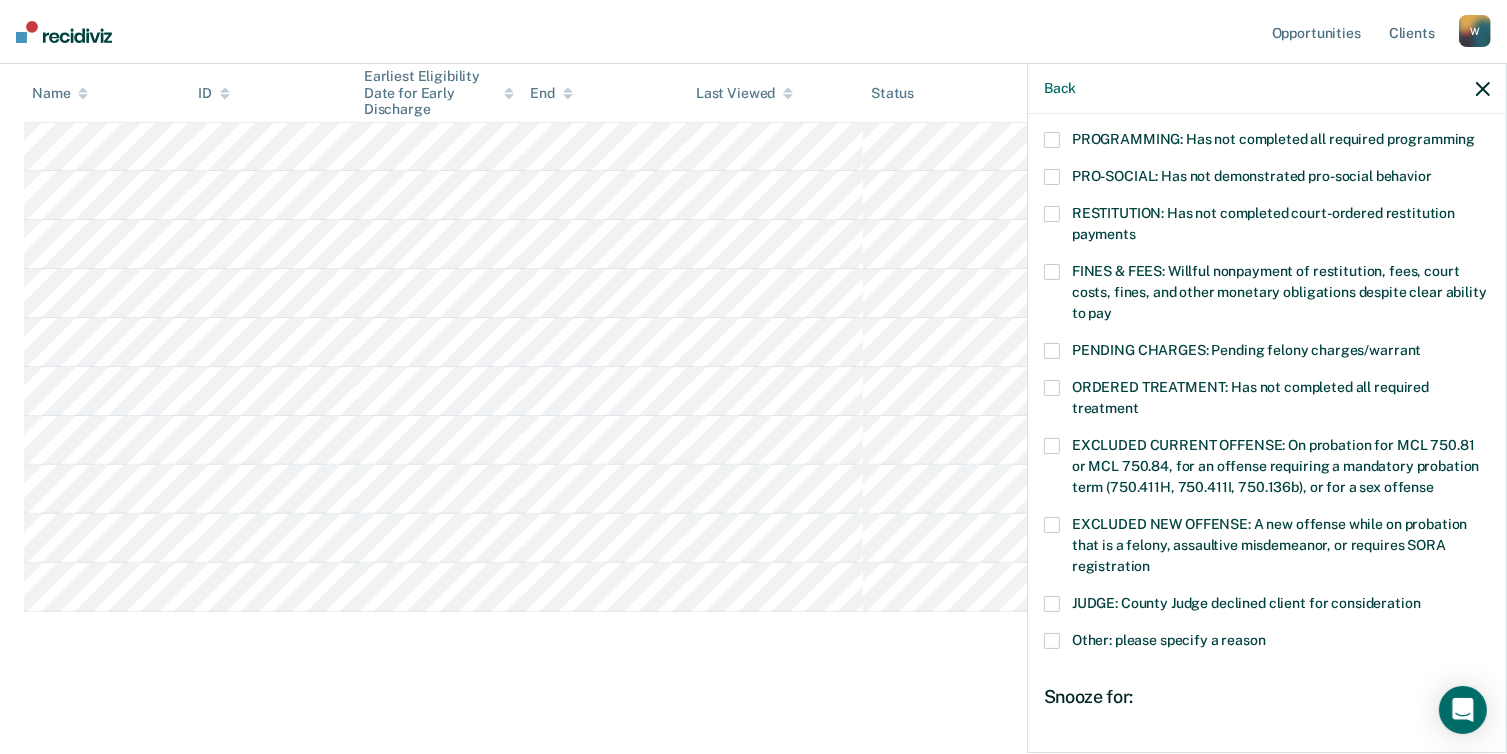 scroll, scrollTop: 400, scrollLeft: 0, axis: vertical 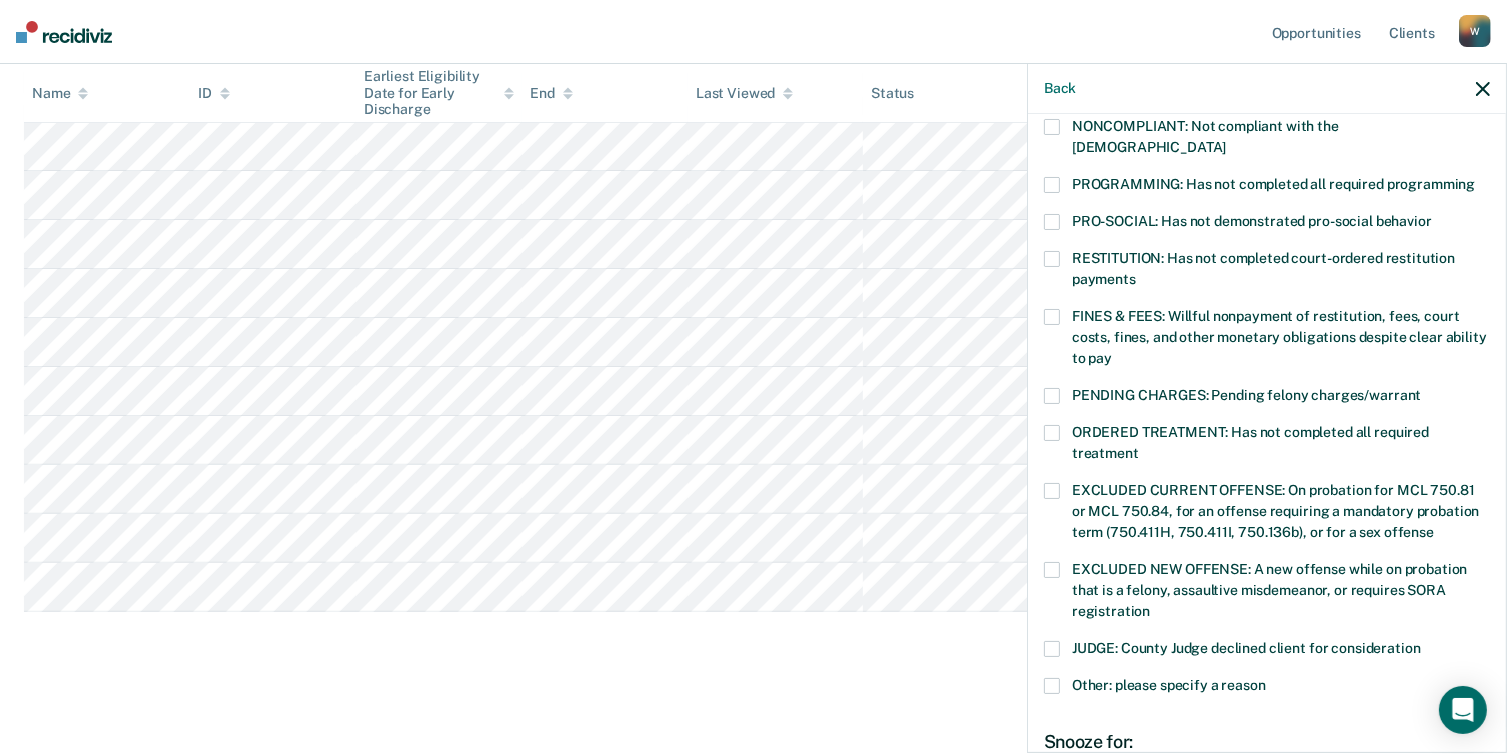 click at bounding box center (1052, 396) 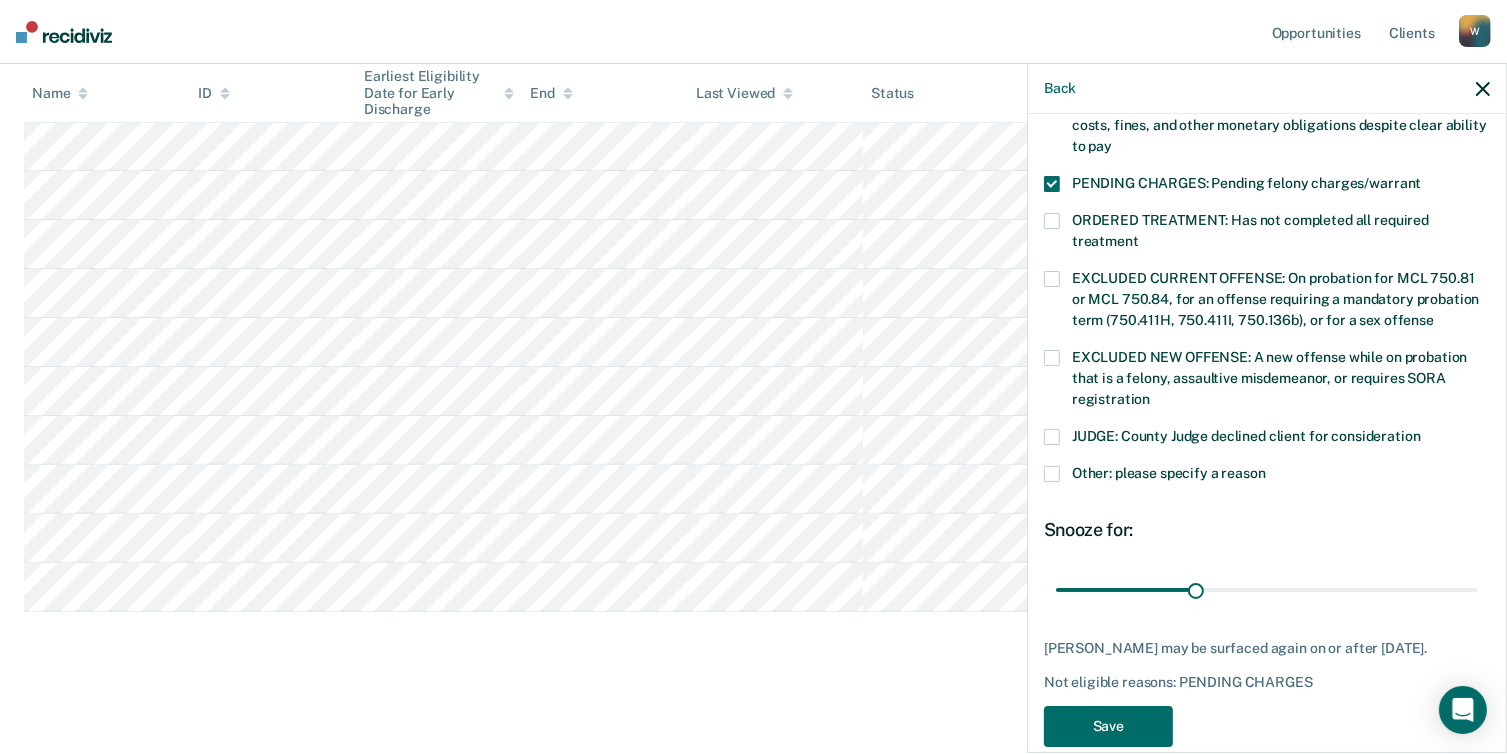 scroll, scrollTop: 623, scrollLeft: 0, axis: vertical 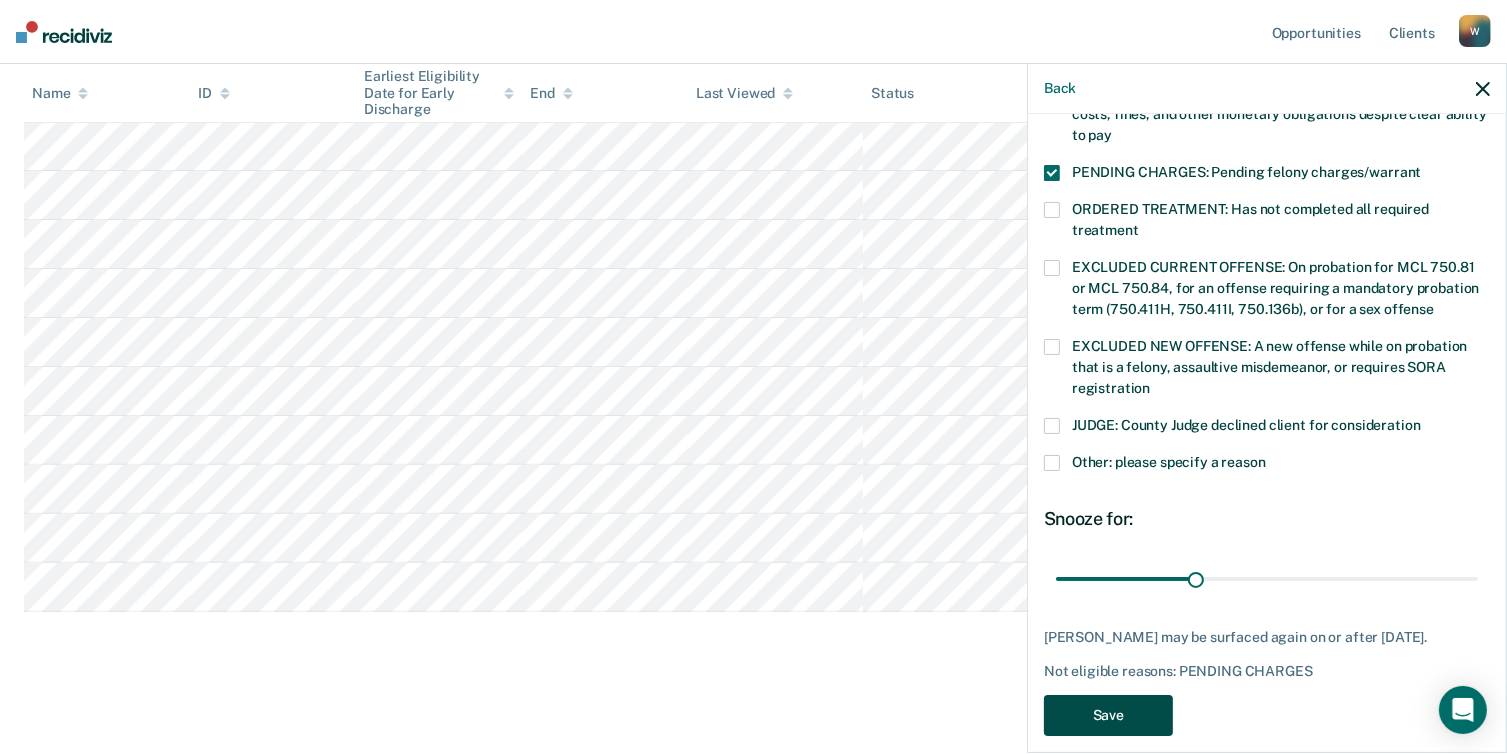 click on "Save" at bounding box center (1108, 715) 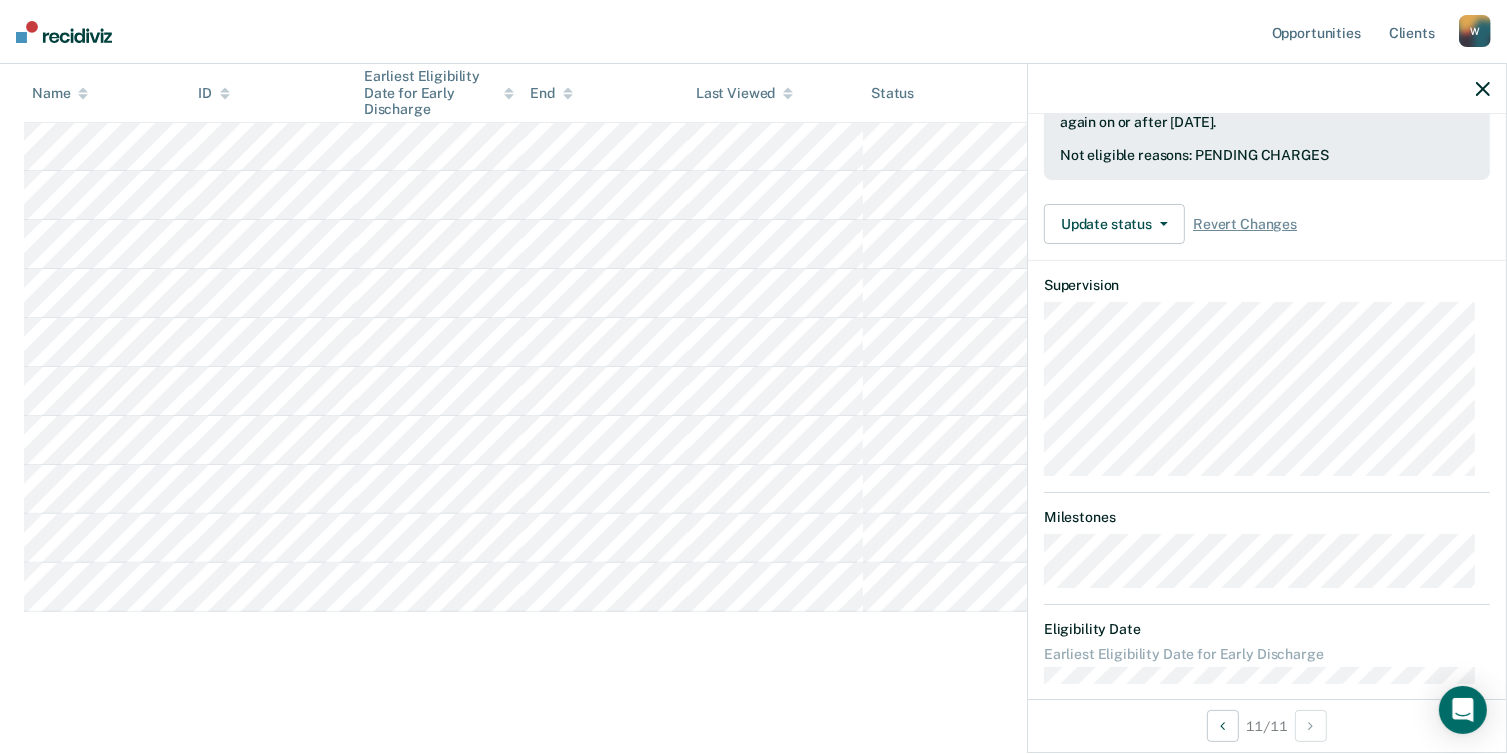 scroll, scrollTop: 384, scrollLeft: 0, axis: vertical 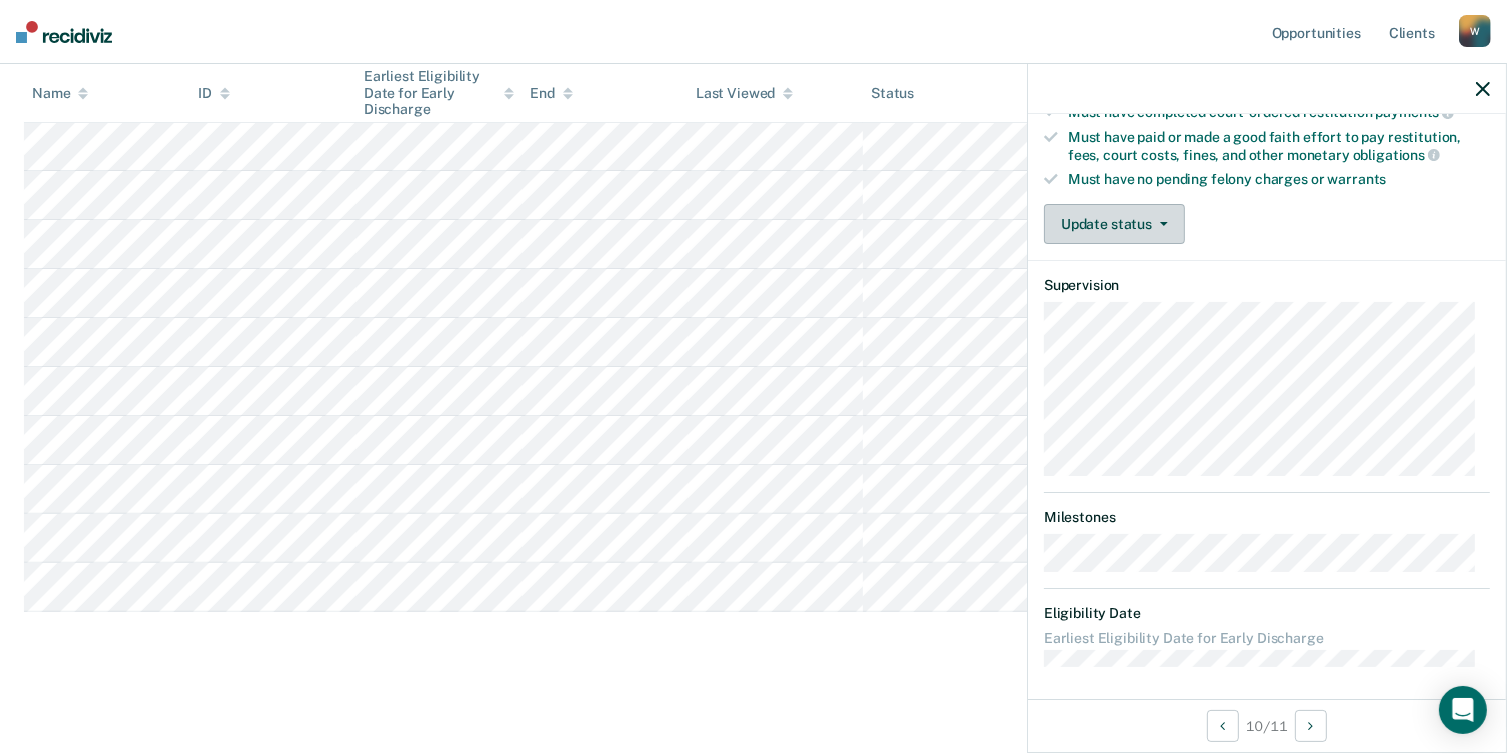 click at bounding box center [1160, 224] 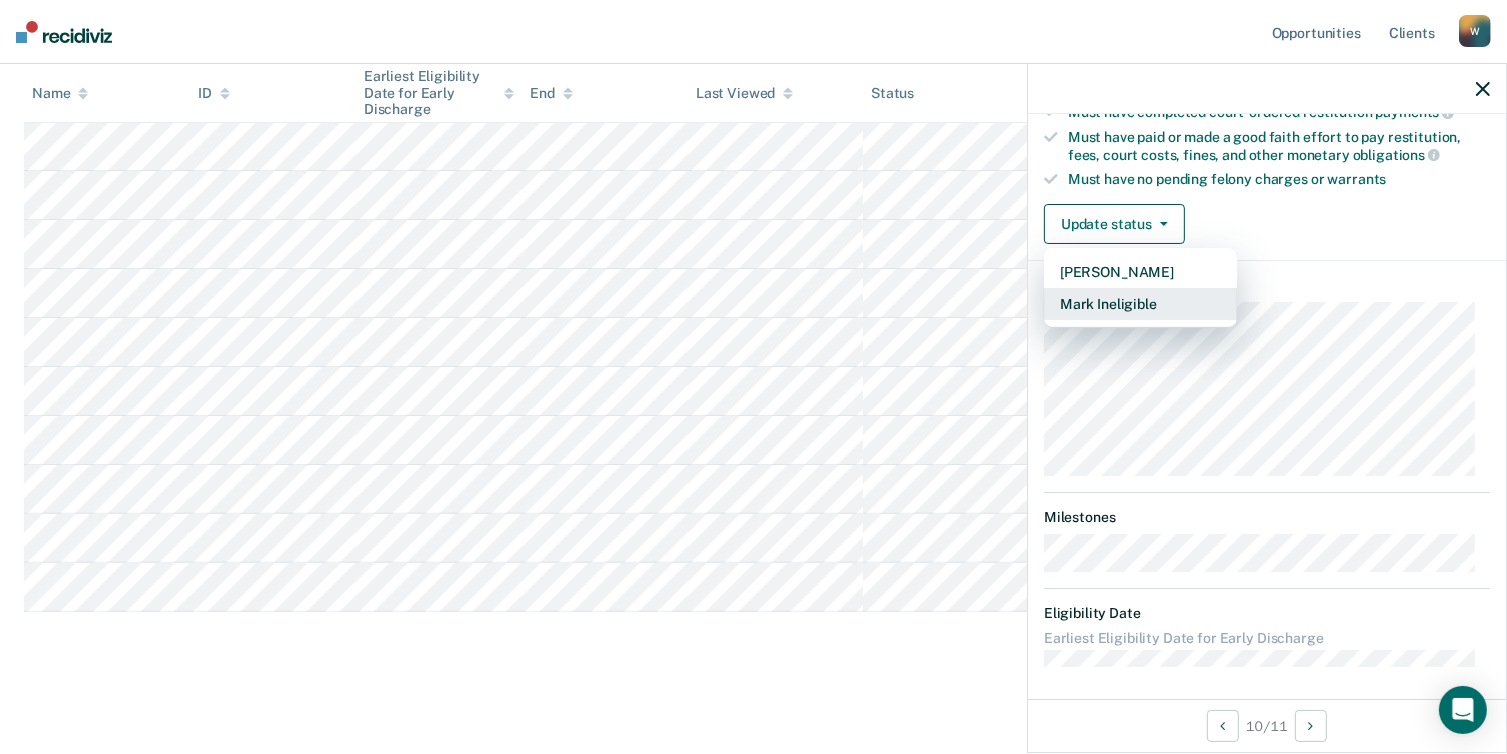 click on "Mark Ineligible" at bounding box center (1140, 304) 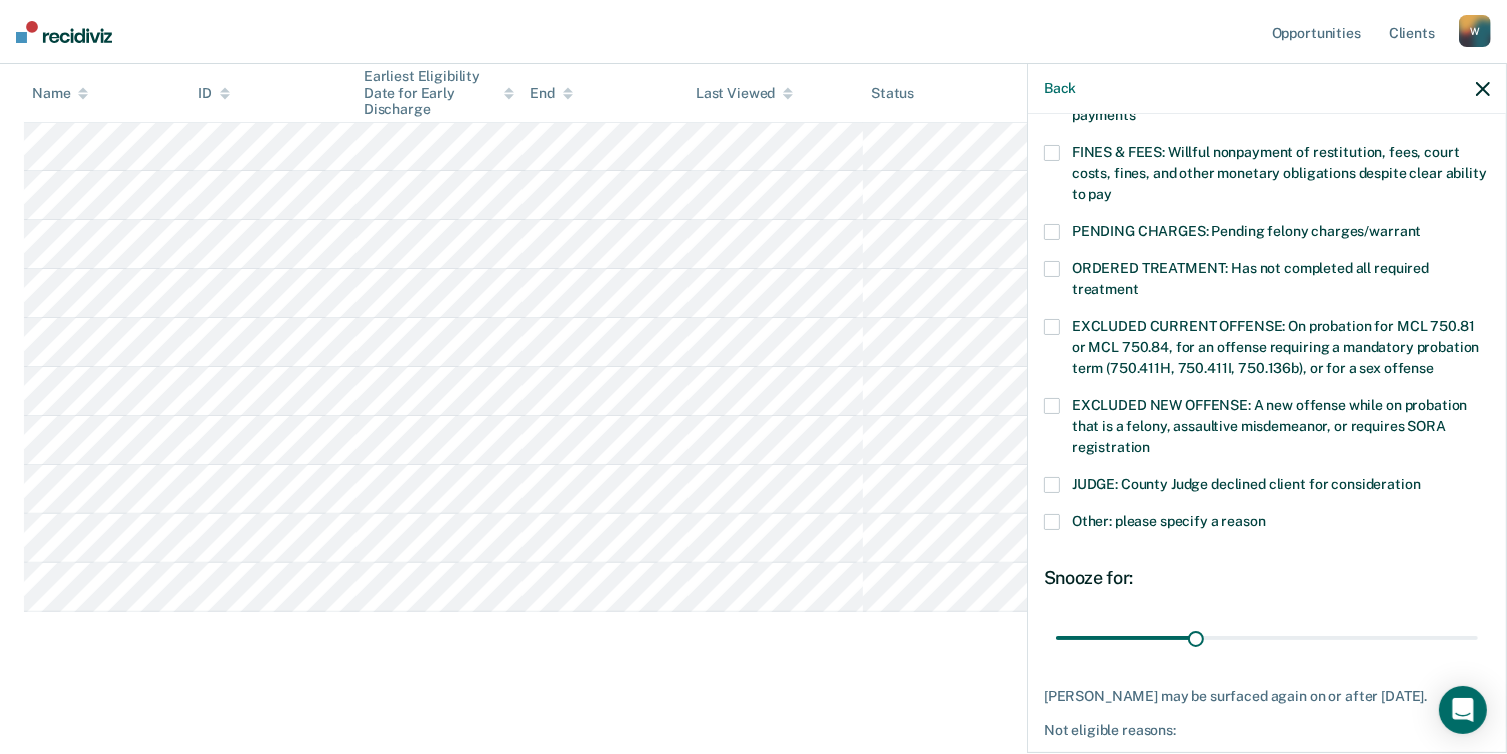 scroll, scrollTop: 584, scrollLeft: 0, axis: vertical 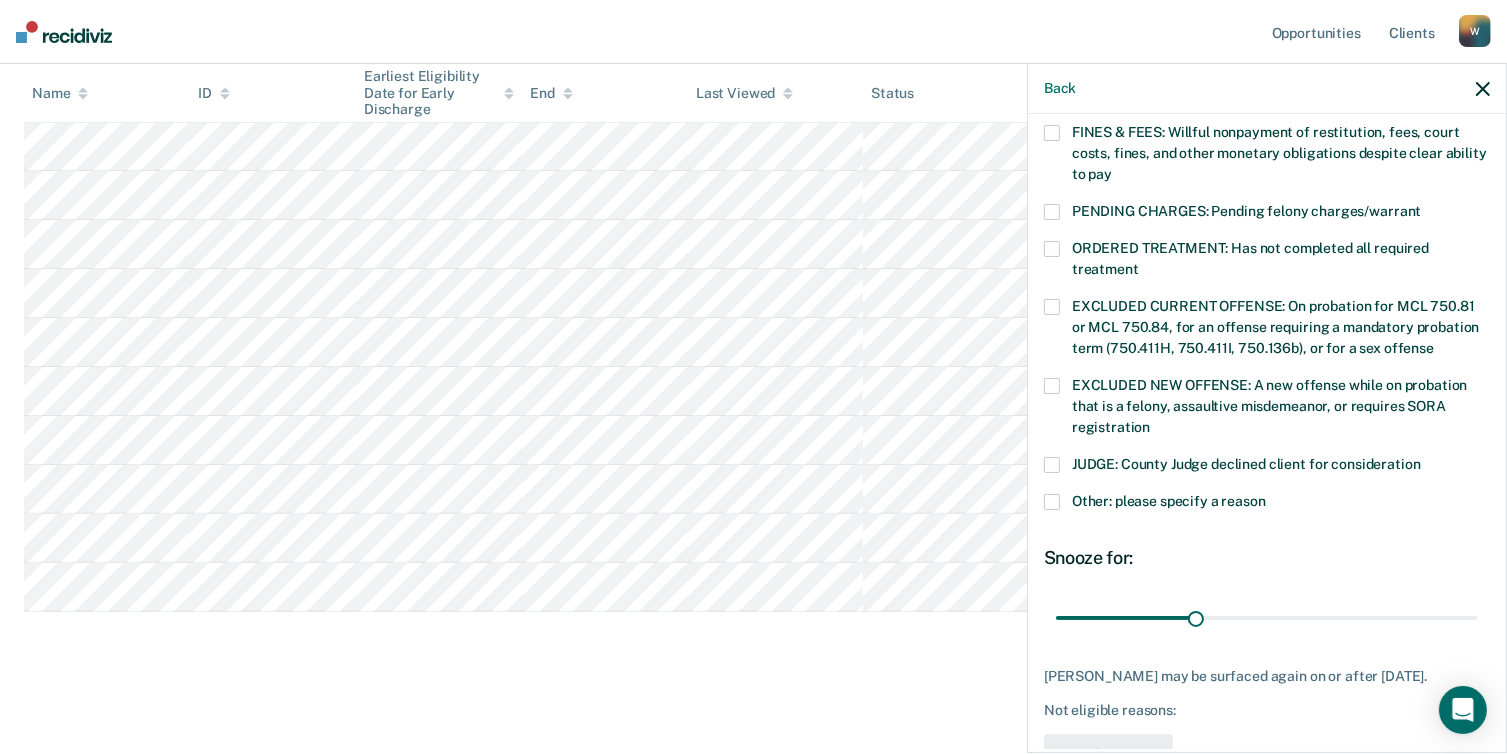 click at bounding box center (1052, 502) 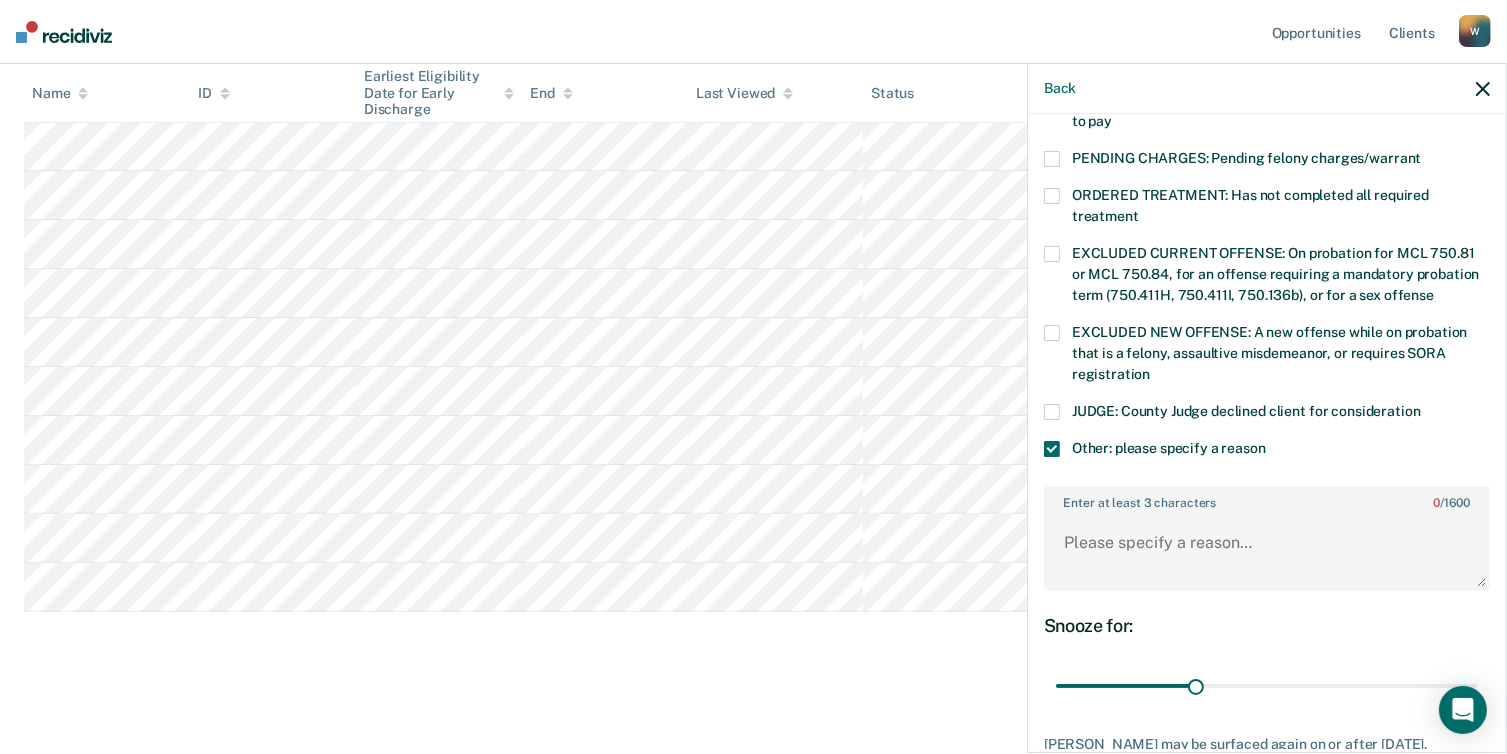 scroll, scrollTop: 684, scrollLeft: 0, axis: vertical 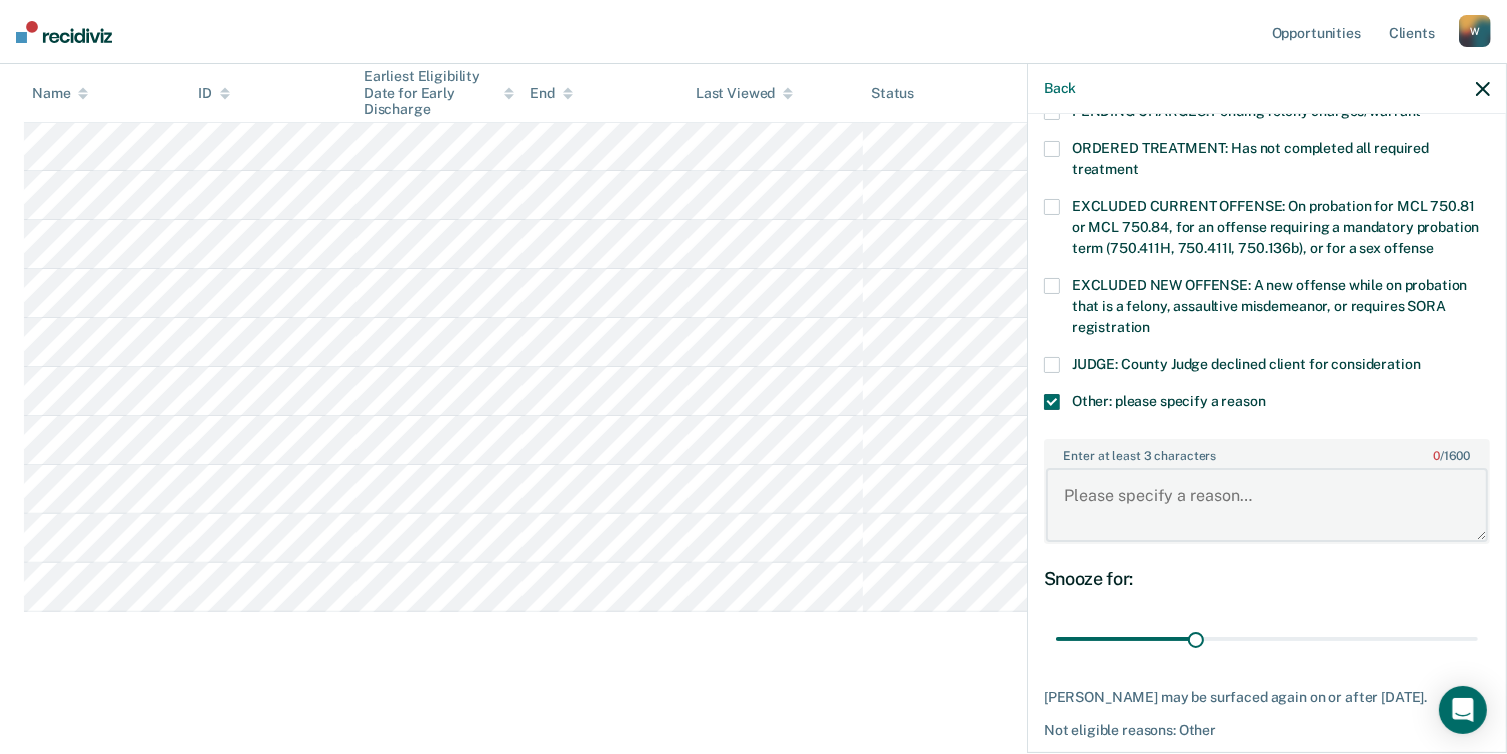 click on "Enter at least 3 characters 0  /  1600" at bounding box center [1267, 505] 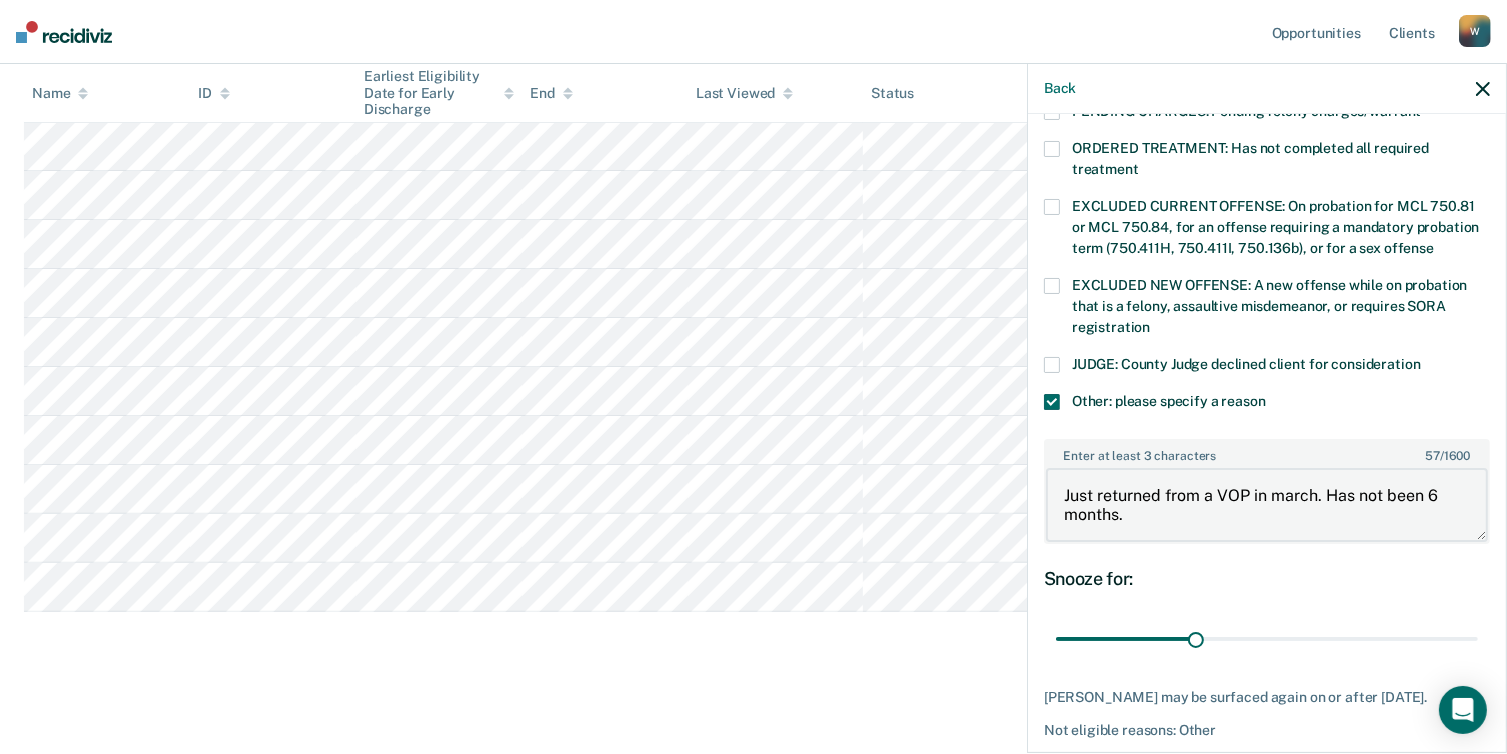 scroll, scrollTop: 759, scrollLeft: 0, axis: vertical 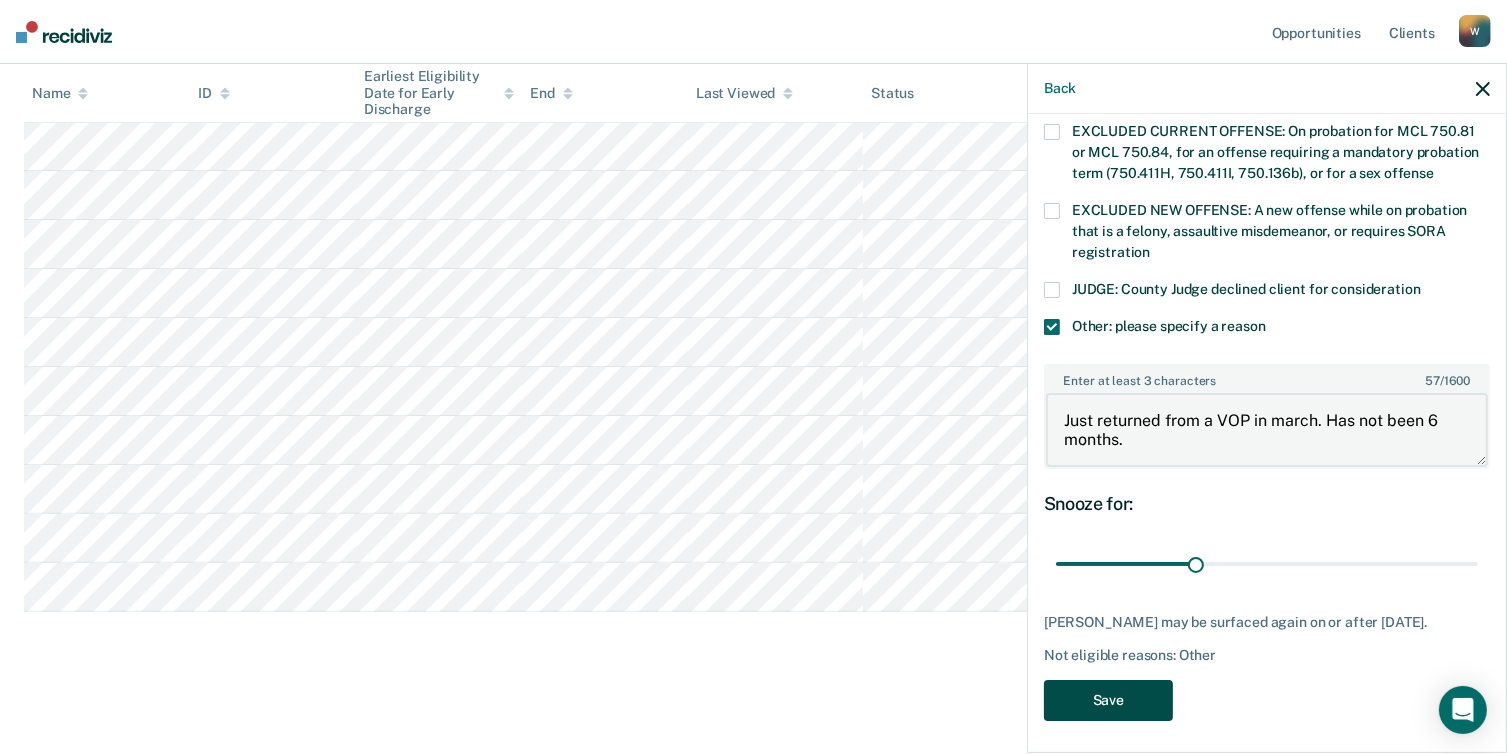 type on "Just returned from a VOP in march. Has not been 6 months." 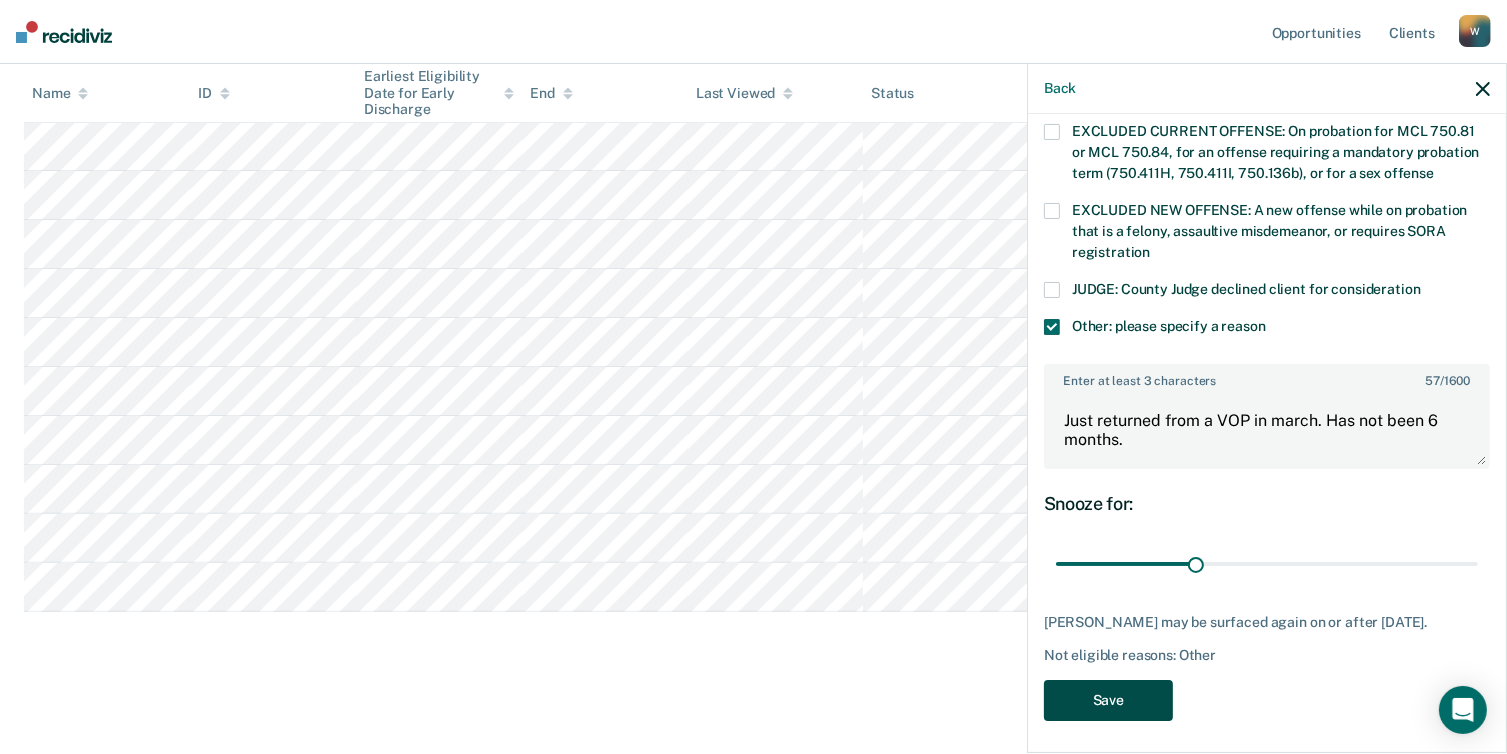 click on "Save" at bounding box center [1108, 700] 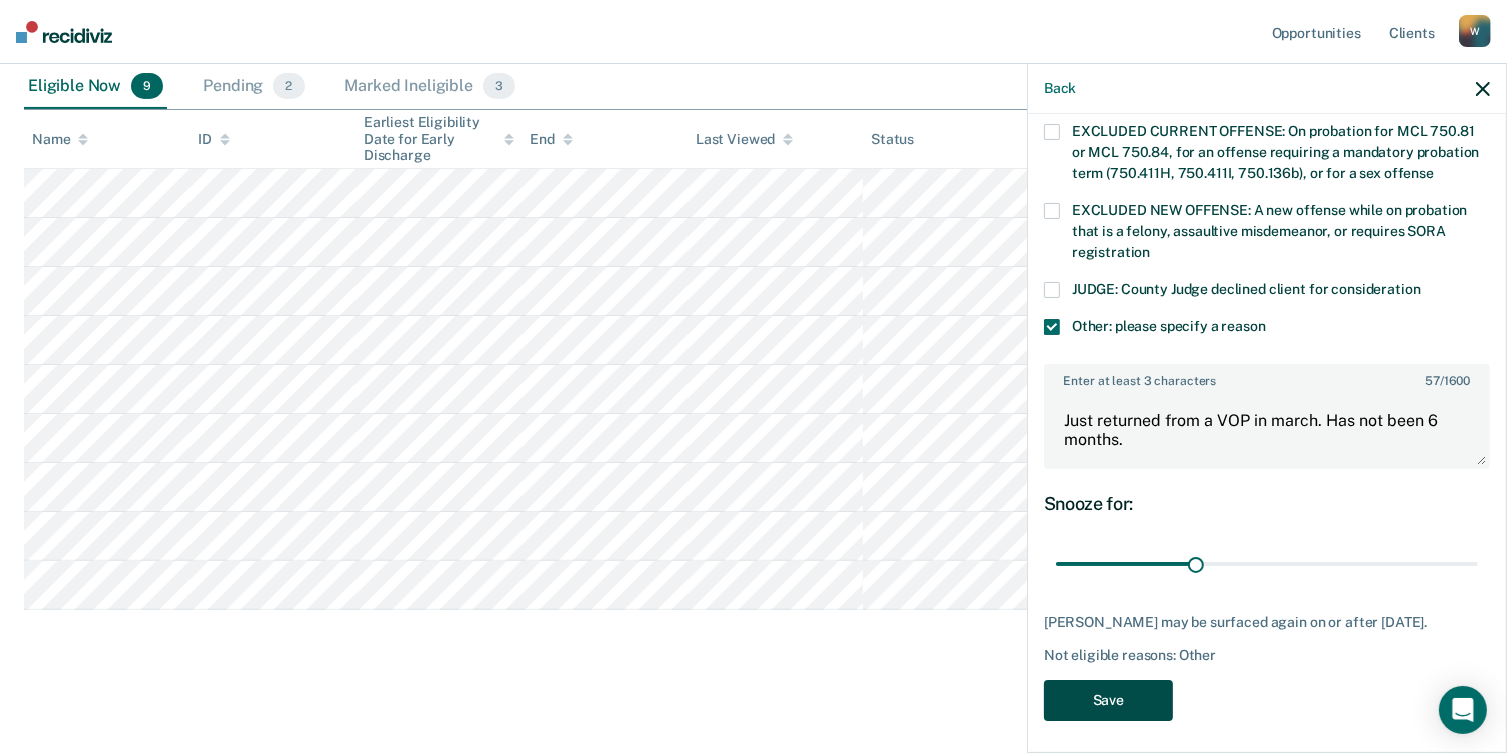 scroll, scrollTop: 427, scrollLeft: 0, axis: vertical 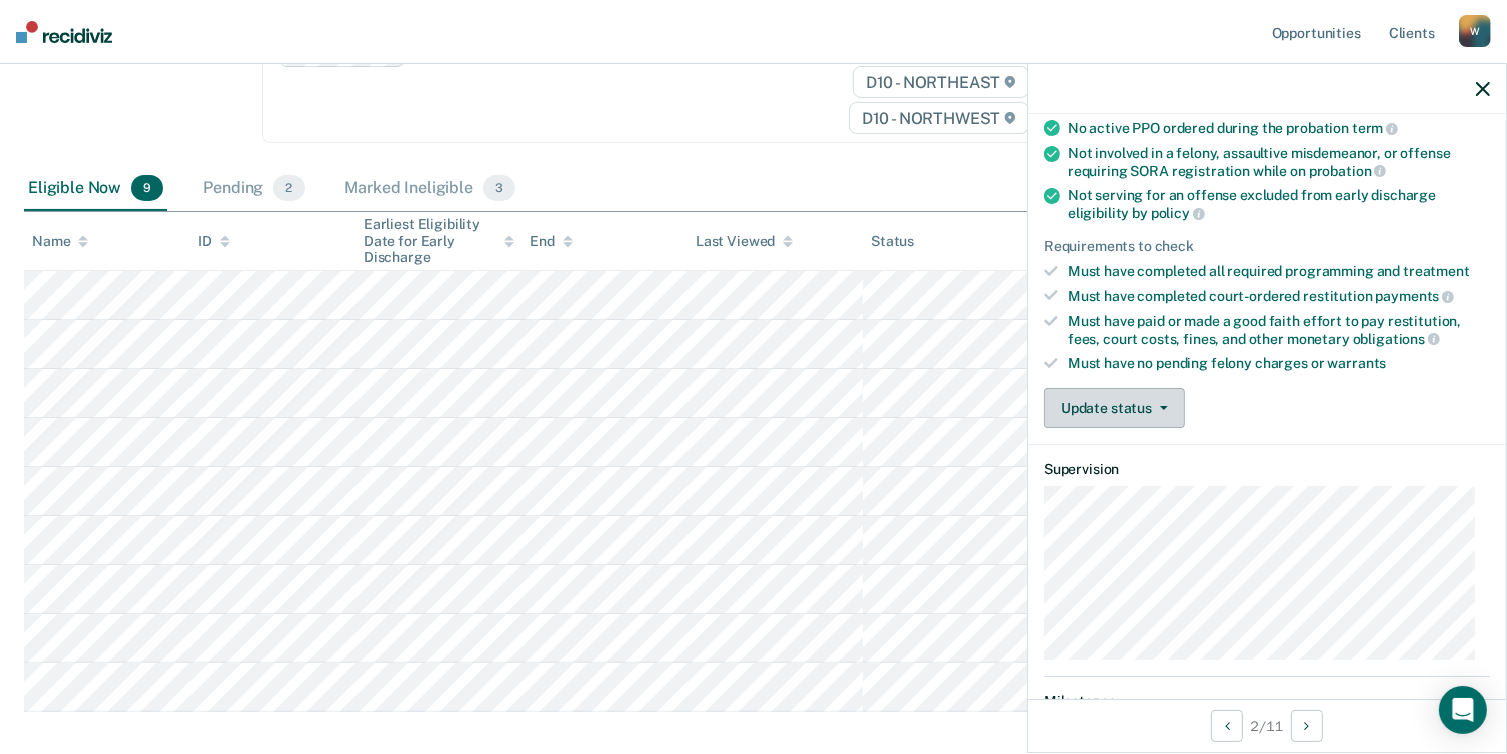 click on "Update status" at bounding box center (1114, 408) 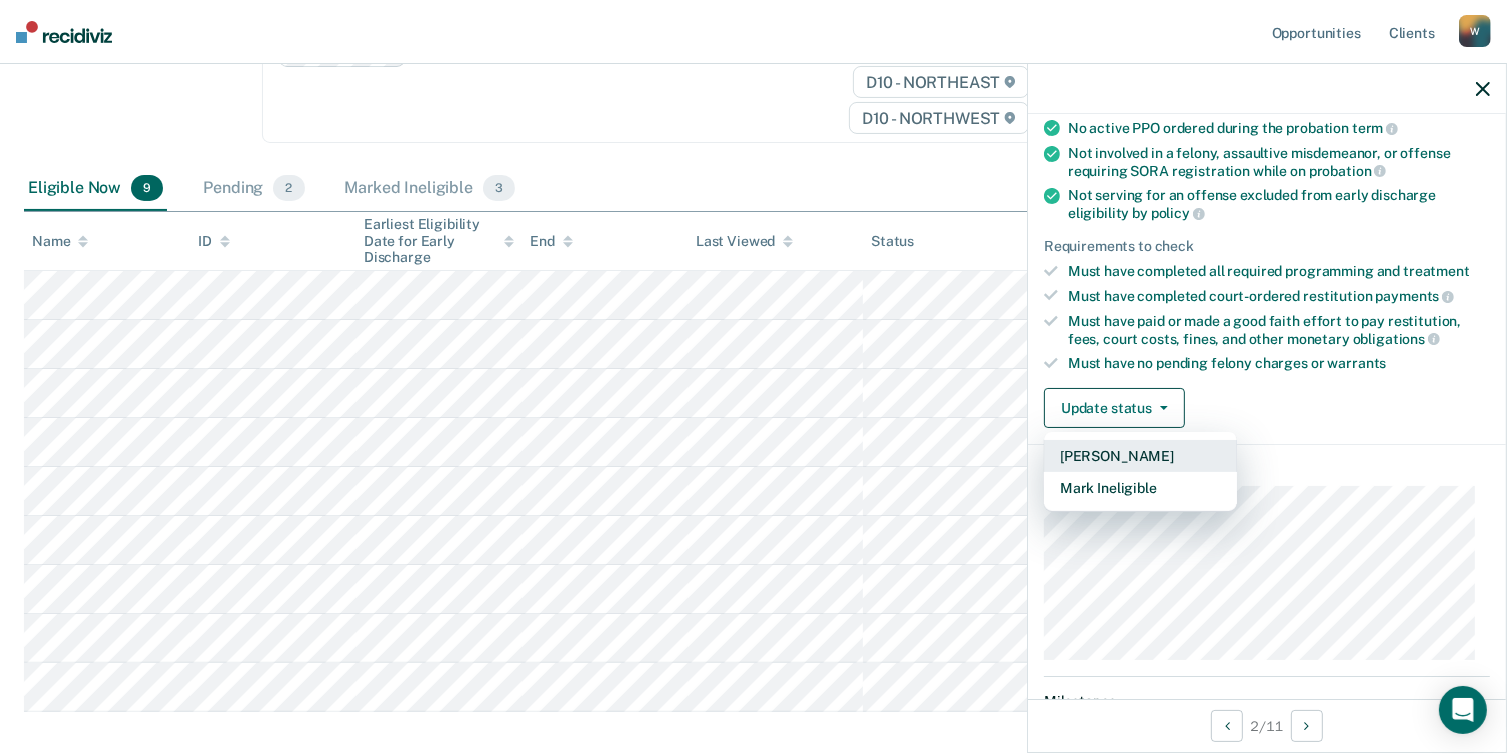 click on "[PERSON_NAME]" at bounding box center (1140, 456) 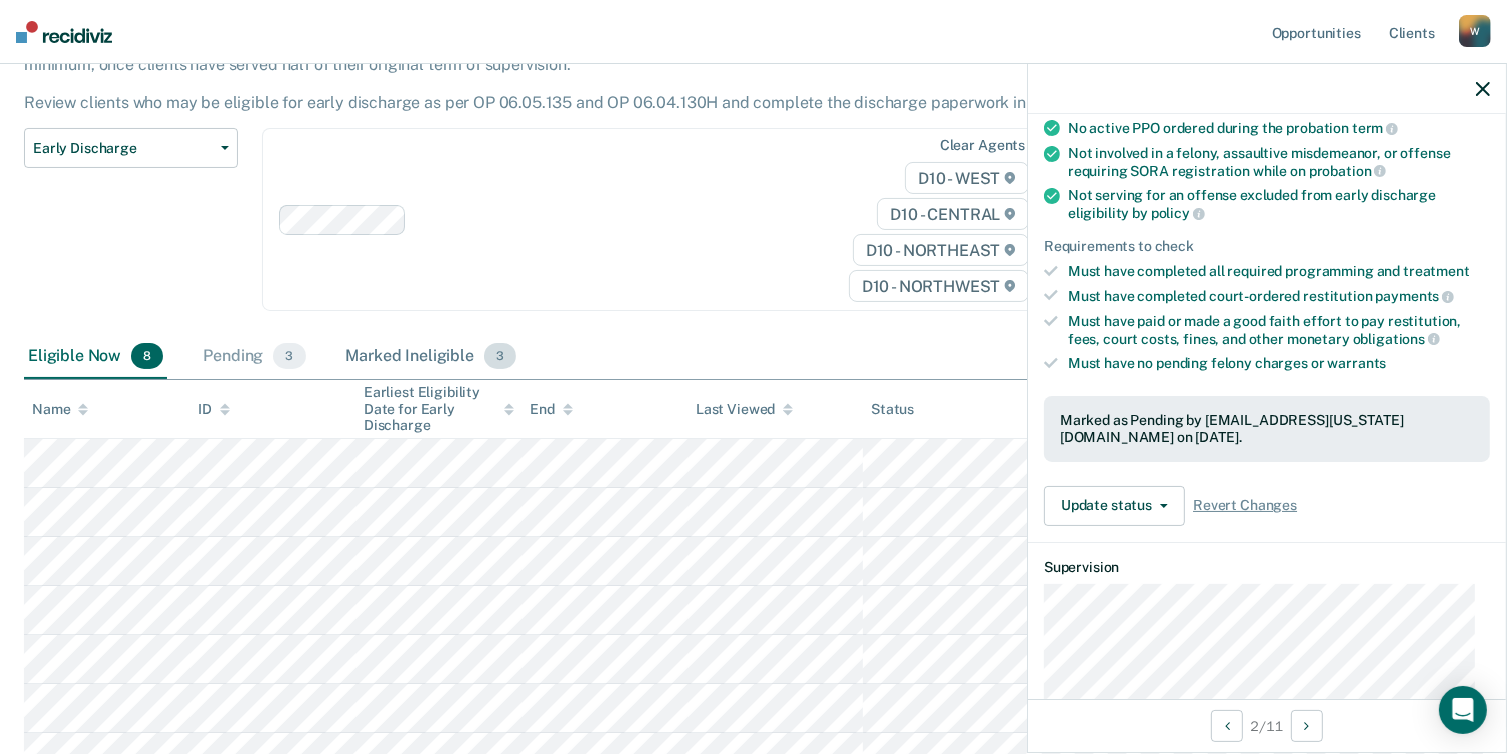 scroll, scrollTop: 200, scrollLeft: 0, axis: vertical 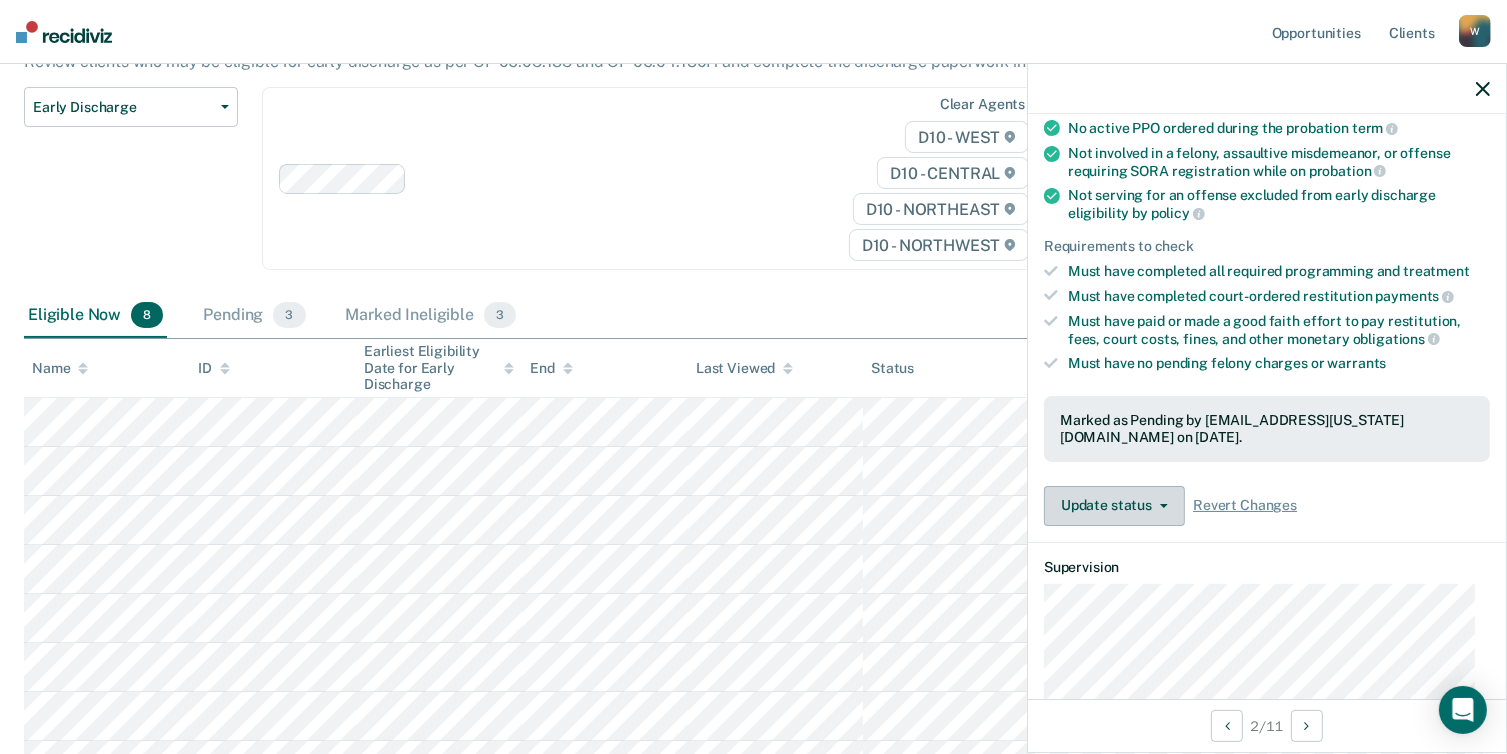 click 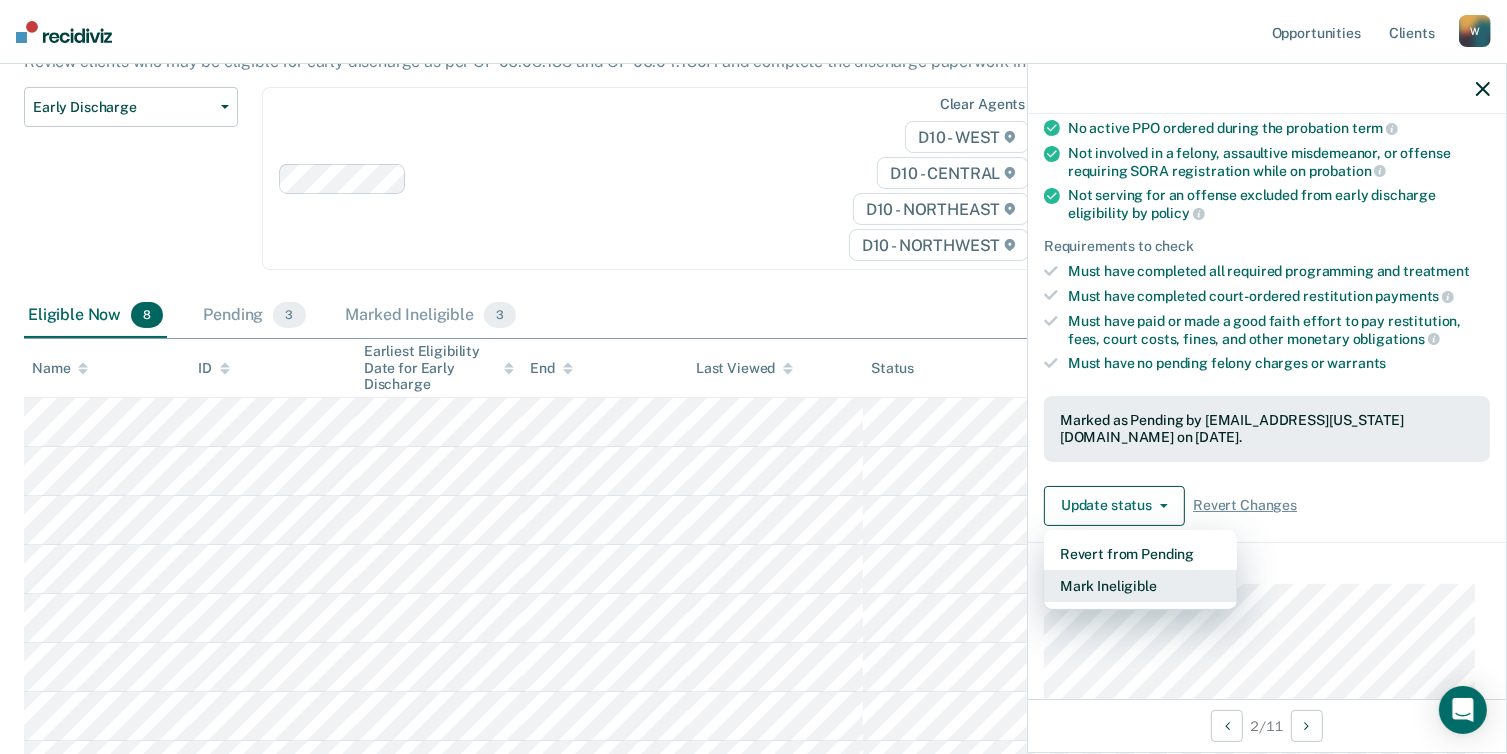 click on "Mark Ineligible" at bounding box center (1140, 586) 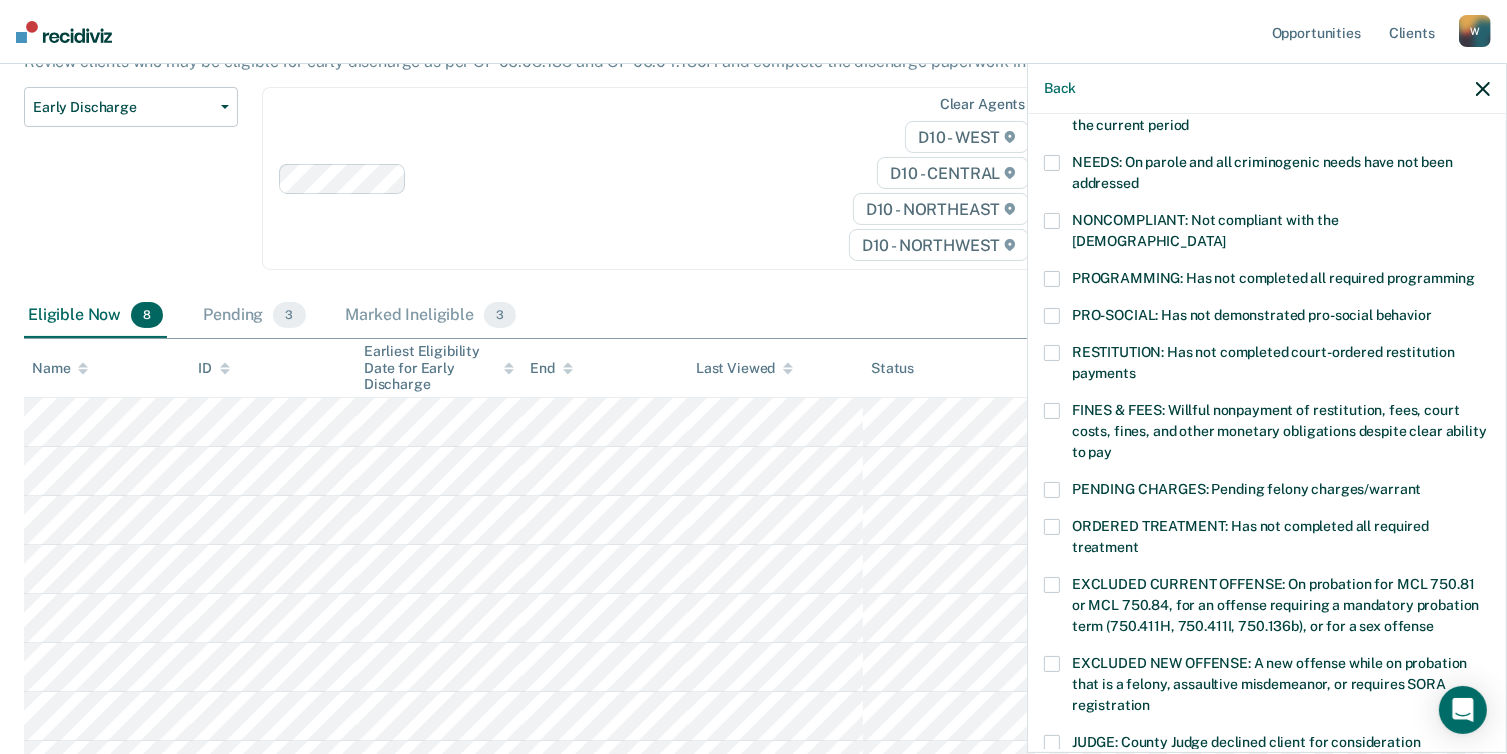 scroll, scrollTop: 300, scrollLeft: 0, axis: vertical 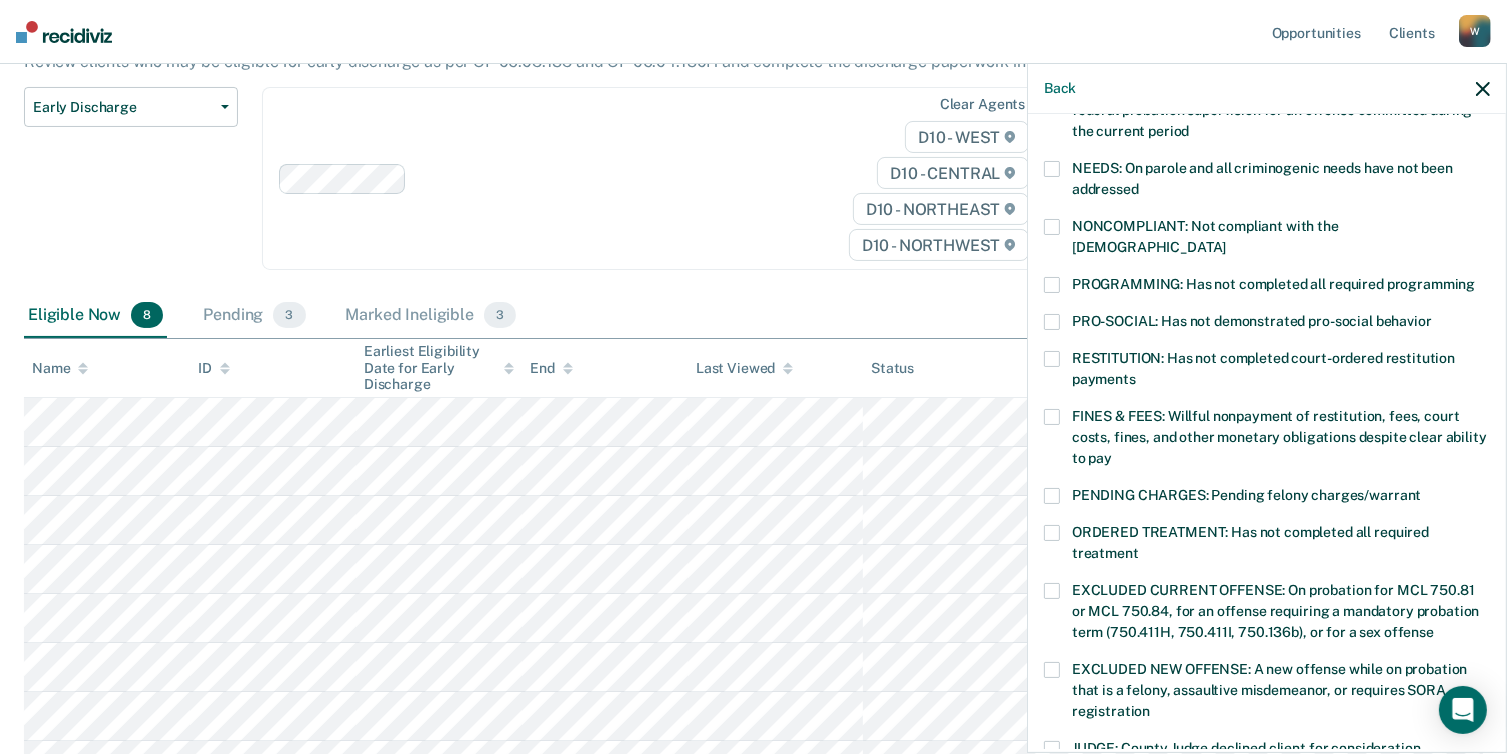 click on "PROGRAMMING: Has not completed all required programming" at bounding box center [1267, 287] 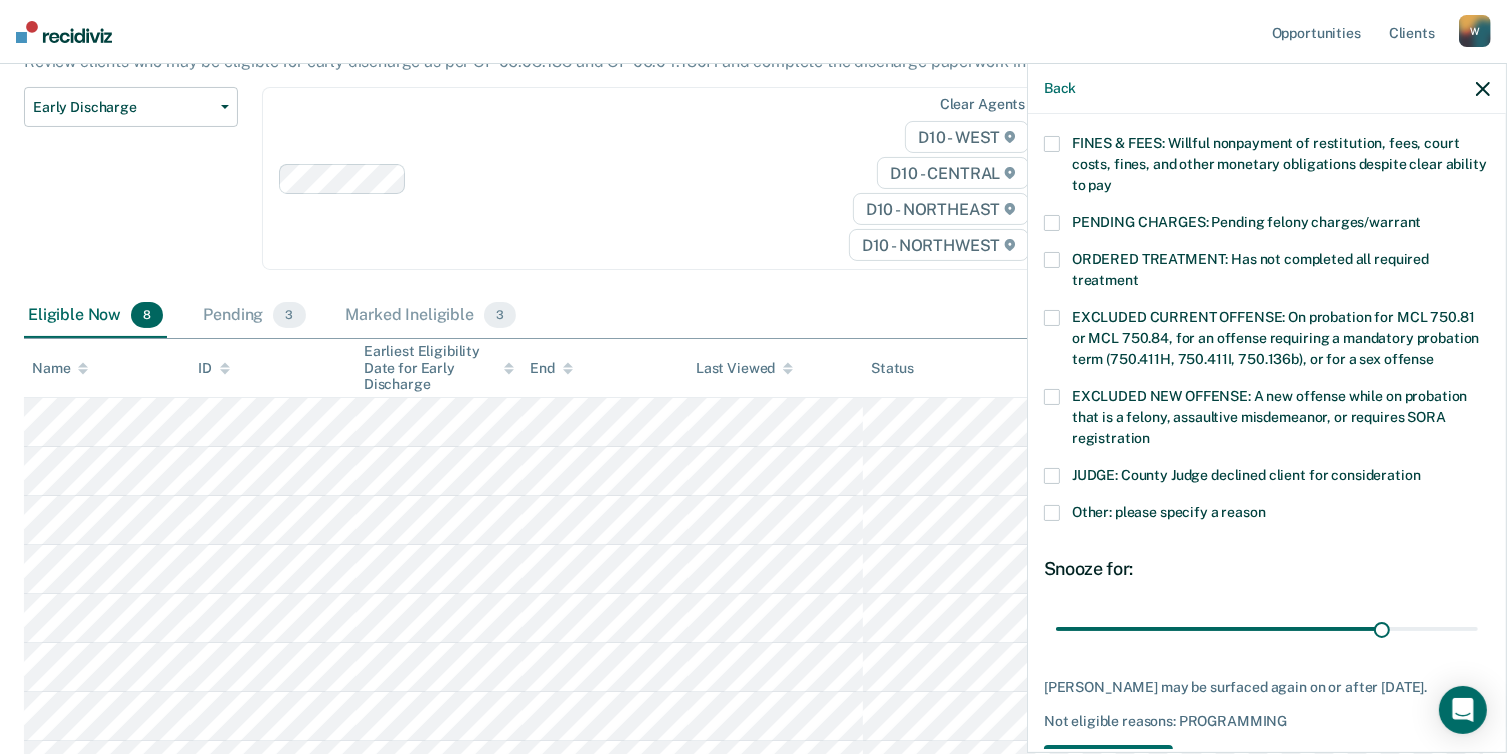 scroll, scrollTop: 623, scrollLeft: 0, axis: vertical 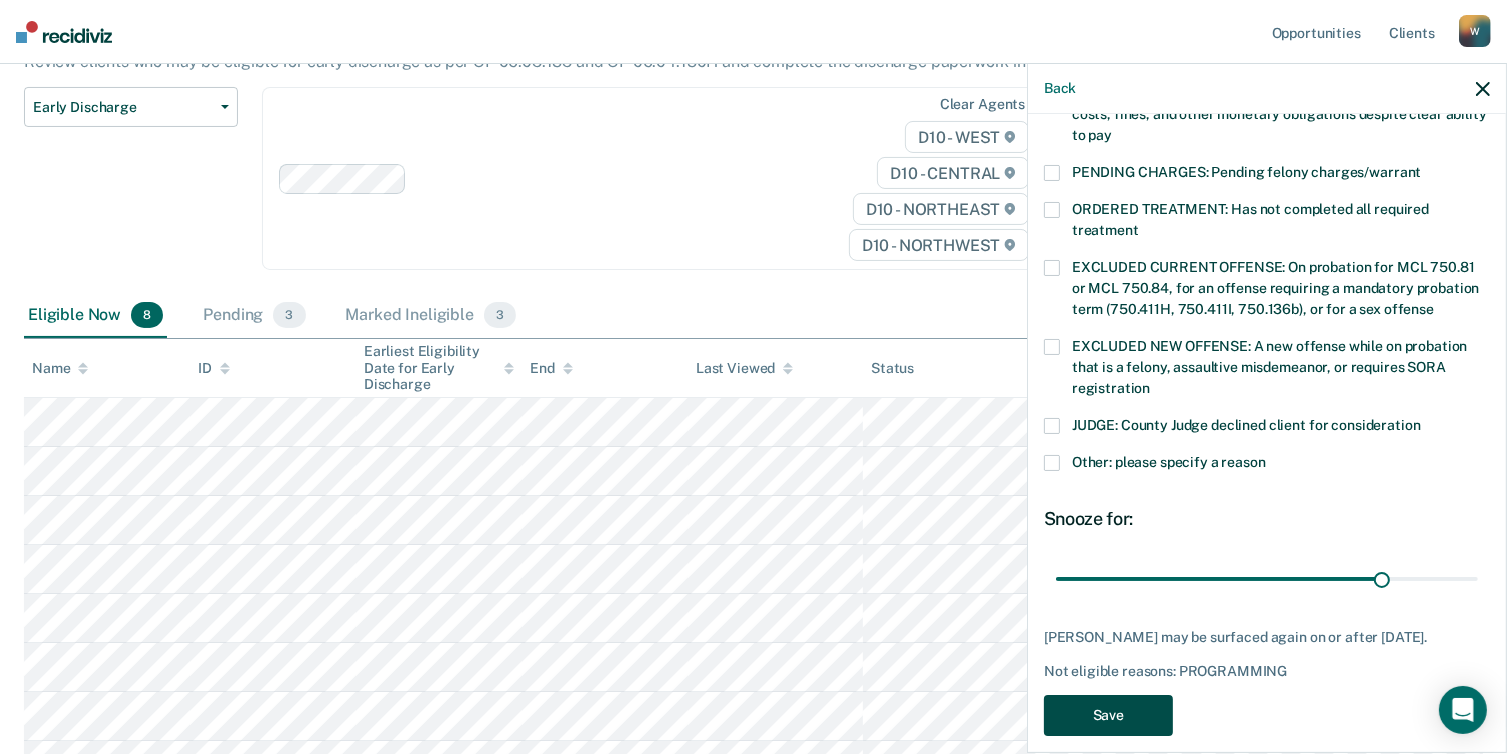 click on "Save" at bounding box center (1108, 715) 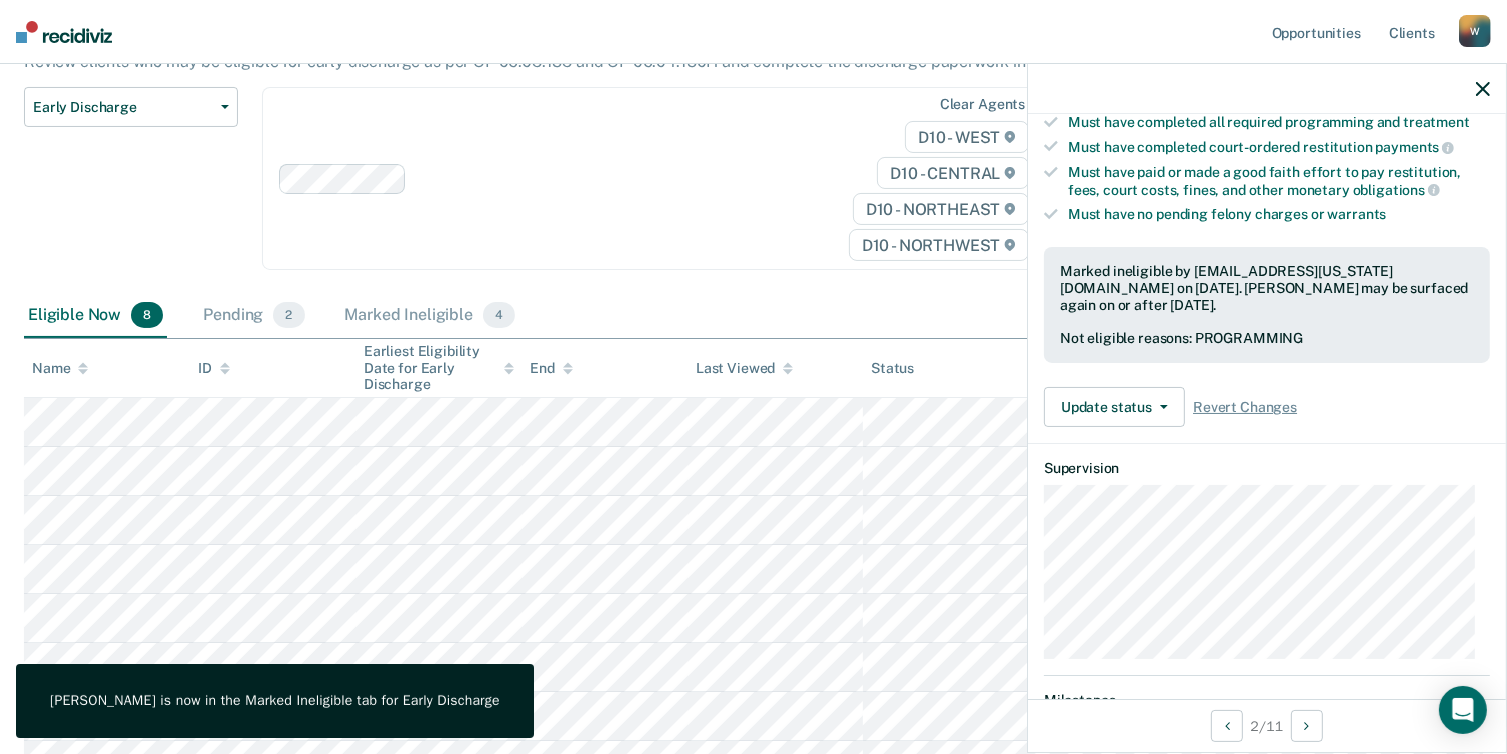 scroll, scrollTop: 0, scrollLeft: 0, axis: both 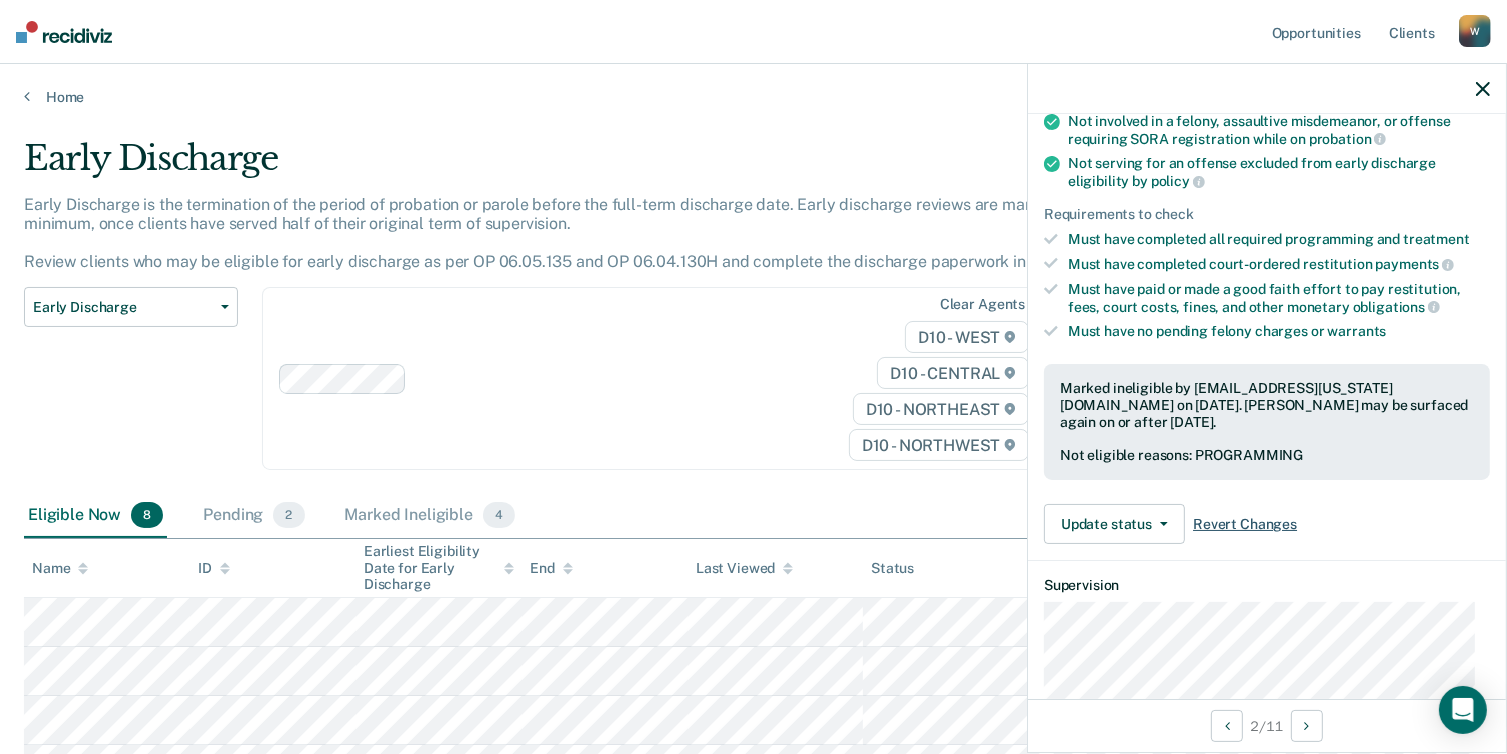 click on "Revert Changes" at bounding box center [1245, 524] 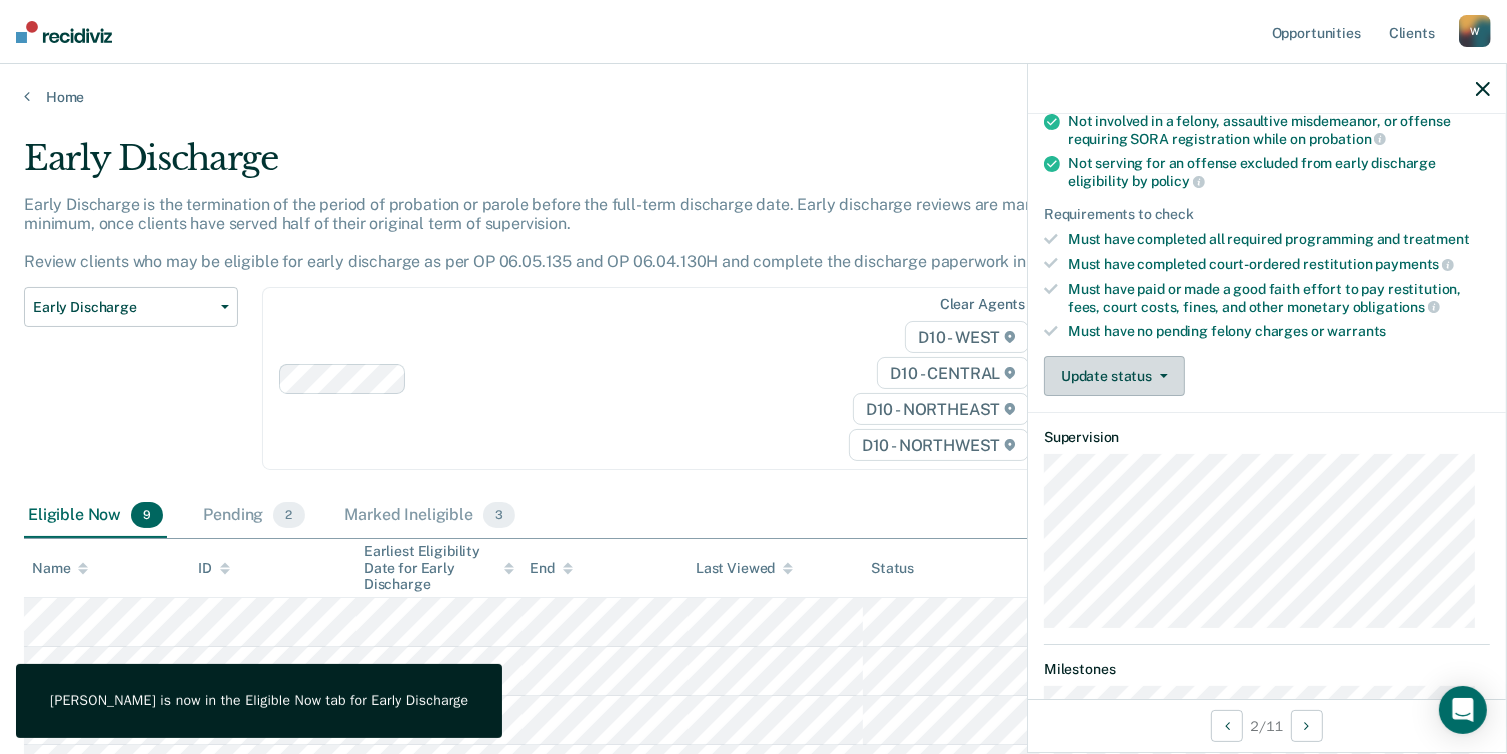 click on "Update status" at bounding box center [1114, 376] 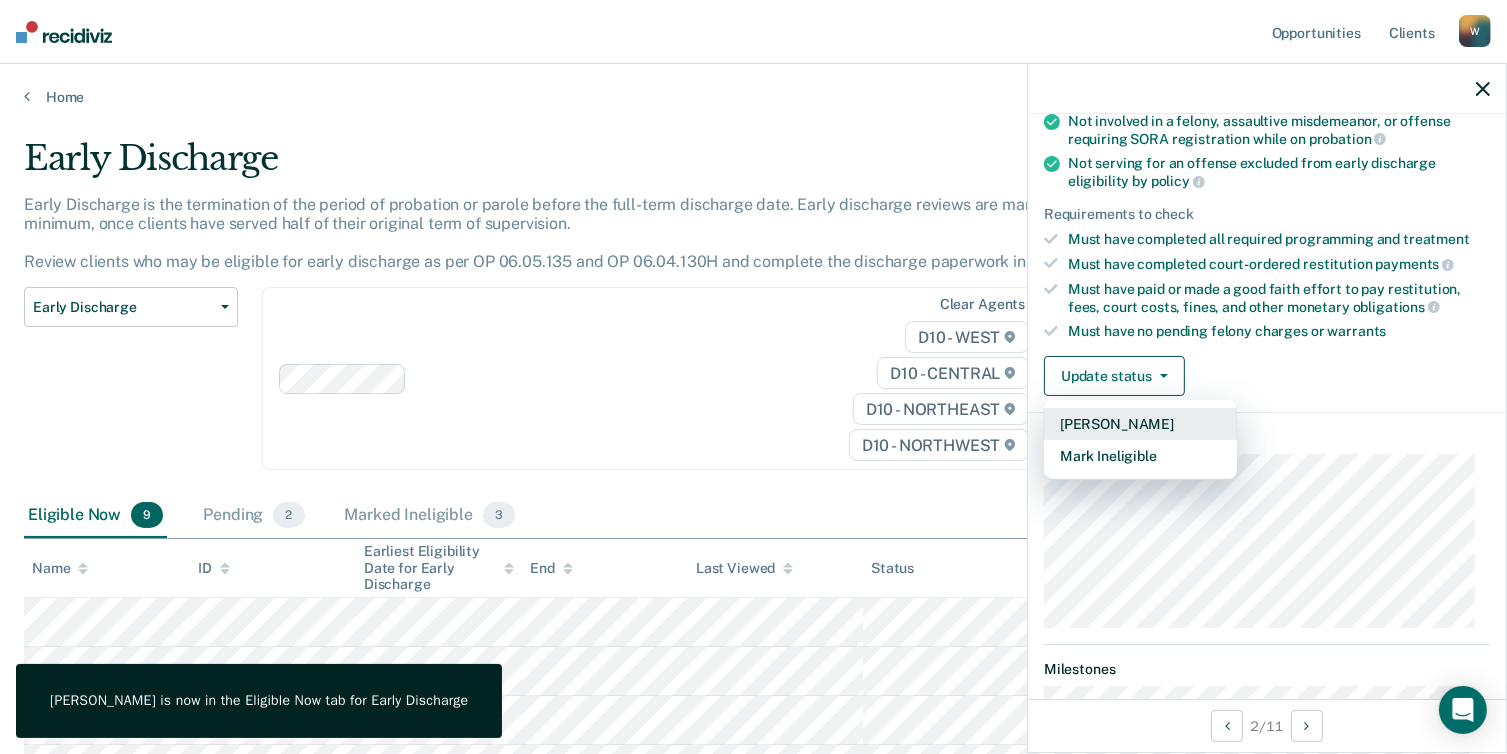 click on "[PERSON_NAME]" at bounding box center [1140, 424] 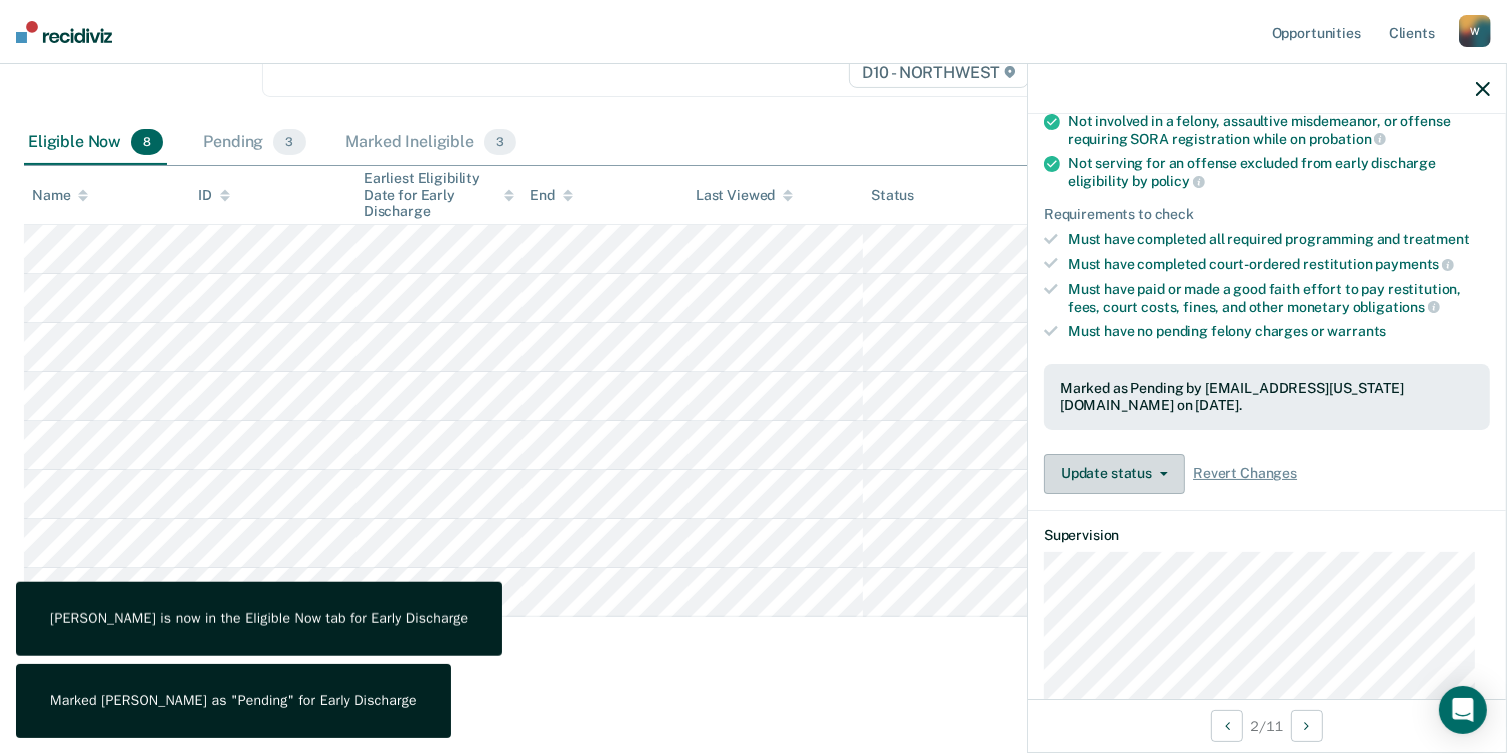 scroll, scrollTop: 378, scrollLeft: 0, axis: vertical 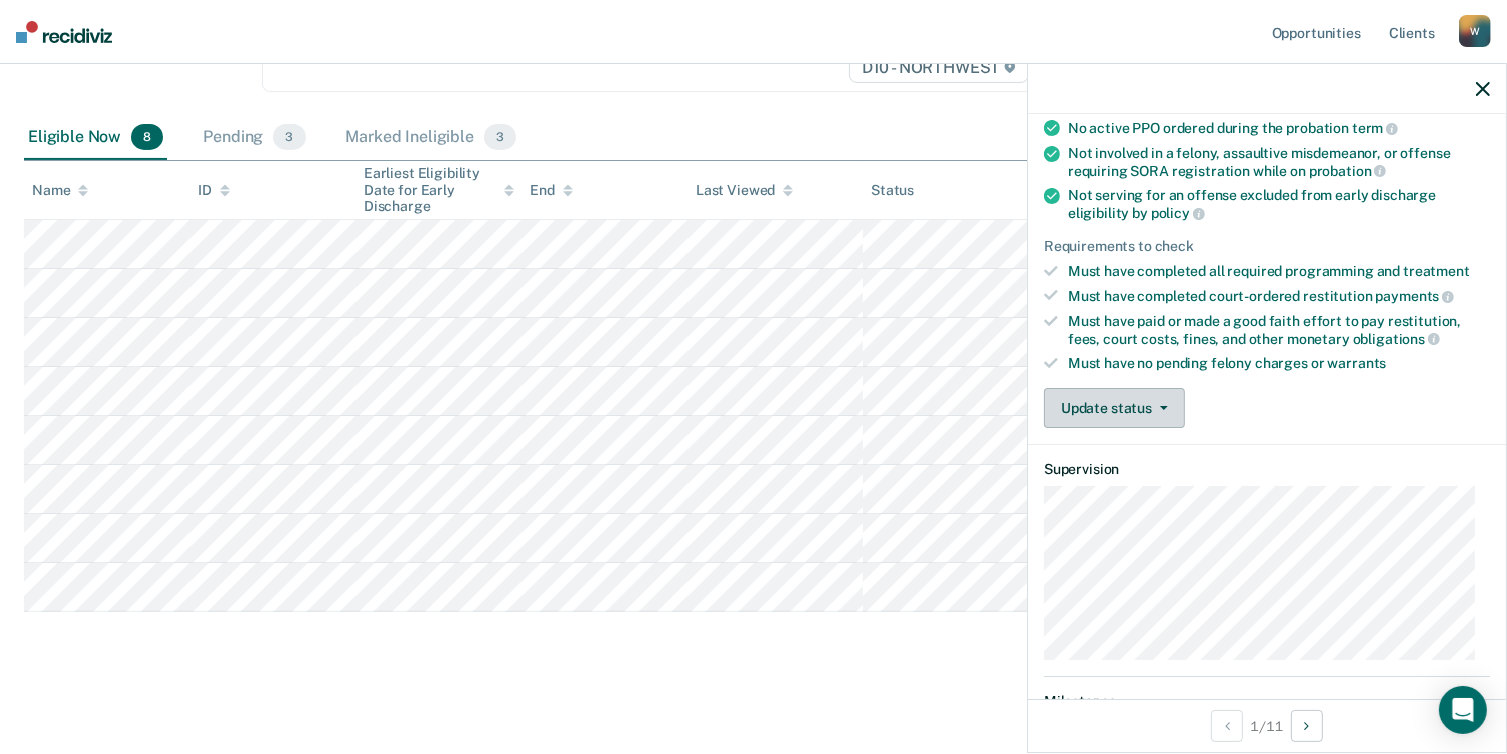 click on "Update status" at bounding box center (1114, 408) 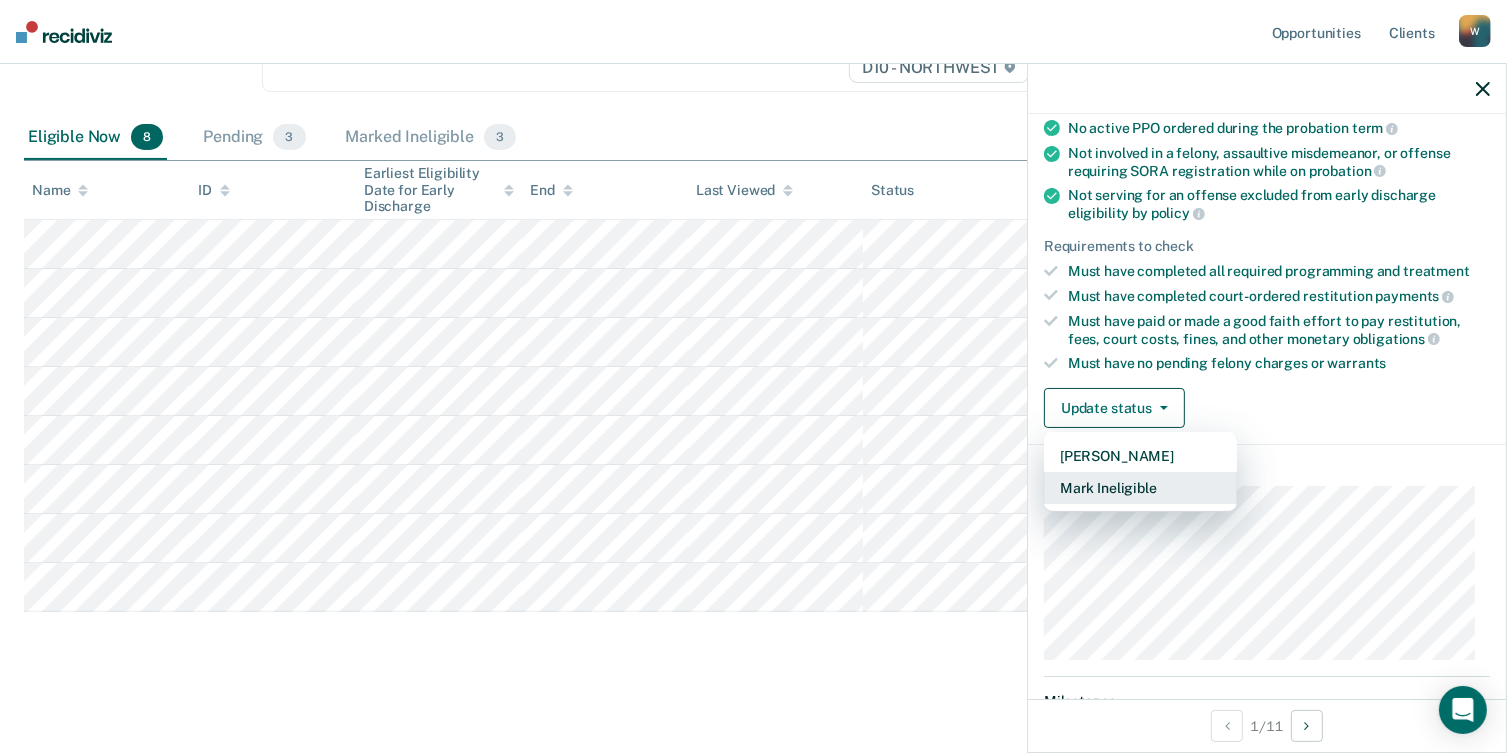 click on "Mark Ineligible" at bounding box center [1140, 488] 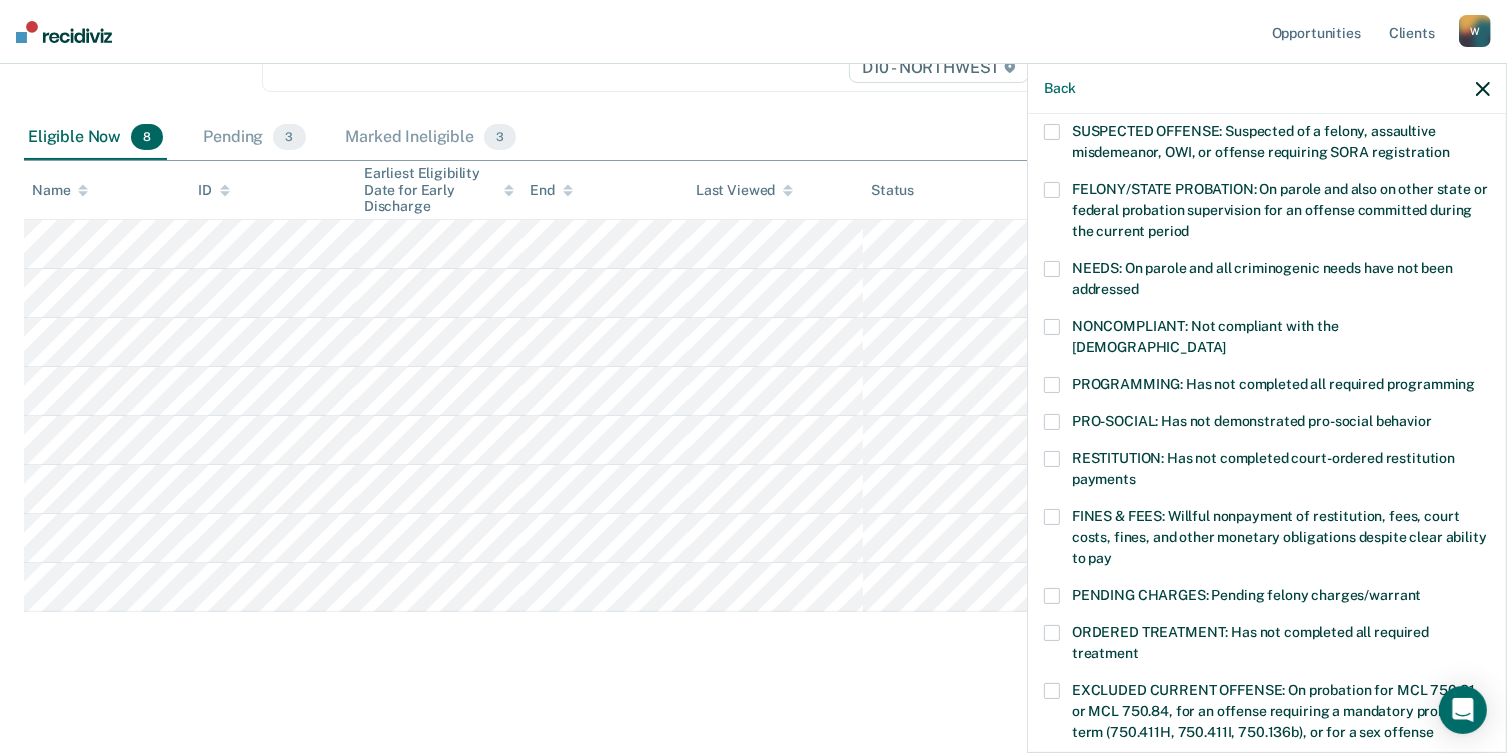 click at bounding box center [1052, 385] 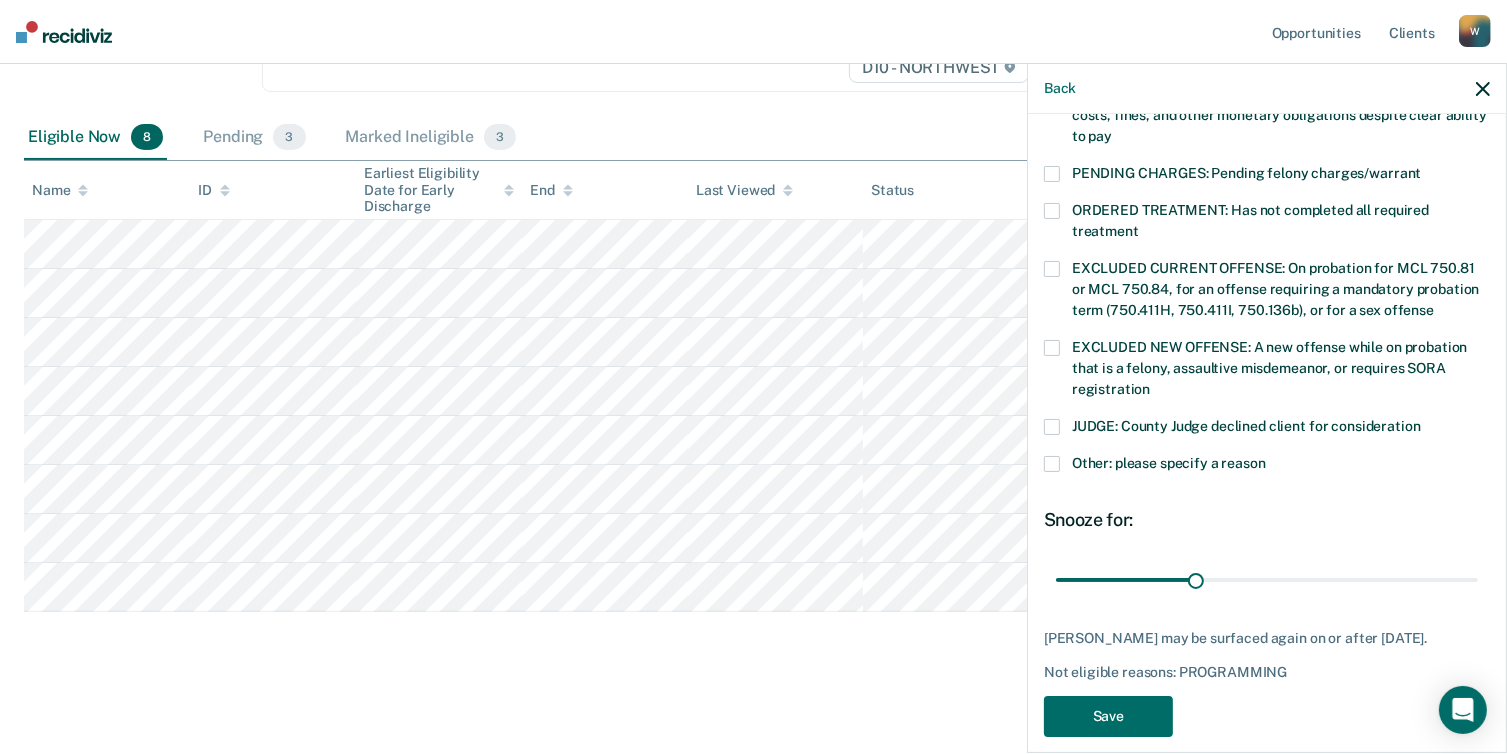 scroll, scrollTop: 623, scrollLeft: 0, axis: vertical 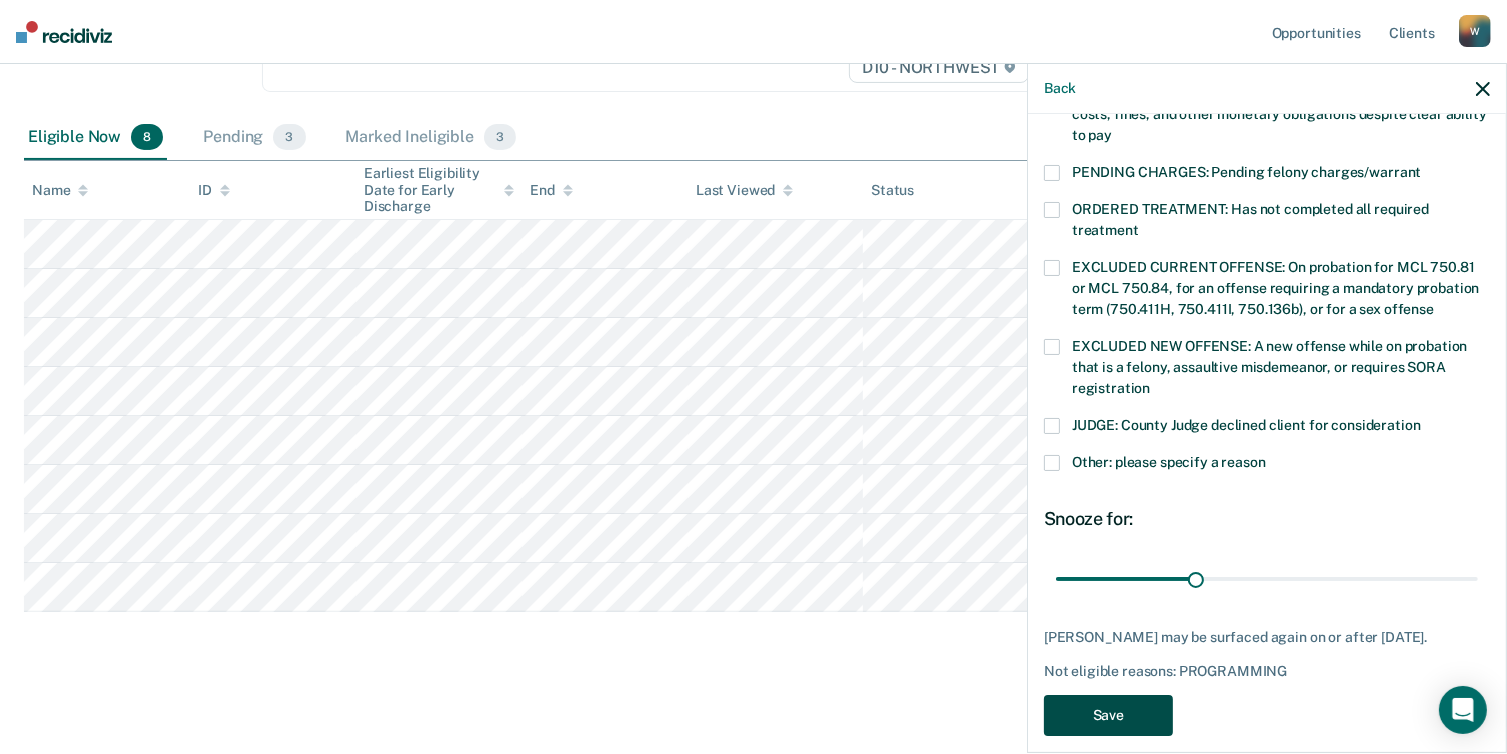 click on "Save" at bounding box center [1108, 715] 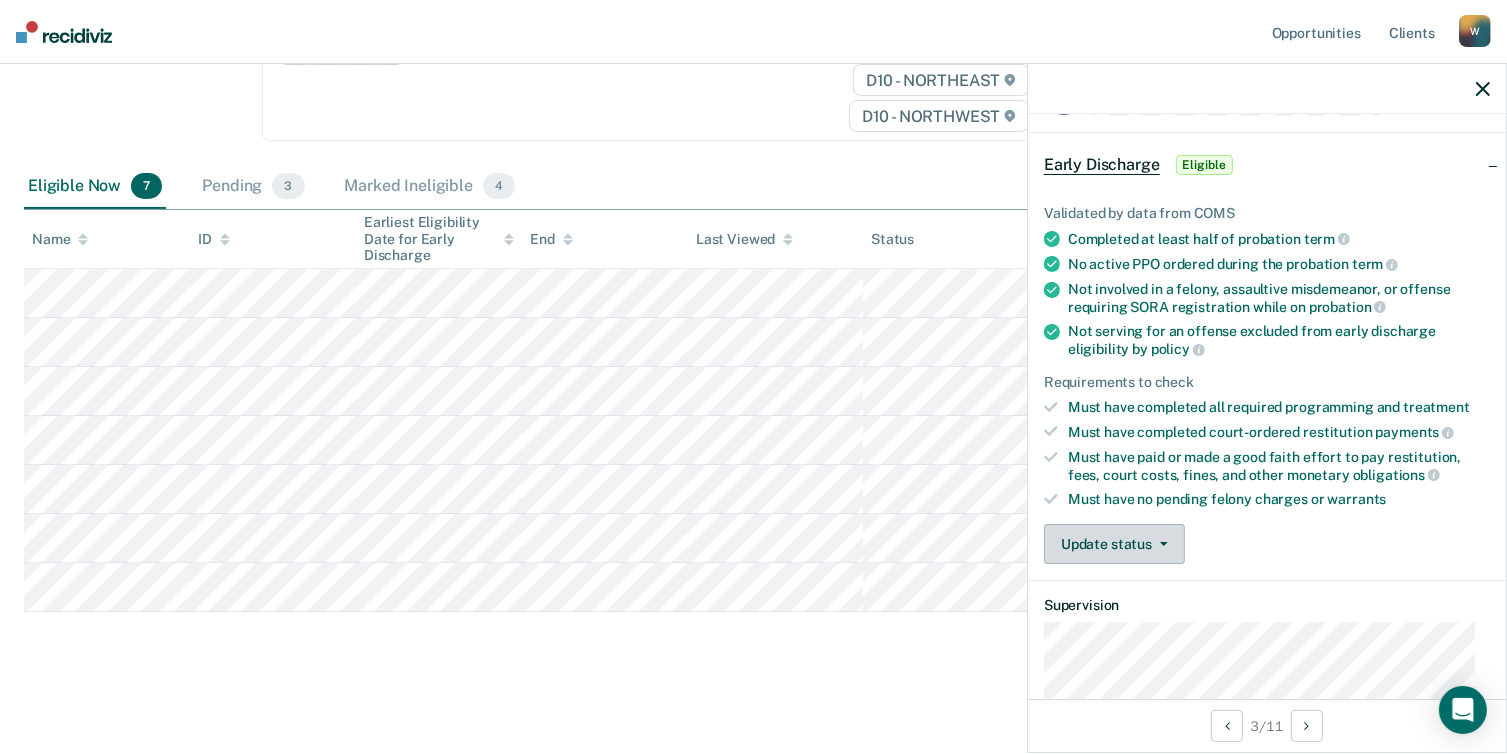 scroll, scrollTop: 100, scrollLeft: 0, axis: vertical 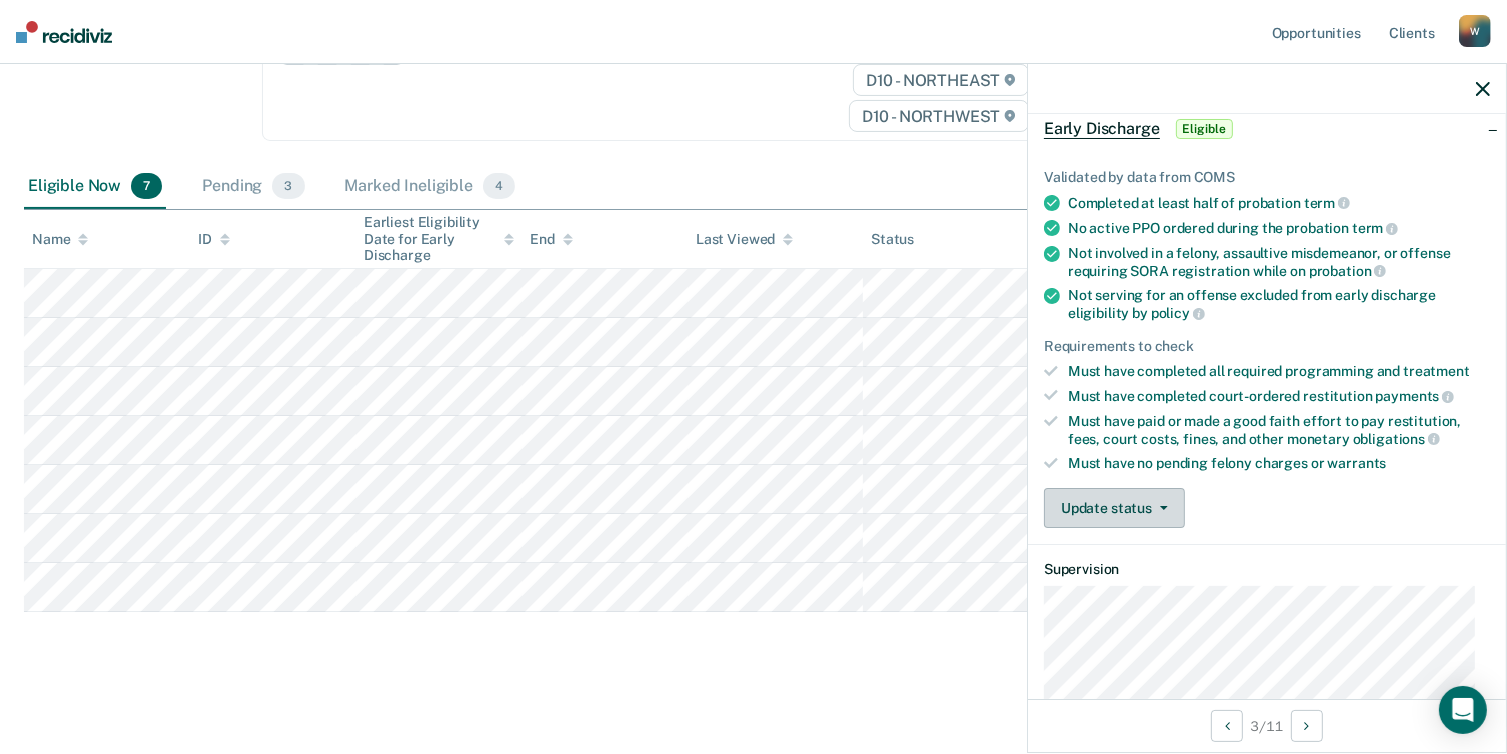 click on "Update status" at bounding box center (1114, 508) 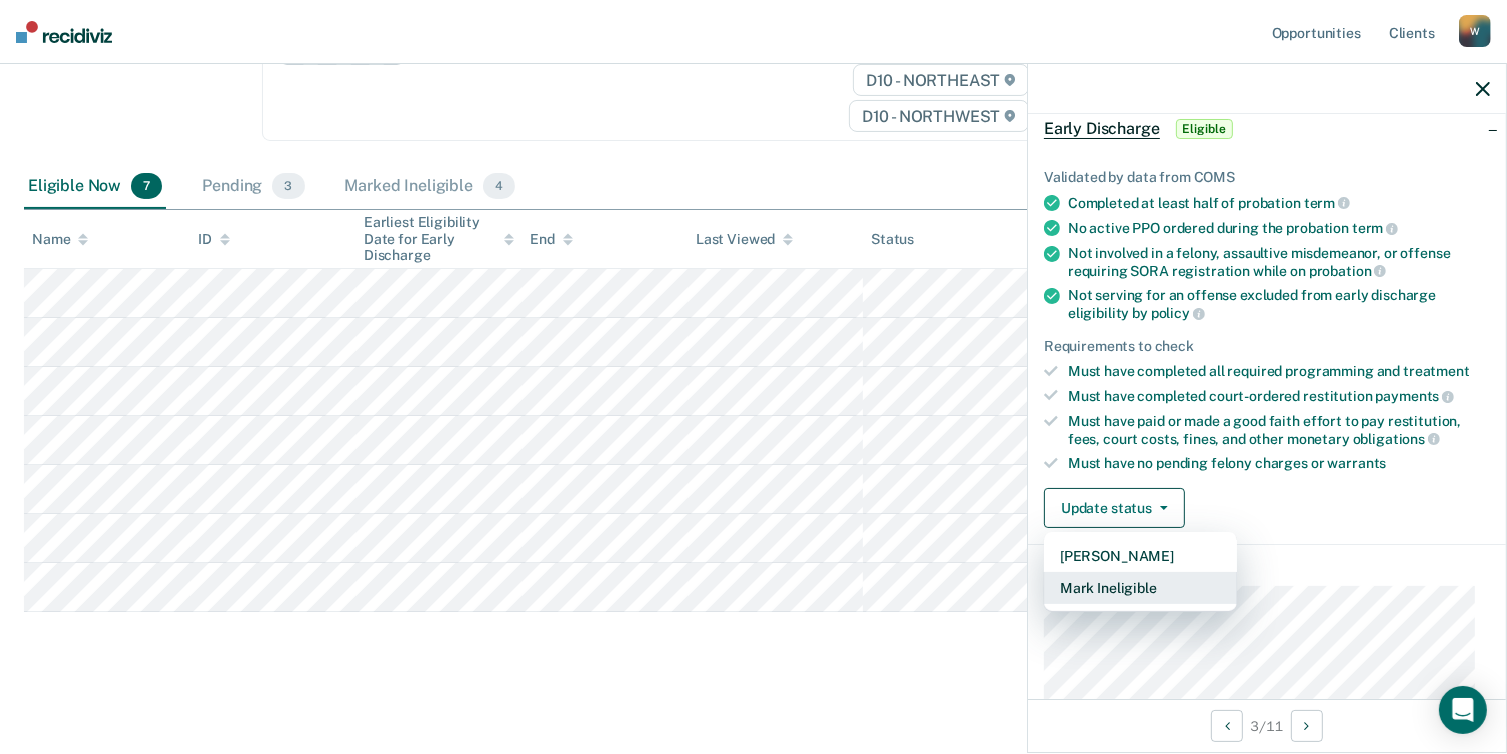 click on "Mark Ineligible" at bounding box center [1140, 588] 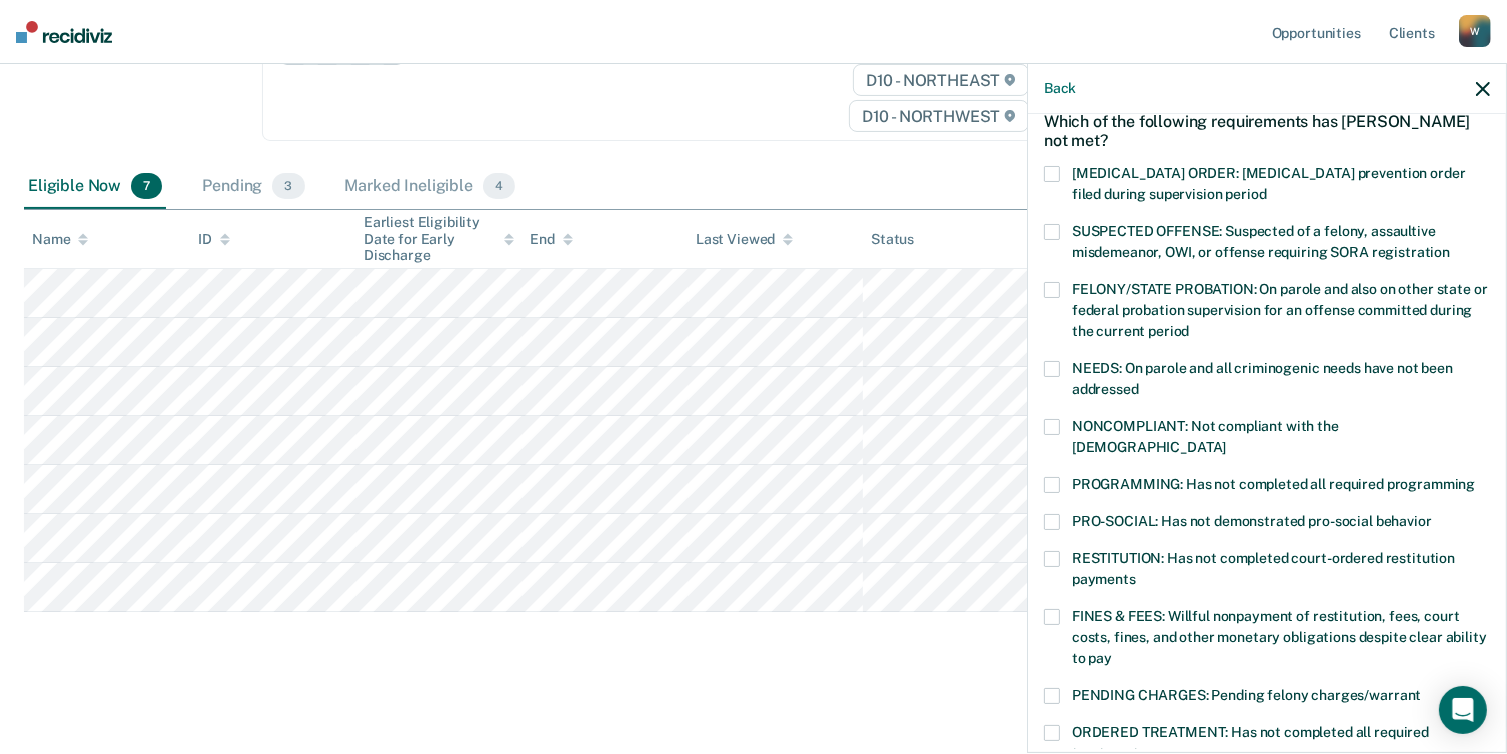 scroll, scrollTop: 200, scrollLeft: 0, axis: vertical 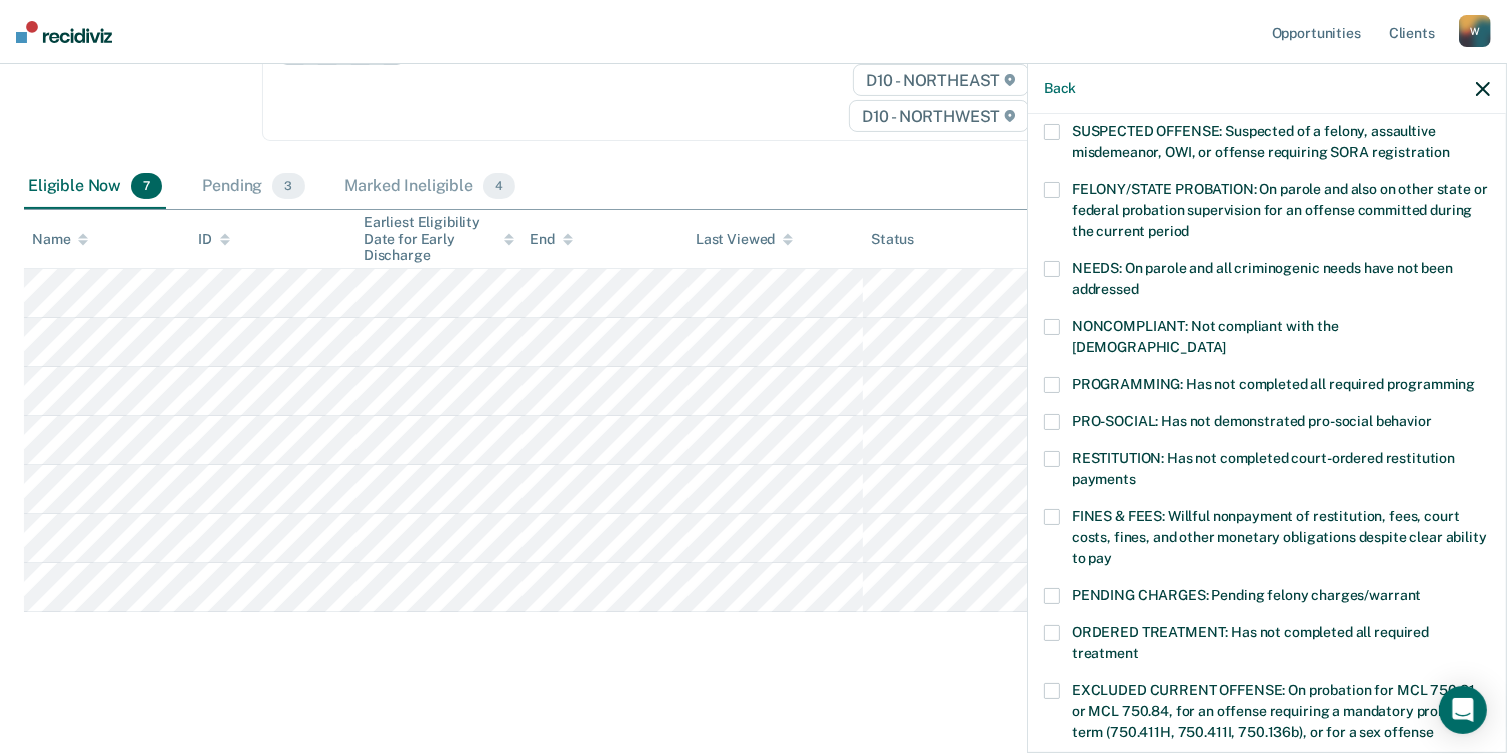 click at bounding box center (1052, 385) 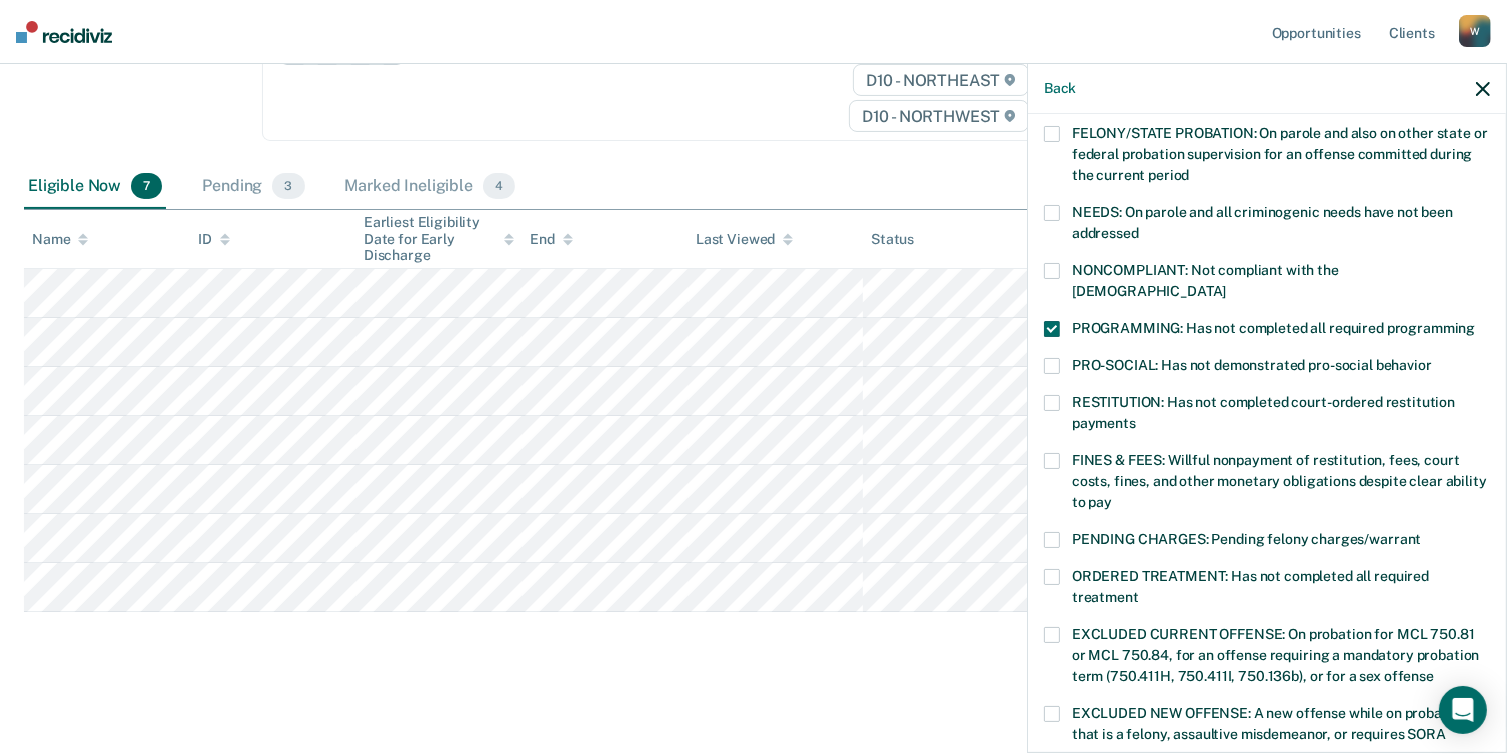 scroll, scrollTop: 623, scrollLeft: 0, axis: vertical 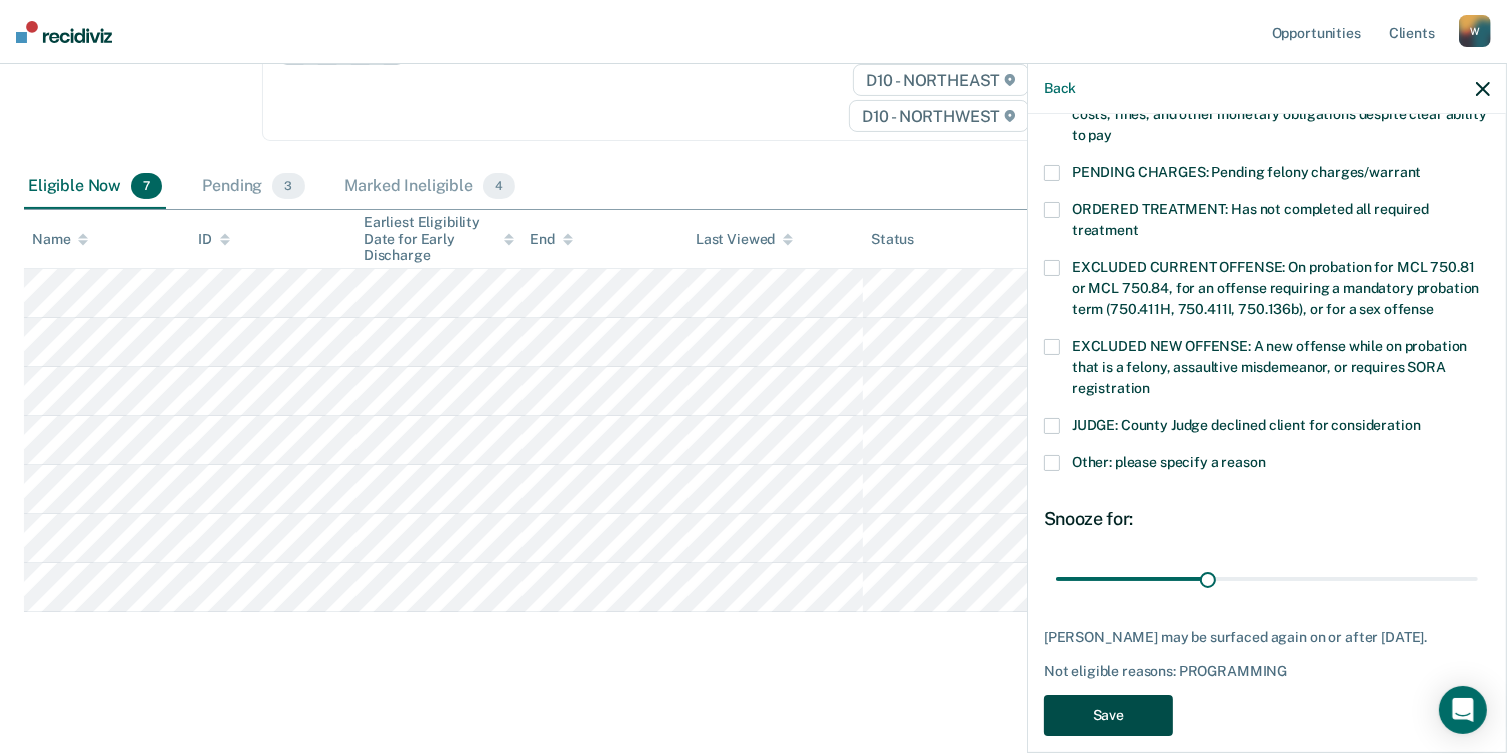 click on "Save" at bounding box center [1108, 715] 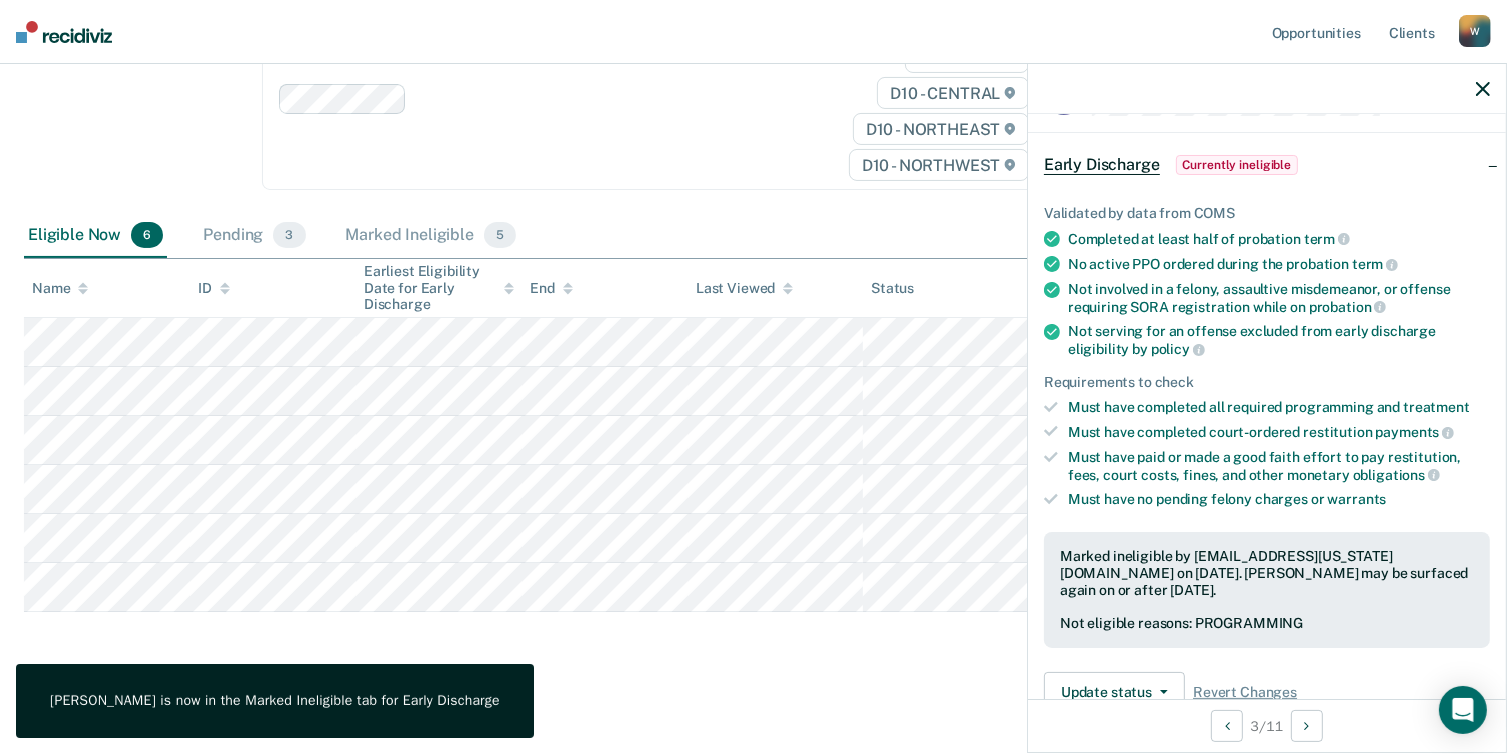 scroll, scrollTop: 0, scrollLeft: 0, axis: both 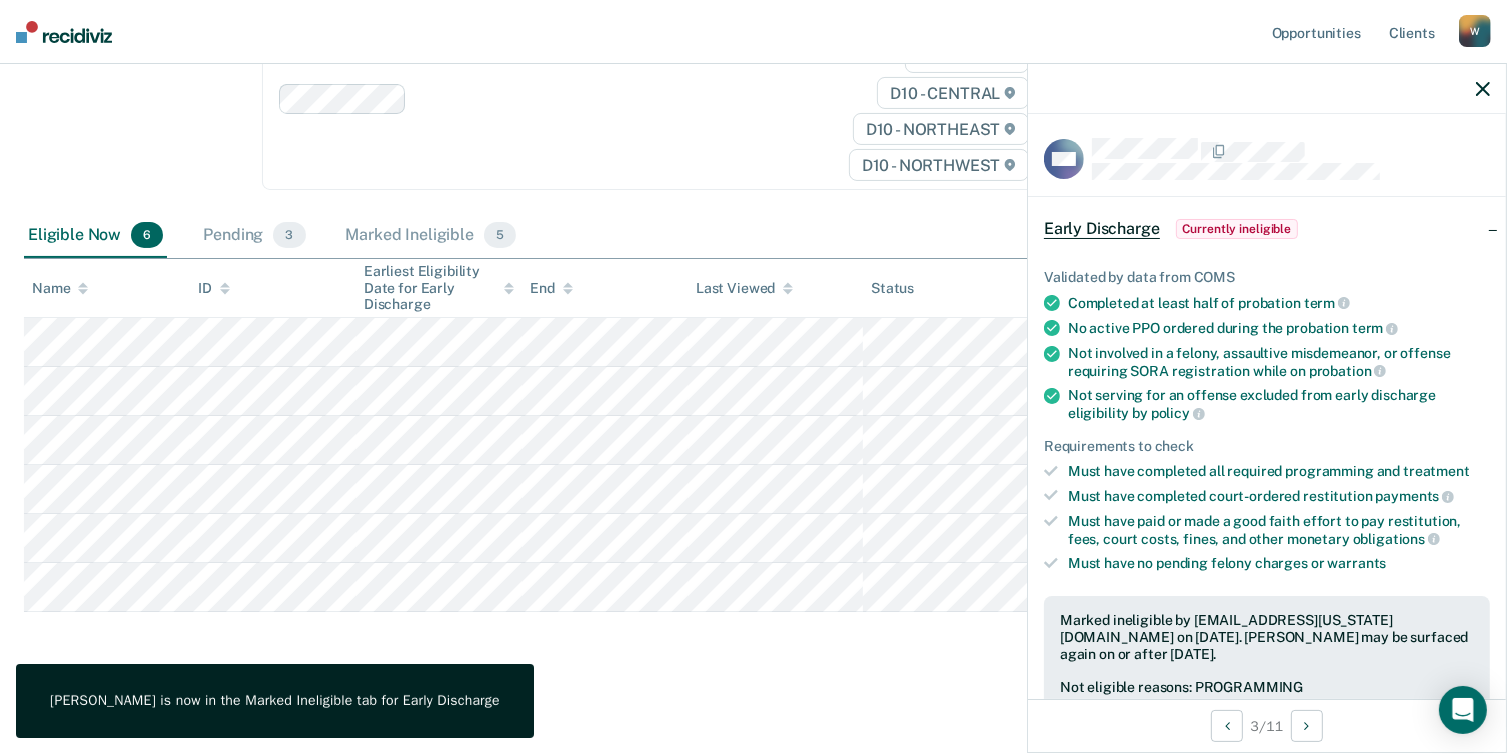 click at bounding box center [1267, 89] 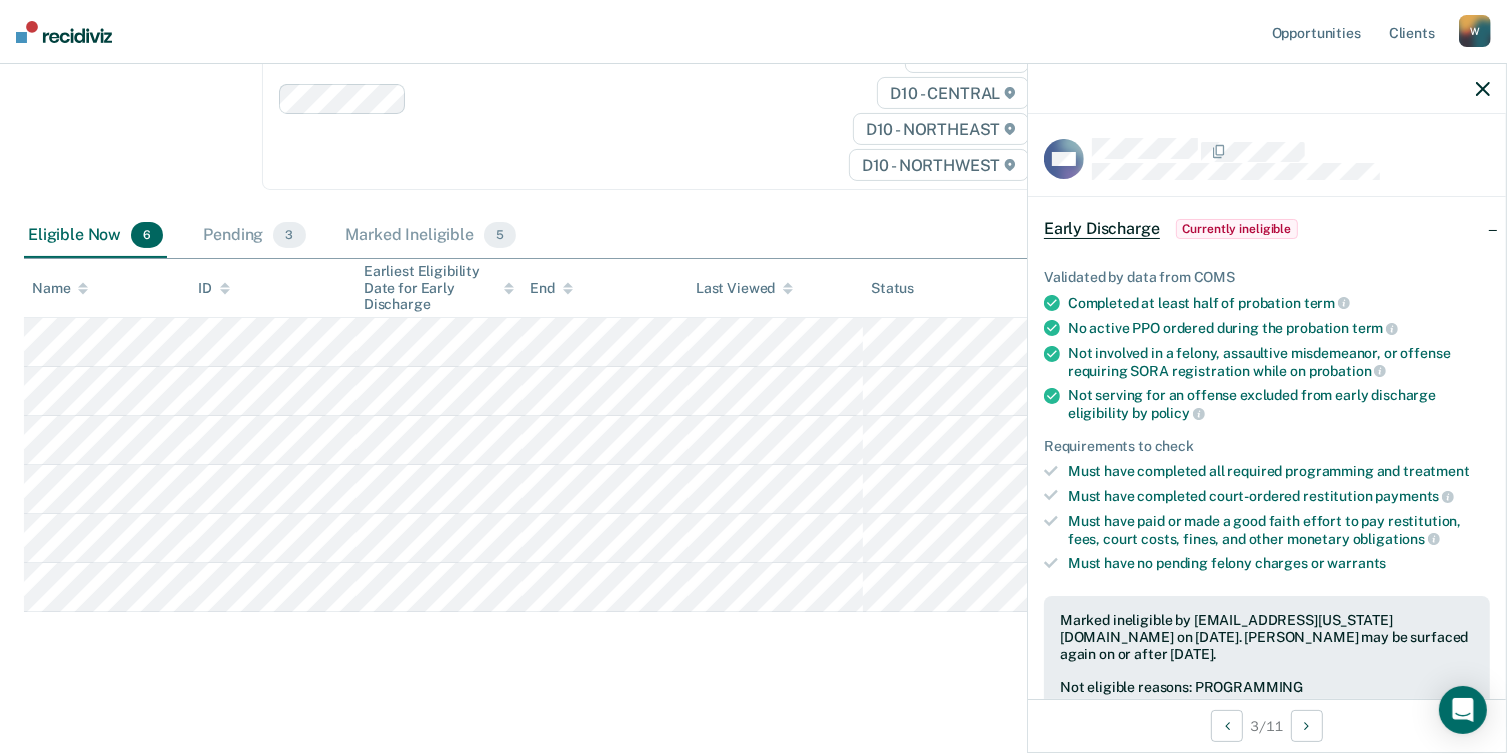 click 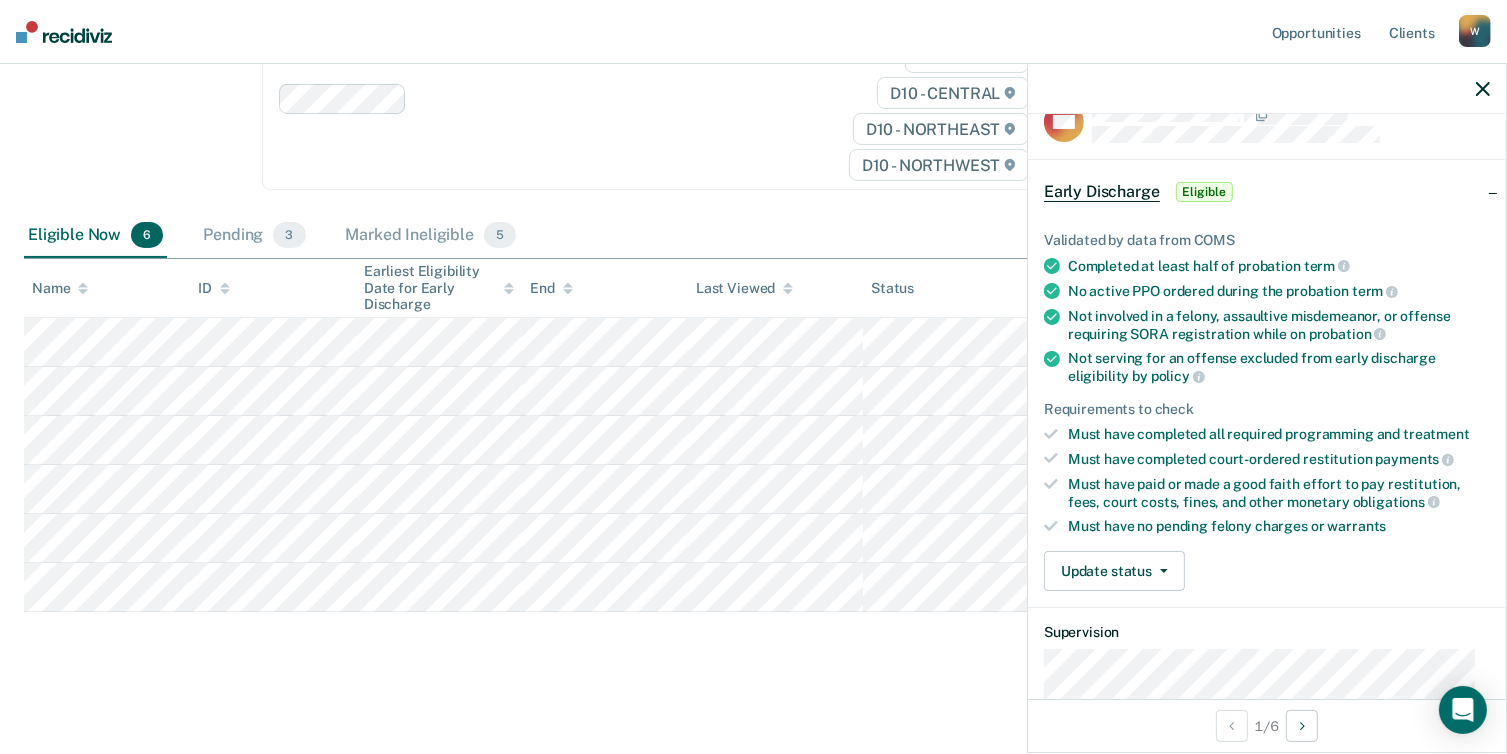 scroll, scrollTop: 100, scrollLeft: 0, axis: vertical 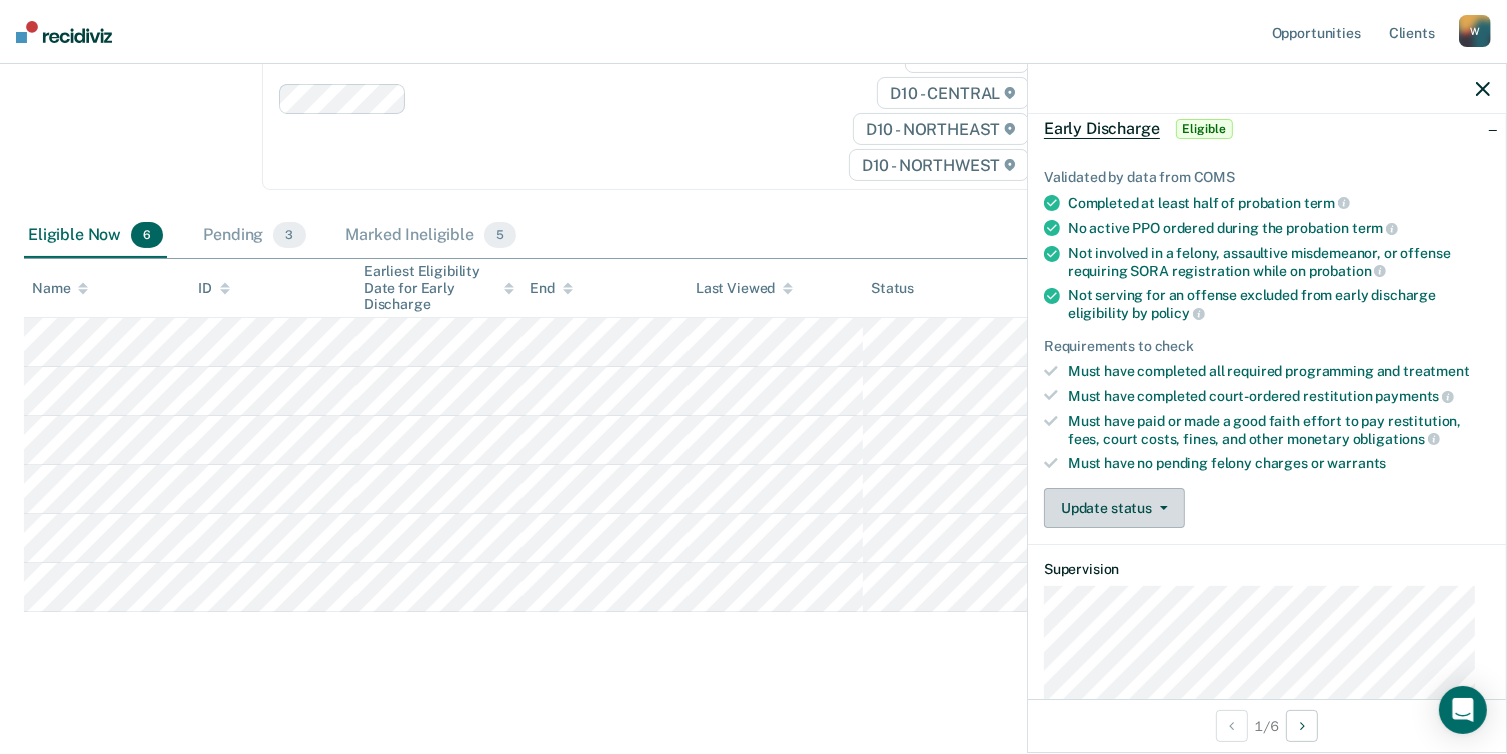 click on "Update status" at bounding box center (1114, 508) 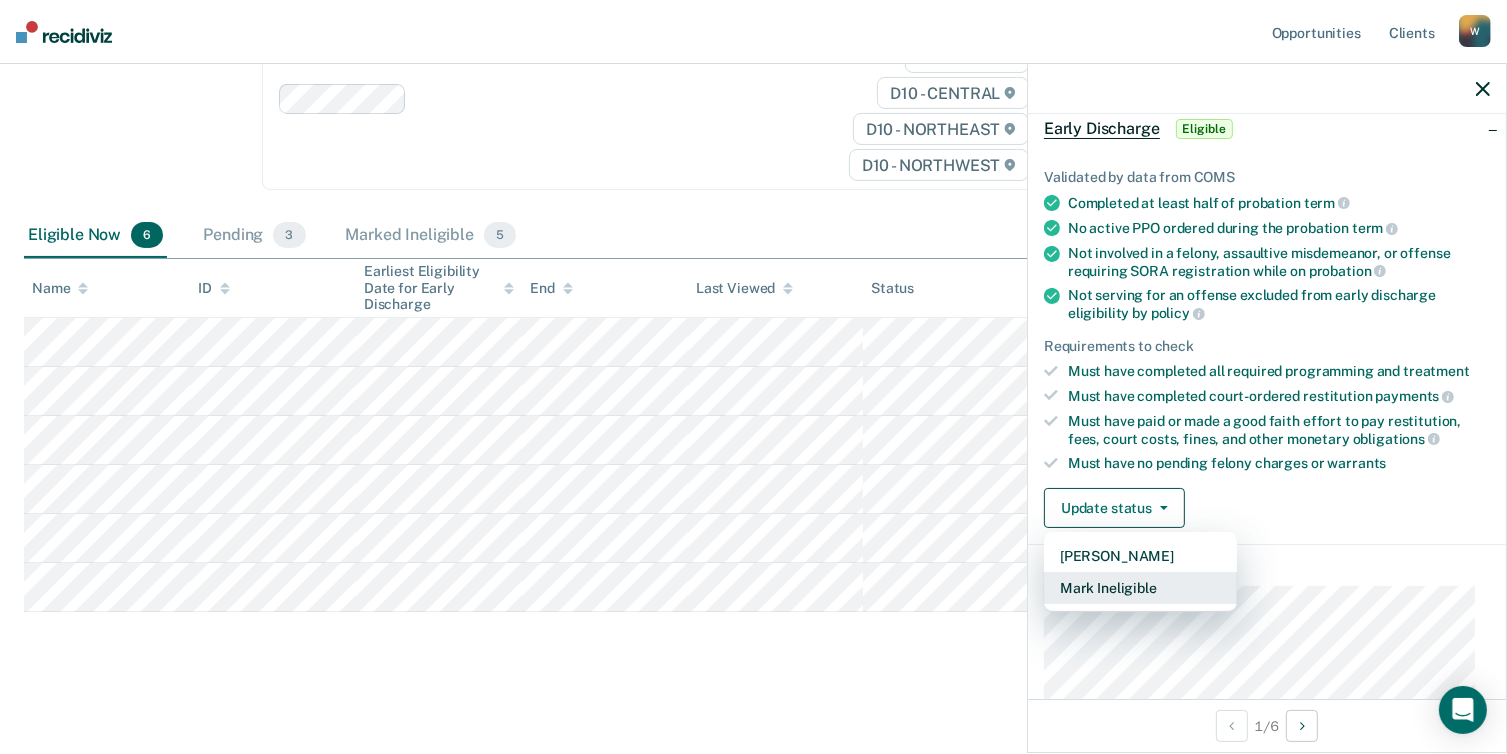 click on "Mark Ineligible" at bounding box center (1140, 588) 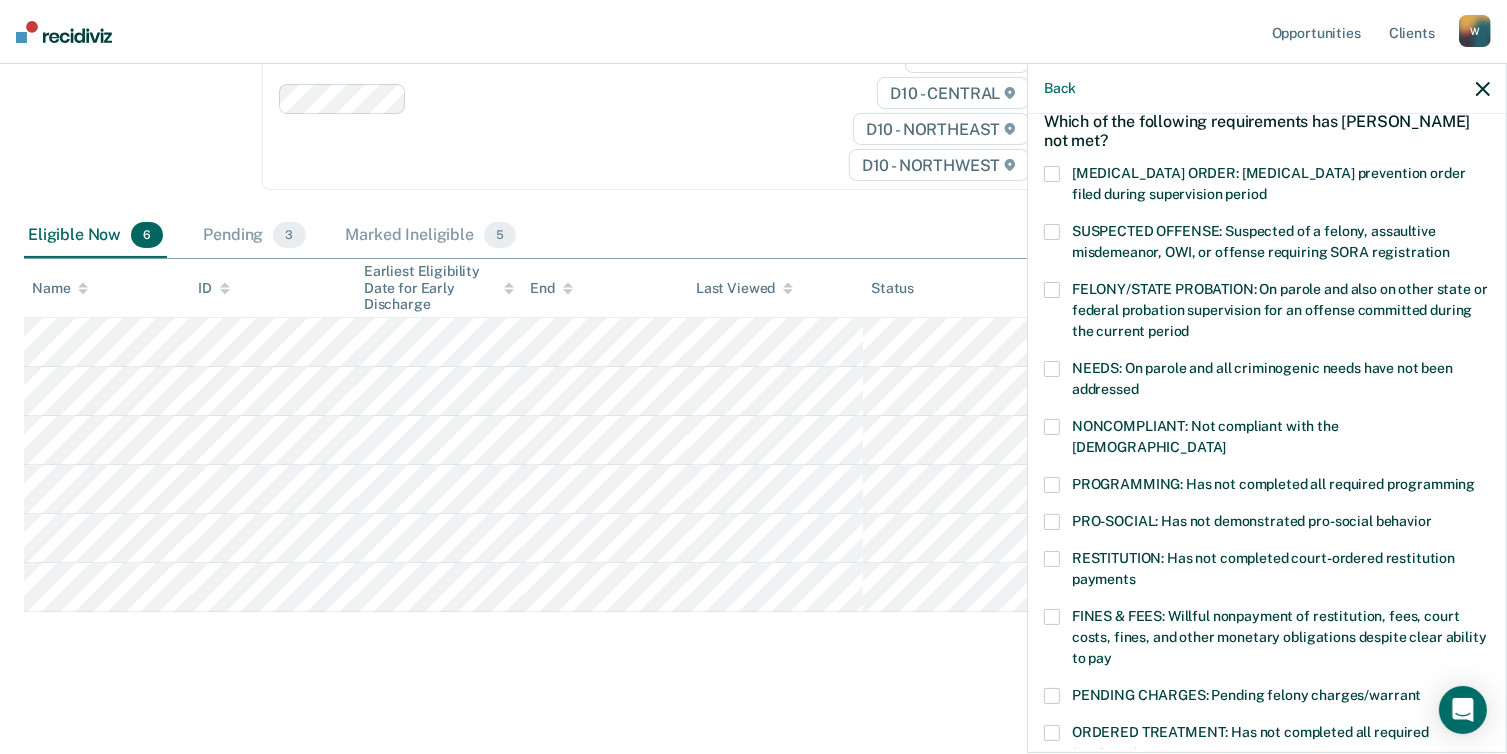 click on "PROGRAMMING: Has not completed all required programming" at bounding box center [1267, 487] 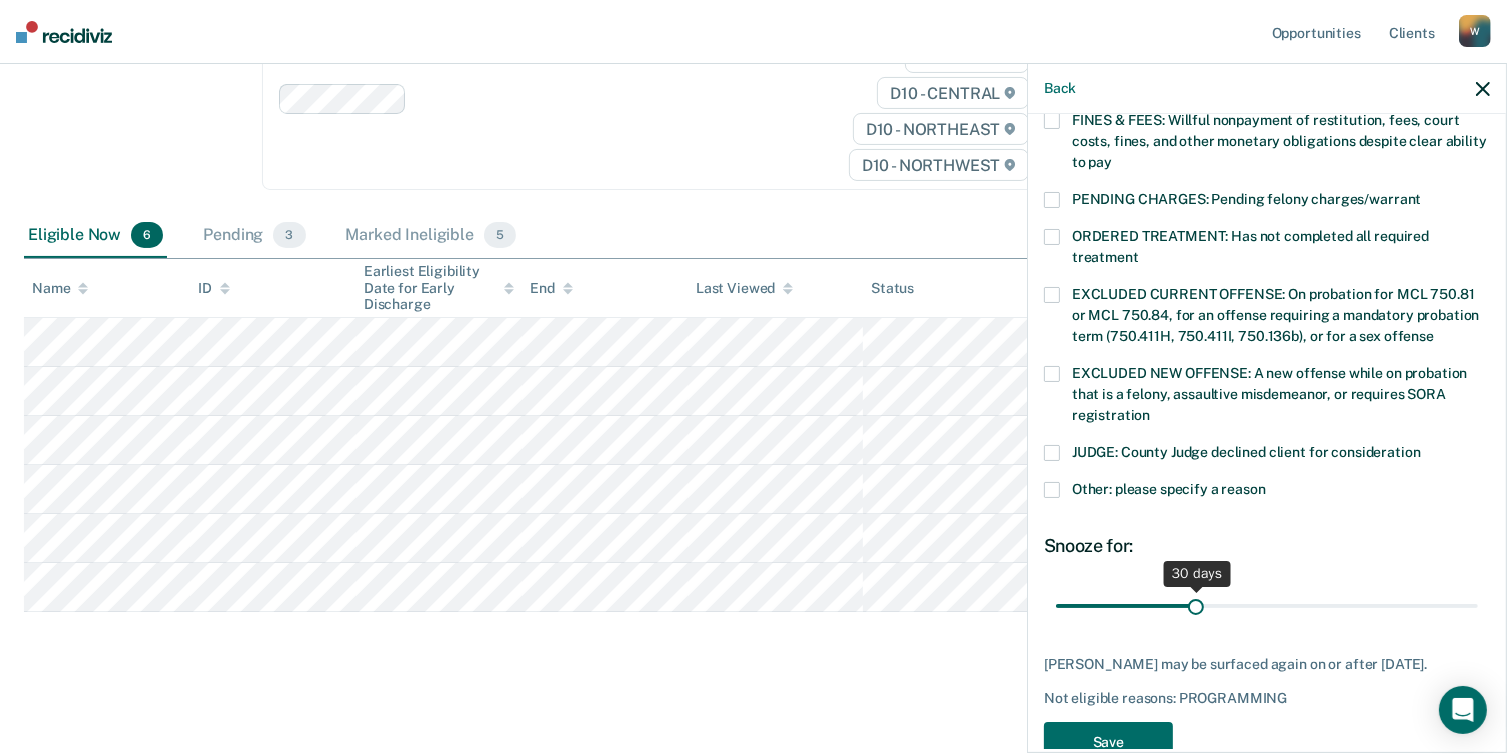 scroll, scrollTop: 600, scrollLeft: 0, axis: vertical 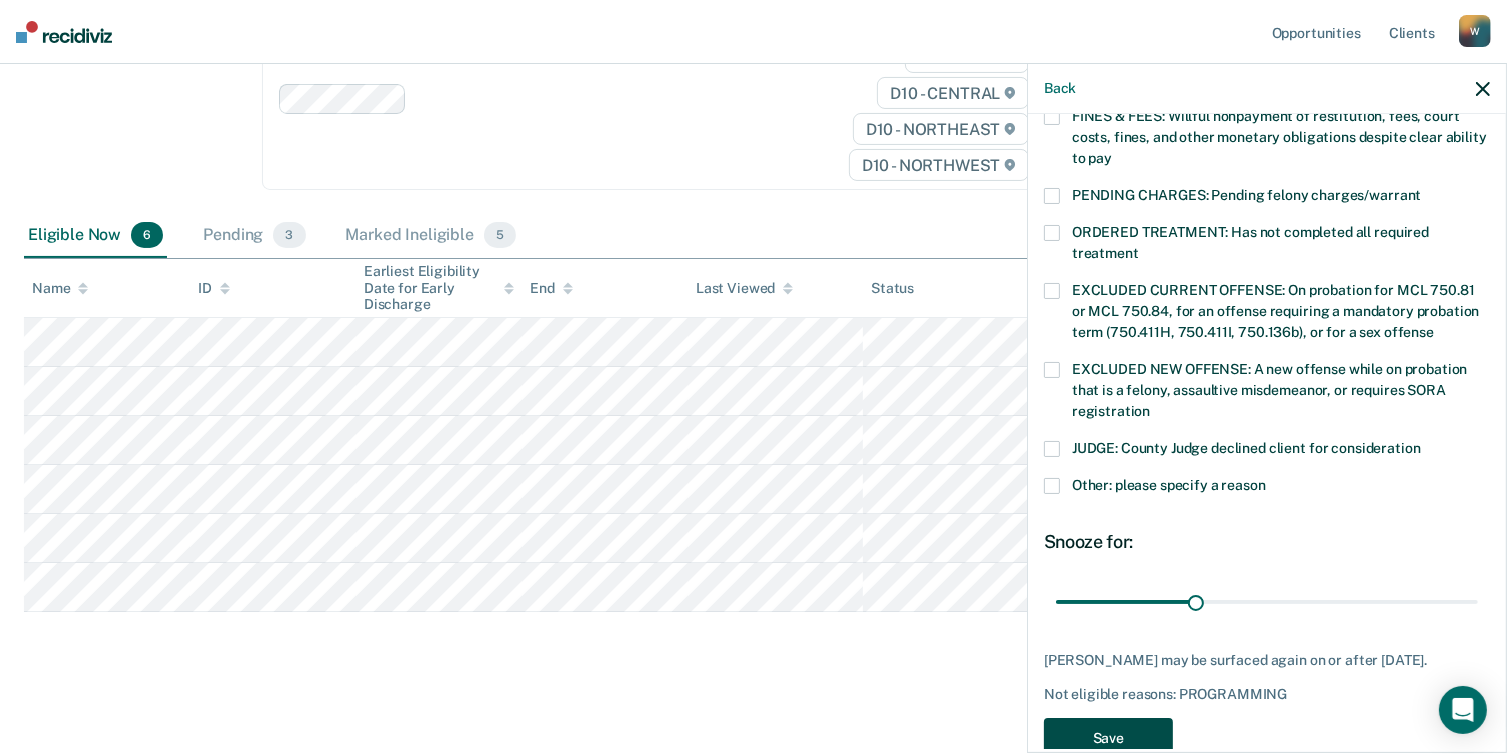 click on "Save" at bounding box center [1108, 738] 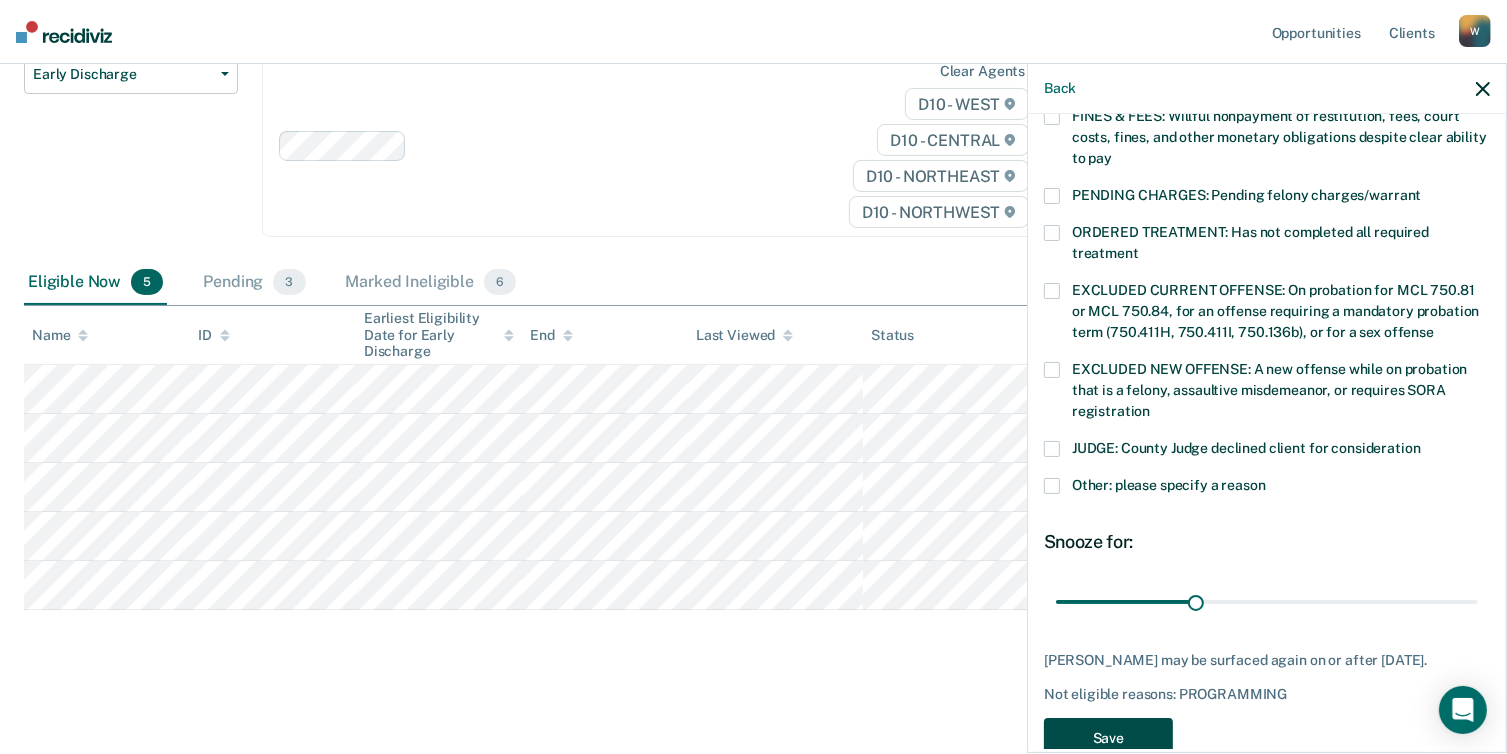 scroll, scrollTop: 231, scrollLeft: 0, axis: vertical 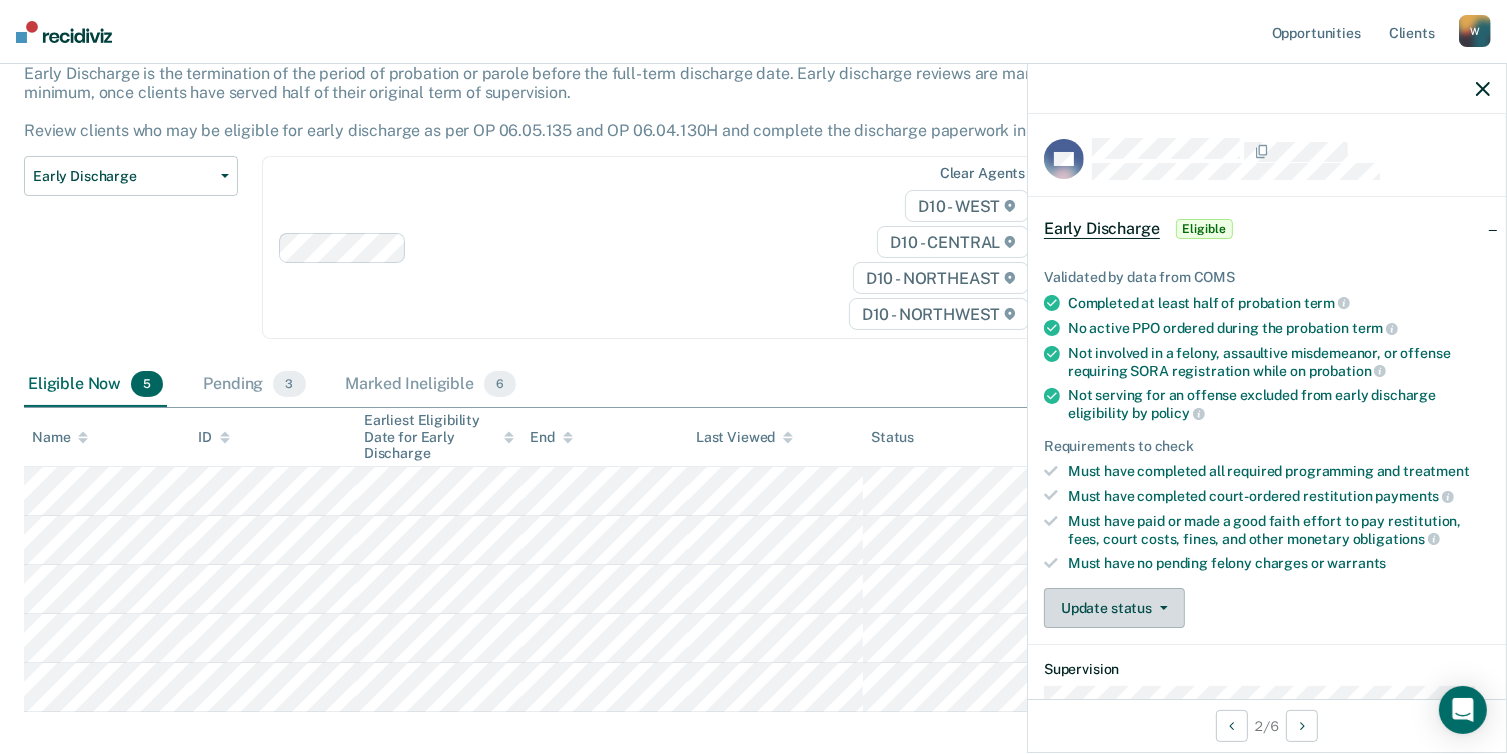 click on "Update status" at bounding box center [1114, 608] 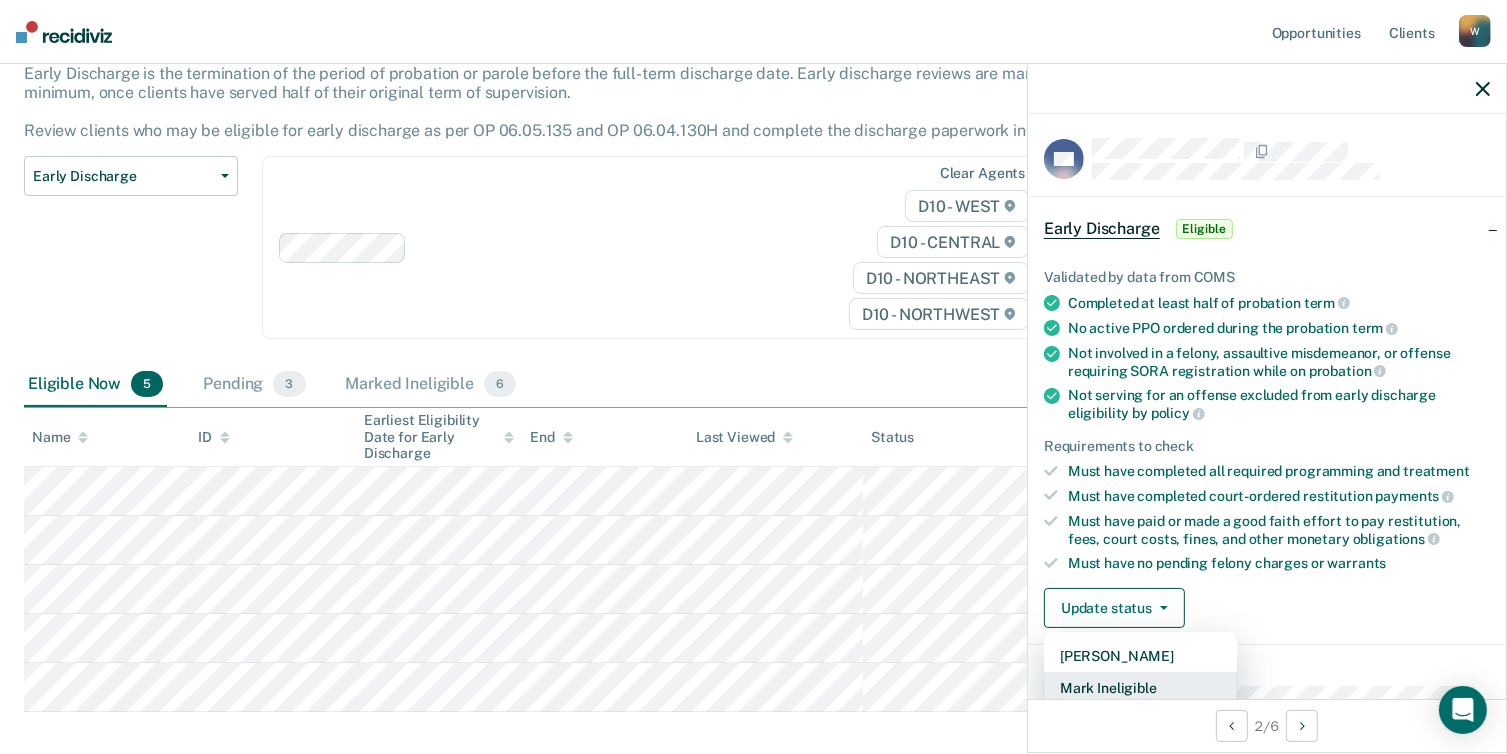 click on "Mark Ineligible" at bounding box center (1140, 688) 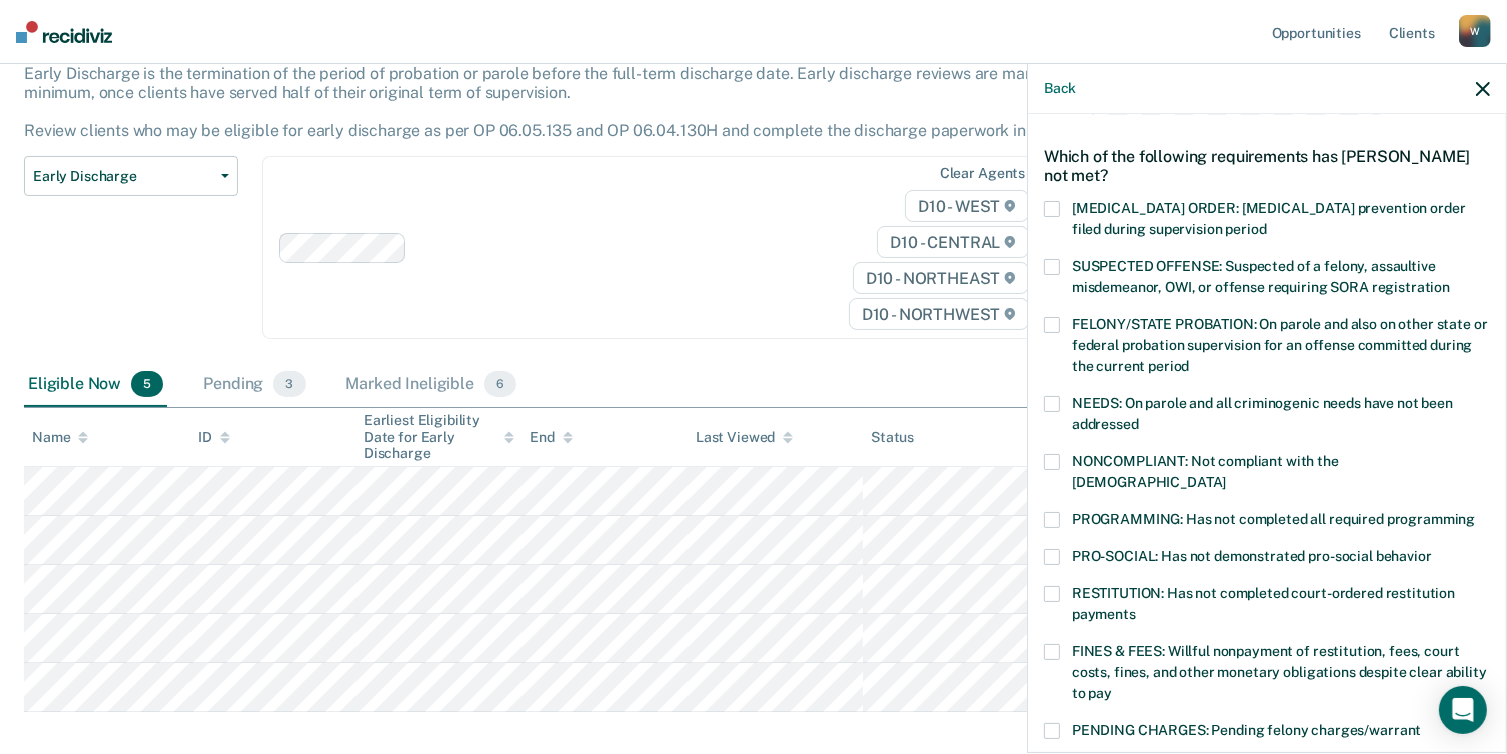 scroll, scrollTop: 100, scrollLeft: 0, axis: vertical 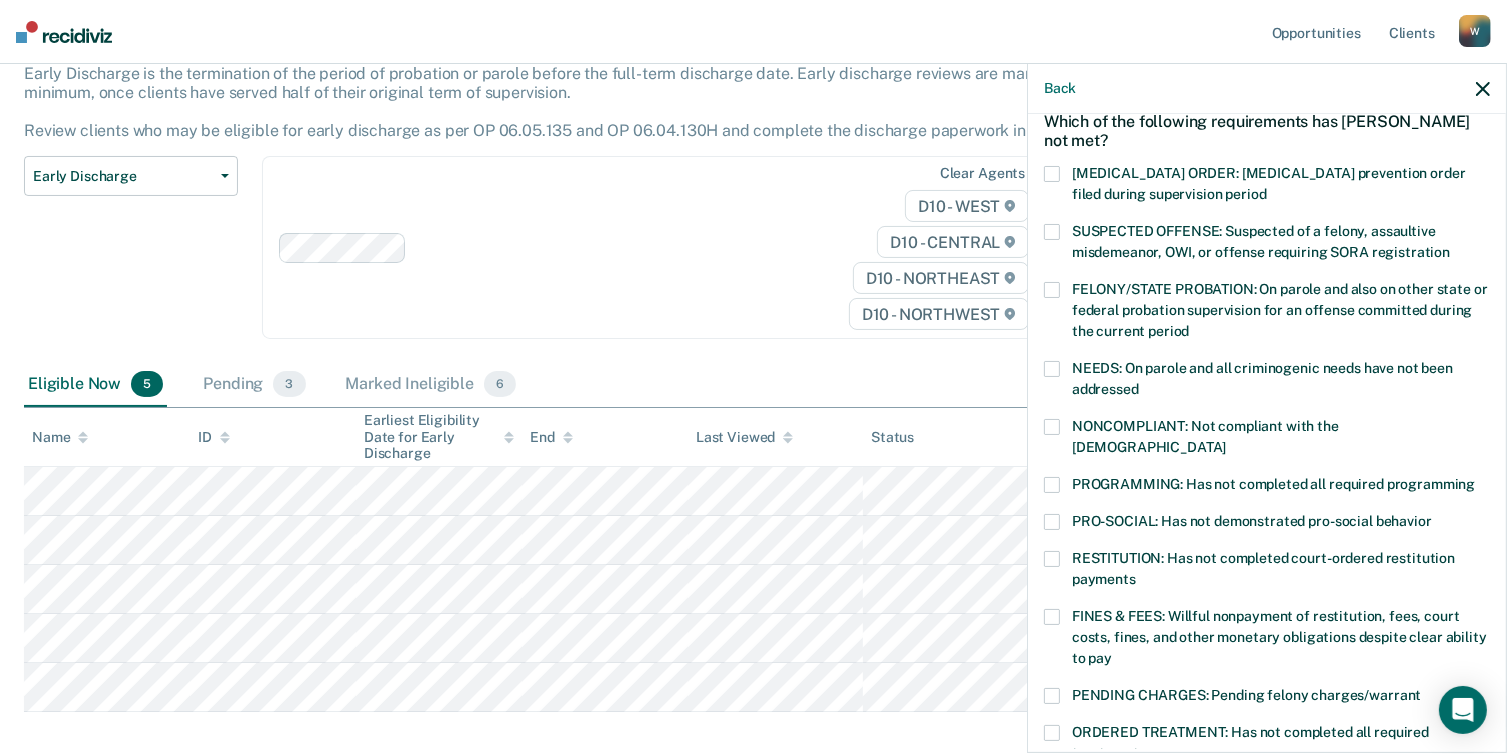 click at bounding box center [1052, 485] 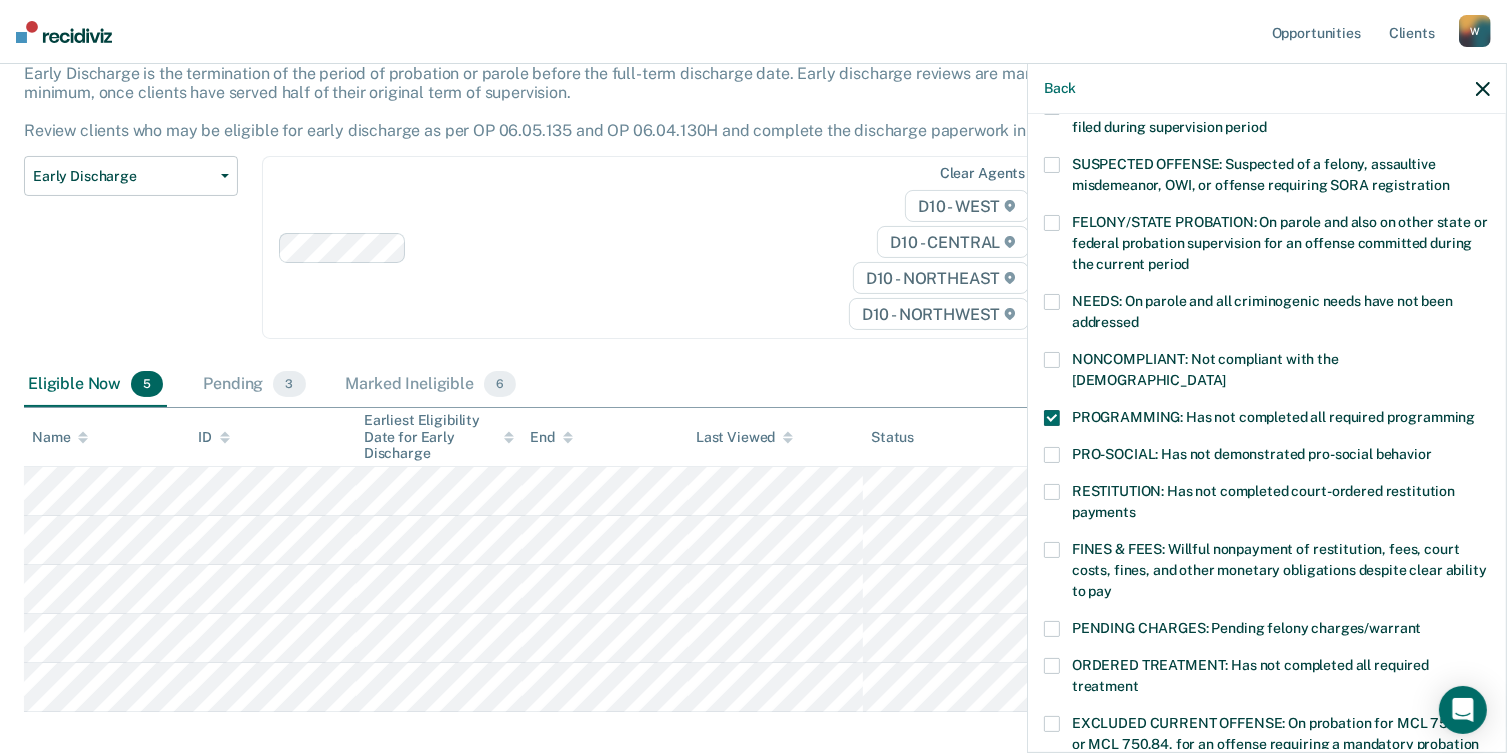 scroll, scrollTop: 600, scrollLeft: 0, axis: vertical 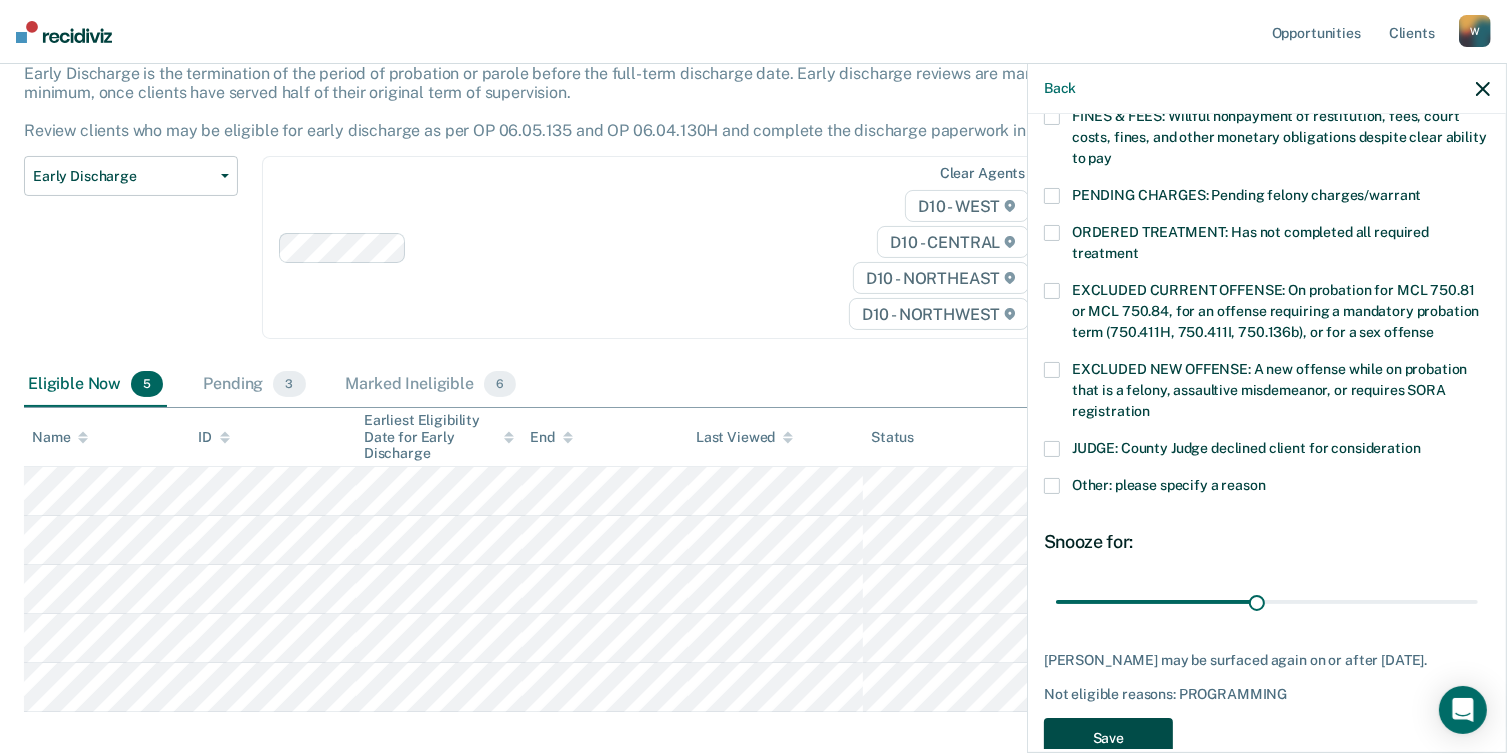 click on "Save" at bounding box center [1108, 738] 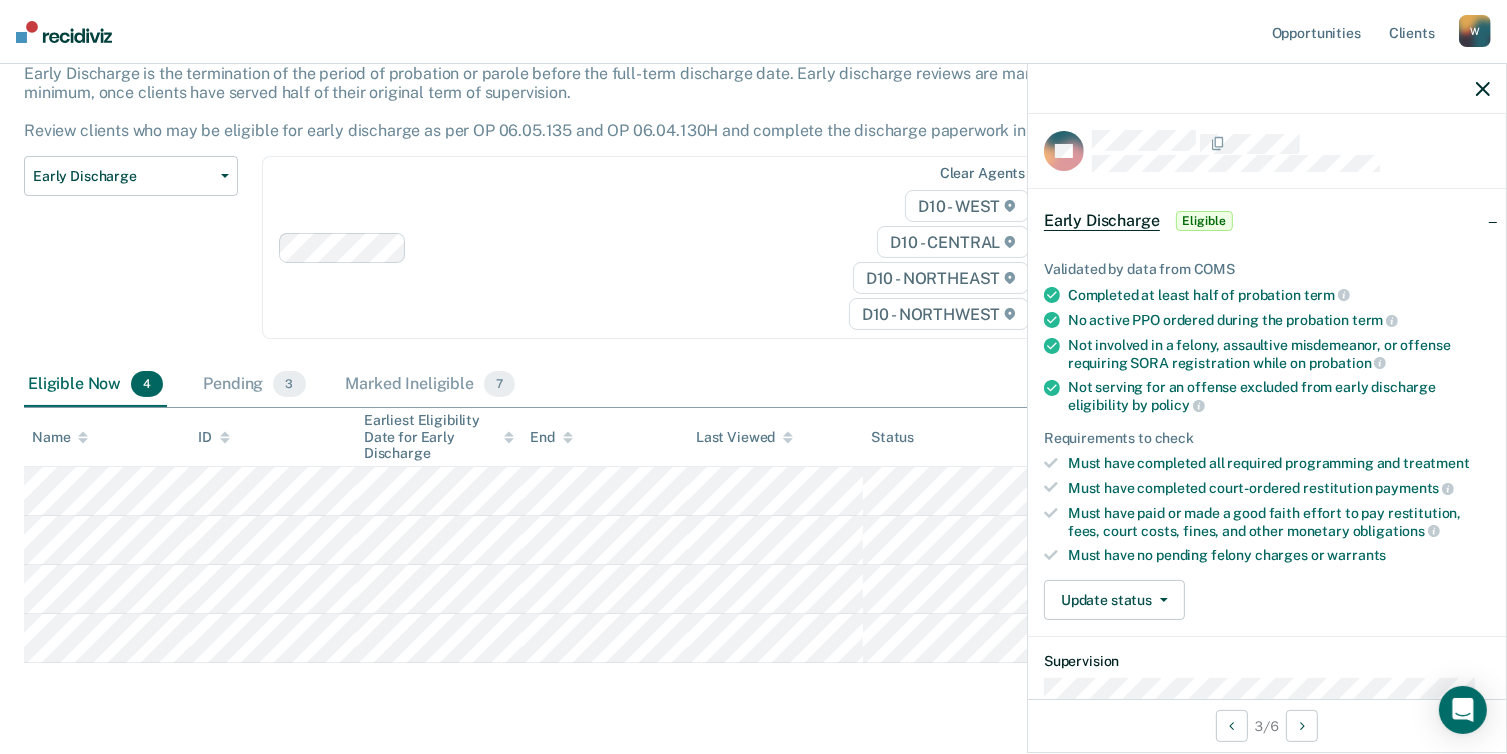 scroll, scrollTop: 1, scrollLeft: 0, axis: vertical 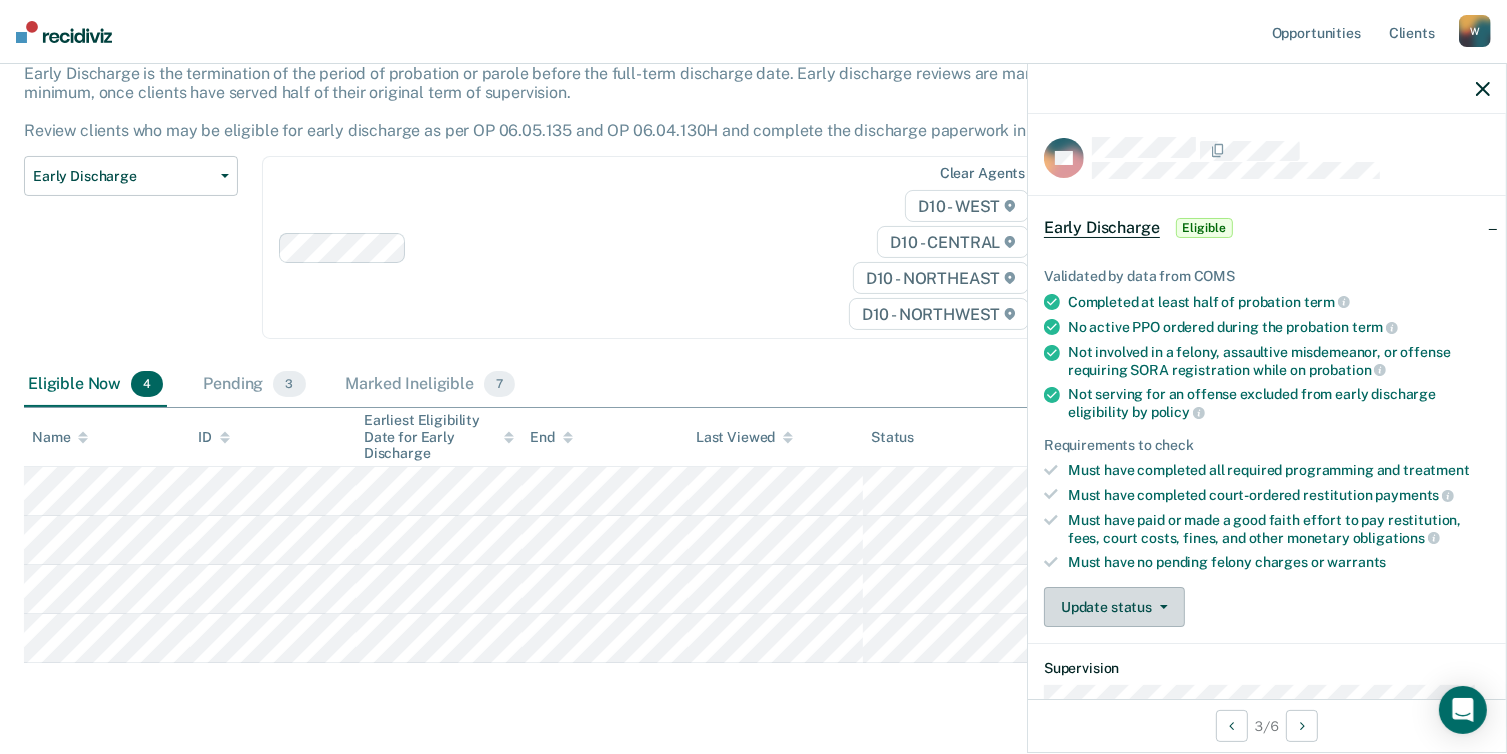 click on "Update status" at bounding box center [1114, 607] 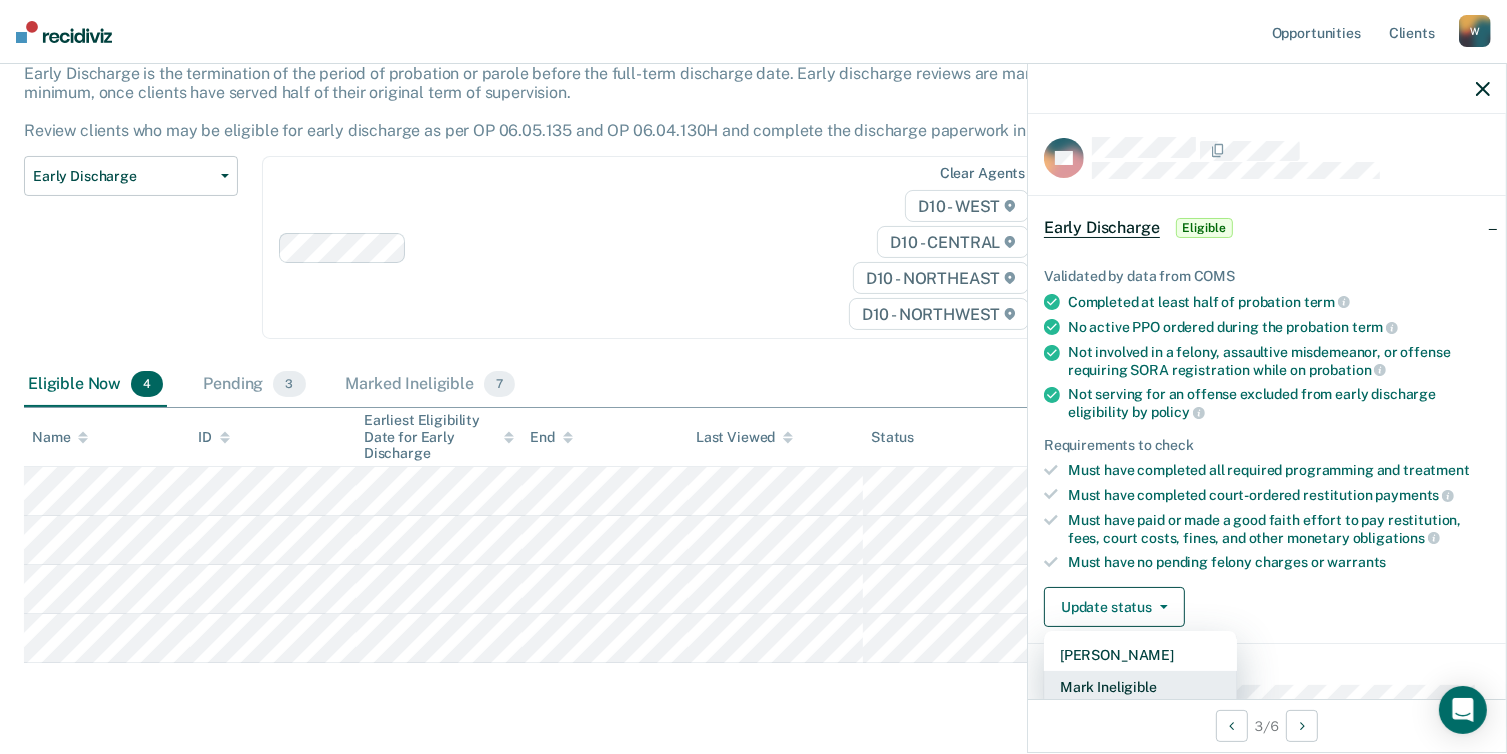 click on "Mark Ineligible" at bounding box center [1140, 687] 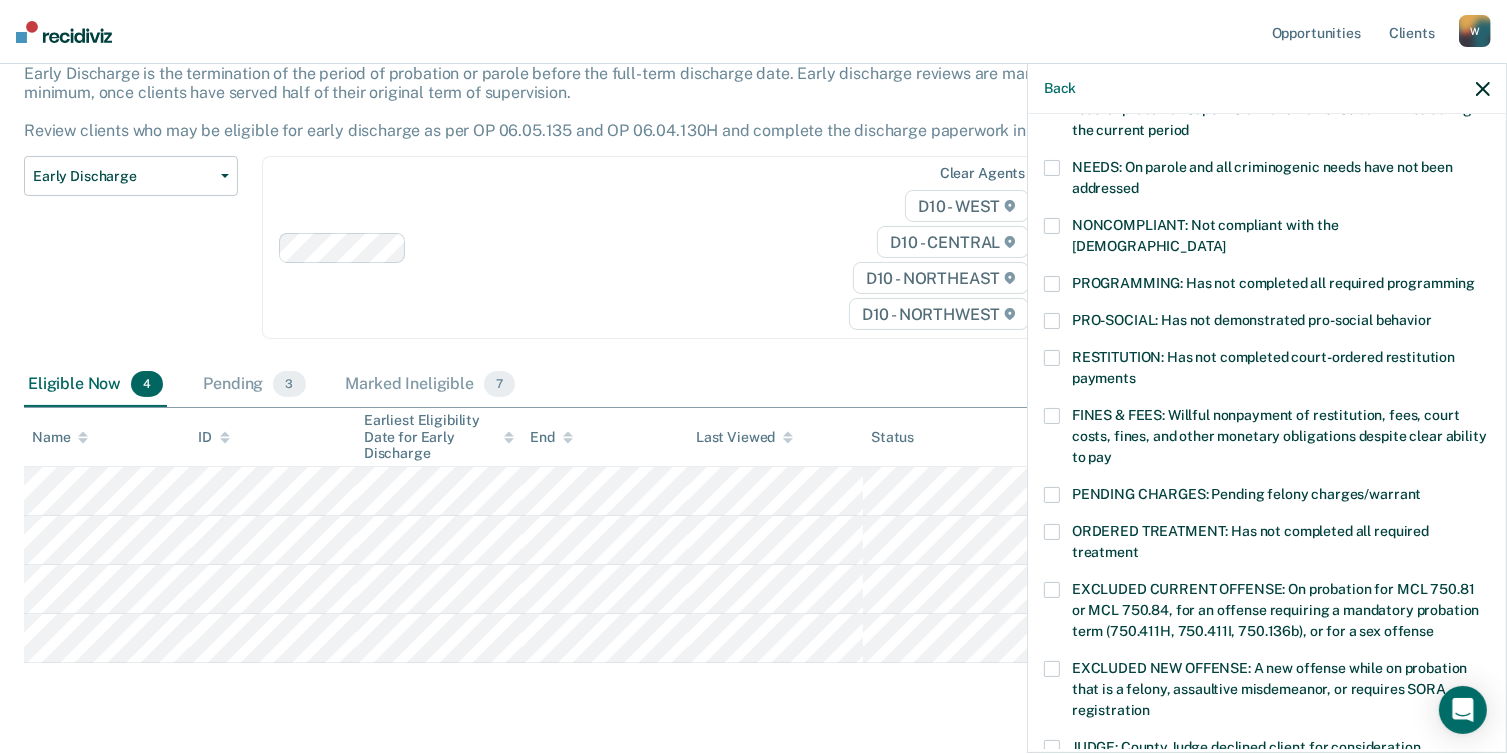 scroll, scrollTop: 401, scrollLeft: 0, axis: vertical 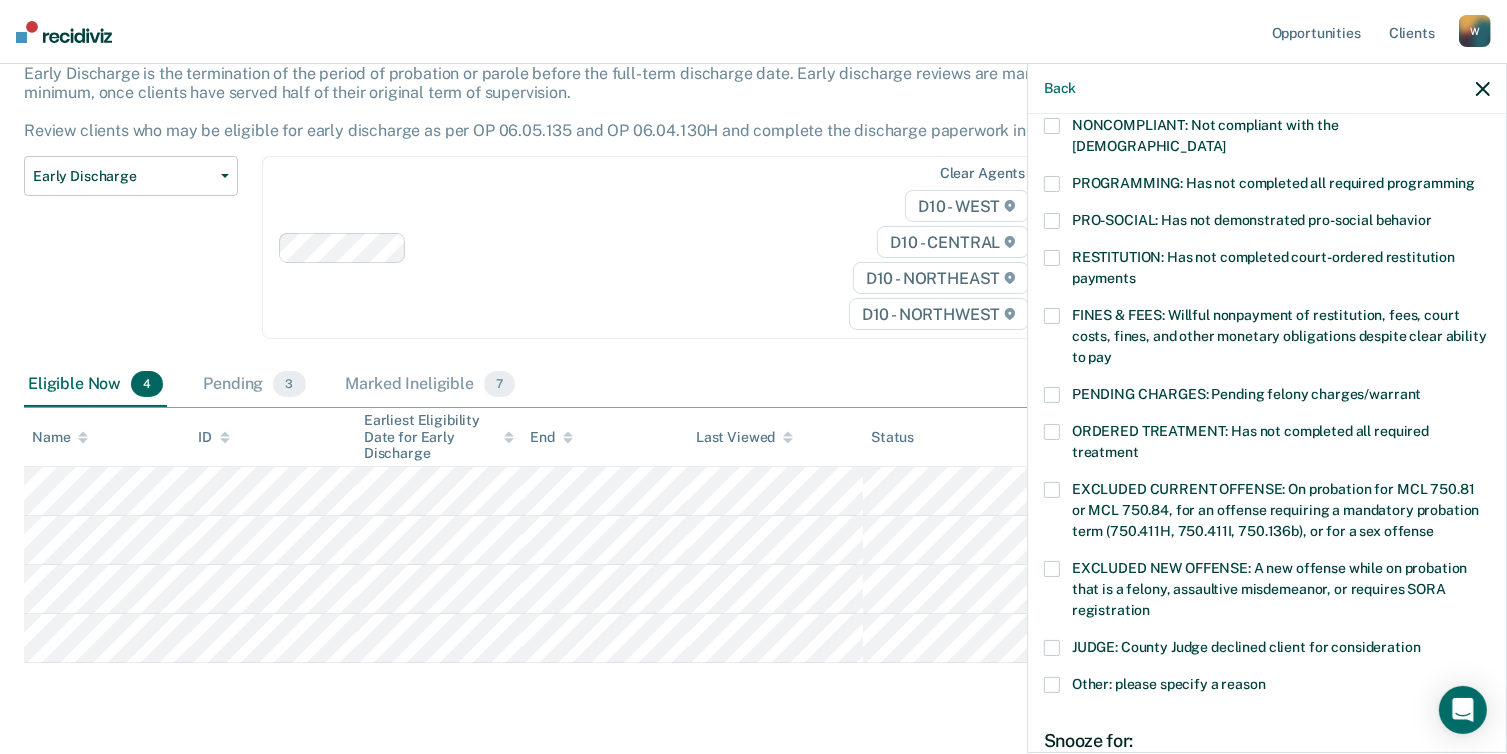 click at bounding box center (1052, 490) 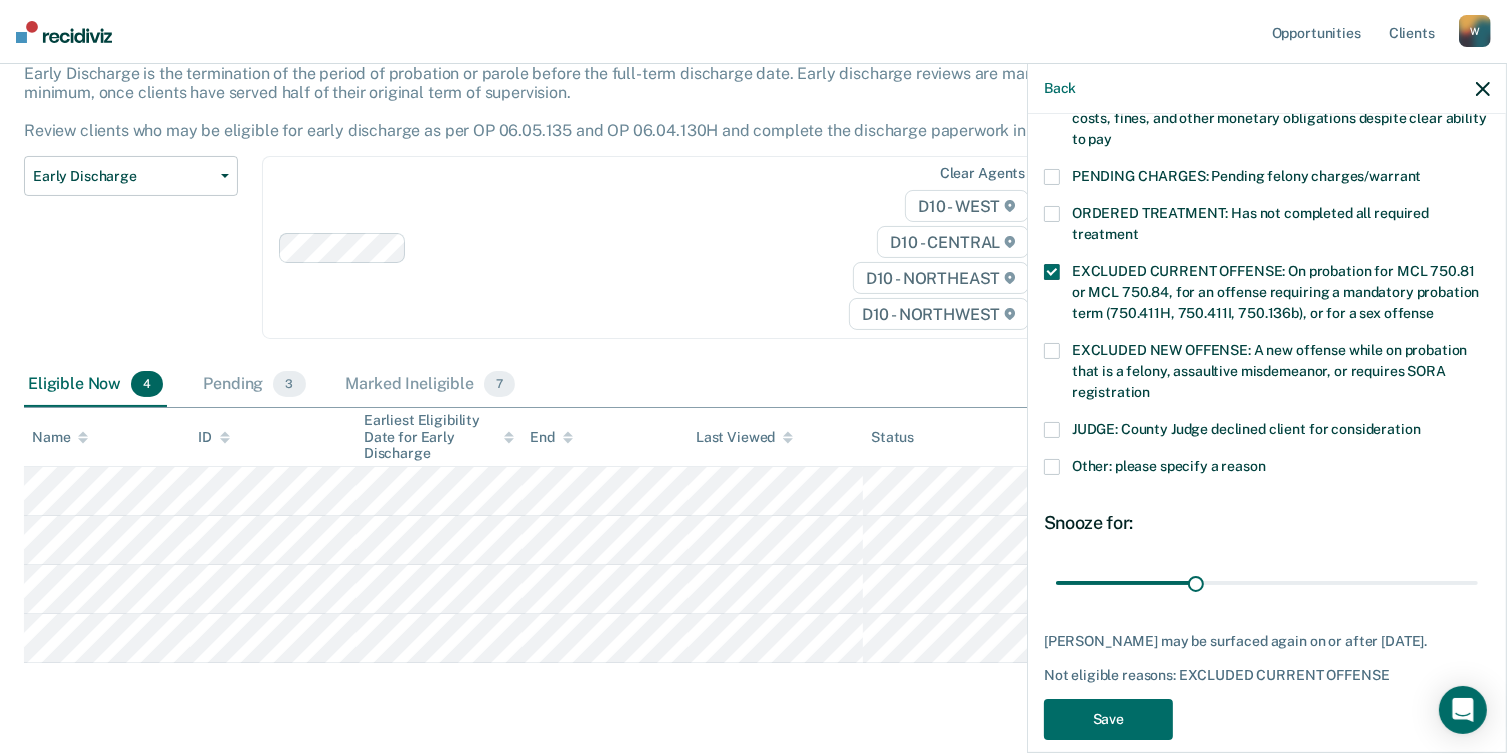 scroll, scrollTop: 623, scrollLeft: 0, axis: vertical 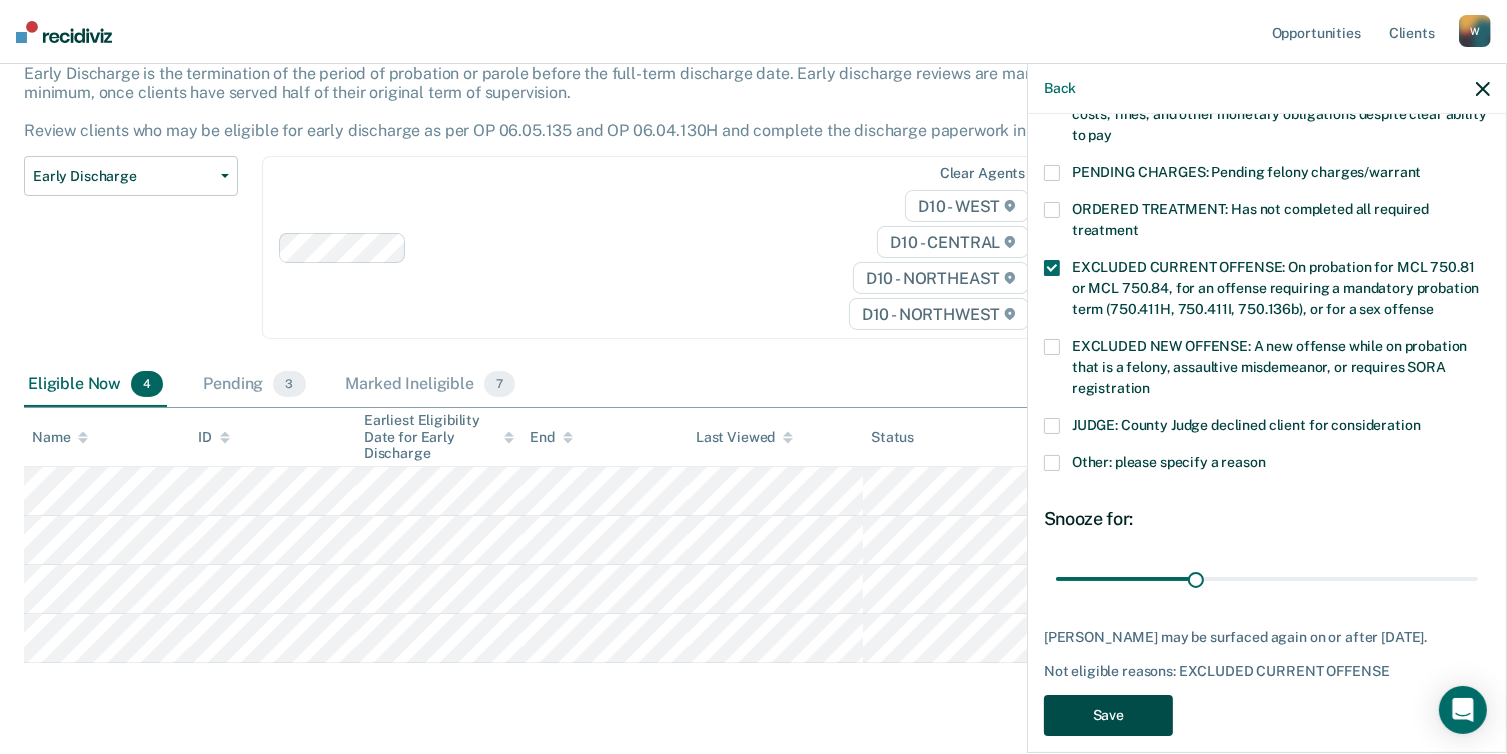 click on "Save" at bounding box center [1108, 715] 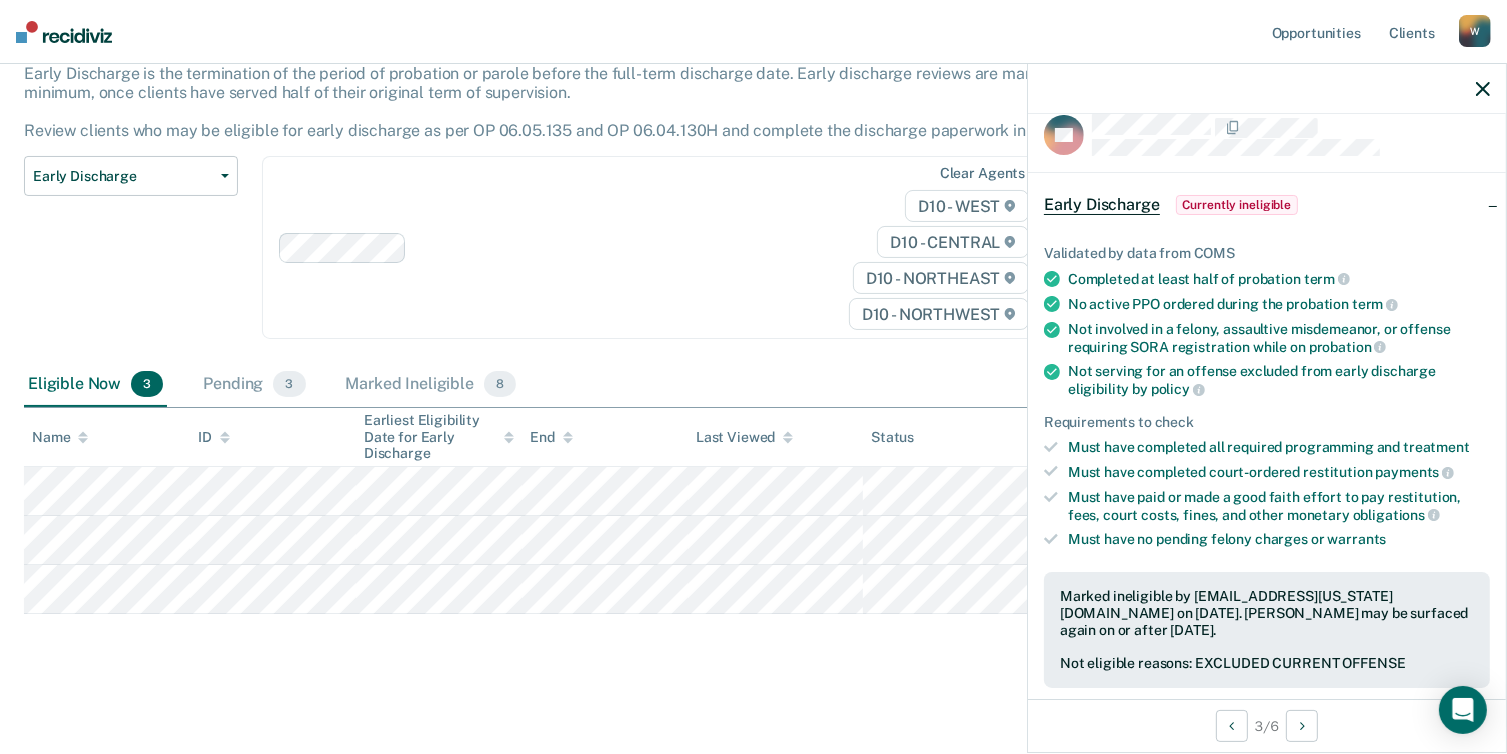 scroll, scrollTop: 0, scrollLeft: 0, axis: both 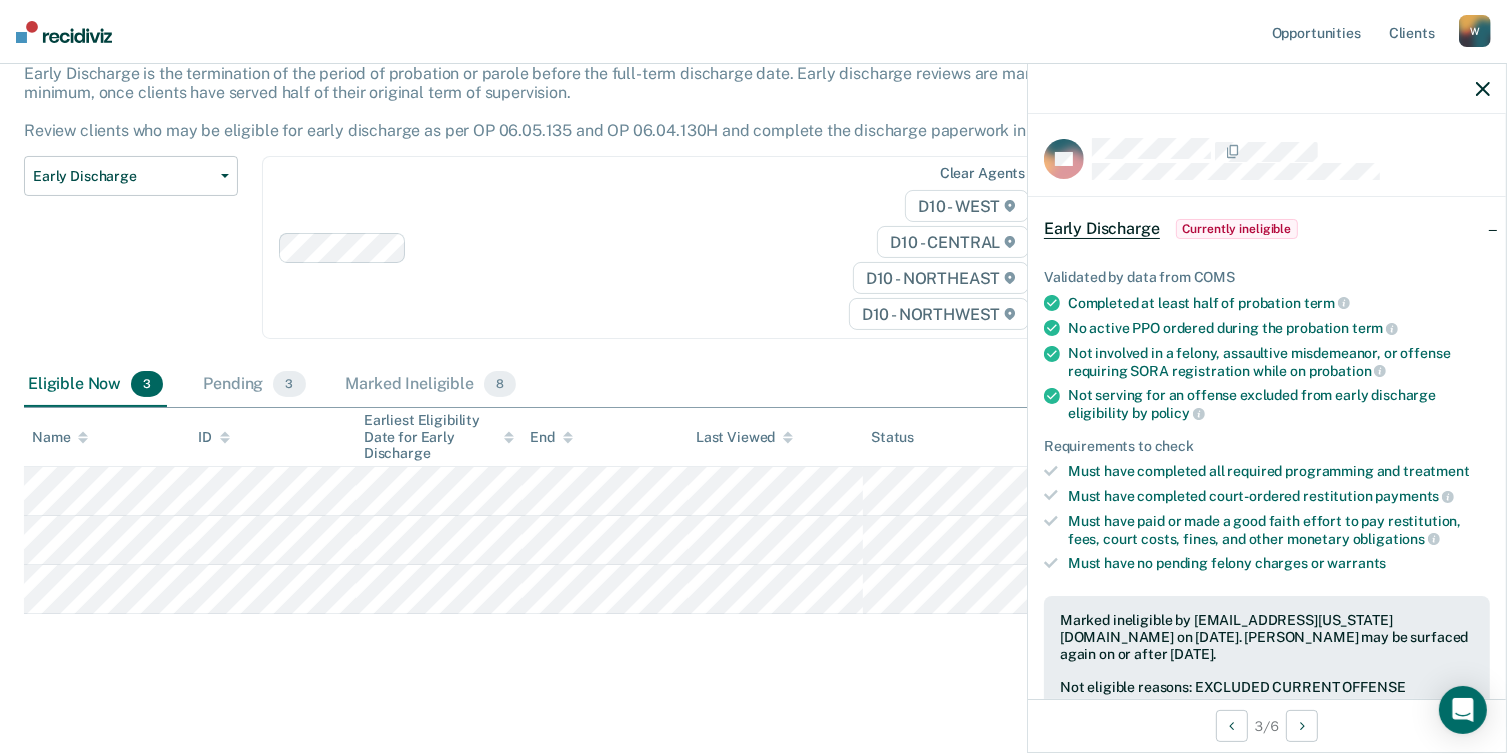 click 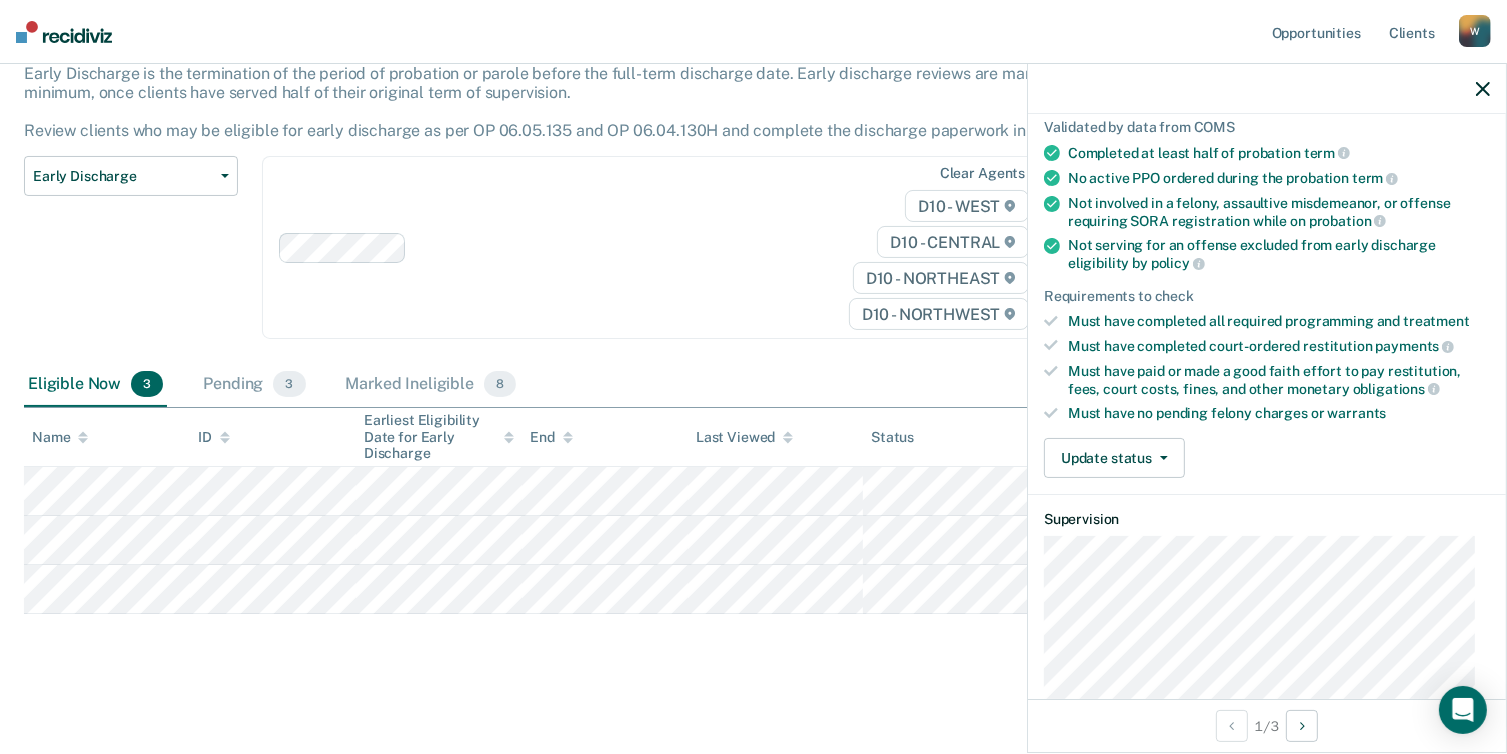 scroll, scrollTop: 200, scrollLeft: 0, axis: vertical 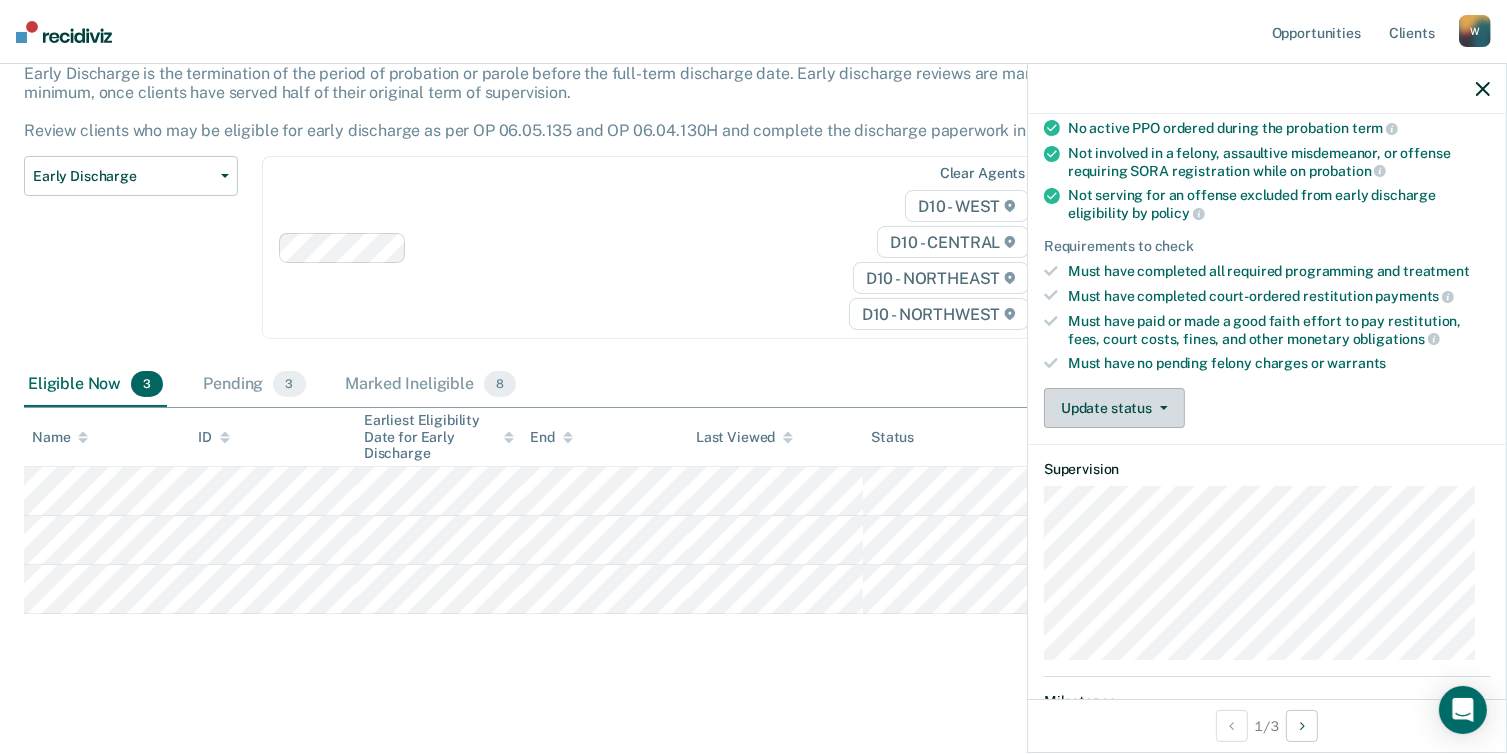 click on "Update status" at bounding box center (1114, 408) 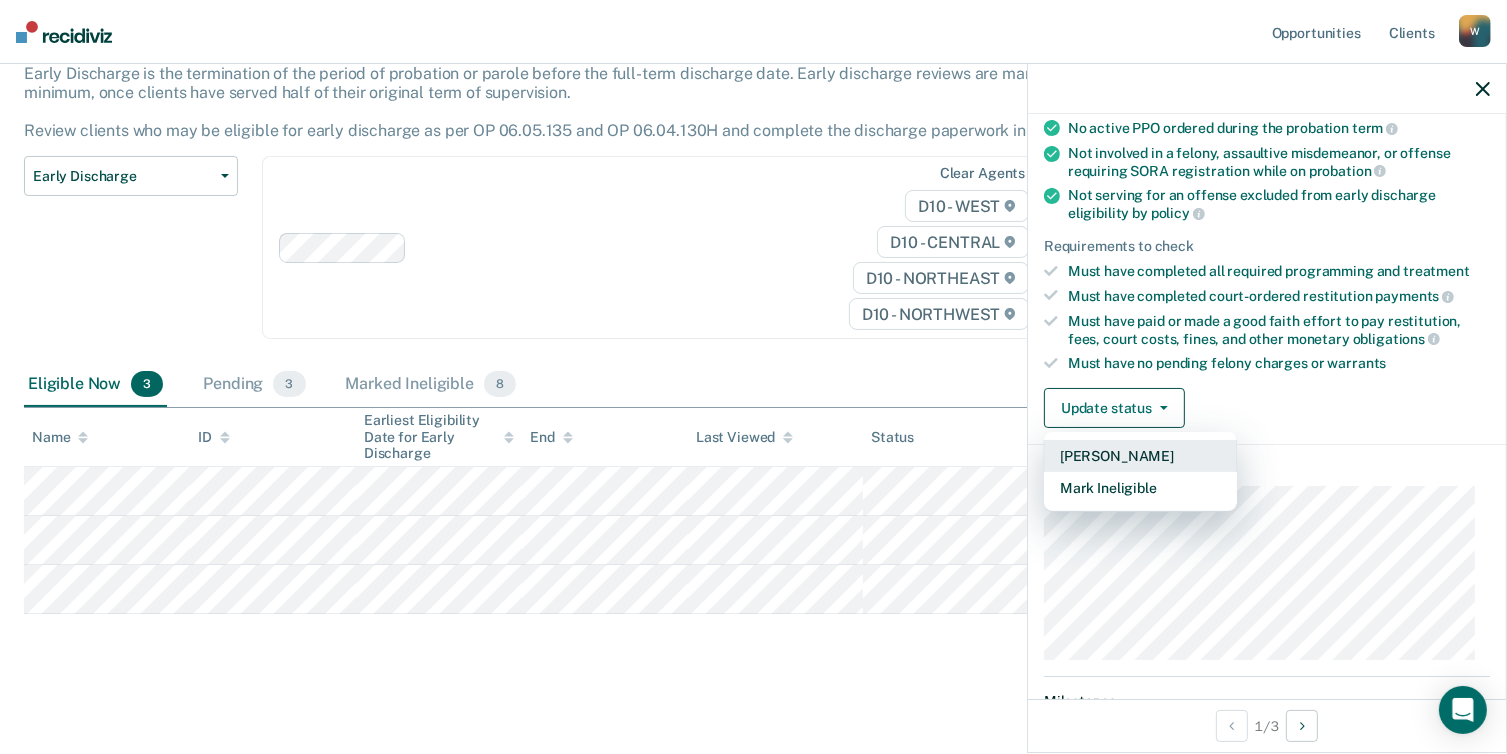 click on "[PERSON_NAME]" at bounding box center [1140, 456] 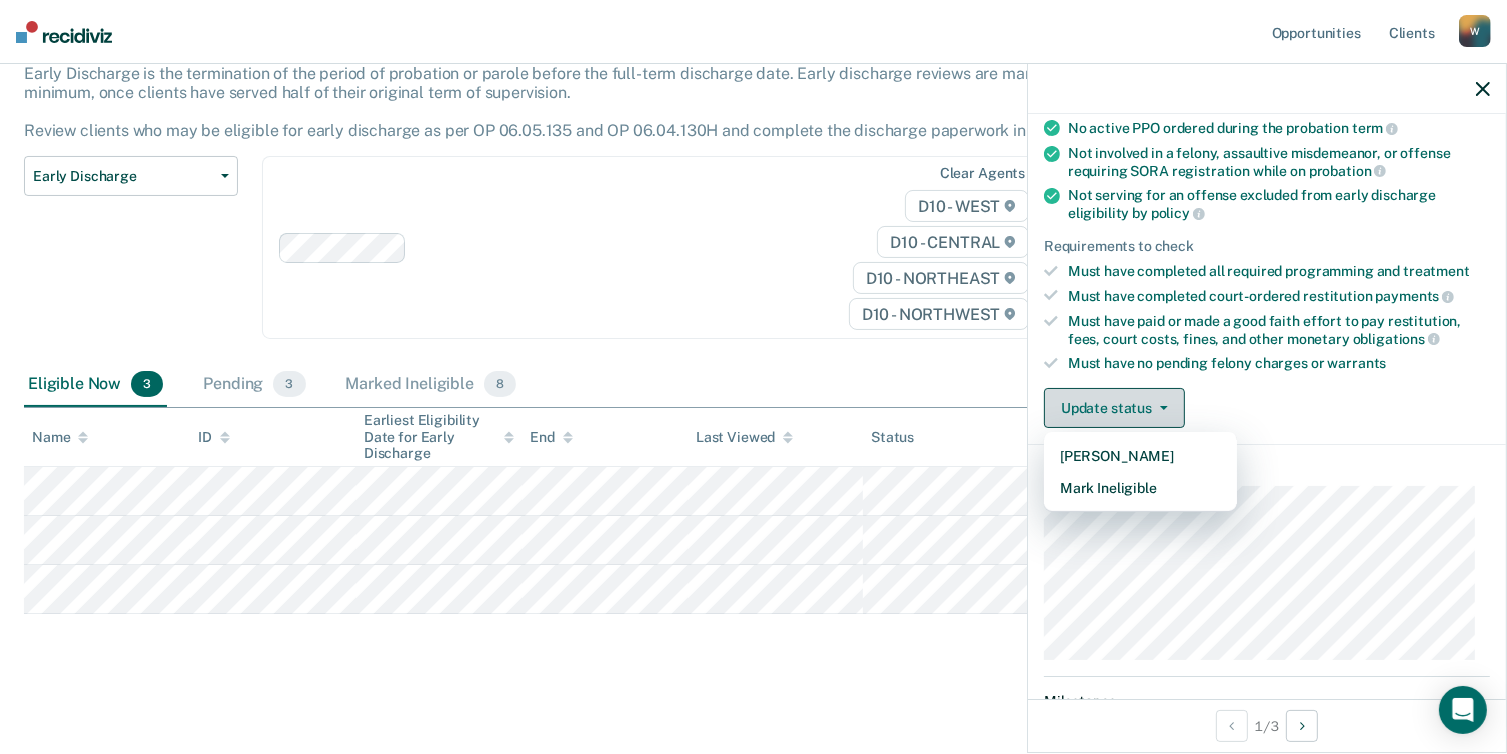 scroll, scrollTop: 84, scrollLeft: 0, axis: vertical 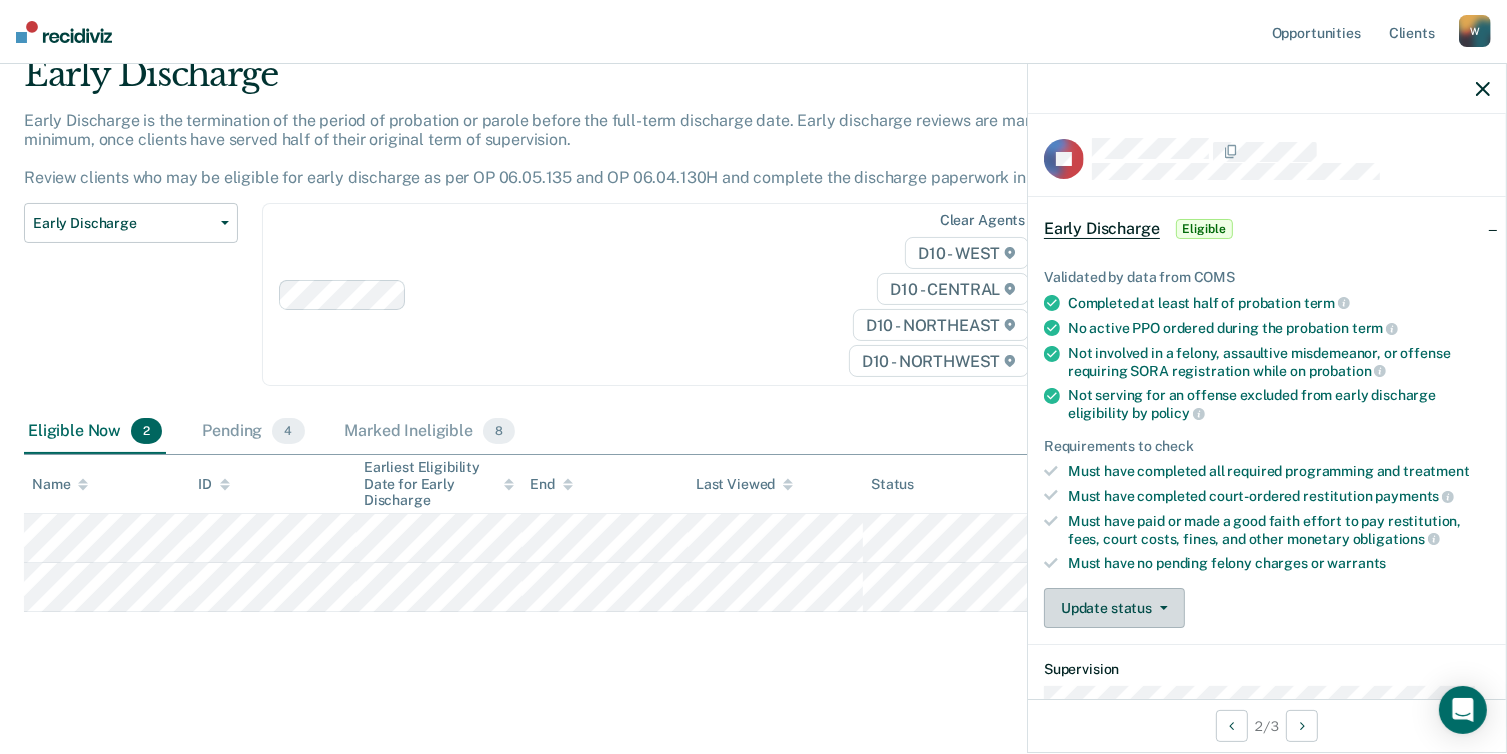 click on "Update status" at bounding box center (1114, 608) 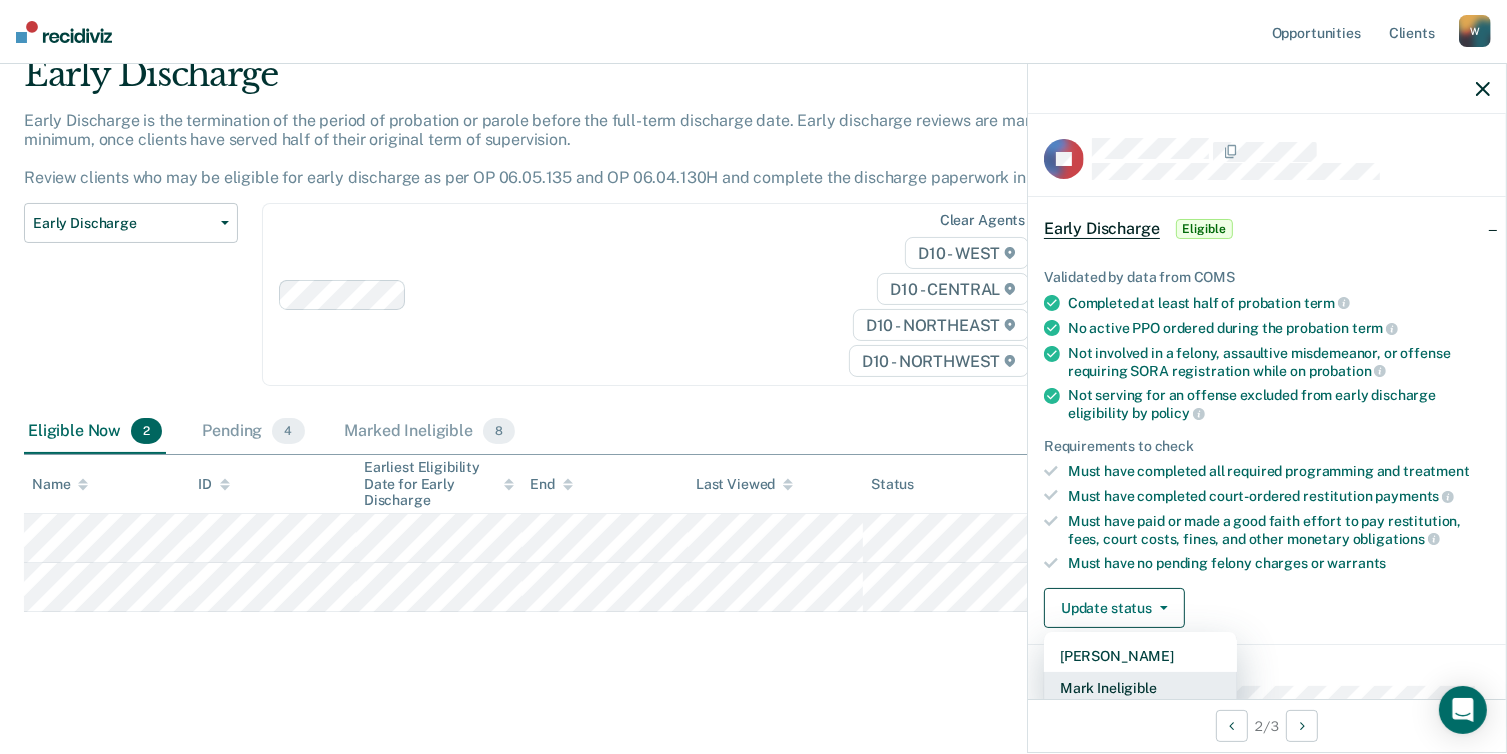 click on "Mark Ineligible" at bounding box center (1140, 688) 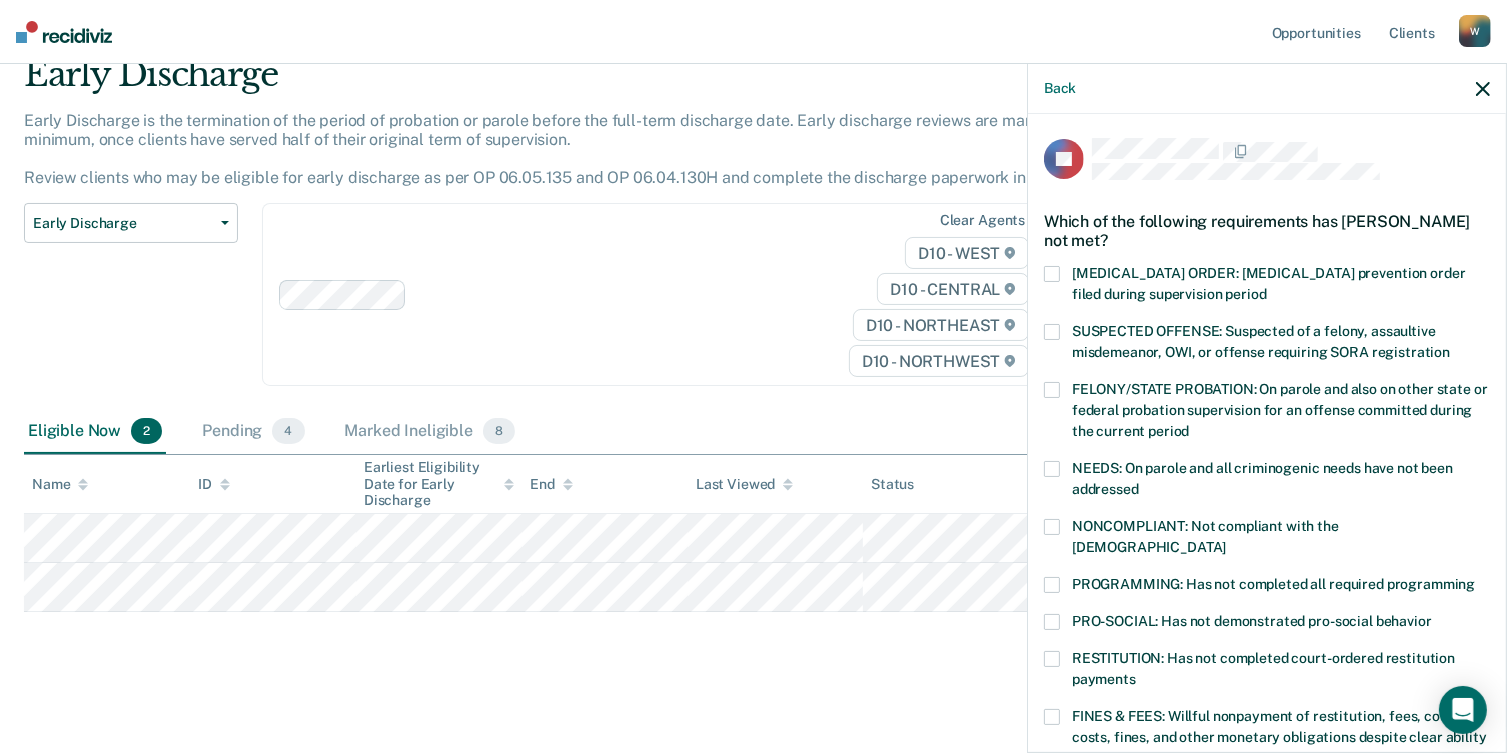 click on "PROGRAMMING: Has not completed all required programming" at bounding box center [1267, 587] 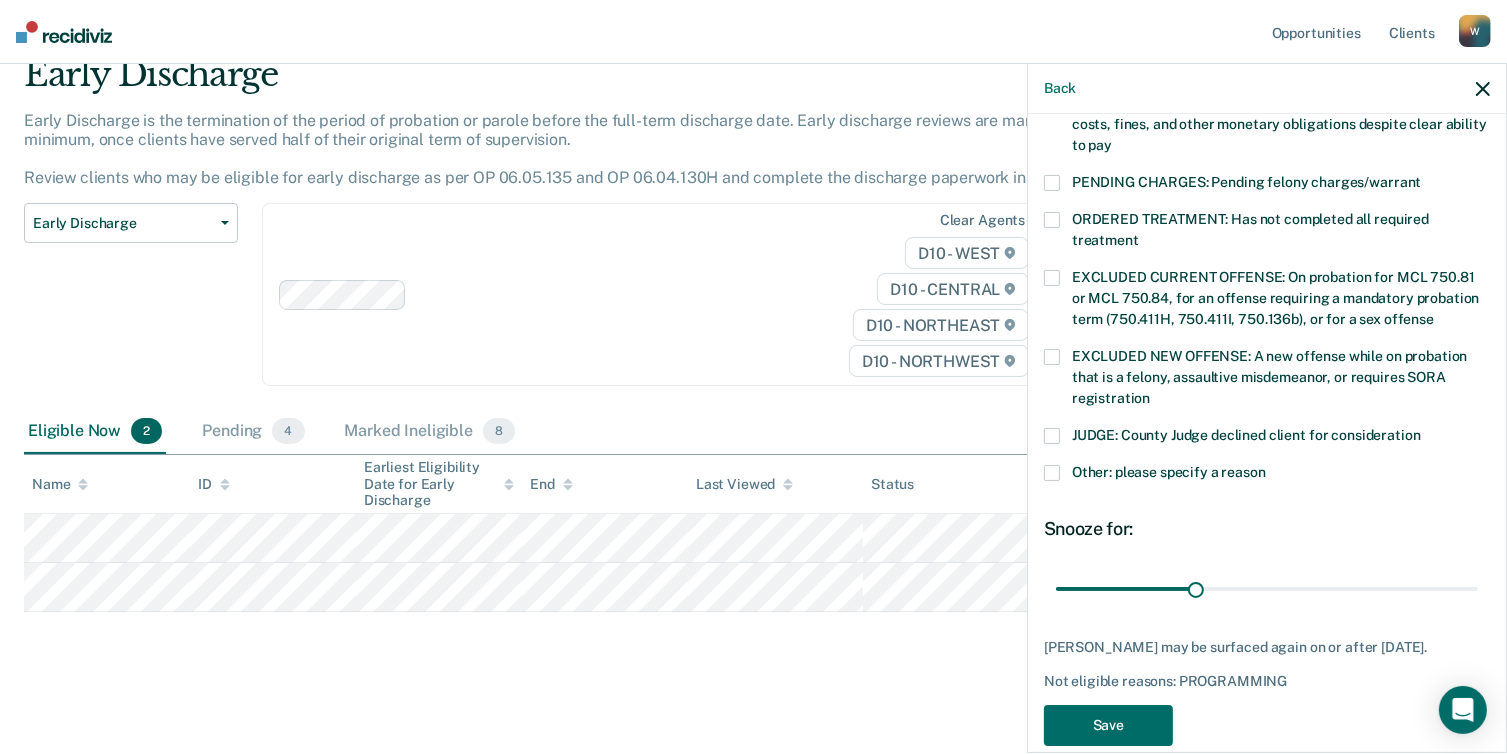 scroll, scrollTop: 623, scrollLeft: 0, axis: vertical 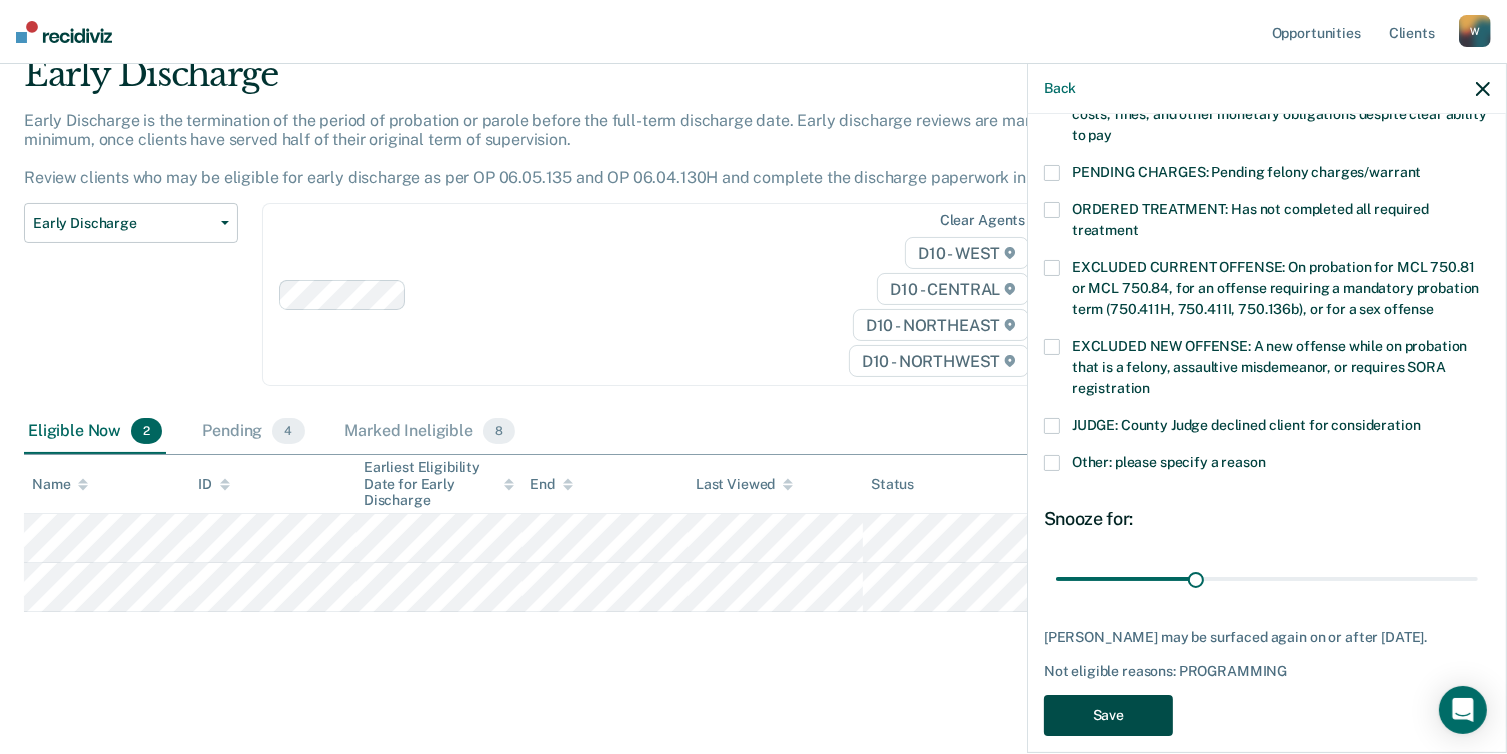 click on "Save" at bounding box center [1108, 715] 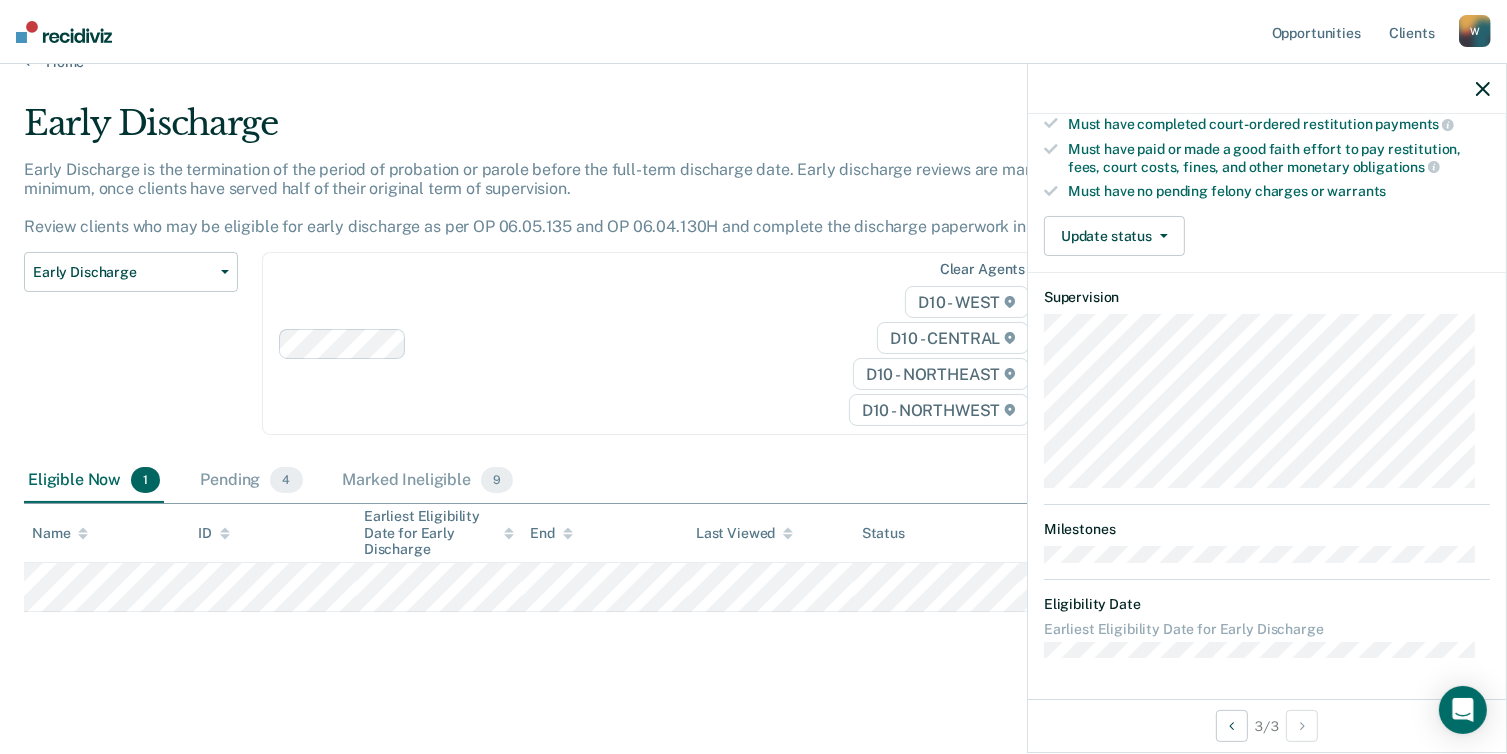 scroll, scrollTop: 364, scrollLeft: 0, axis: vertical 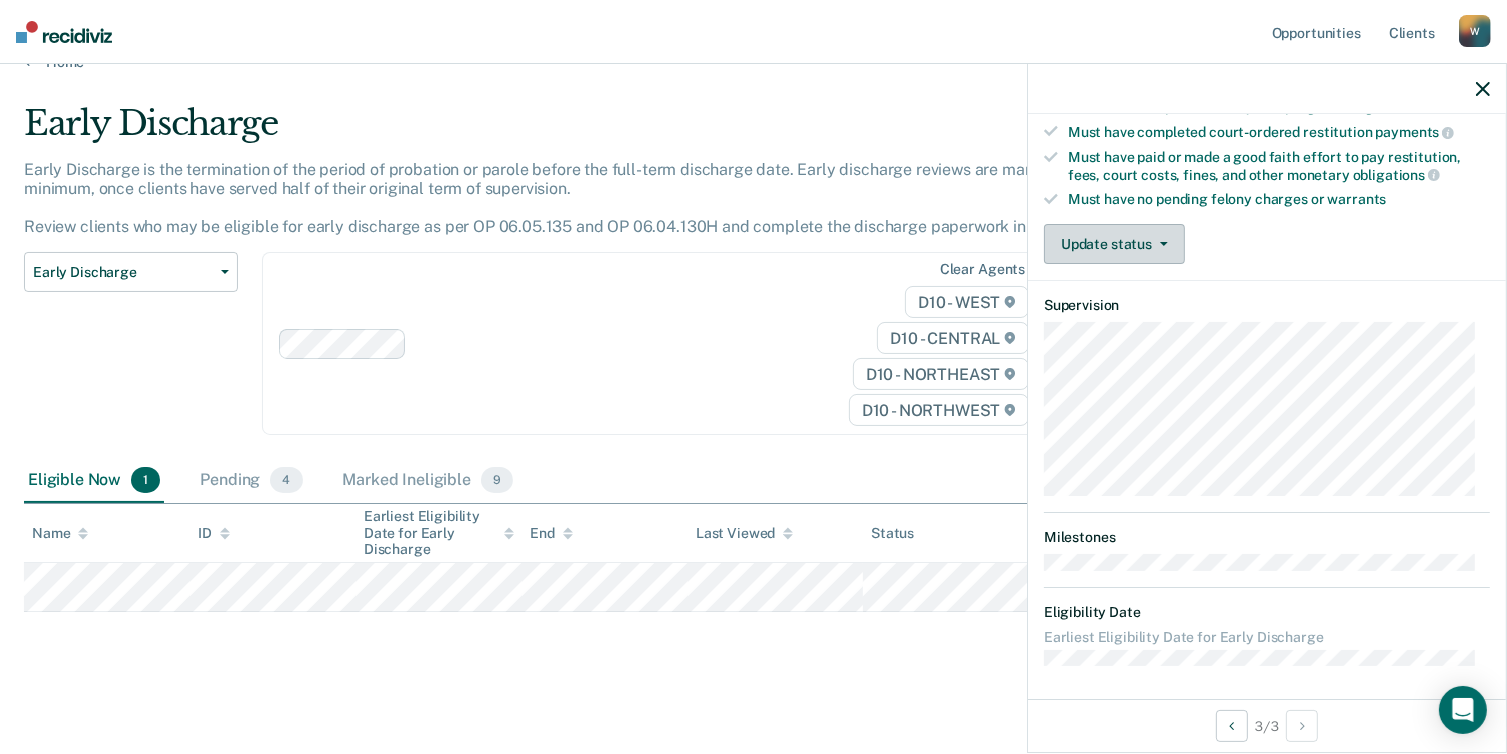 click on "Update status" at bounding box center [1114, 244] 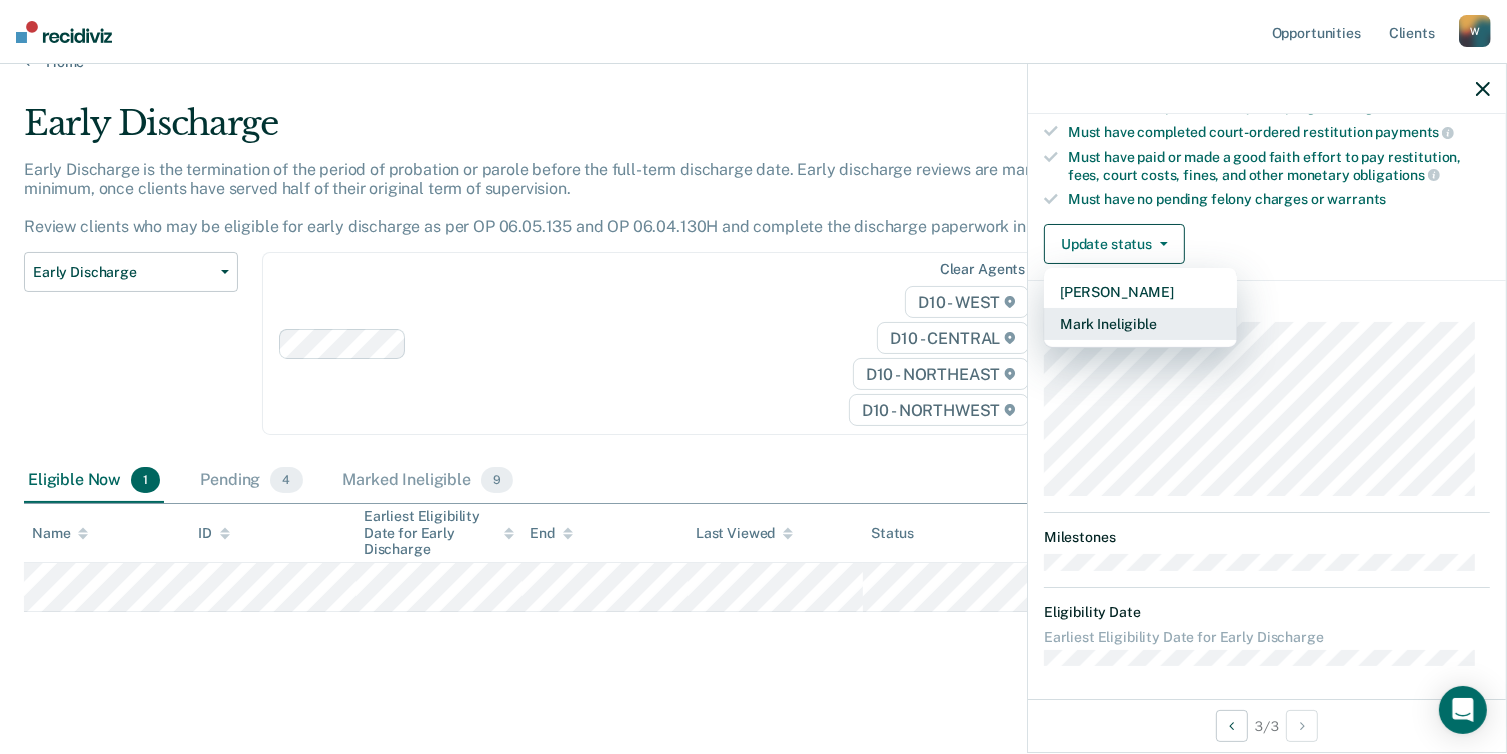 click on "Mark Ineligible" at bounding box center [1140, 324] 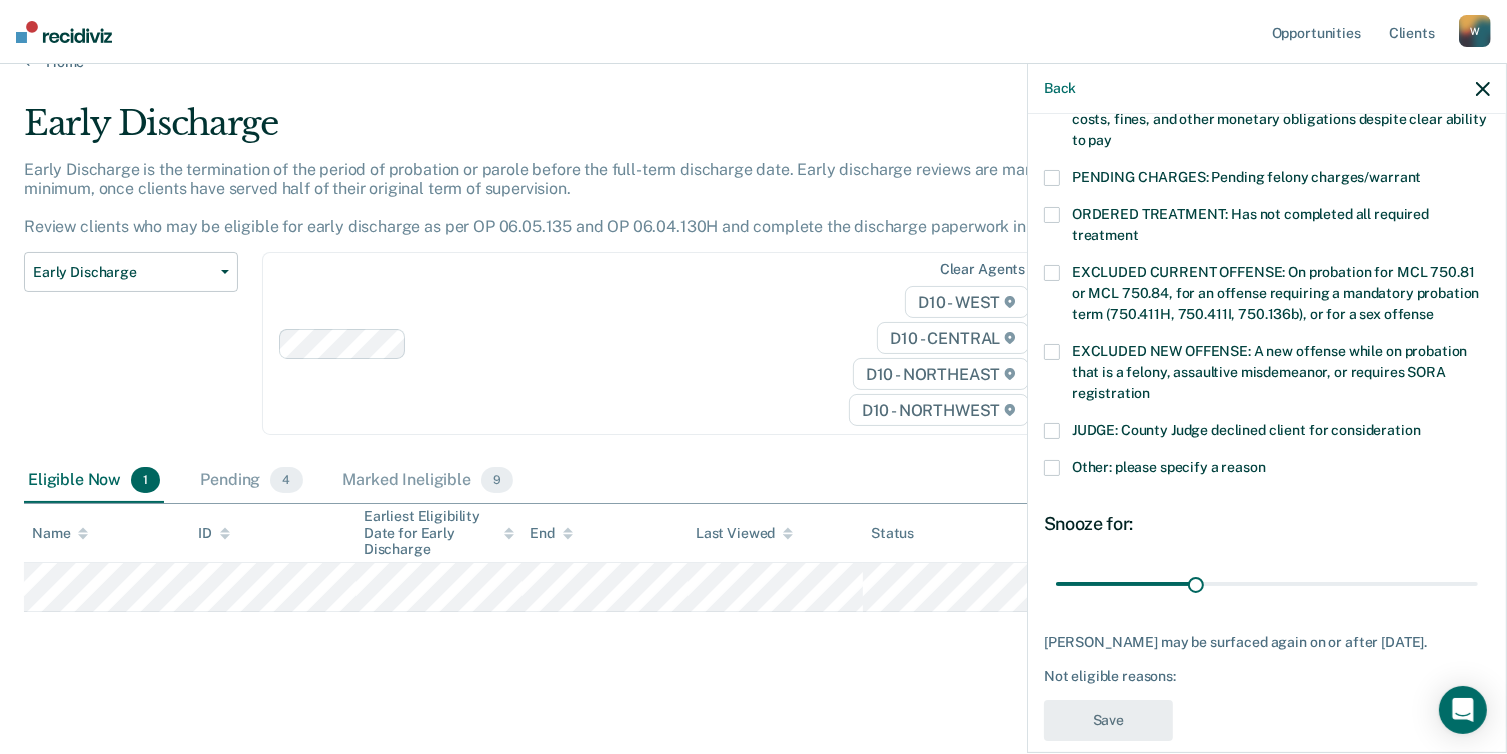 scroll, scrollTop: 623, scrollLeft: 0, axis: vertical 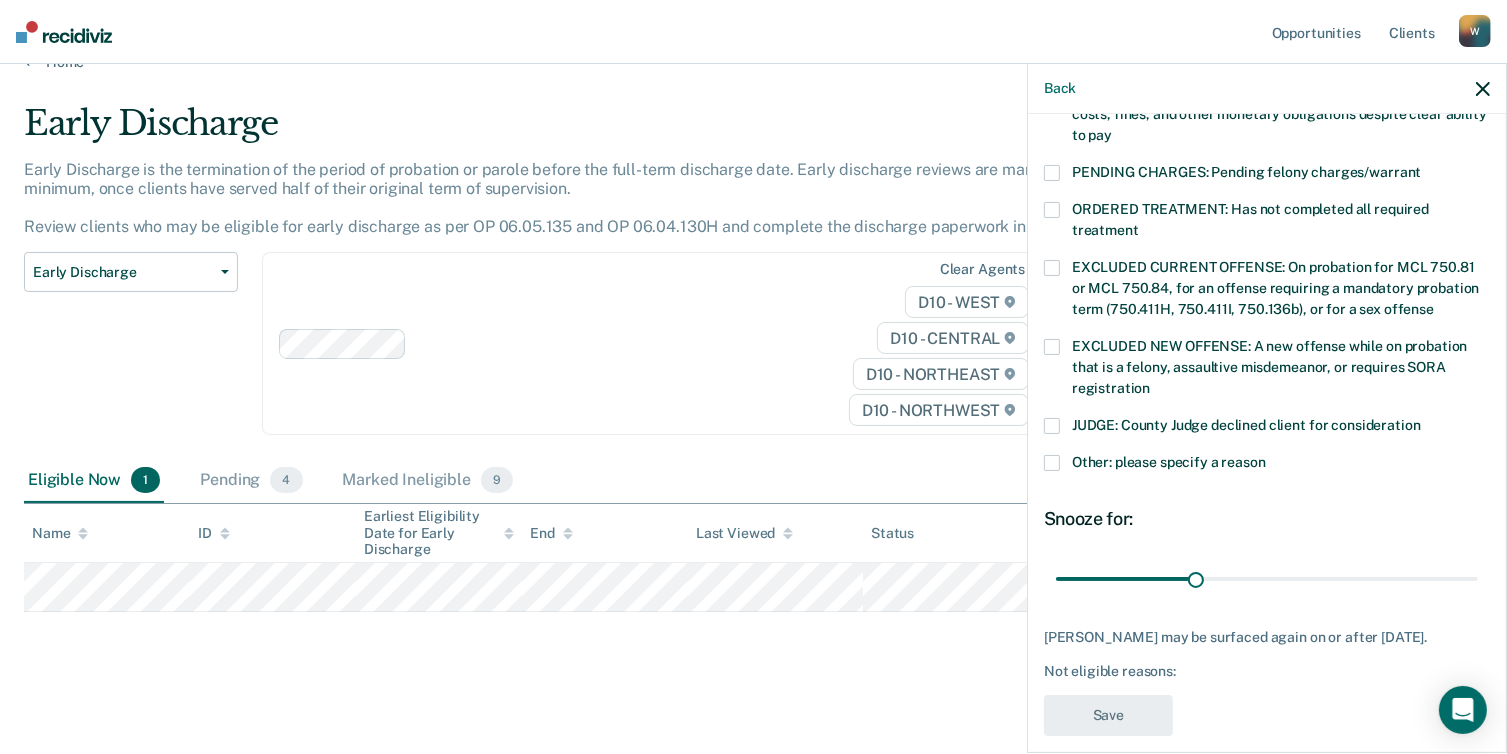 click at bounding box center (1052, 463) 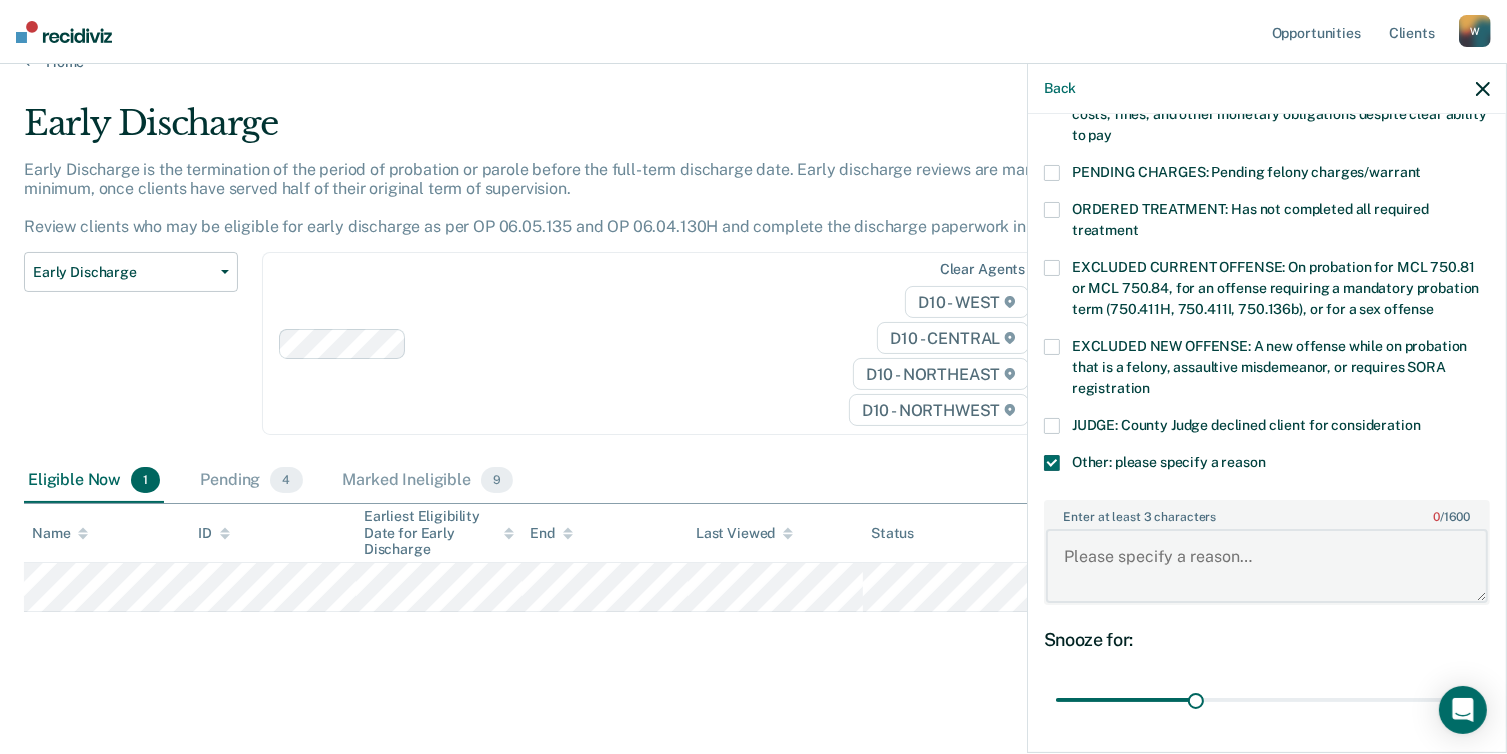 click on "Enter at least 3 characters 0  /  1600" at bounding box center (1267, 566) 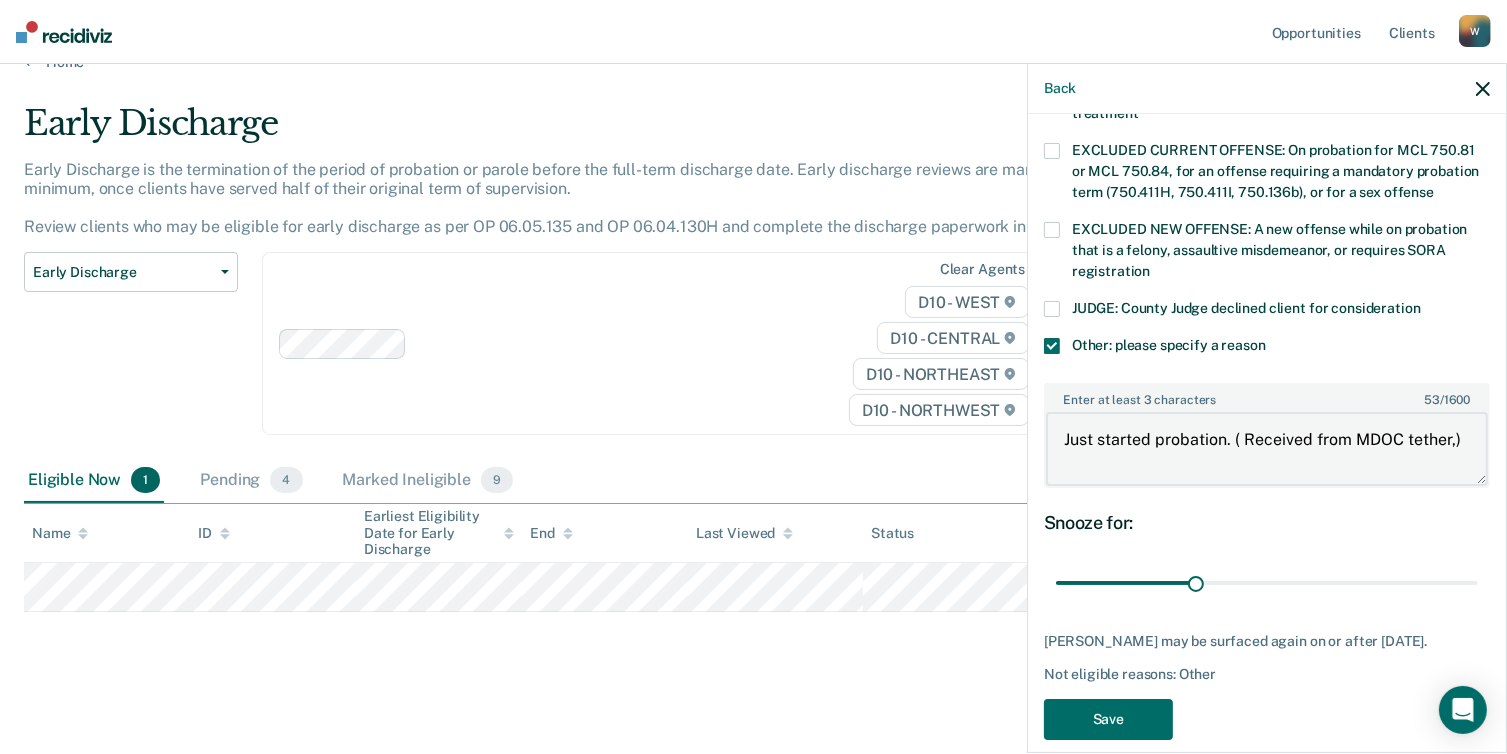 scroll, scrollTop: 742, scrollLeft: 0, axis: vertical 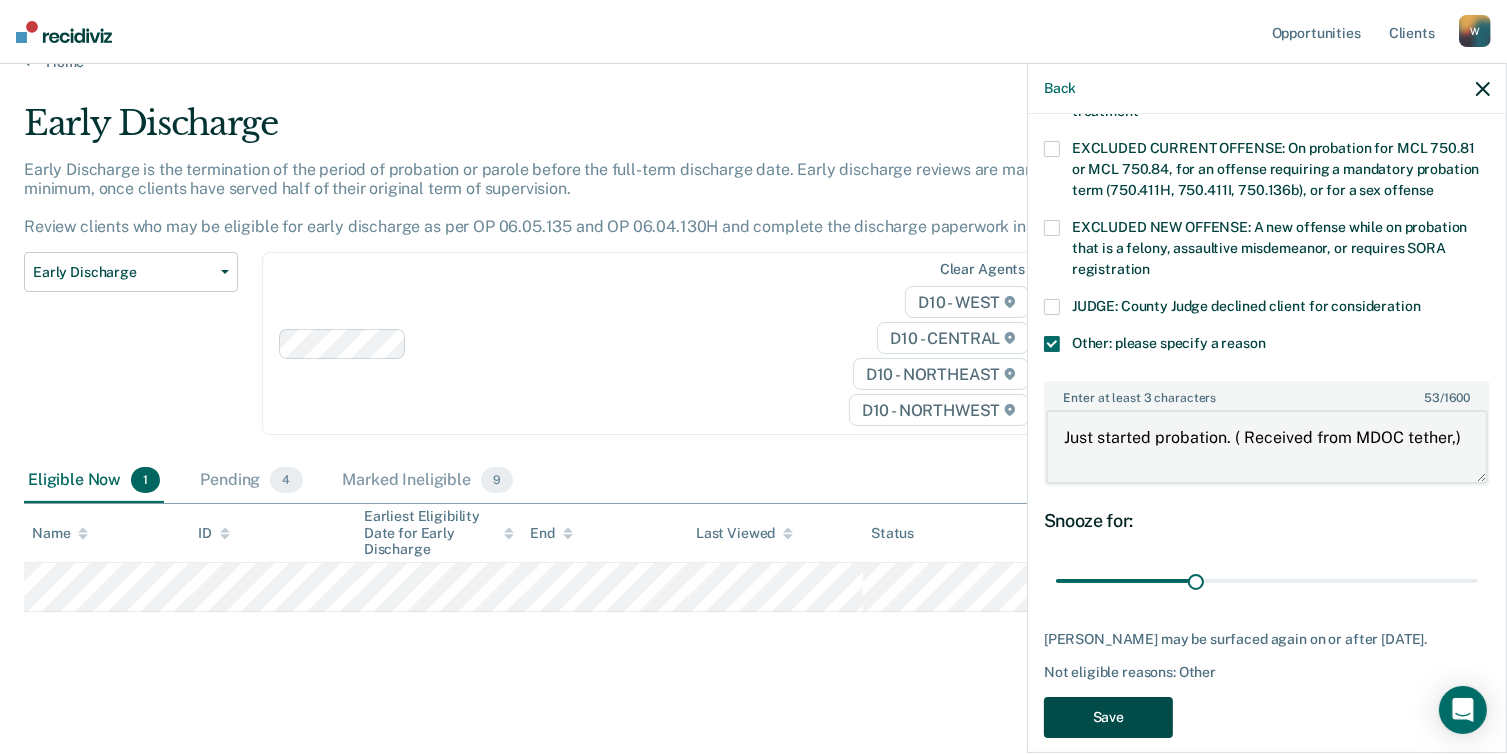 type on "Just started probation. ( Received from MDOC tether,)" 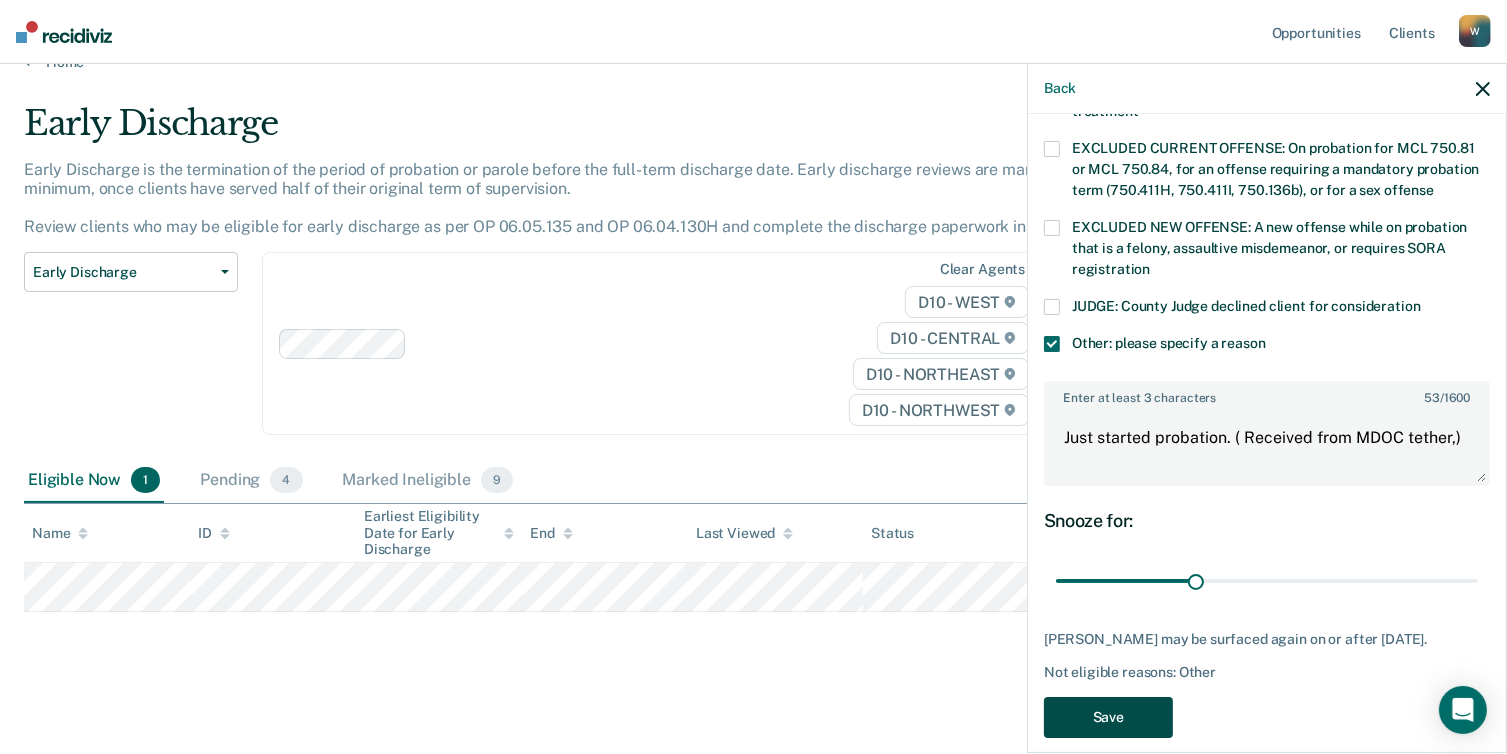click on "Save" at bounding box center (1108, 717) 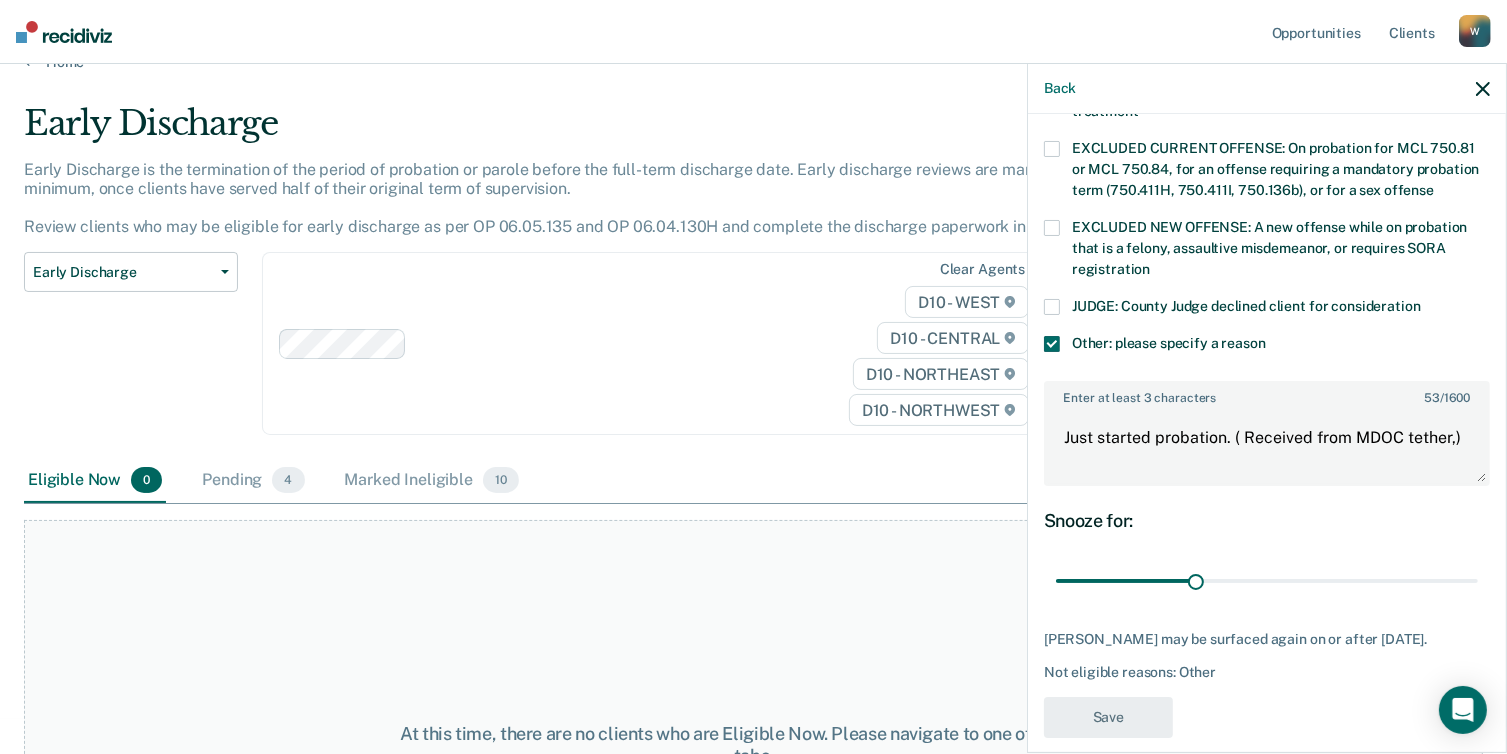 scroll, scrollTop: 544, scrollLeft: 0, axis: vertical 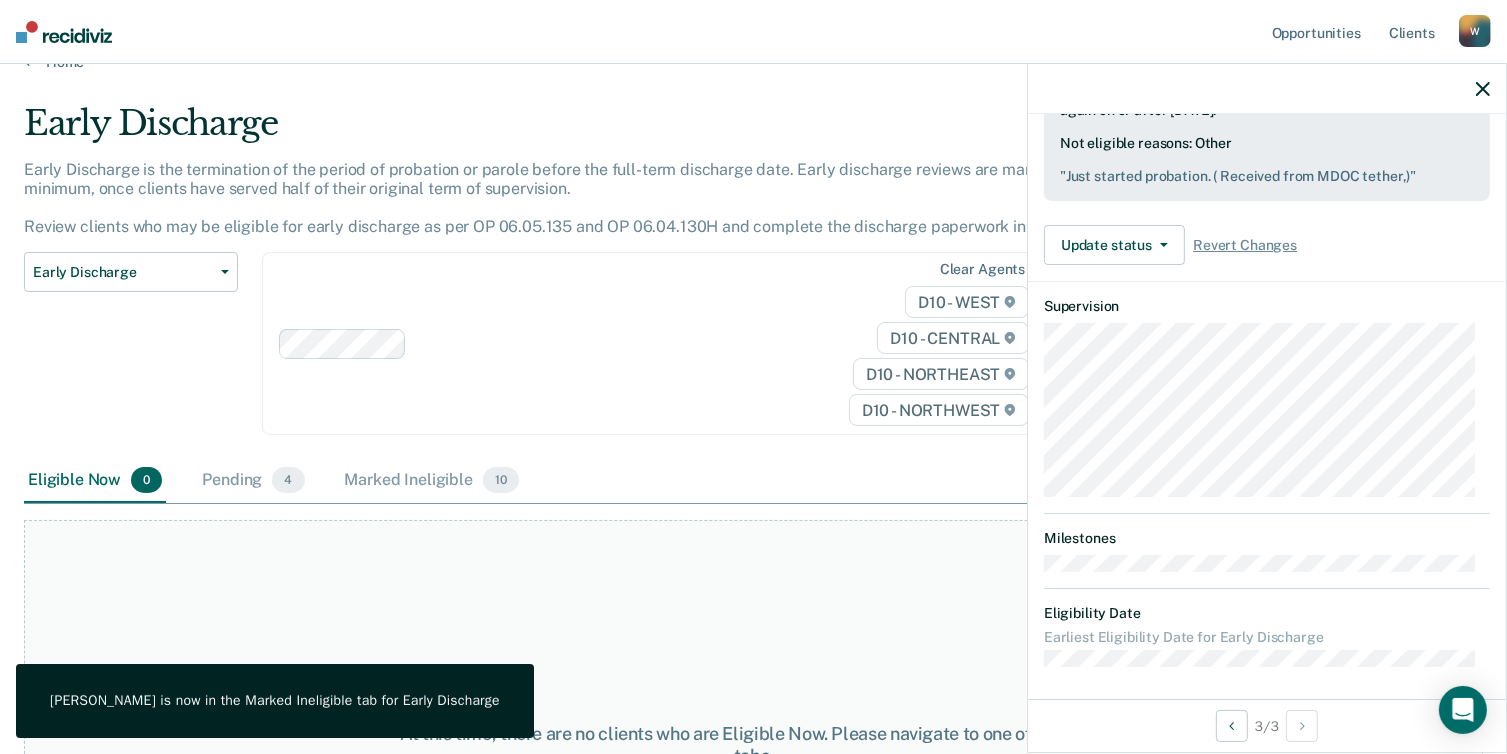 click on "At this time, there are no clients who are Eligible Now. Please navigate to one of the other tabs." at bounding box center (753, 745) 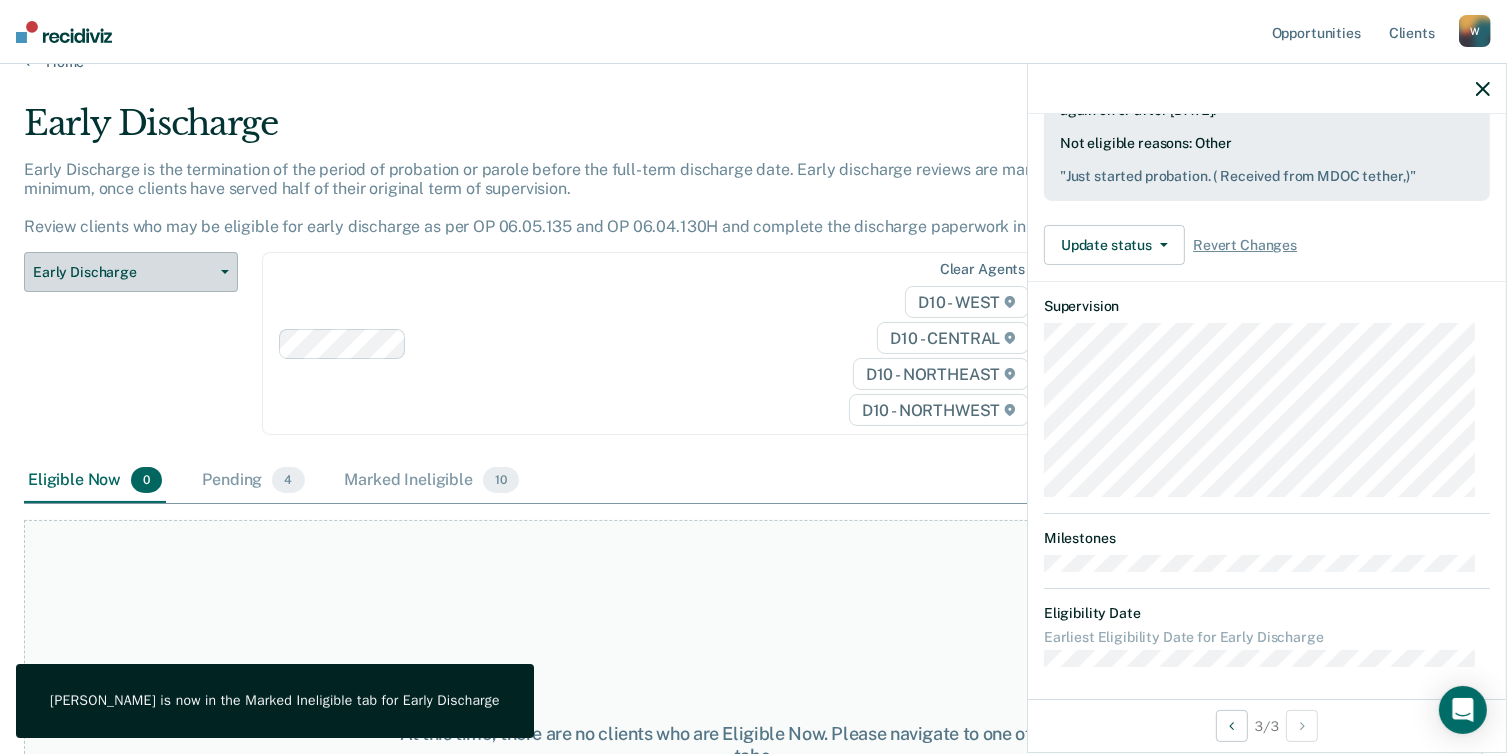 click at bounding box center (221, 272) 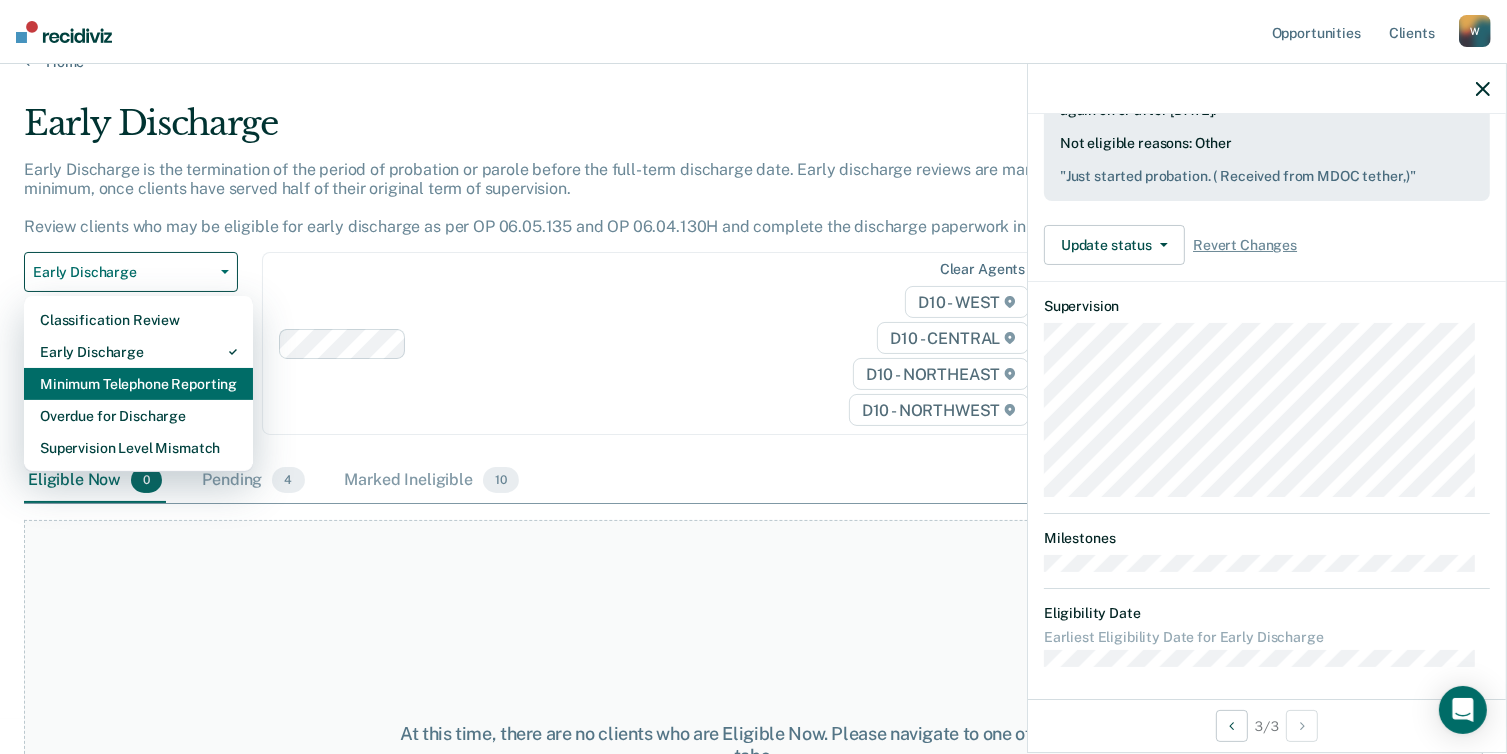 click on "Minimum Telephone Reporting" at bounding box center [138, 384] 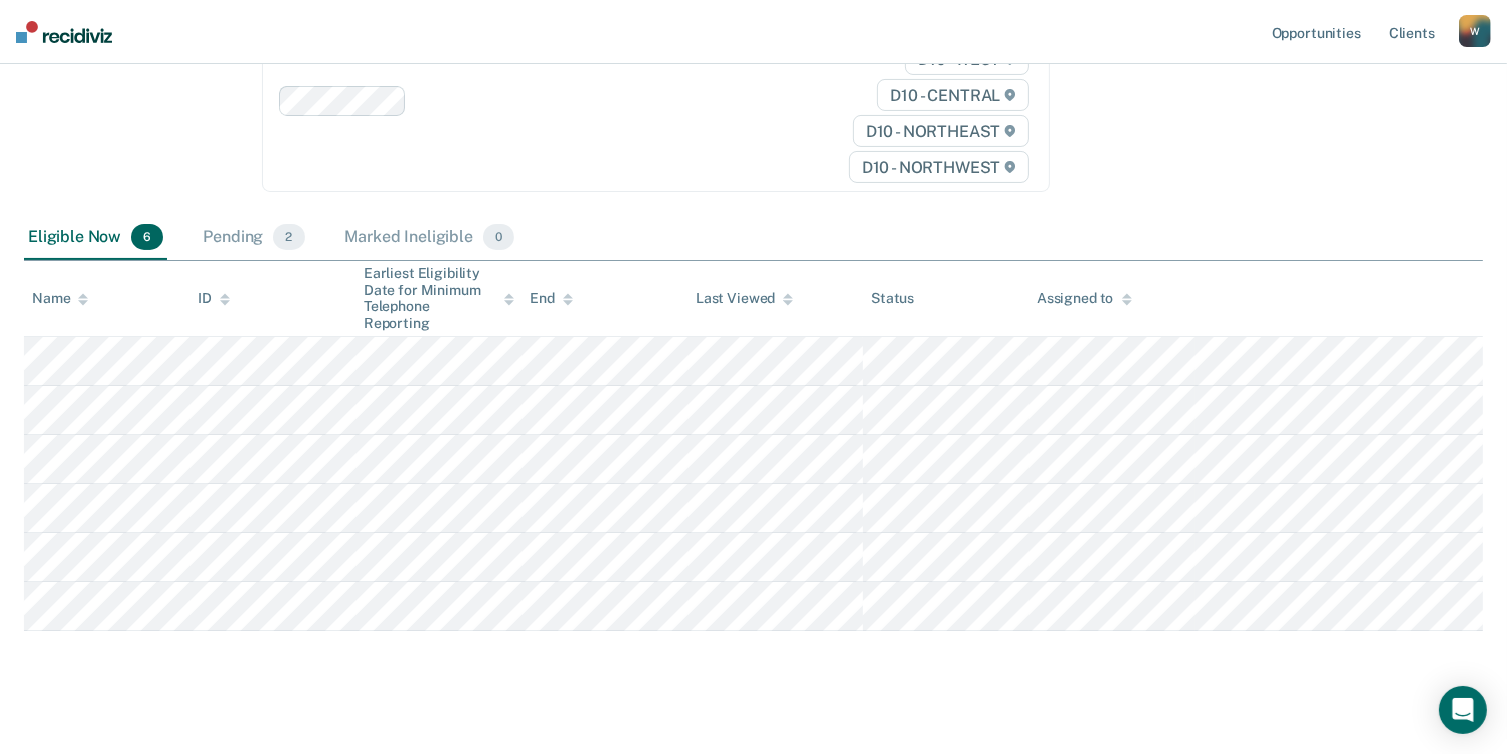 scroll, scrollTop: 178, scrollLeft: 0, axis: vertical 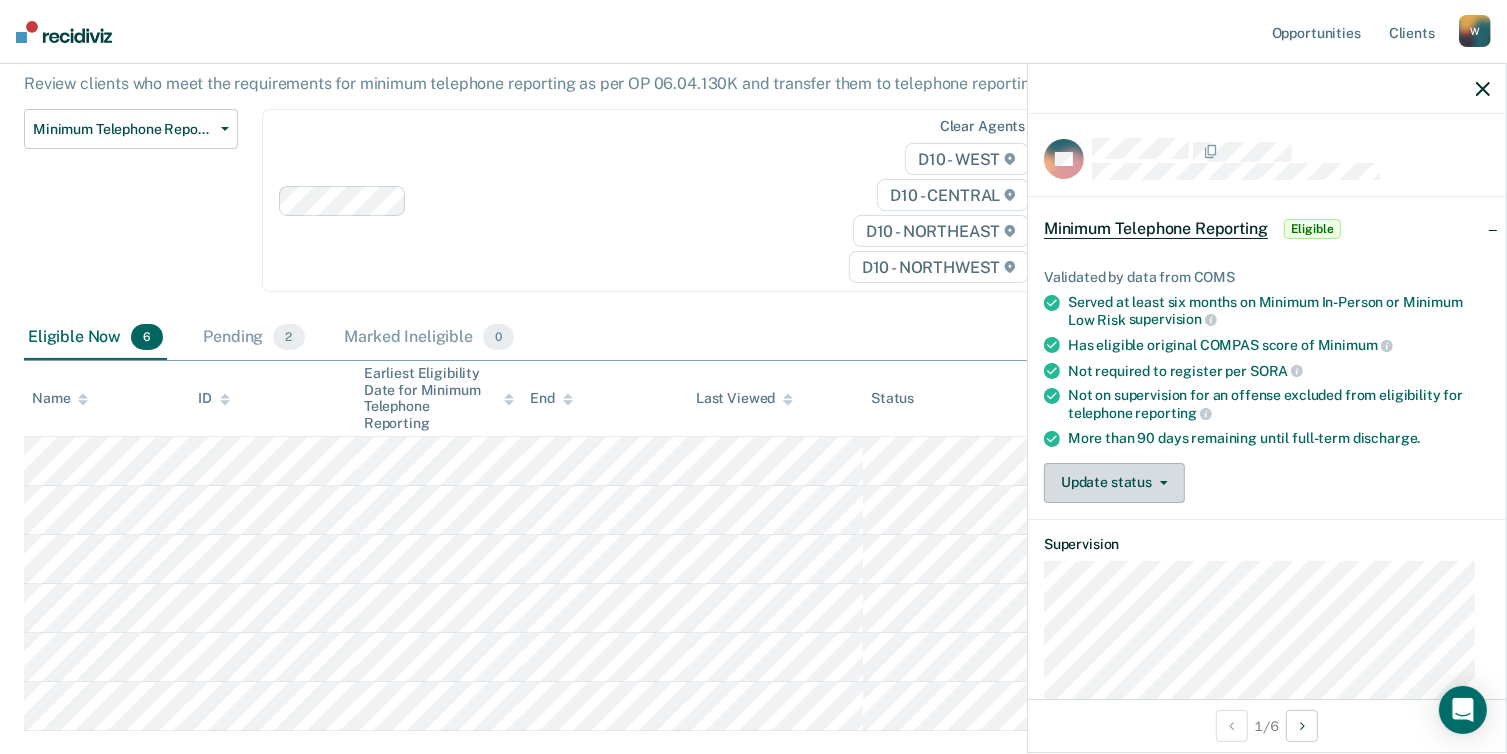 click on "Update status" at bounding box center (1114, 483) 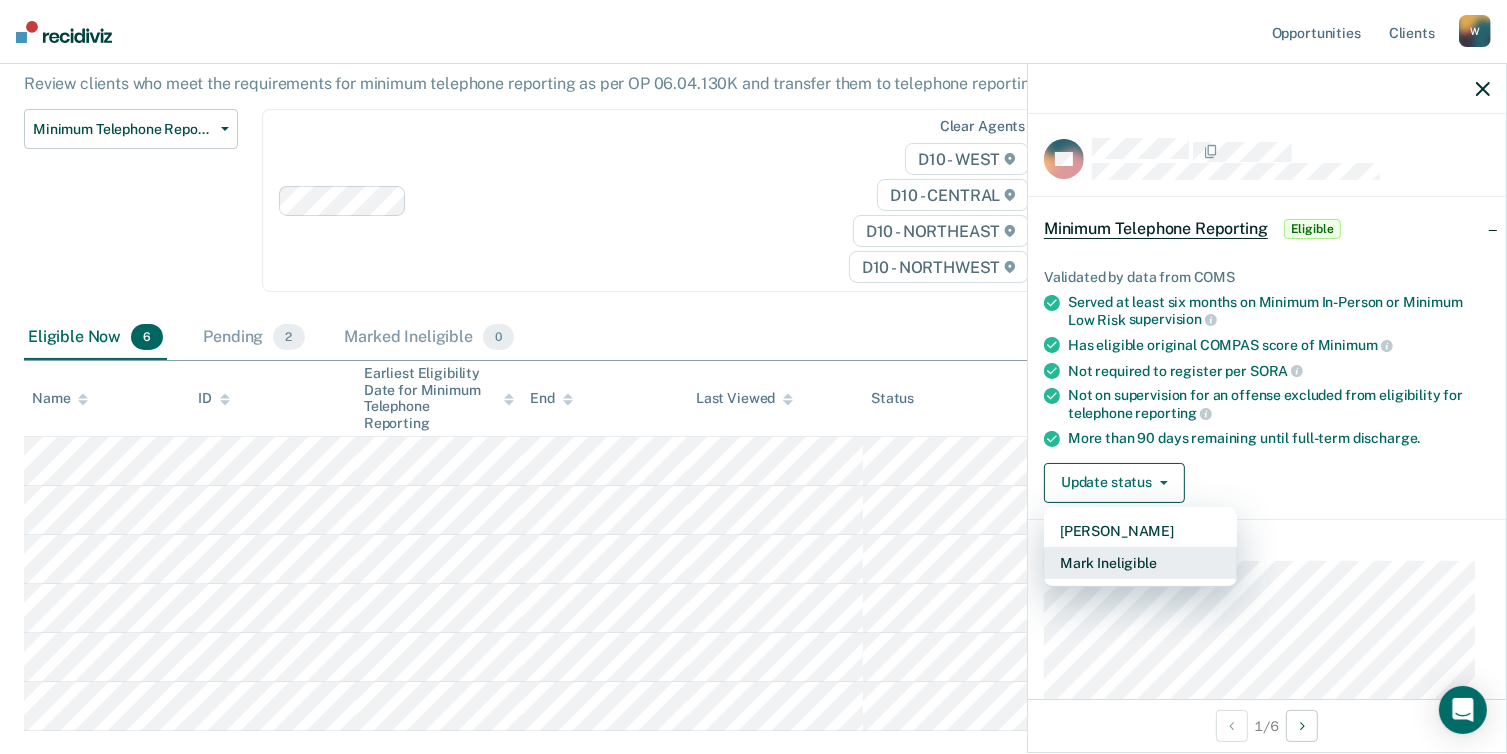 click on "Mark Ineligible" at bounding box center (1140, 563) 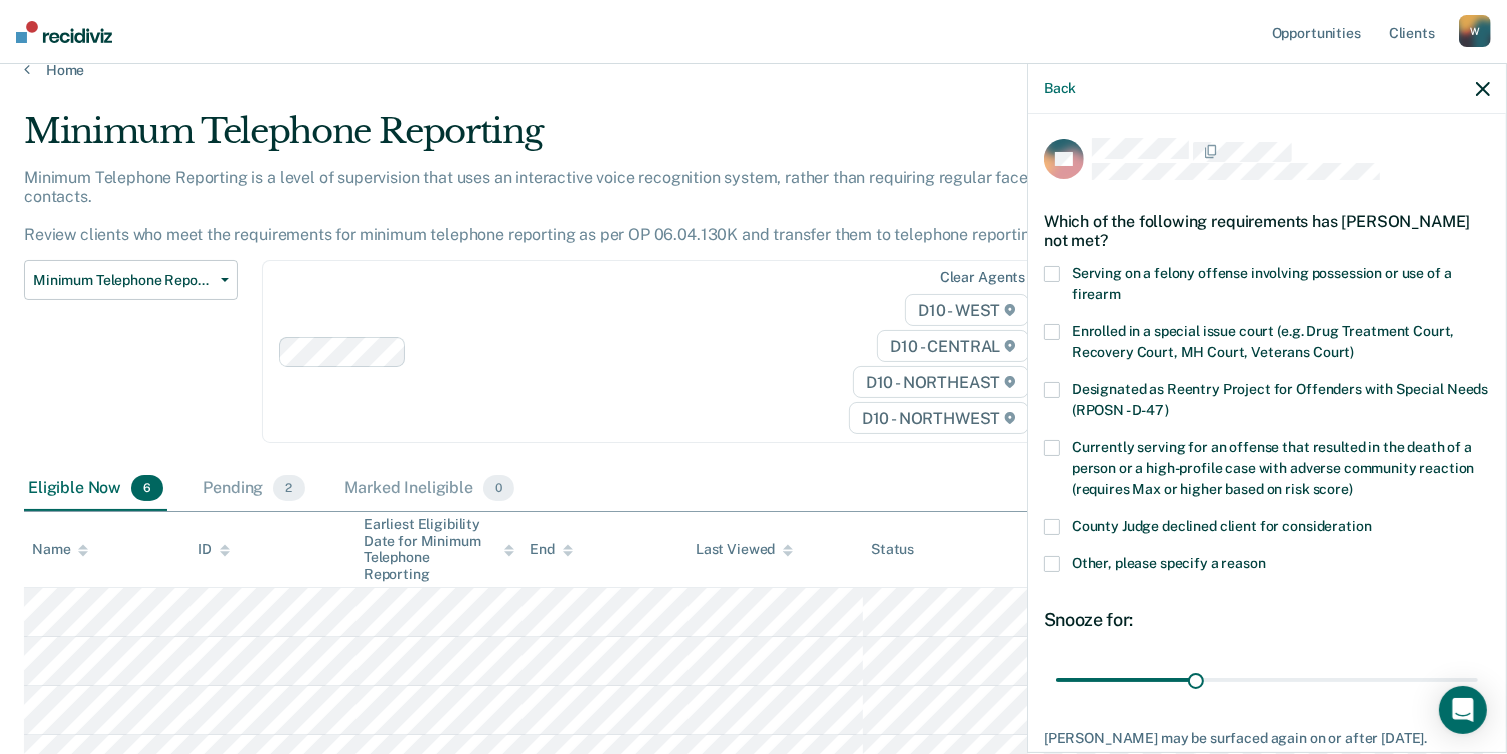 scroll, scrollTop: 0, scrollLeft: 0, axis: both 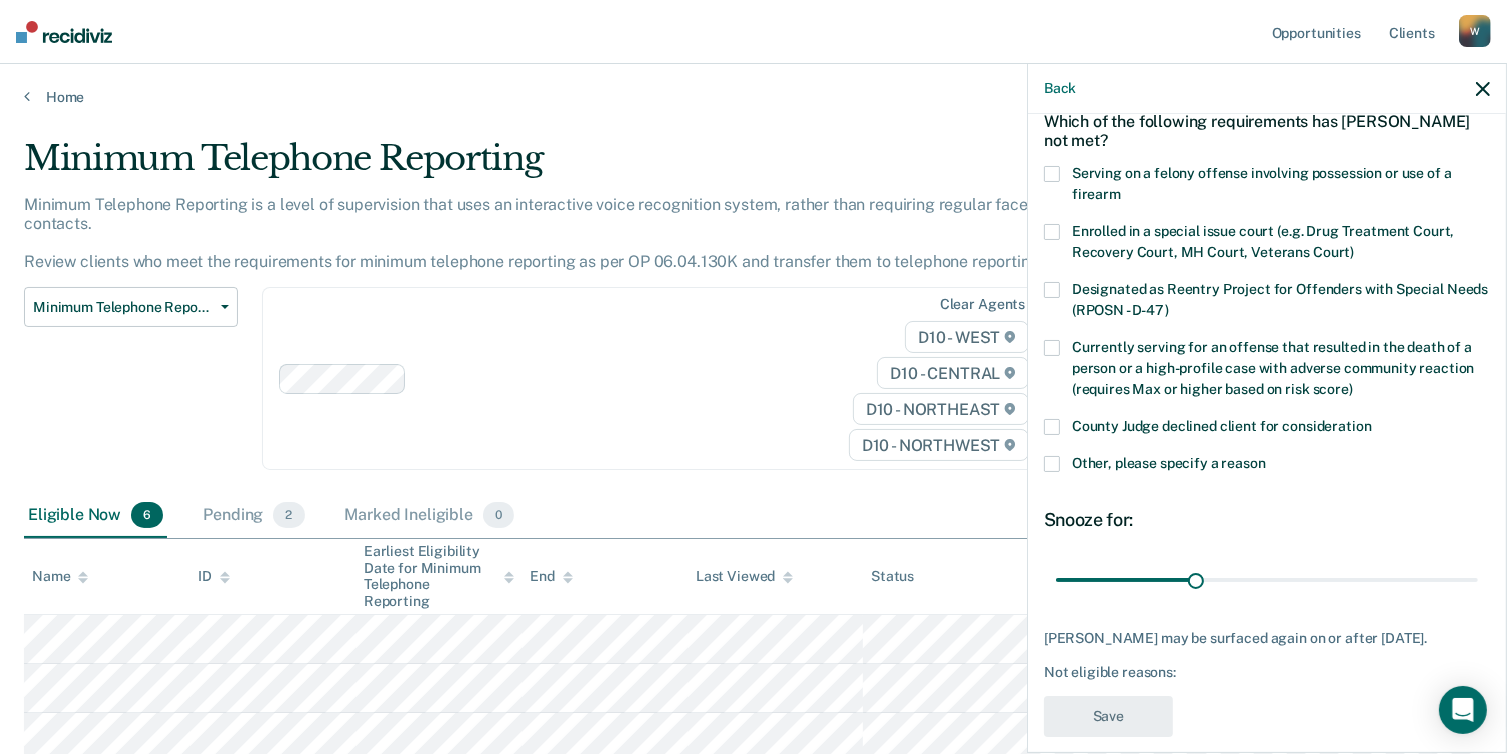 click on "Other, please specify a reason" at bounding box center [1267, 466] 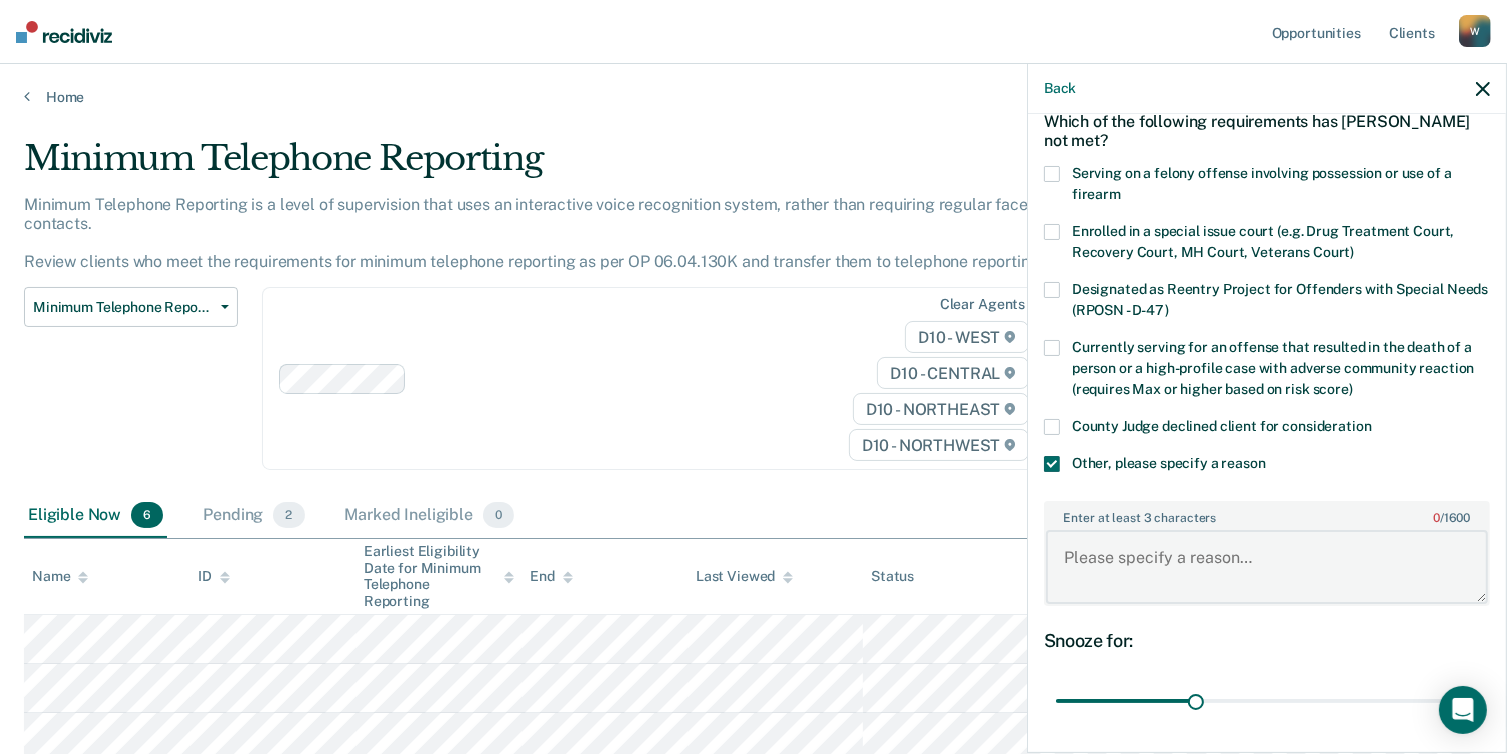 click on "Enter at least 3 characters 0  /  1600" at bounding box center [1267, 567] 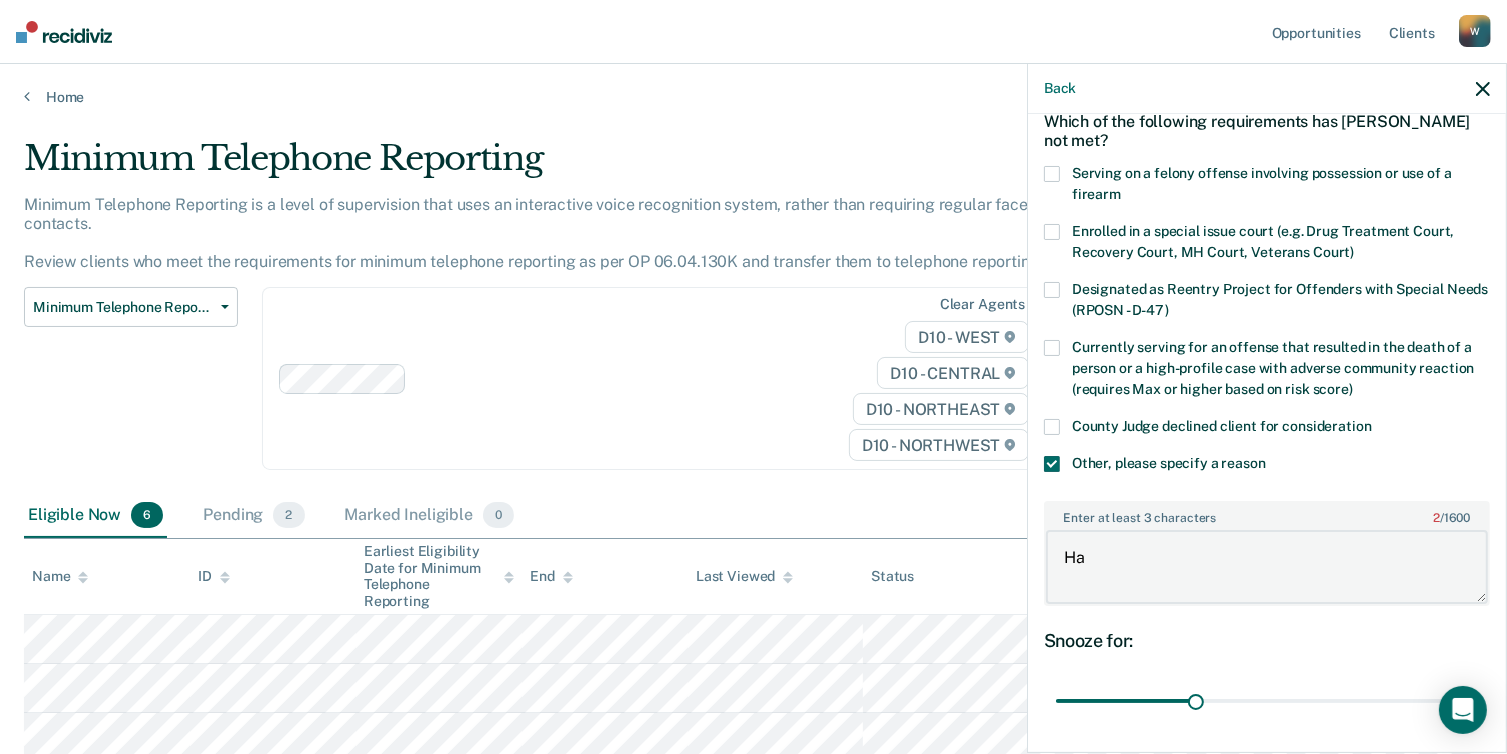 type on "H" 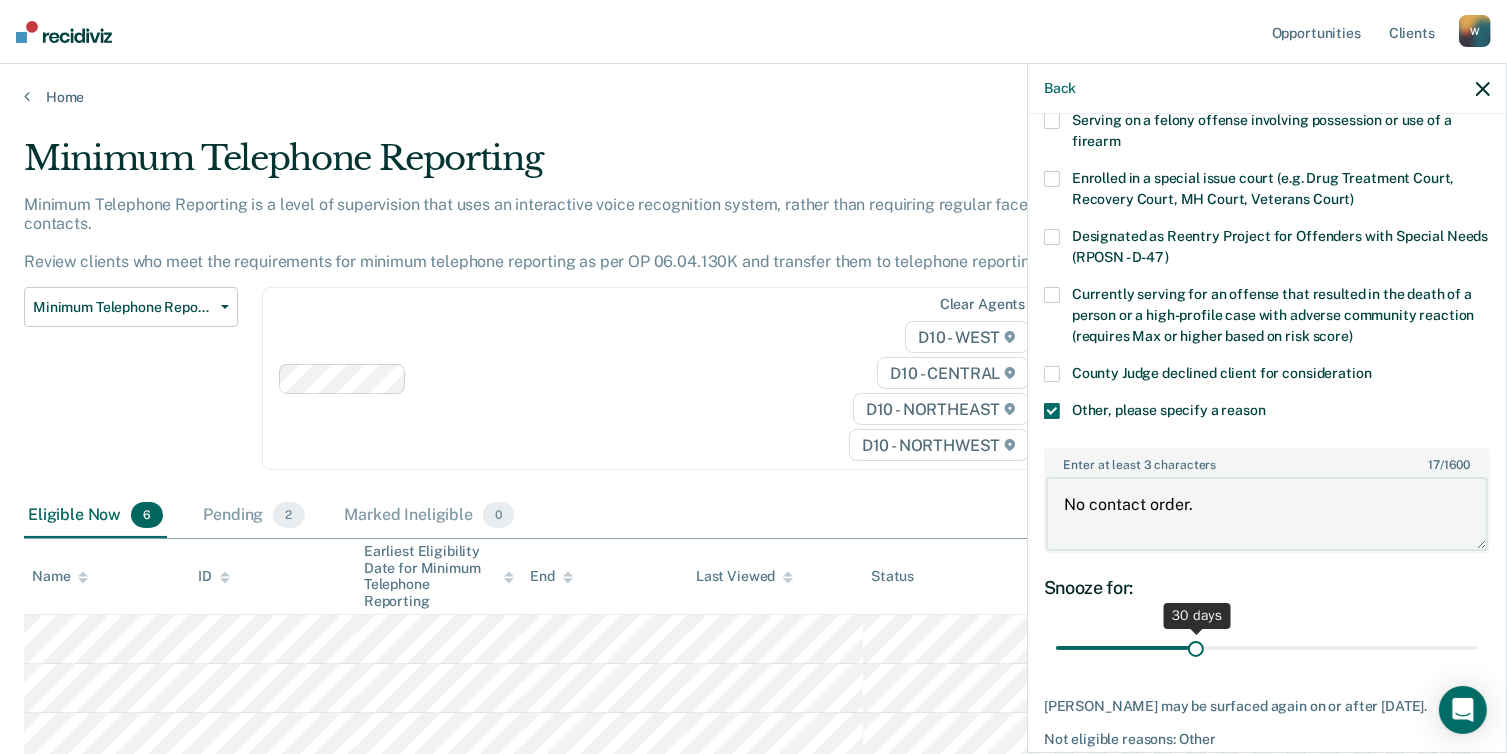 scroll, scrollTop: 240, scrollLeft: 0, axis: vertical 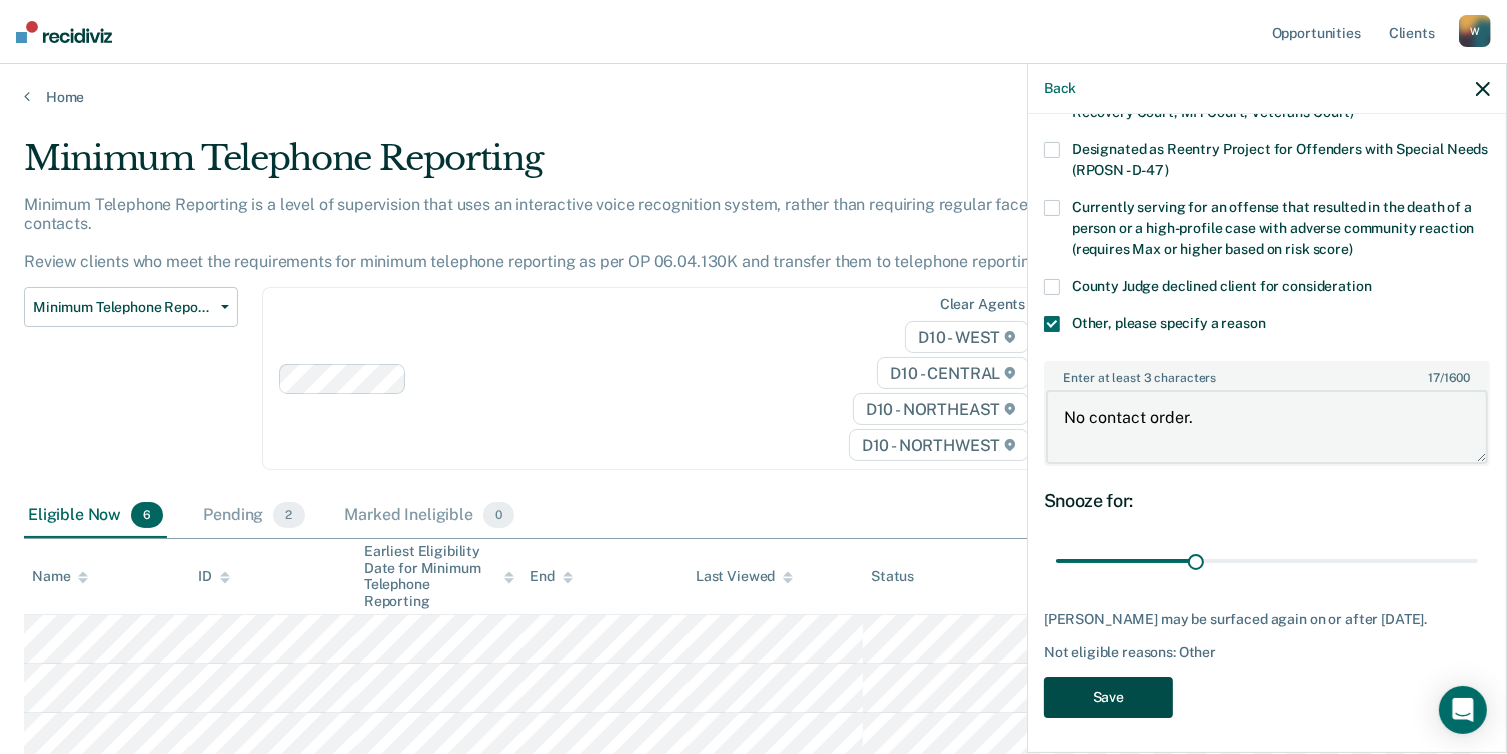 type on "No contact order." 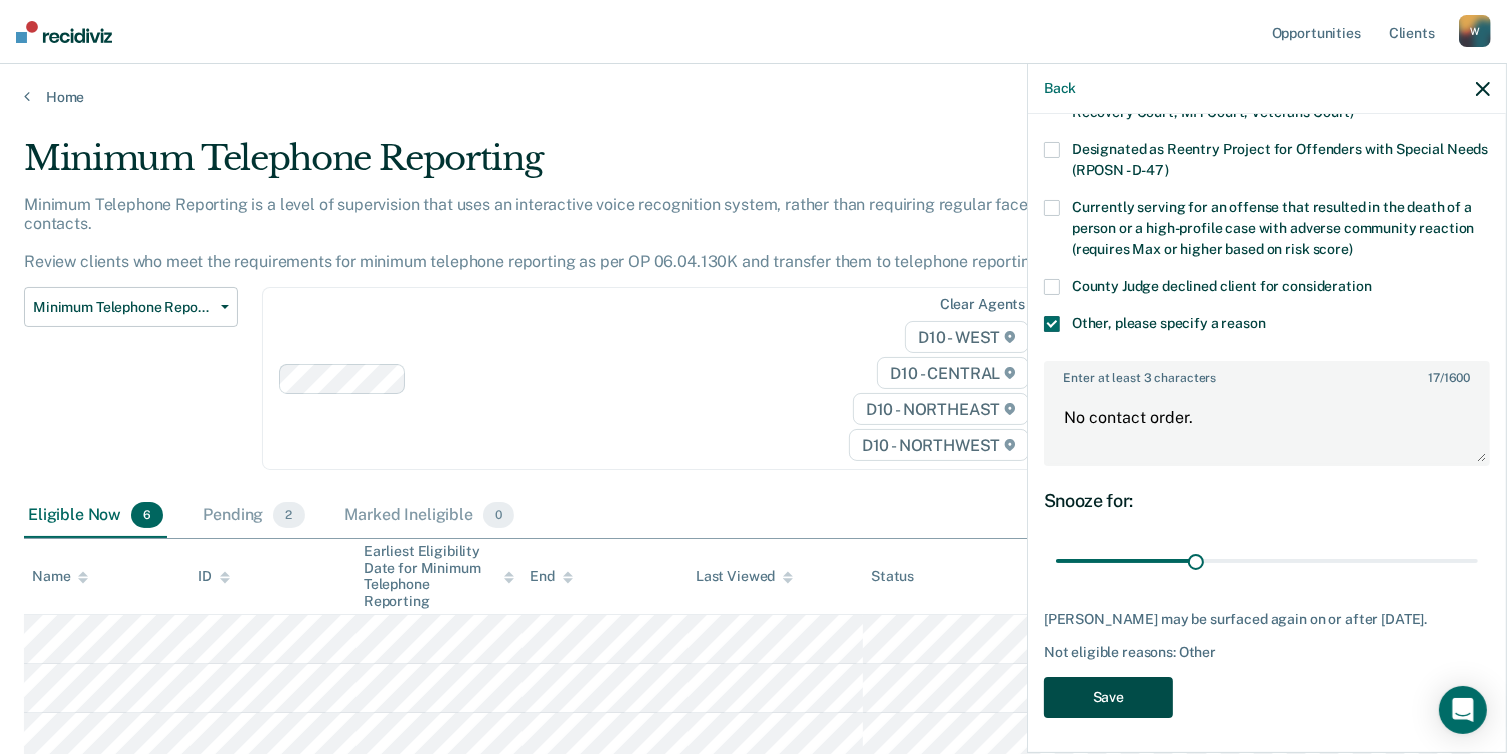 click on "Save" at bounding box center [1108, 697] 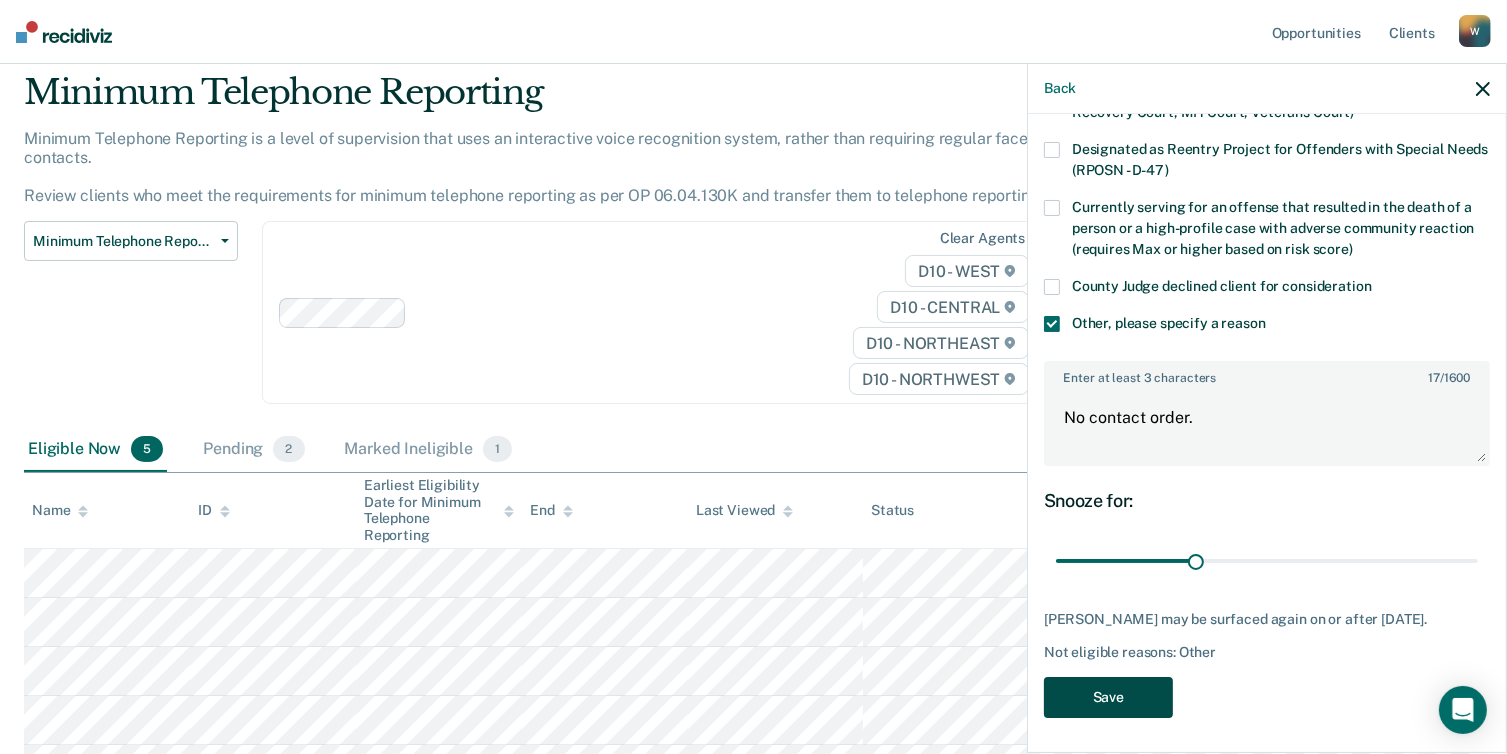 scroll, scrollTop: 100, scrollLeft: 0, axis: vertical 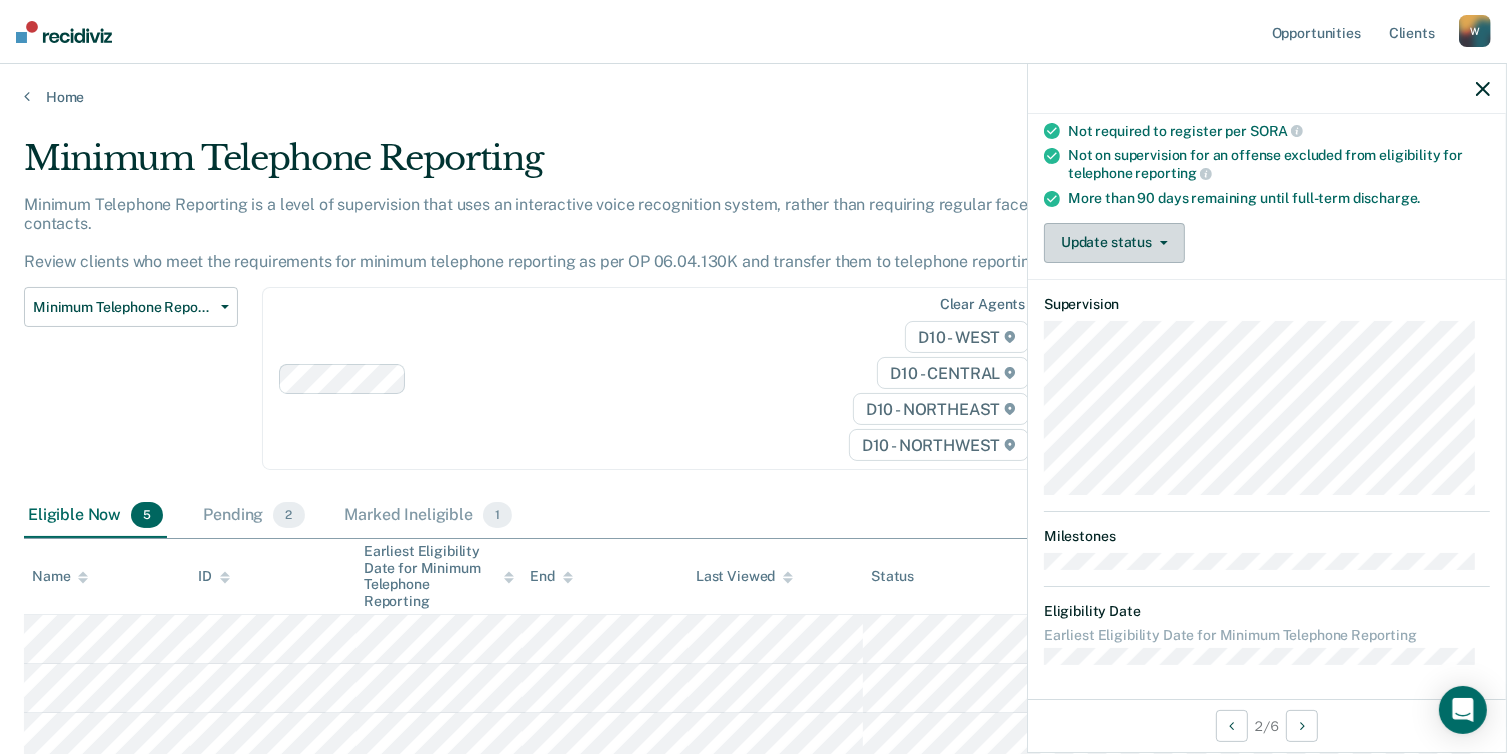 click on "Update status" at bounding box center (1114, 243) 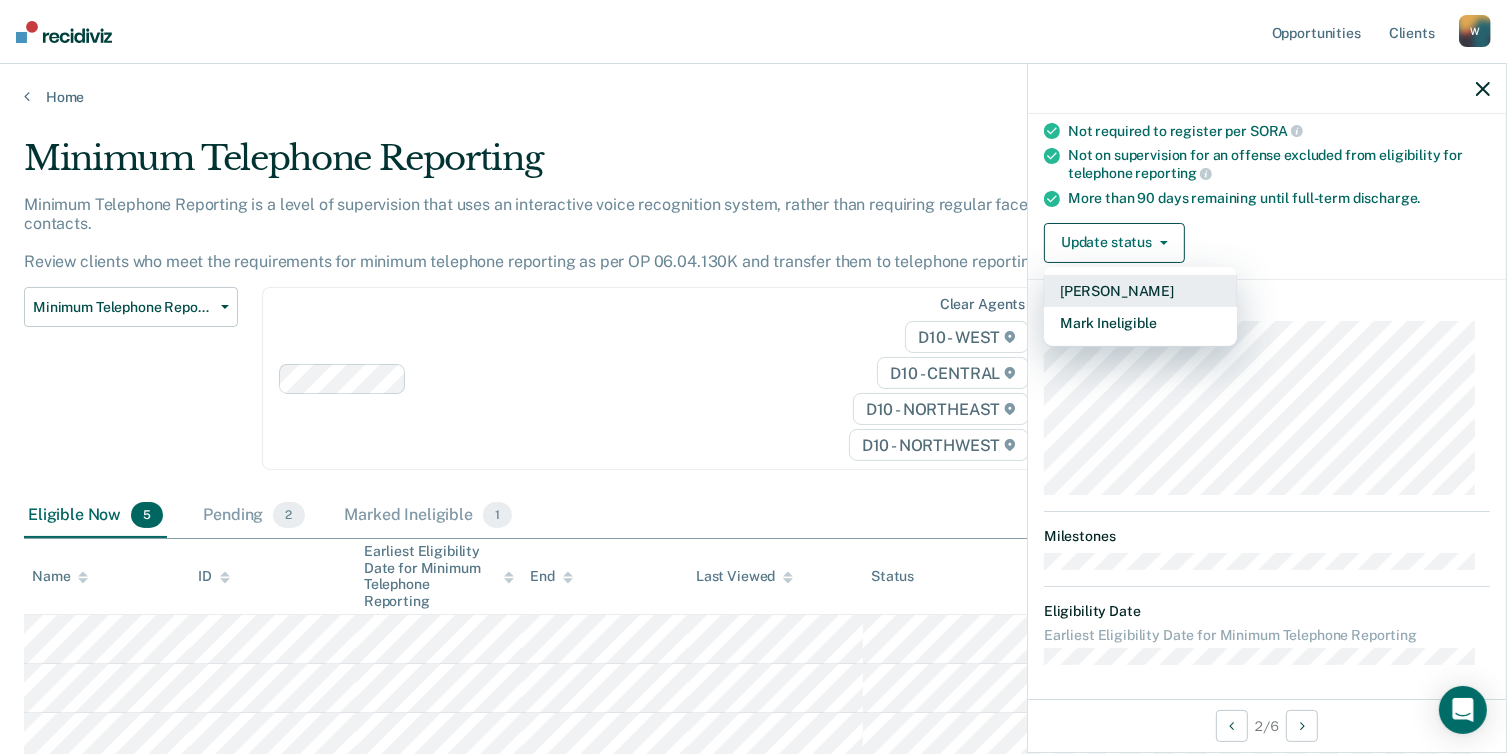 click on "[PERSON_NAME]" at bounding box center [1140, 291] 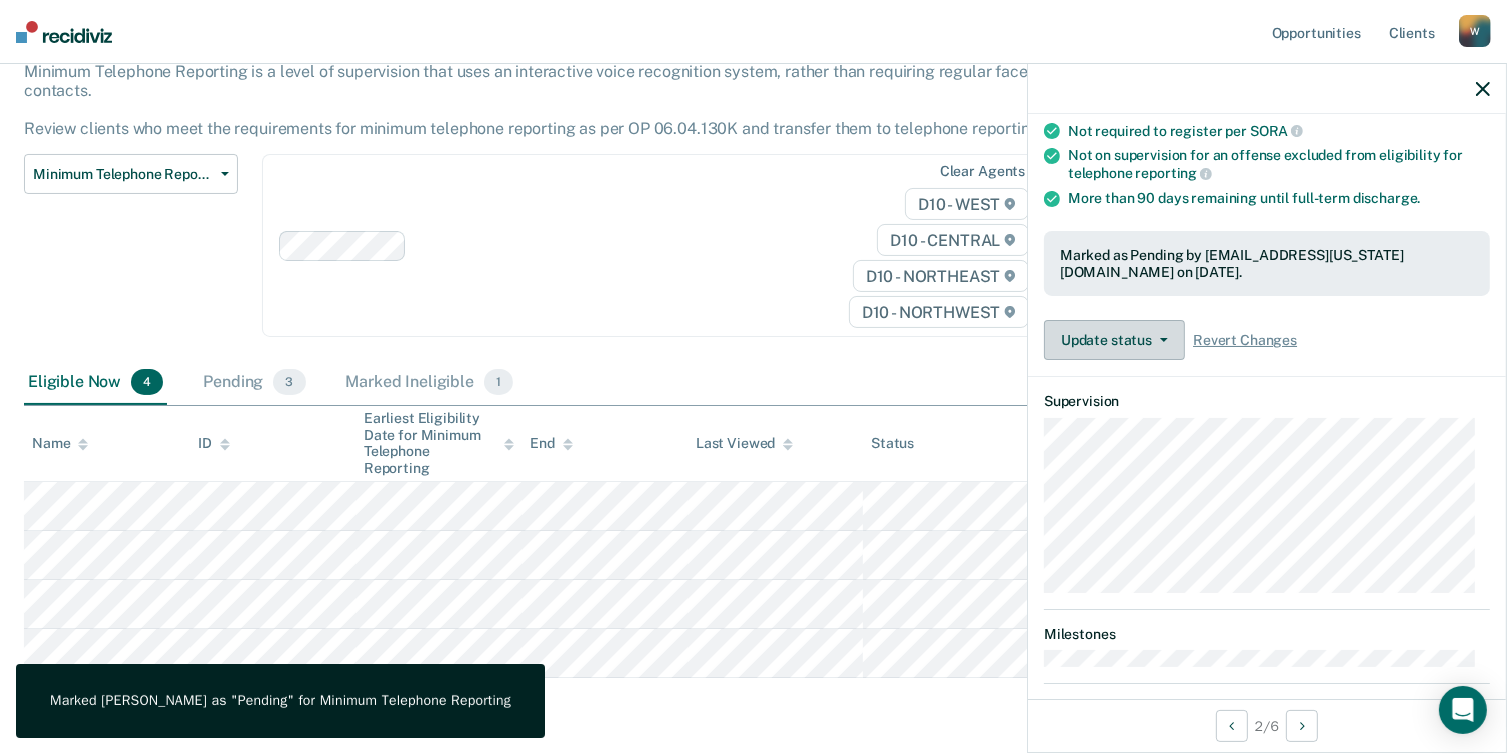 scroll, scrollTop: 180, scrollLeft: 0, axis: vertical 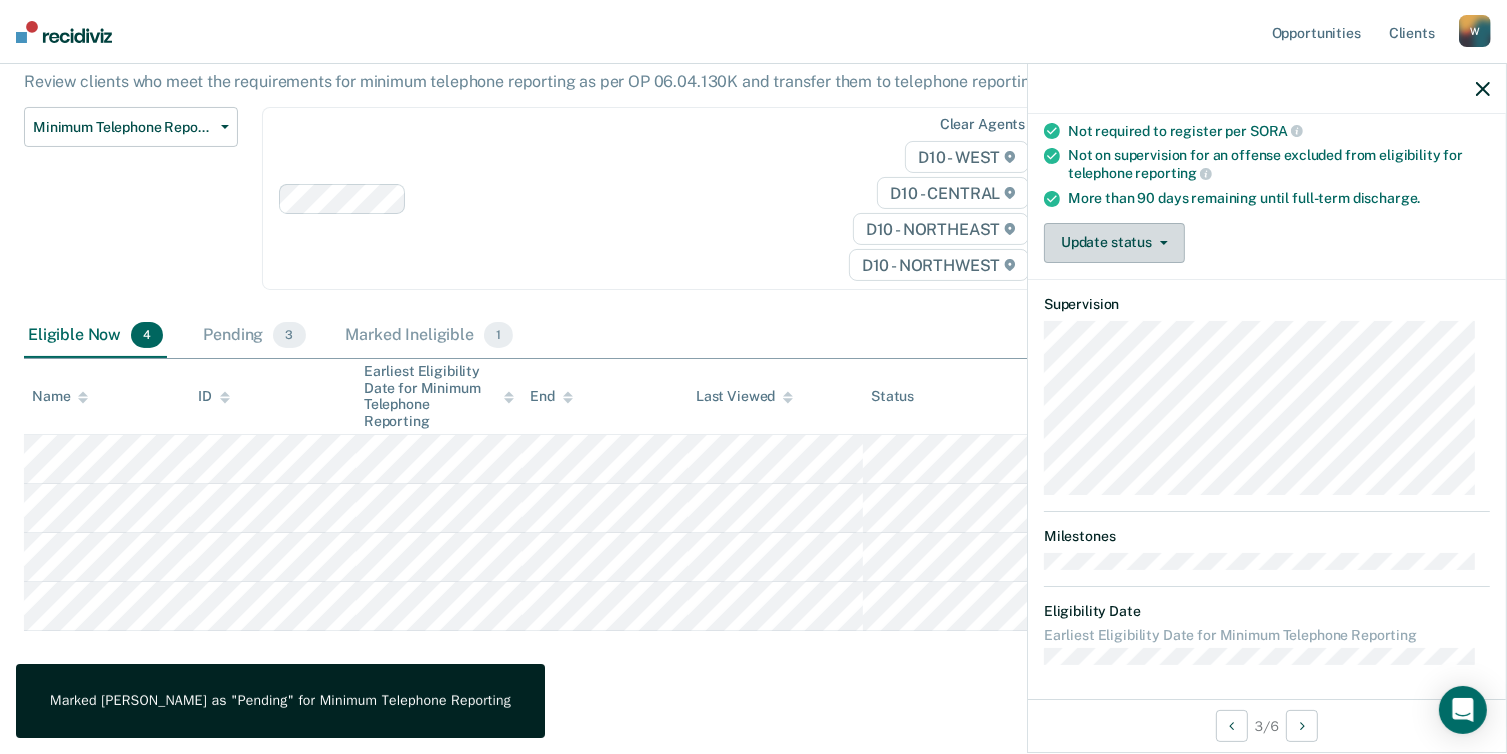 click on "Update status" at bounding box center [1114, 243] 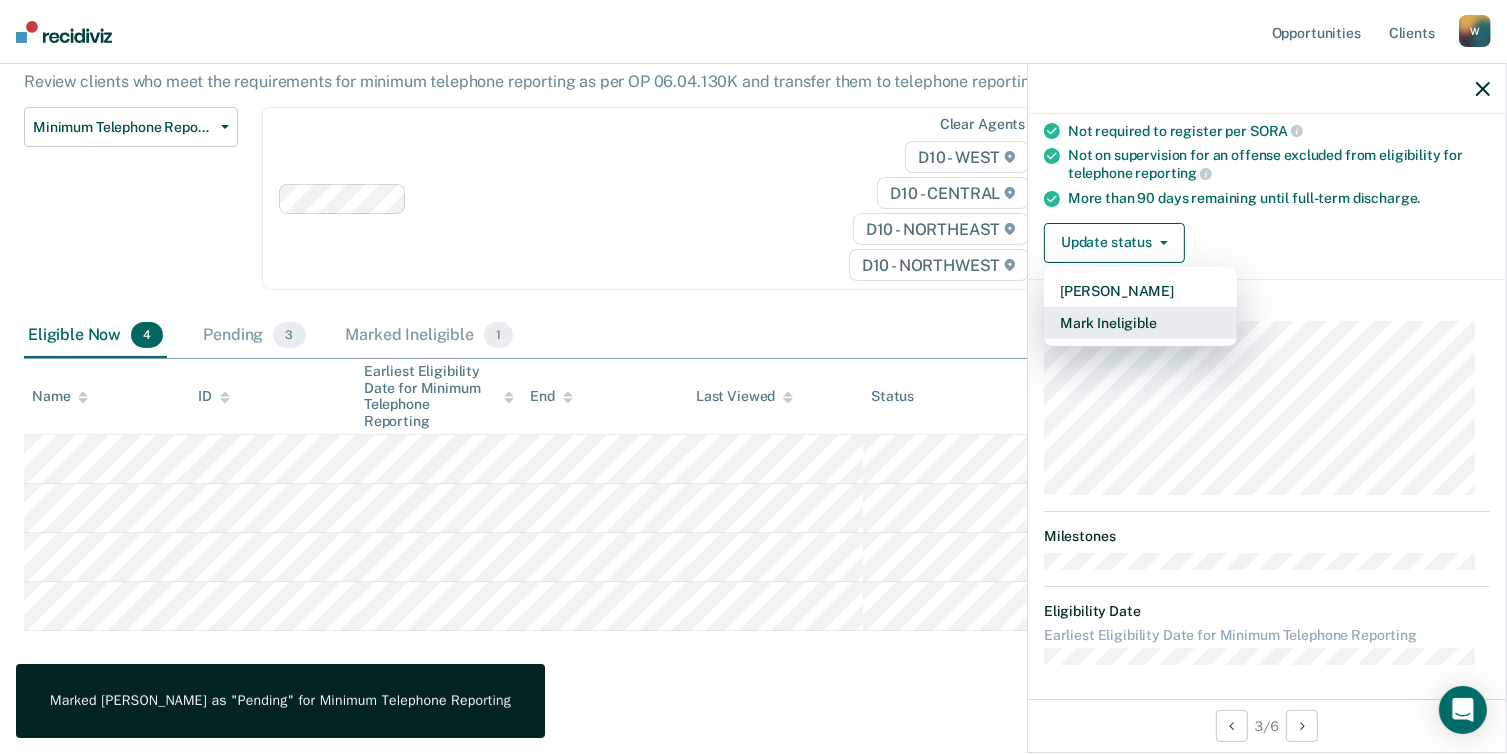 click on "Mark Ineligible" at bounding box center (1140, 323) 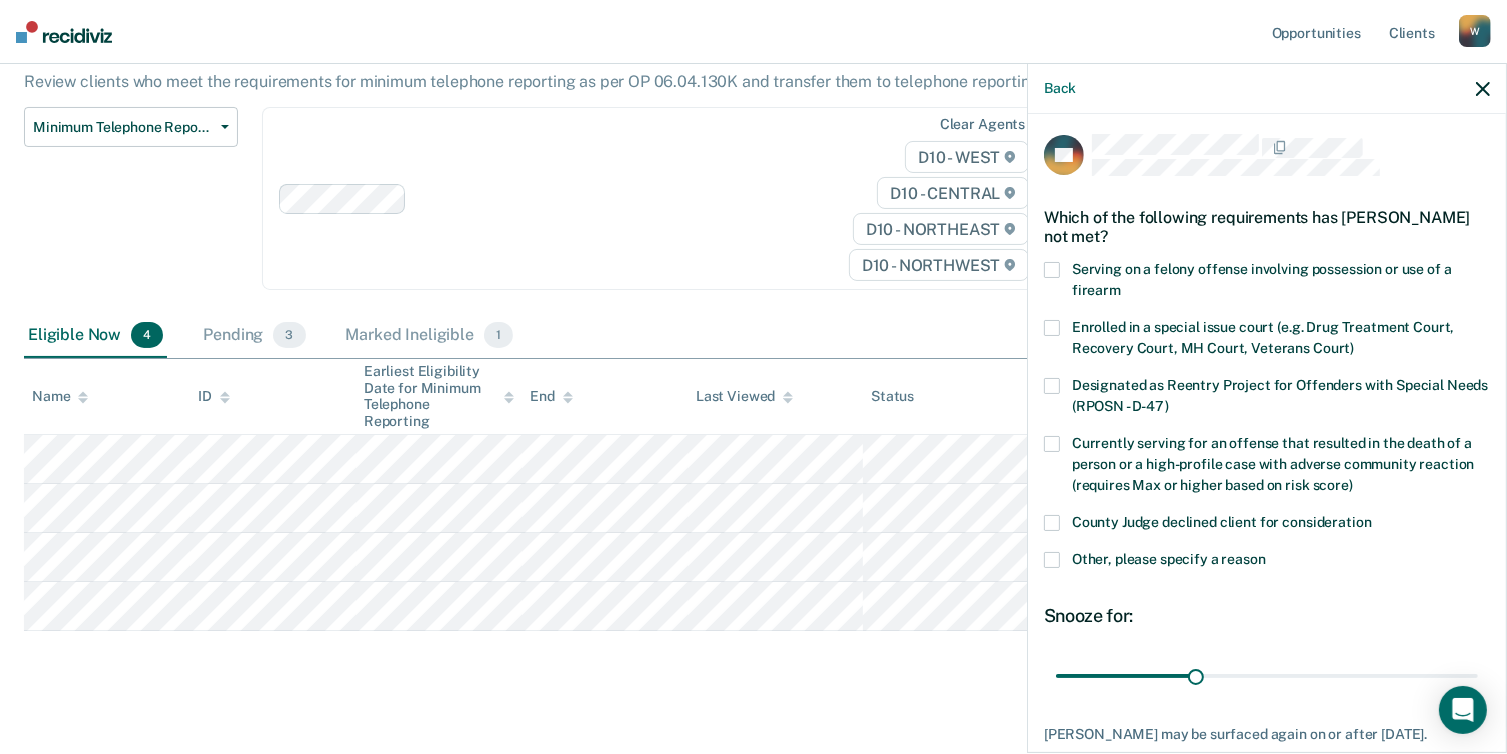 scroll, scrollTop: 0, scrollLeft: 0, axis: both 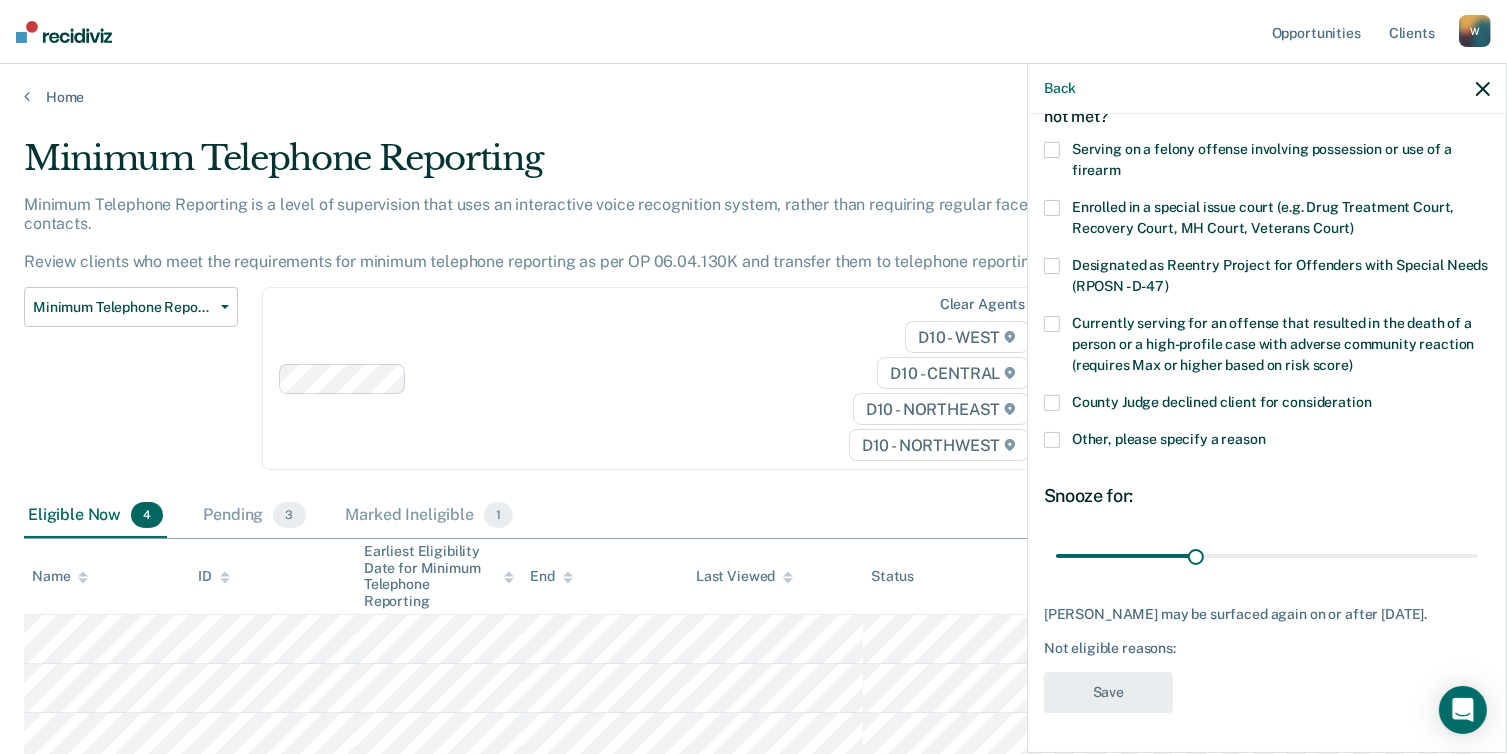 click at bounding box center (1052, 440) 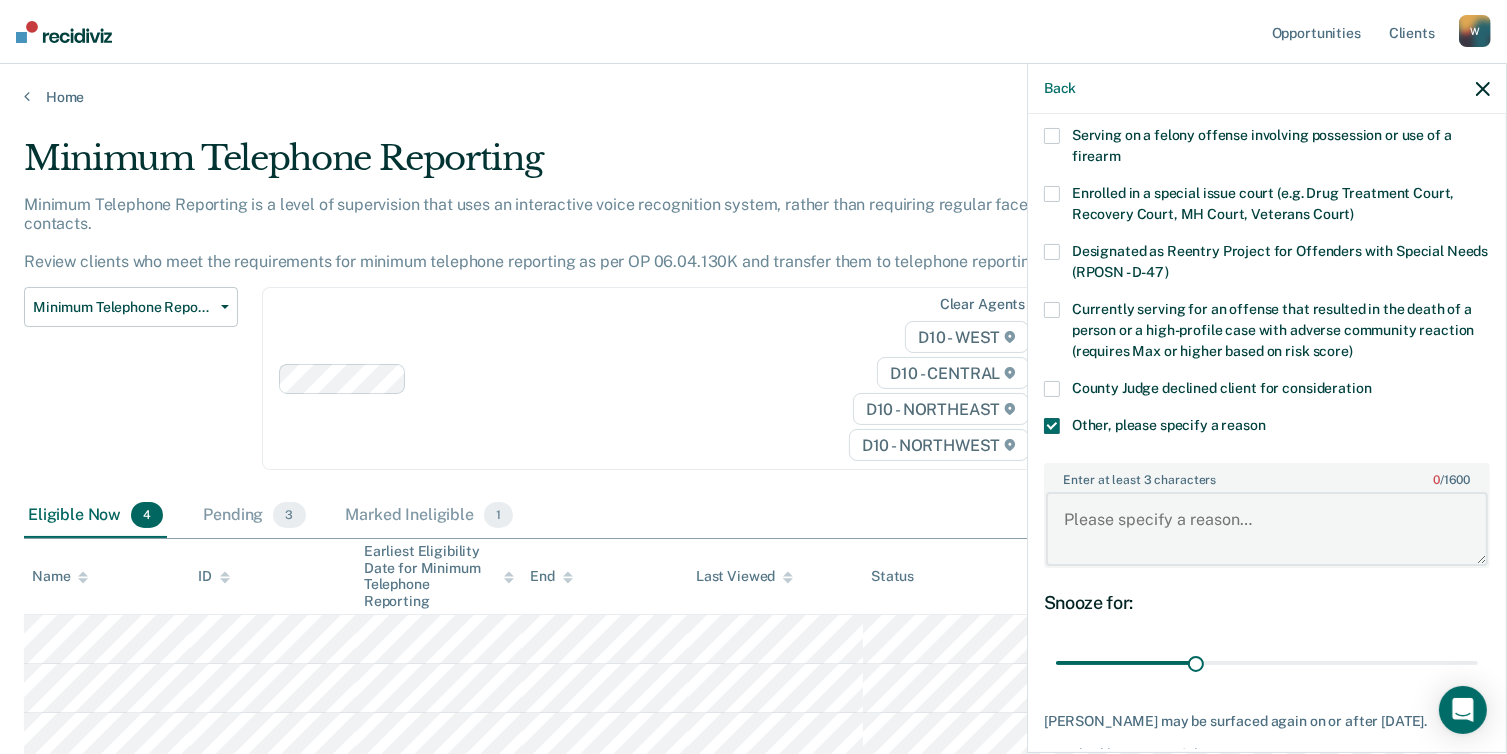 click on "Enter at least 3 characters 0  /  1600" at bounding box center (1267, 529) 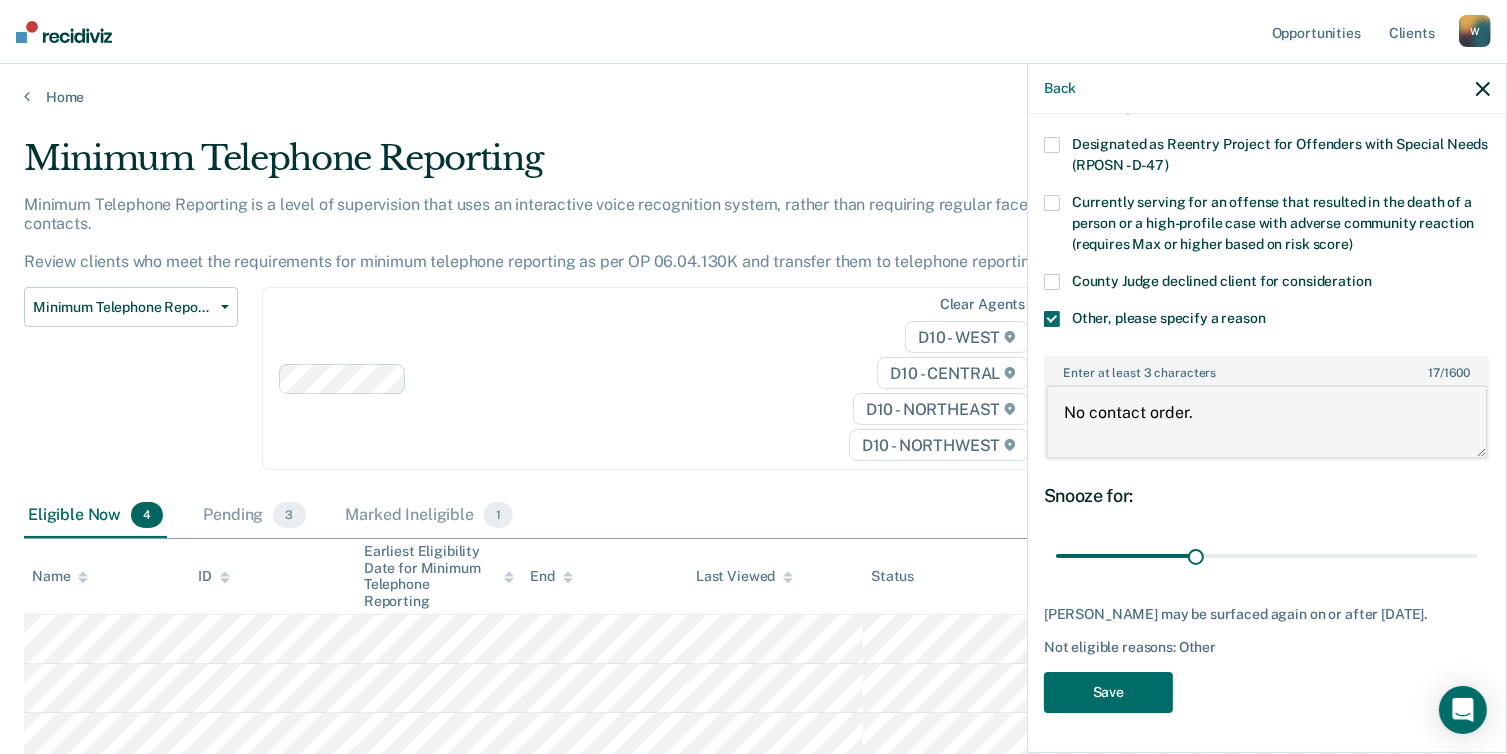 scroll, scrollTop: 257, scrollLeft: 0, axis: vertical 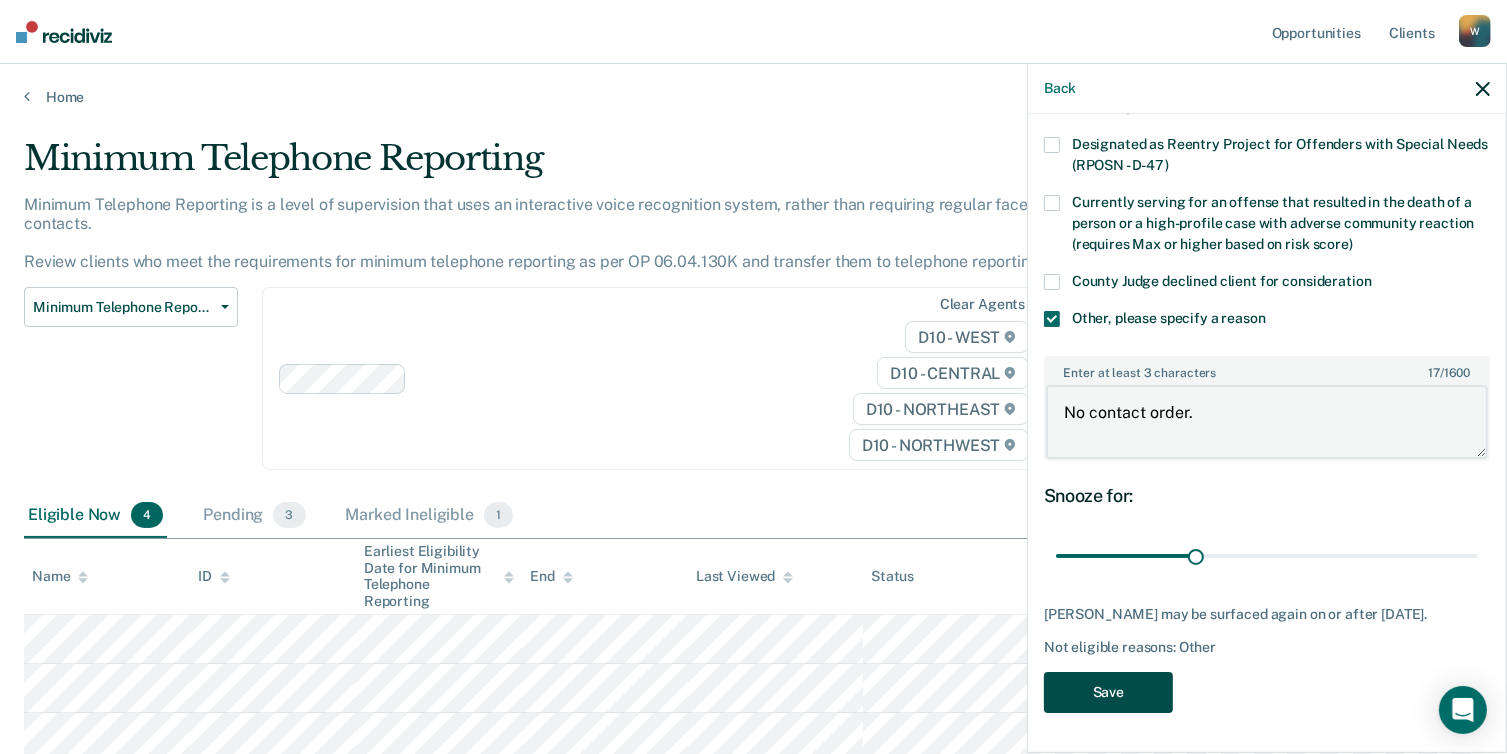 type on "No contact order." 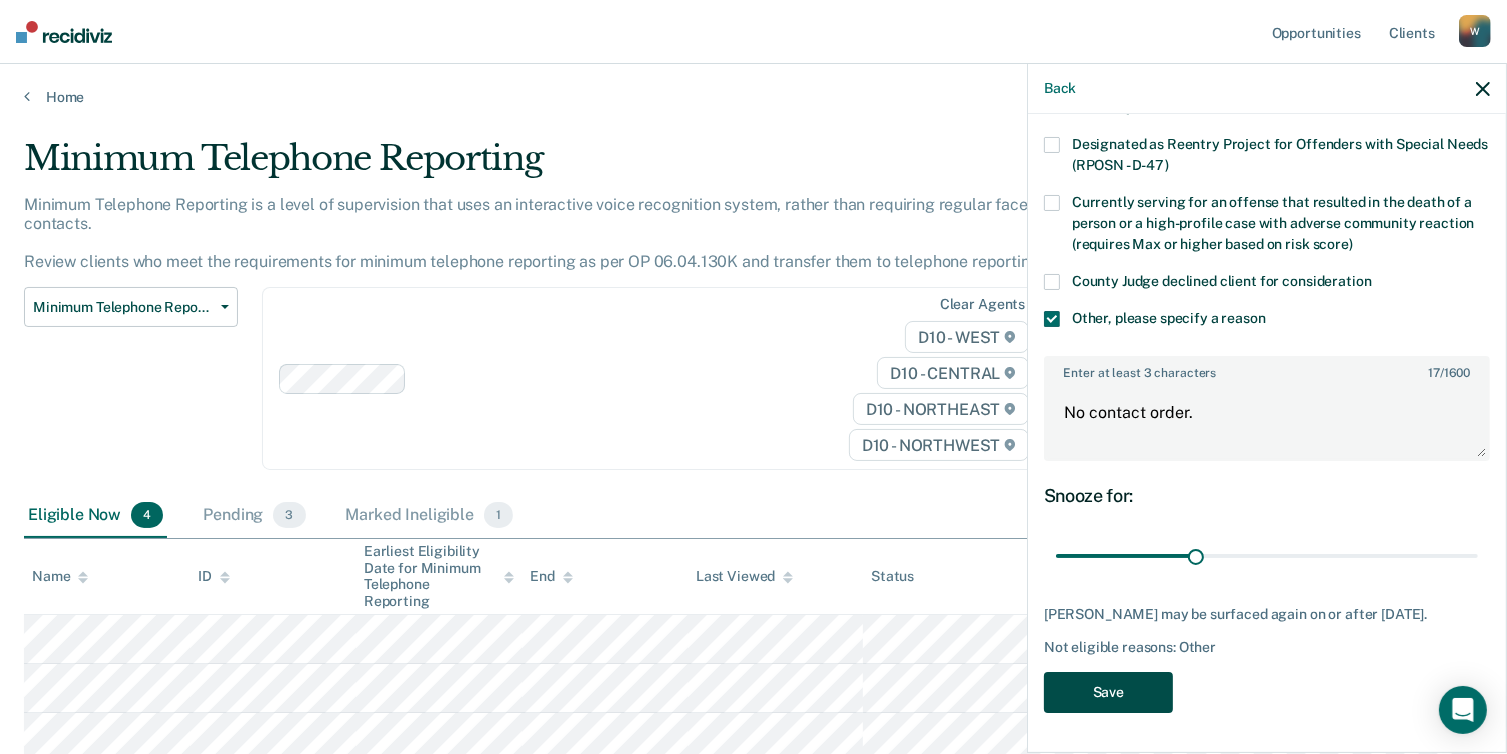 click on "Save" at bounding box center (1108, 692) 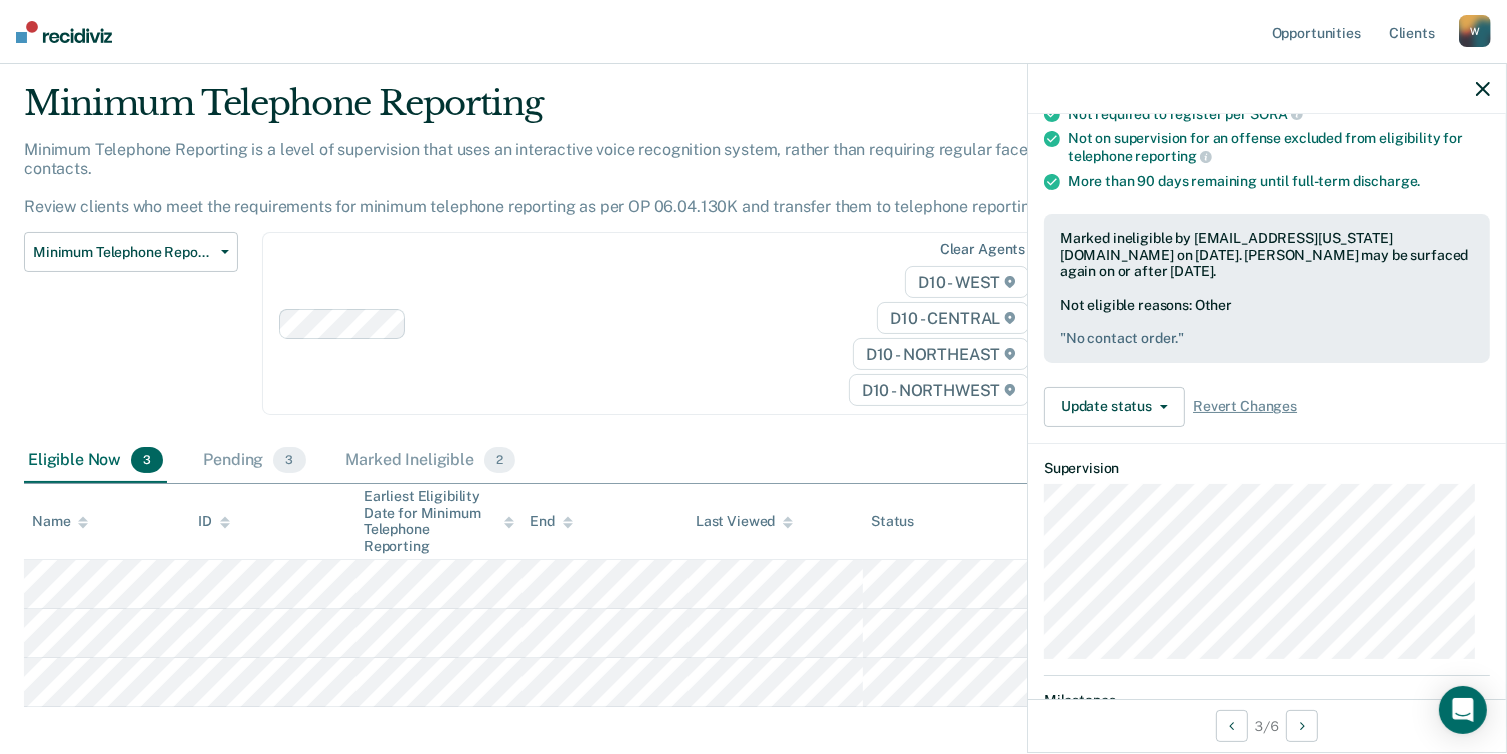 scroll, scrollTop: 100, scrollLeft: 0, axis: vertical 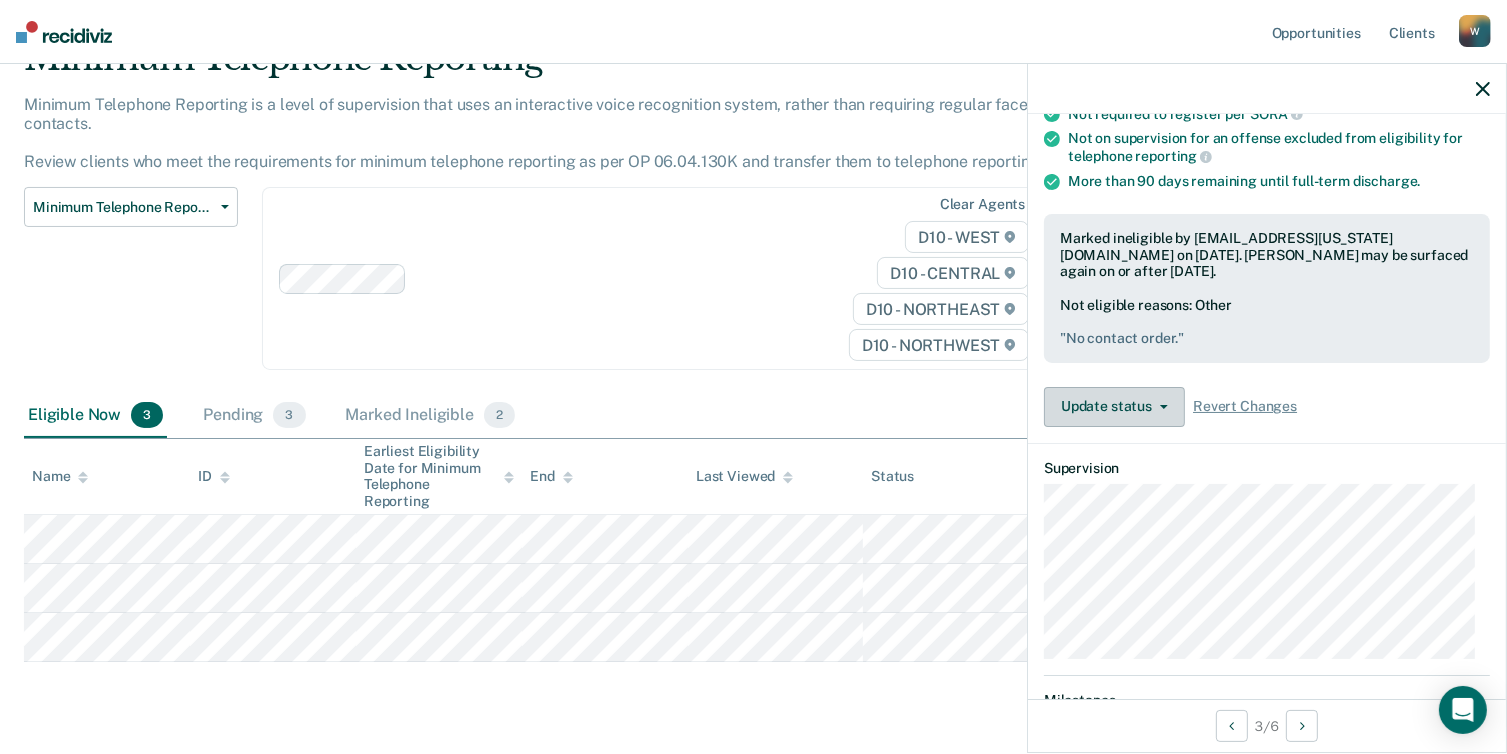 click on "Update status" at bounding box center (1114, 407) 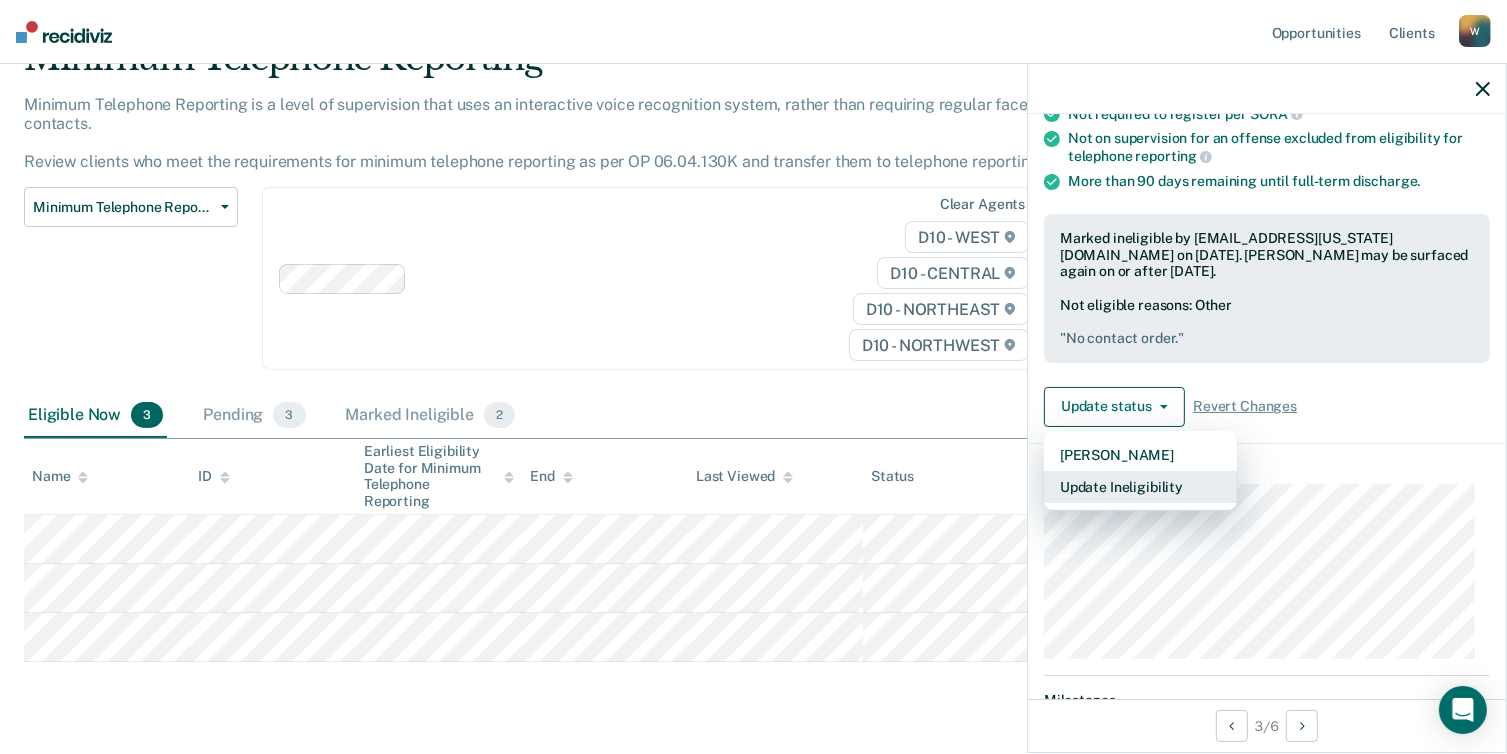 click on "Update Ineligibility" at bounding box center [1140, 487] 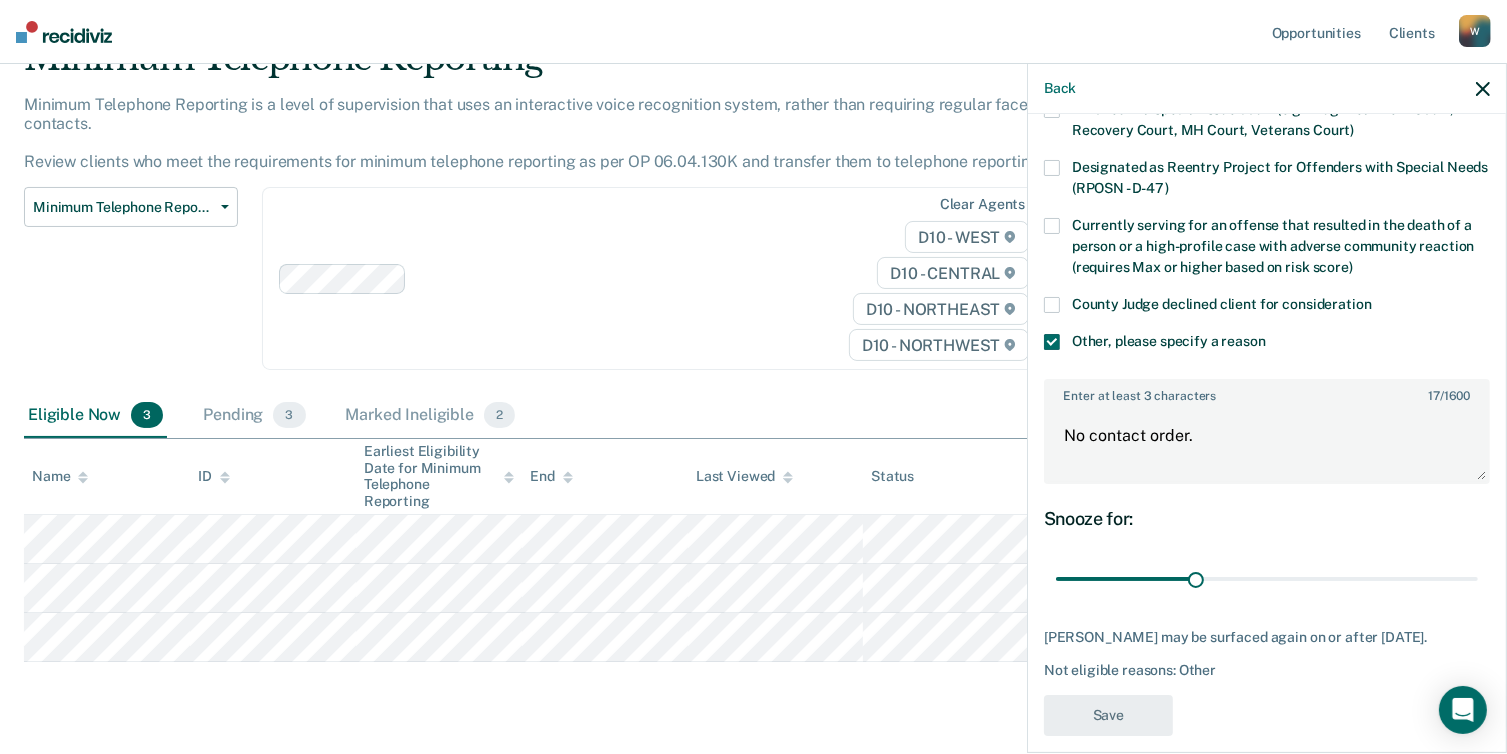 scroll, scrollTop: 257, scrollLeft: 0, axis: vertical 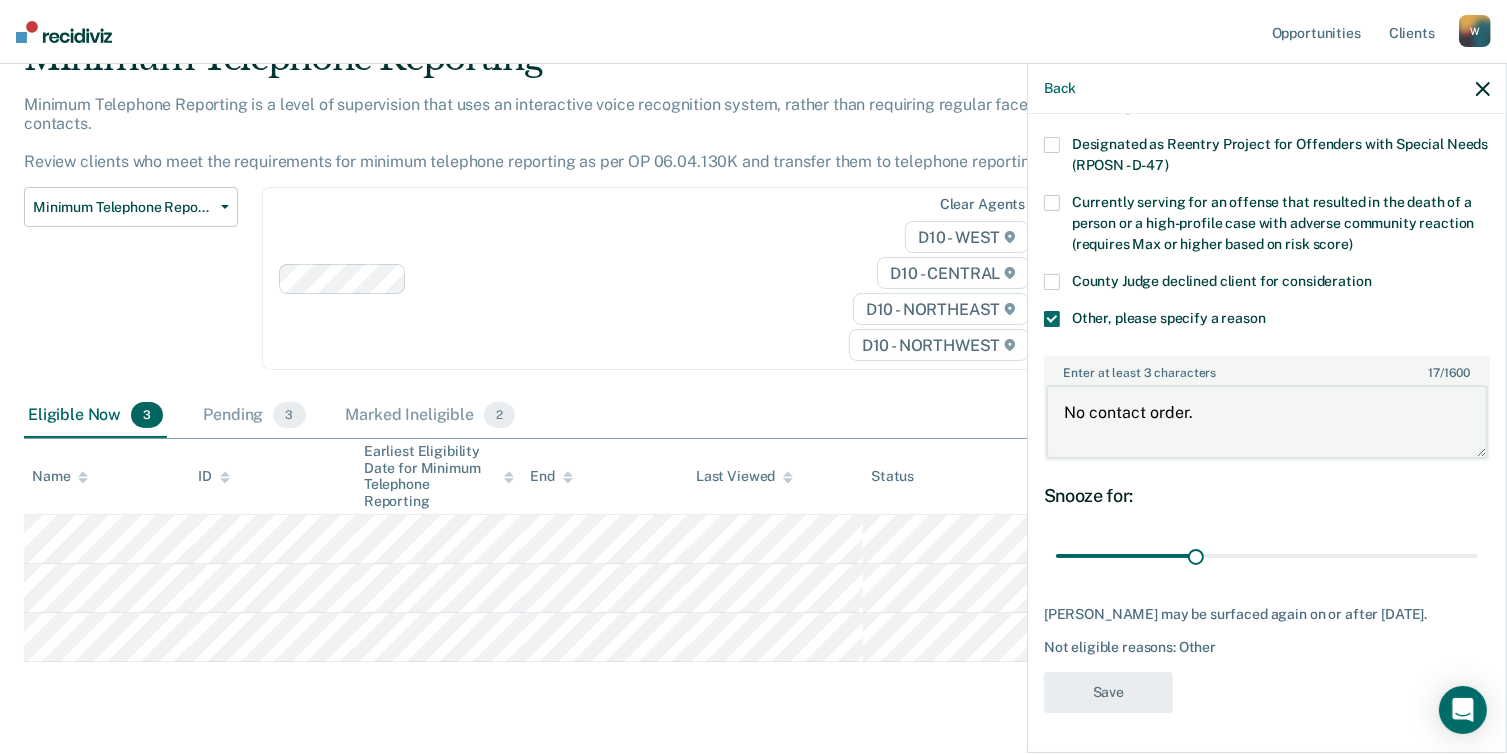 click on "No contact order." at bounding box center [1267, 422] 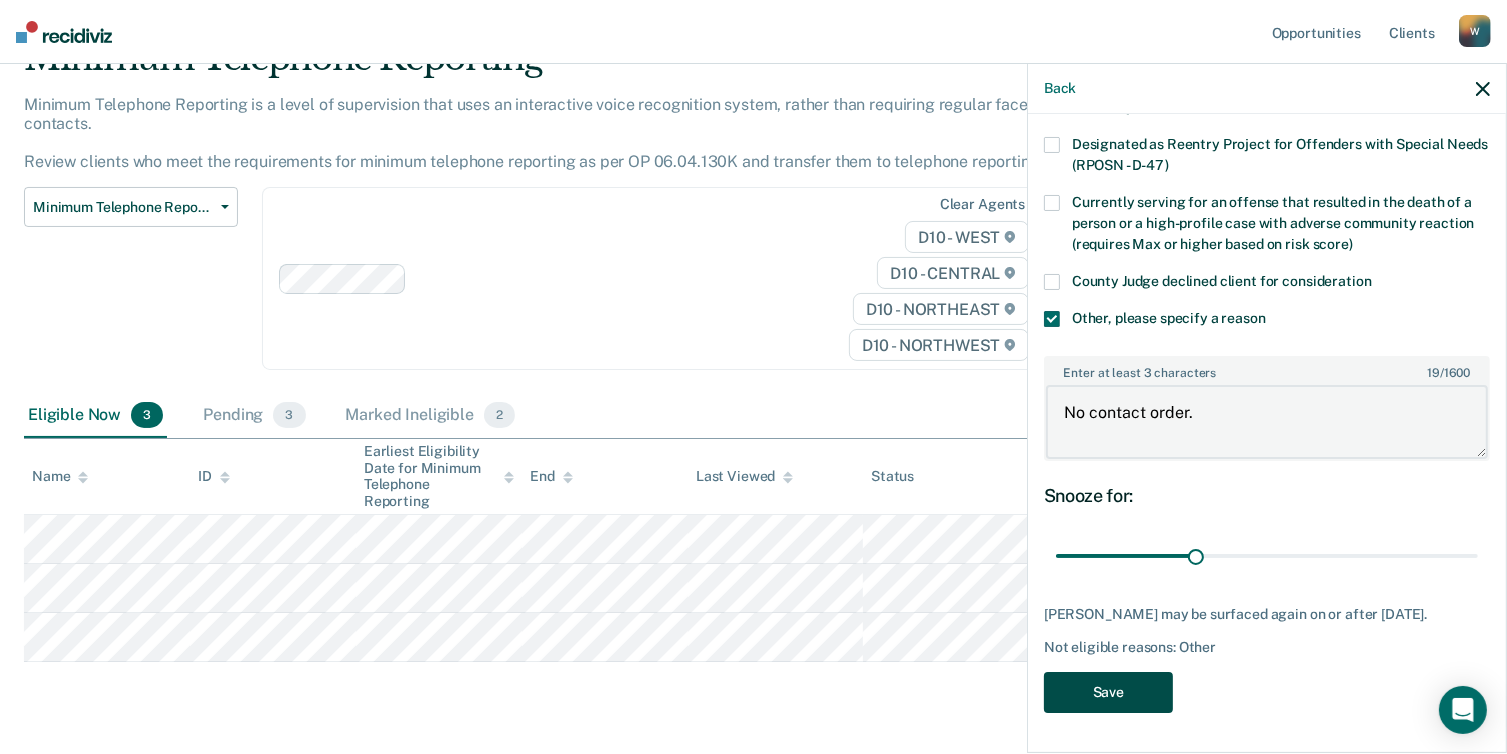 type on "No contact order." 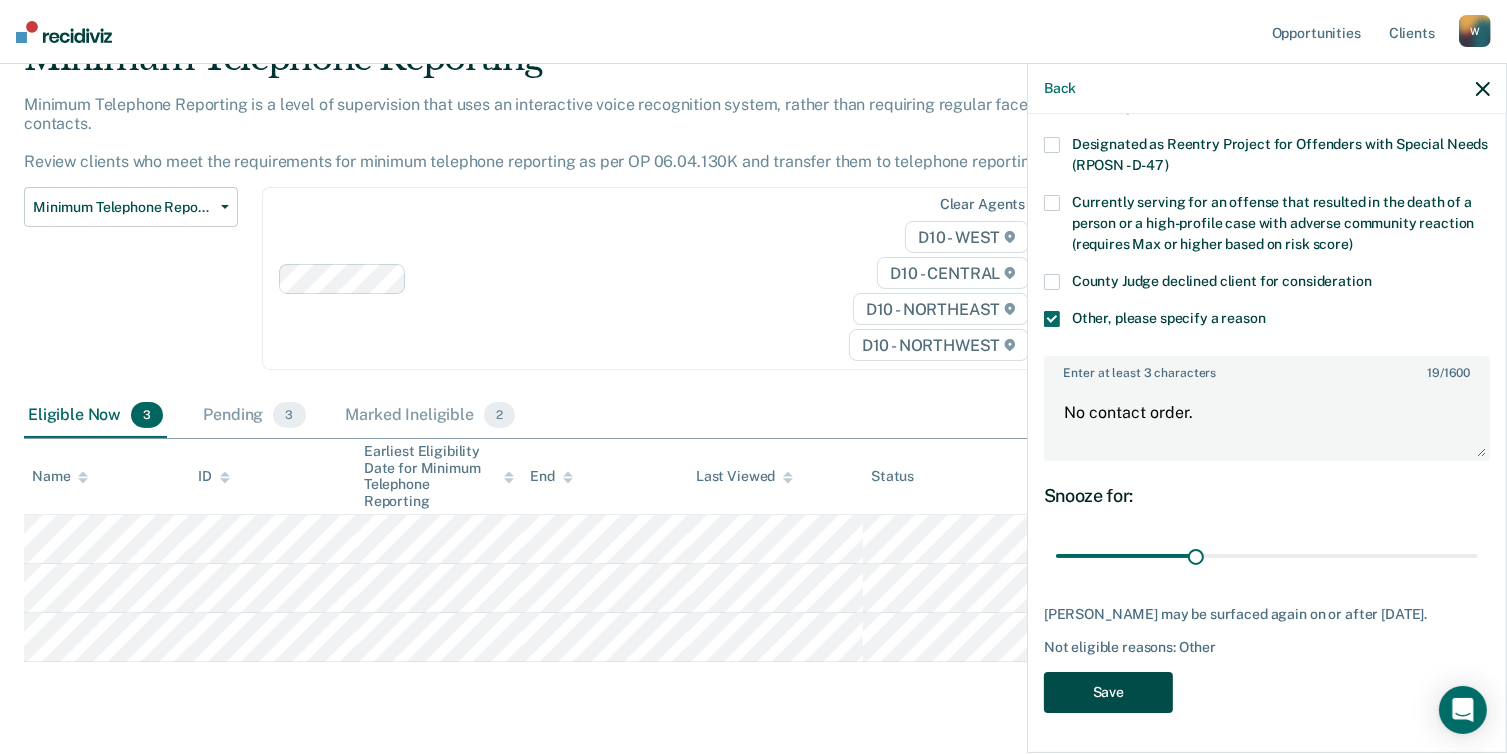 click on "Save" at bounding box center [1108, 692] 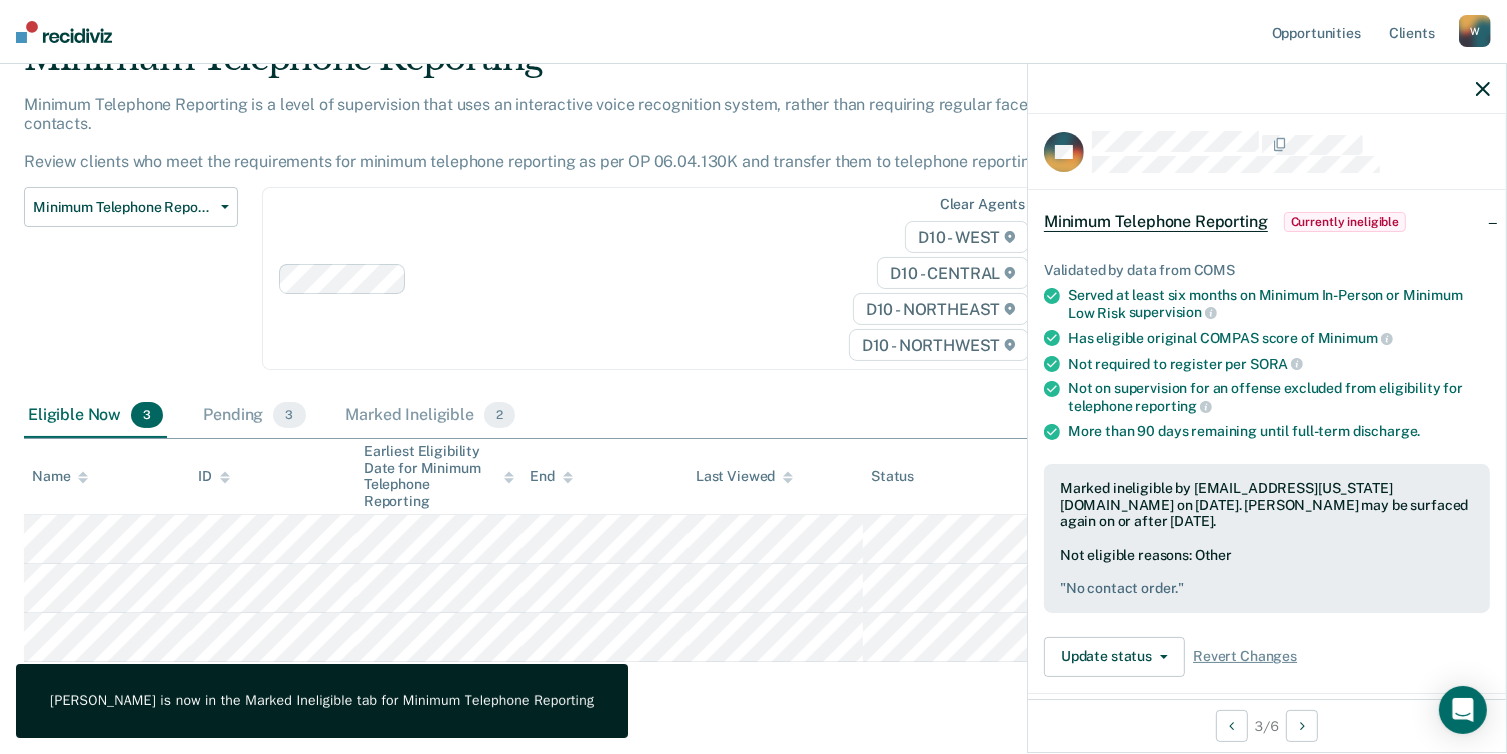 scroll, scrollTop: 0, scrollLeft: 0, axis: both 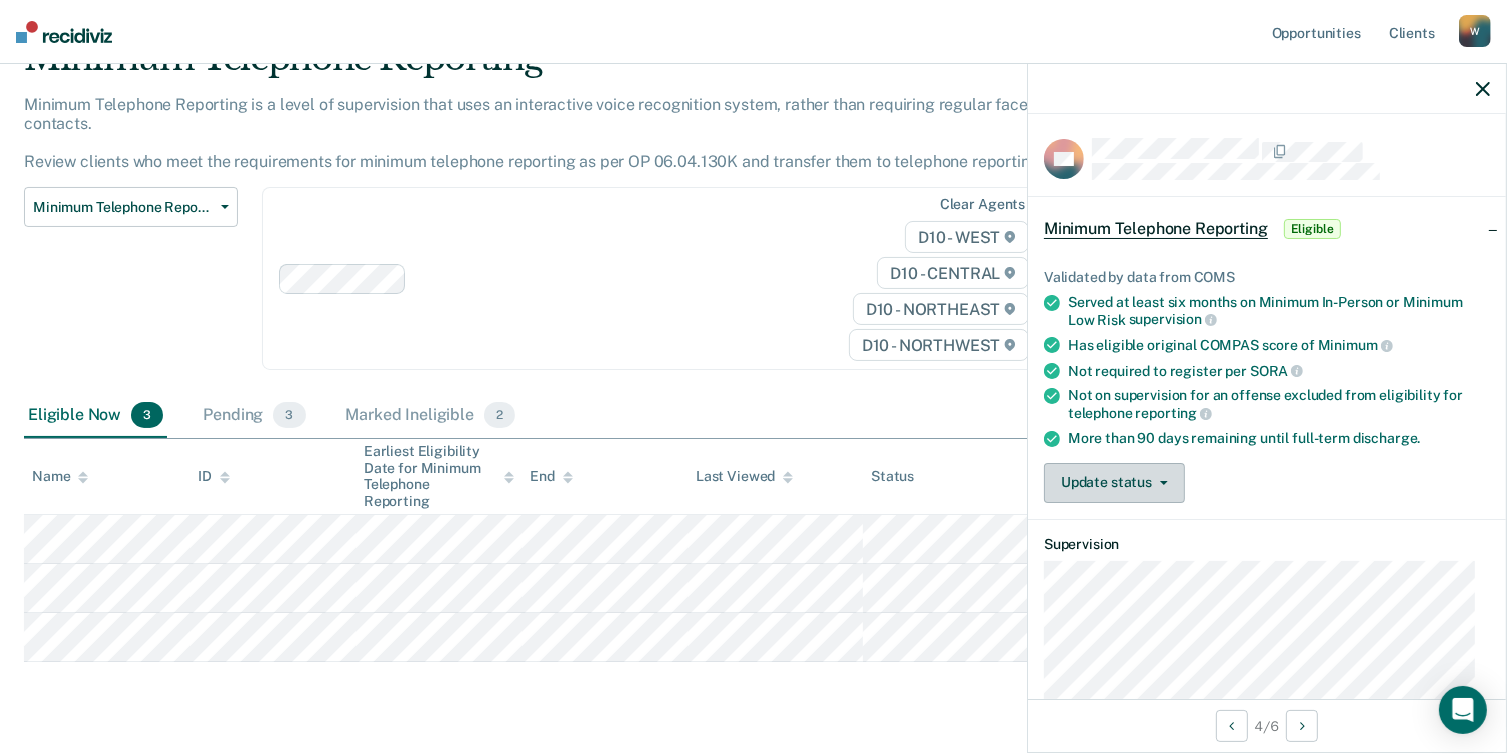 click on "Update status" at bounding box center (1114, 483) 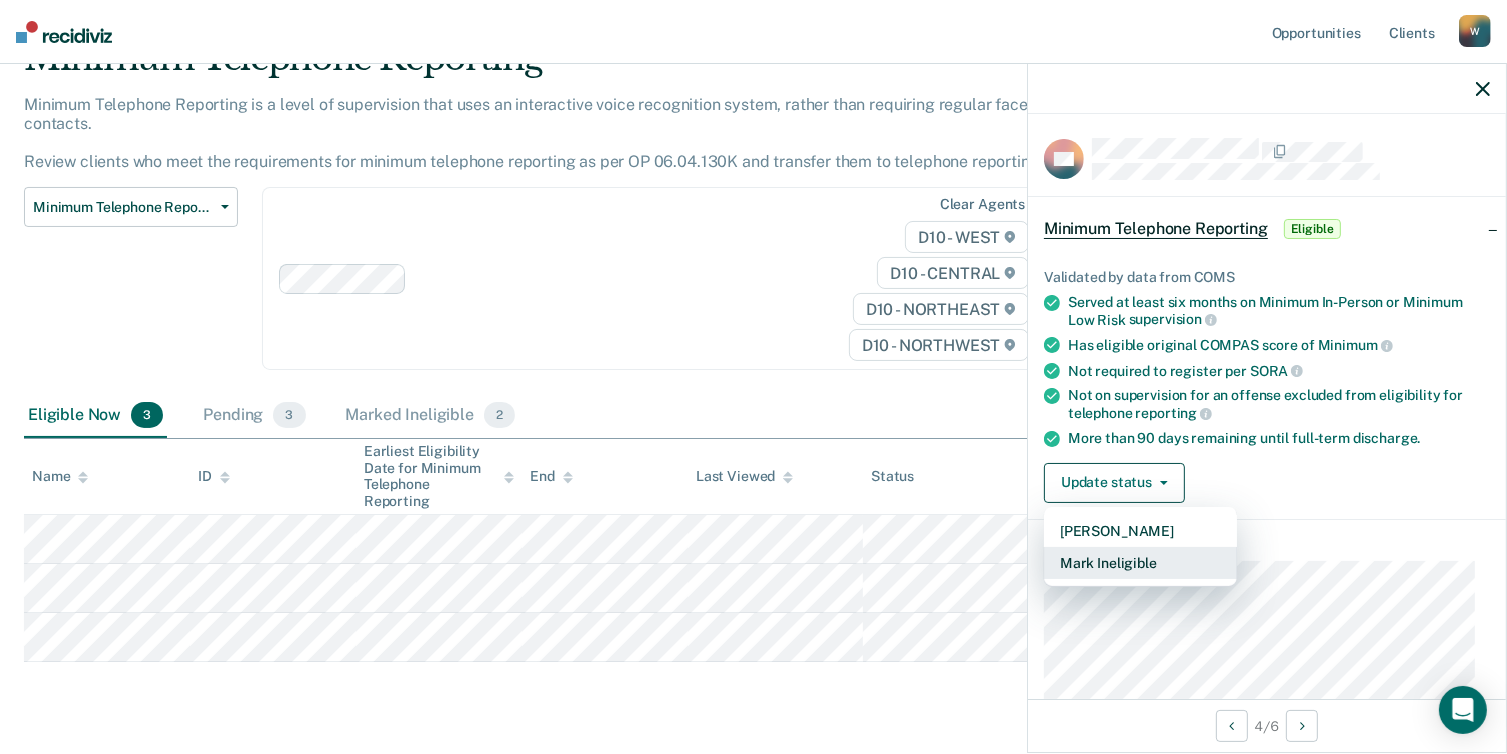 click on "Mark Ineligible" at bounding box center [1140, 563] 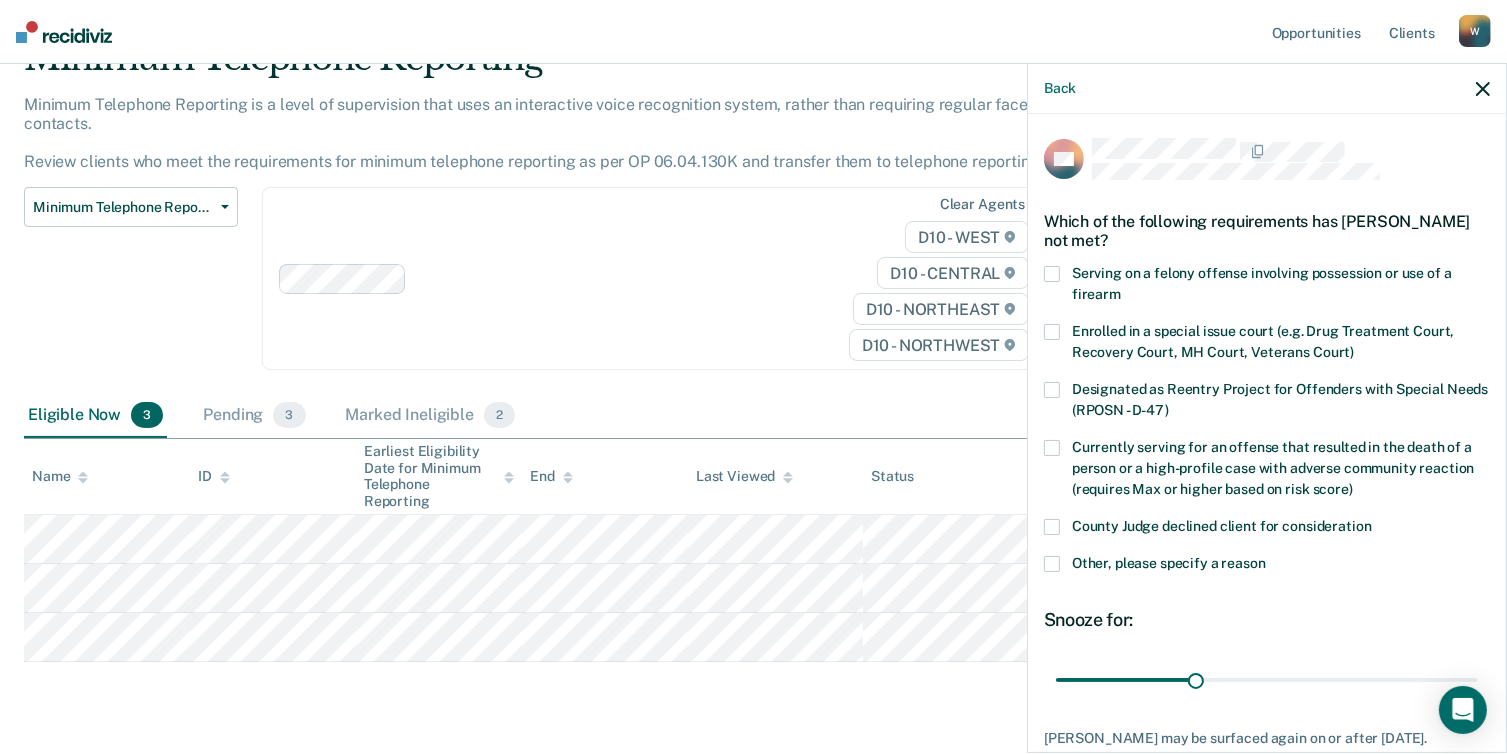 click at bounding box center [1052, 564] 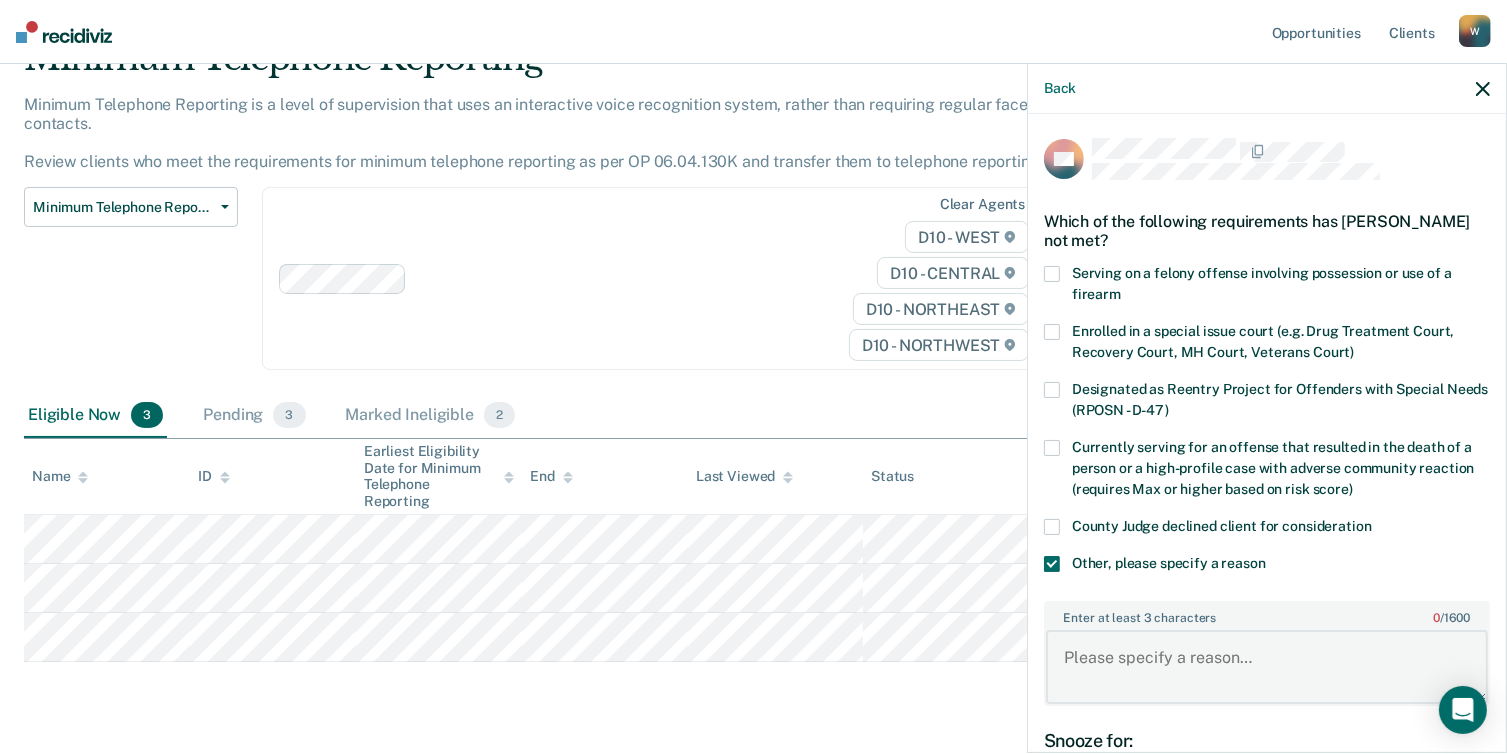 click on "Enter at least 3 characters 0  /  1600" at bounding box center (1267, 667) 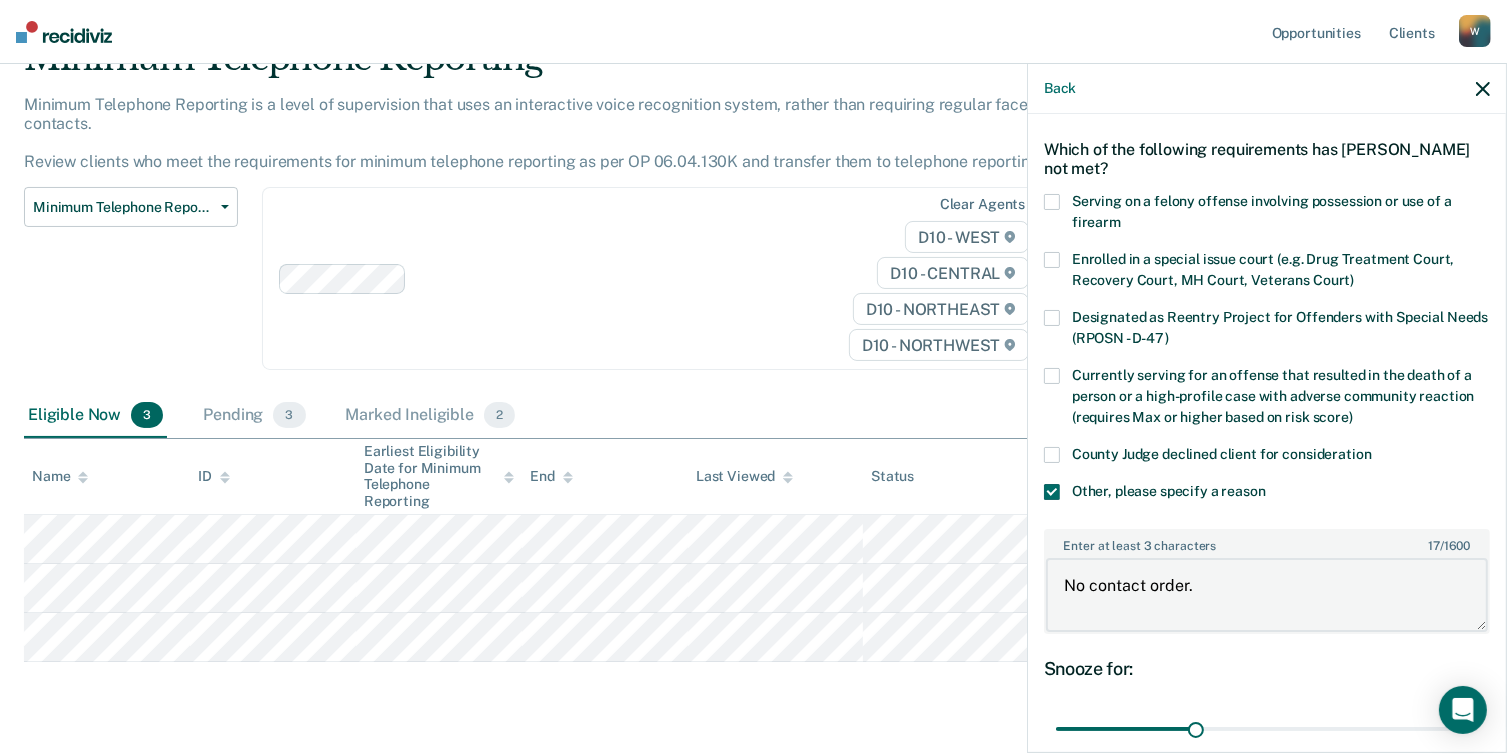 scroll, scrollTop: 257, scrollLeft: 0, axis: vertical 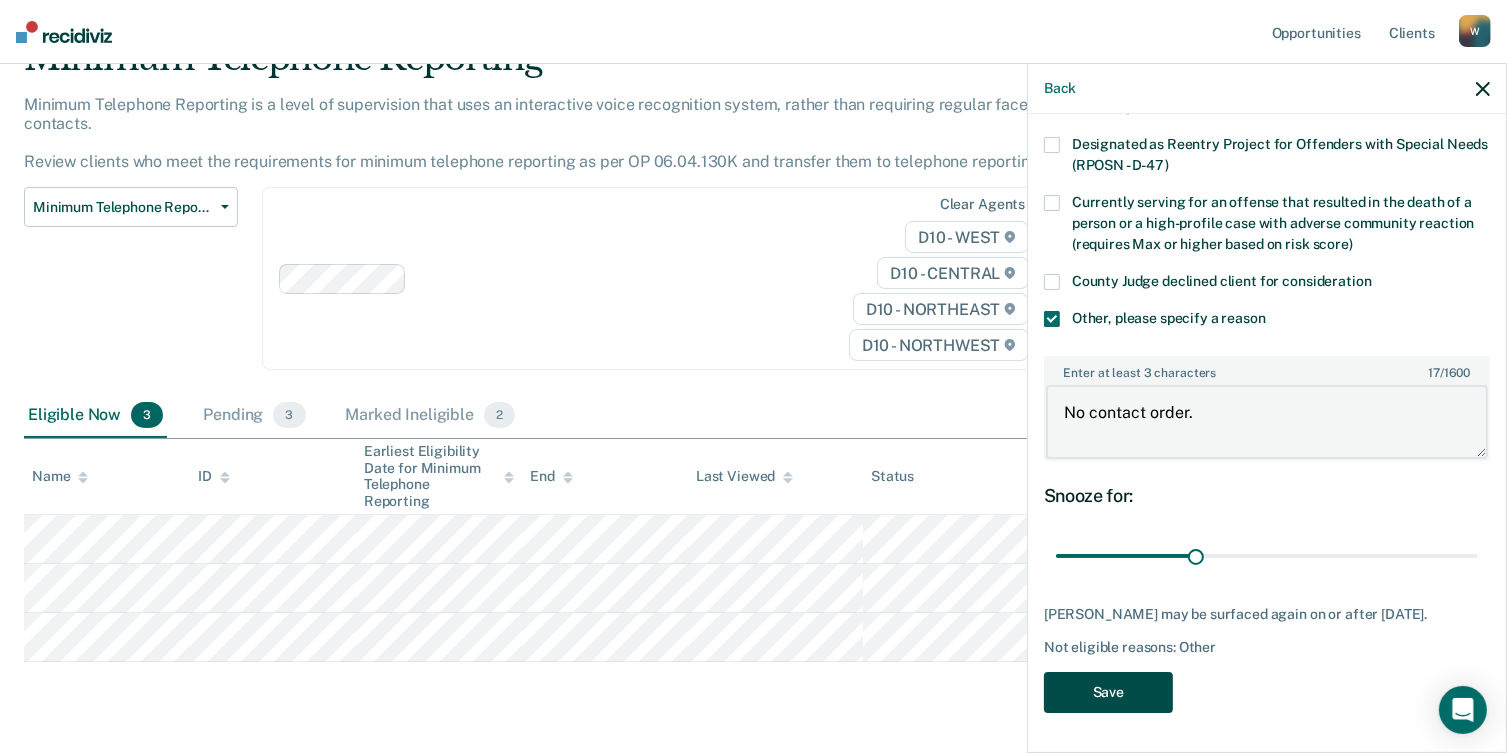 type on "No contact order." 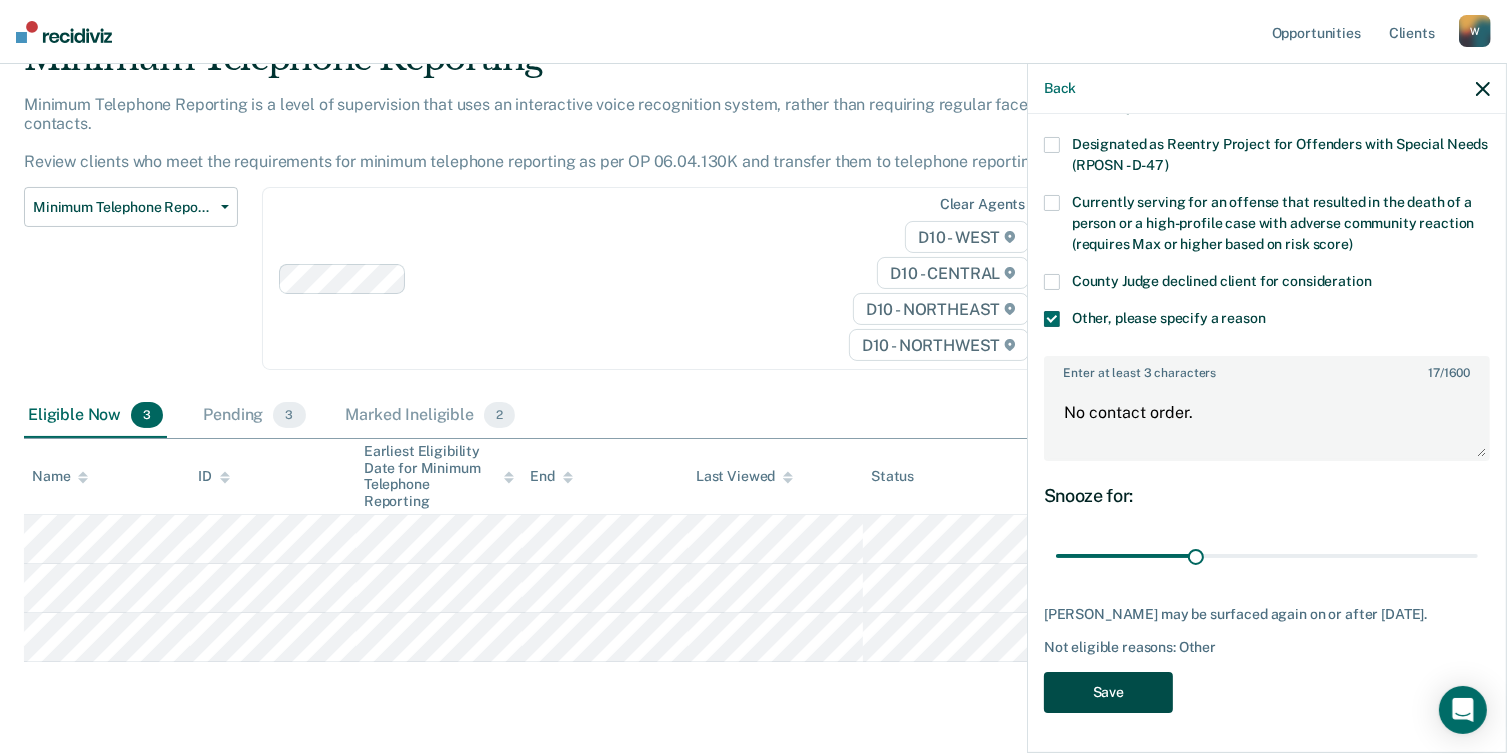 click on "Save" at bounding box center [1108, 692] 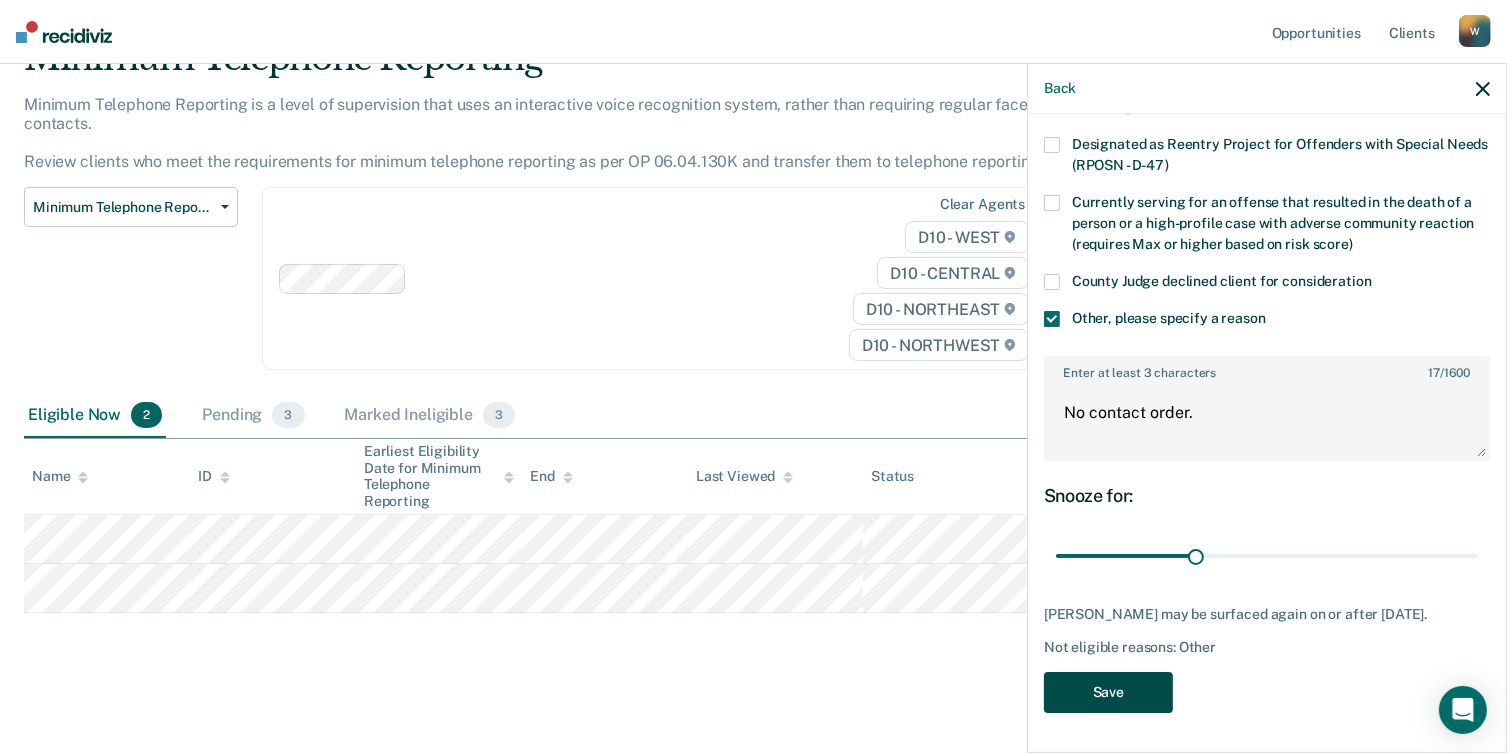 scroll, scrollTop: 82, scrollLeft: 0, axis: vertical 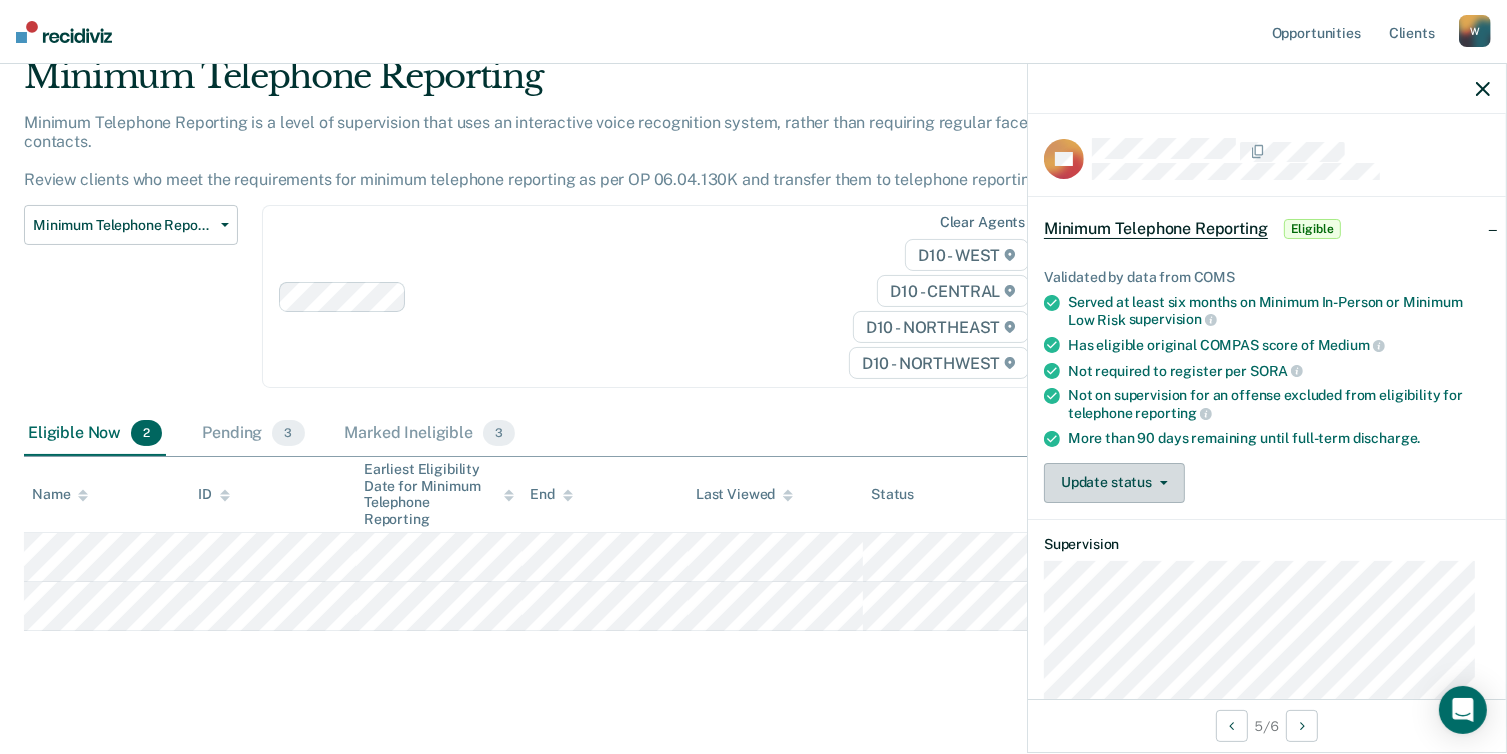 click on "Update status" at bounding box center [1114, 483] 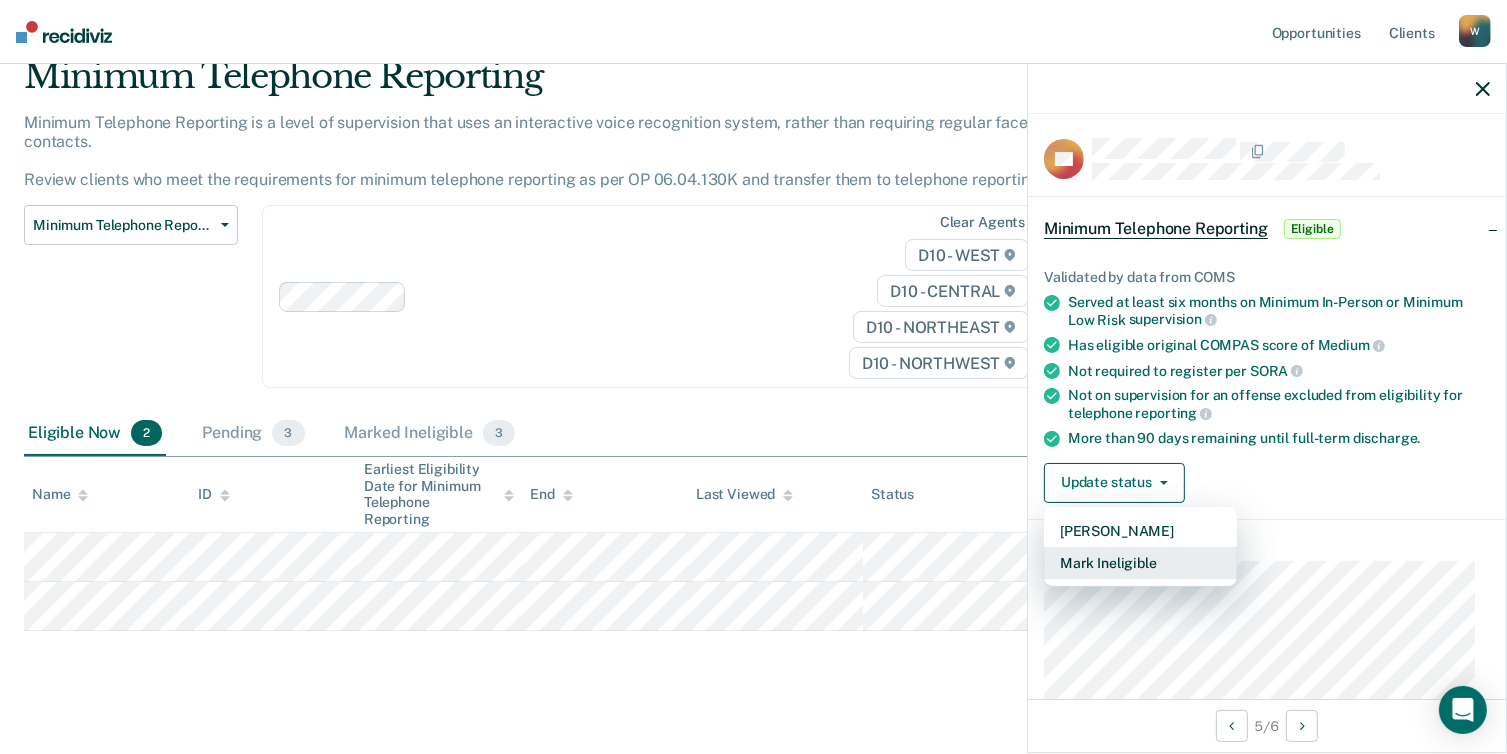 click on "Mark Ineligible" at bounding box center [1140, 563] 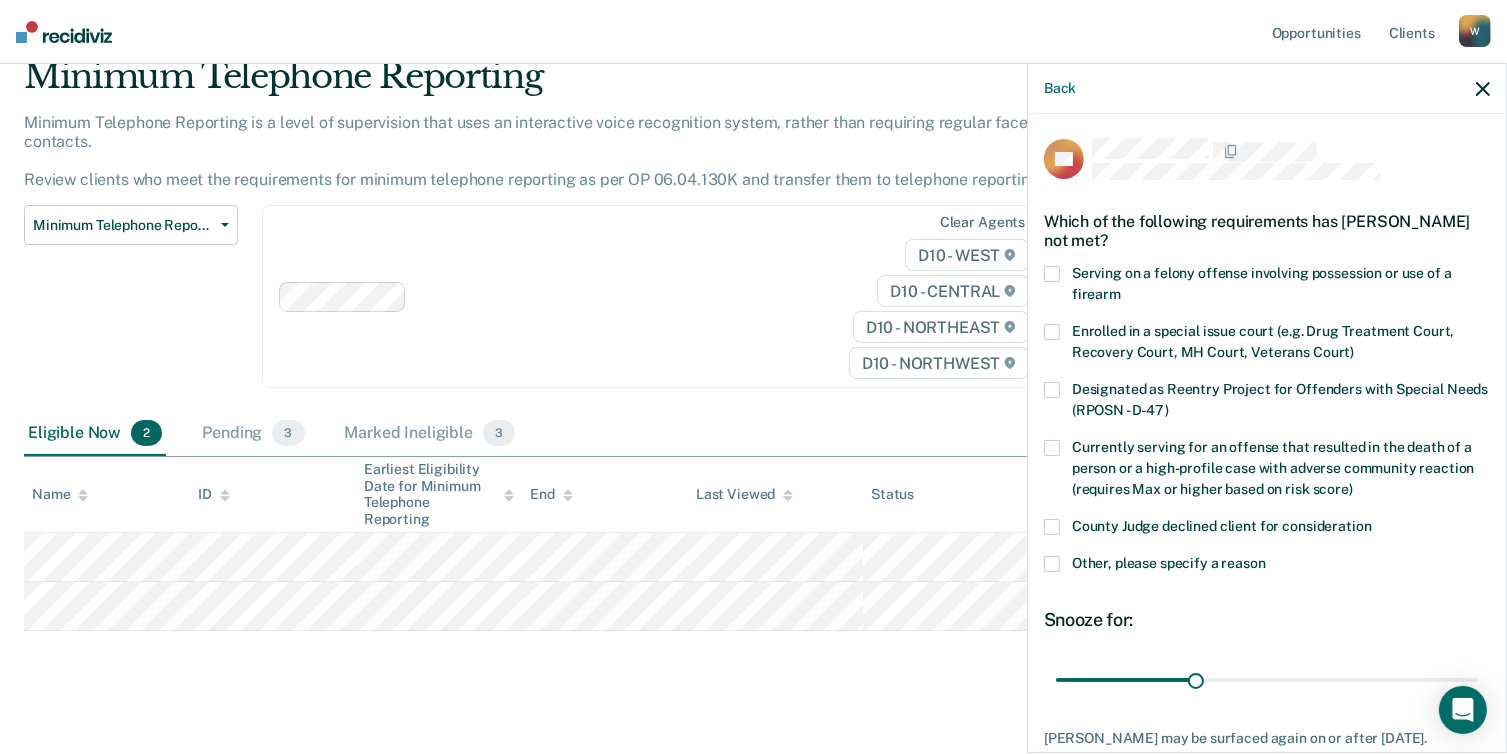 drag, startPoint x: 1060, startPoint y: 561, endPoint x: 1077, endPoint y: 561, distance: 17 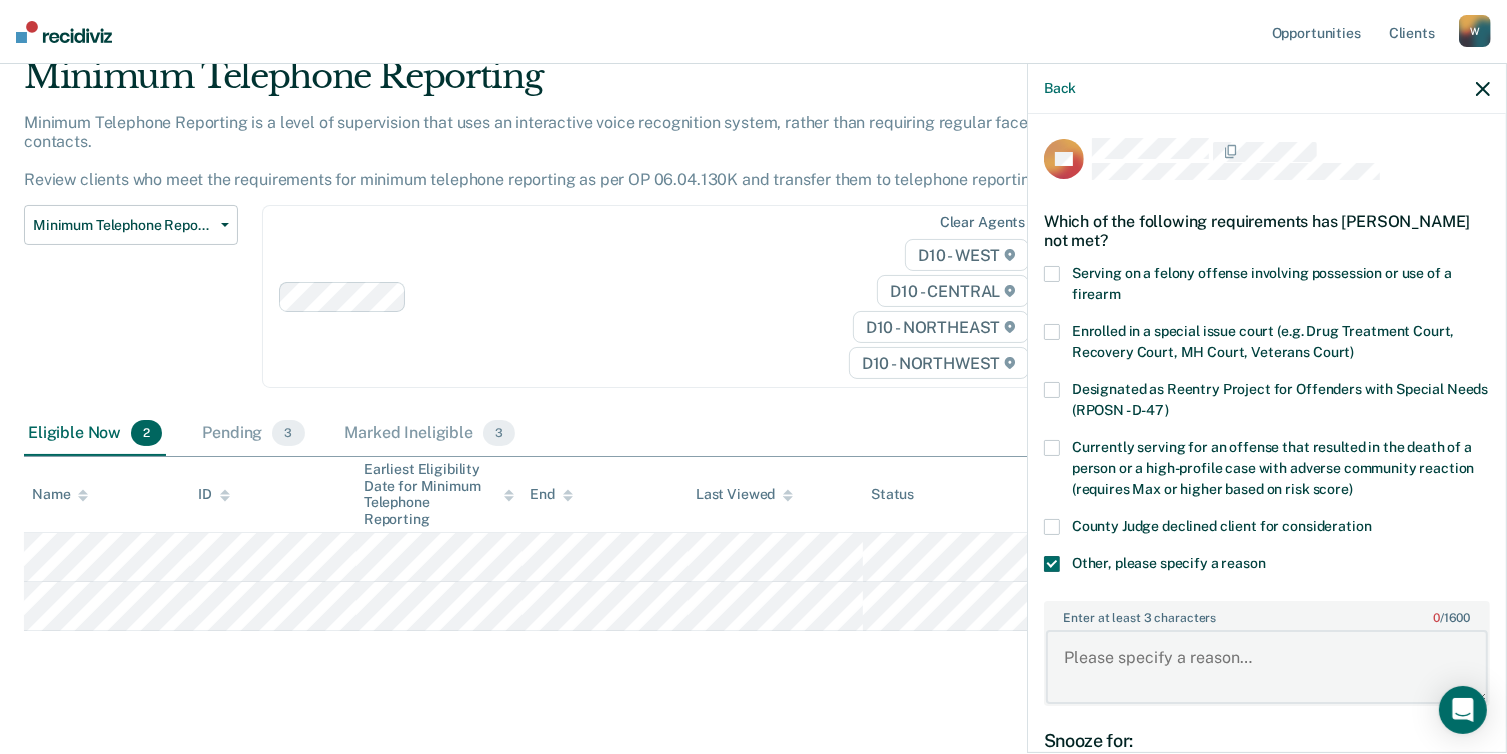 click on "Enter at least 3 characters 0  /  1600" at bounding box center (1267, 667) 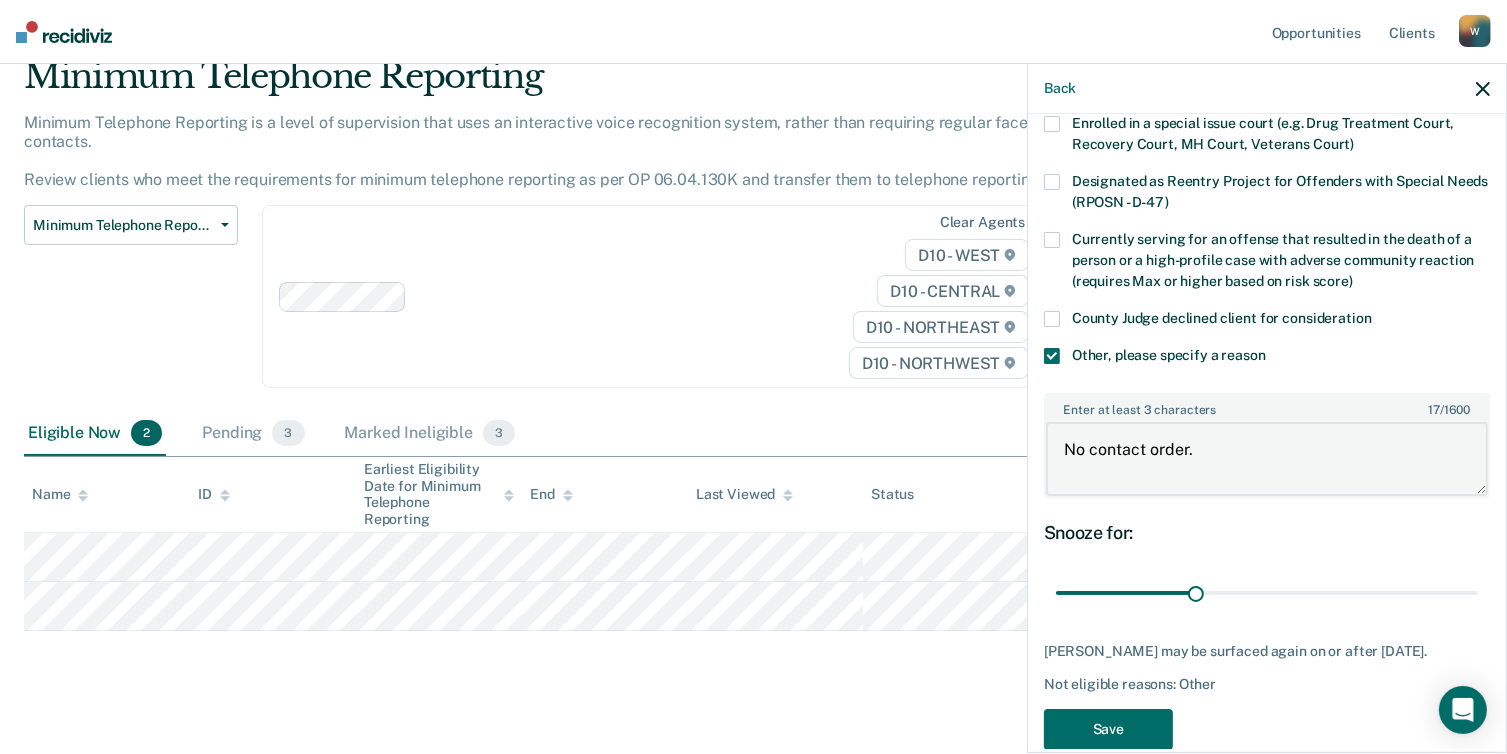 scroll, scrollTop: 240, scrollLeft: 0, axis: vertical 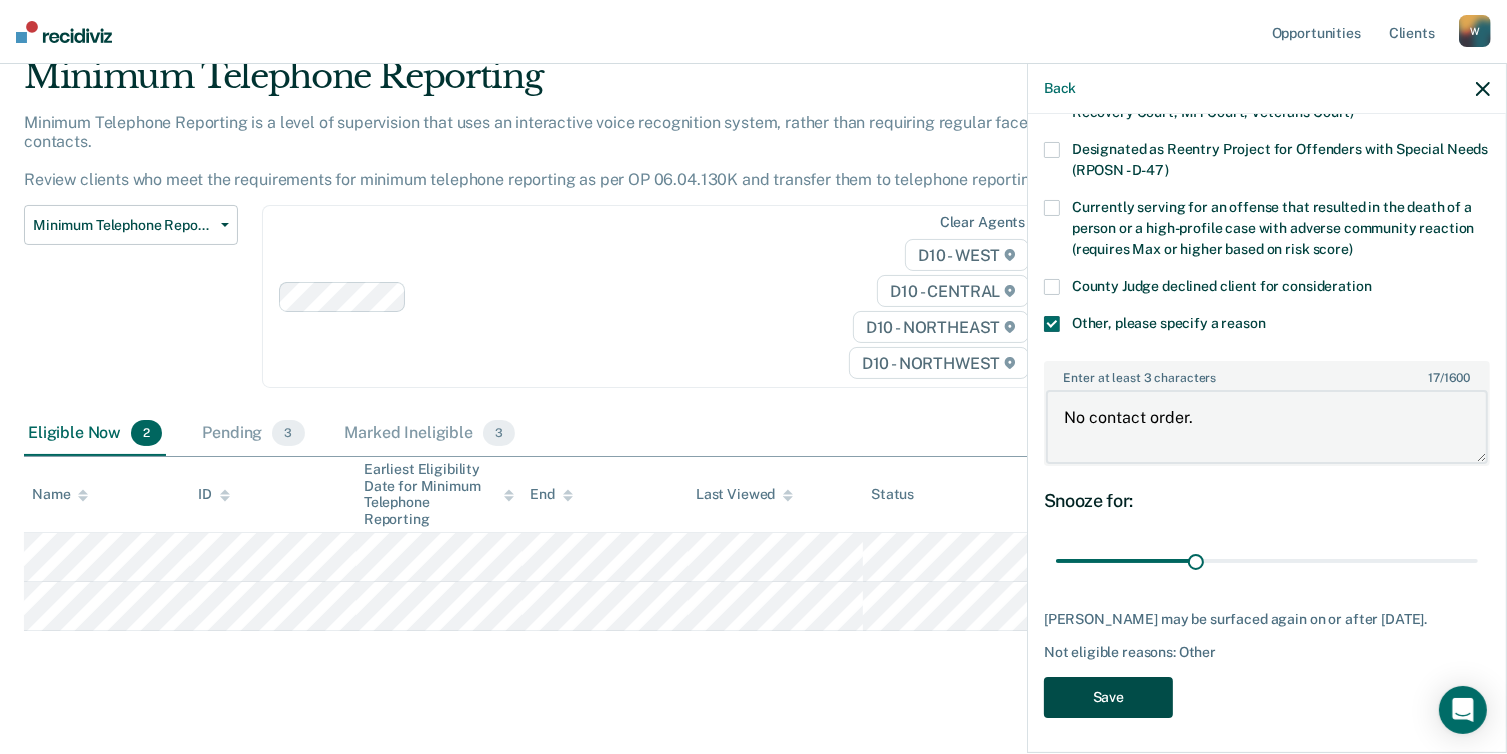 type on "No contact order." 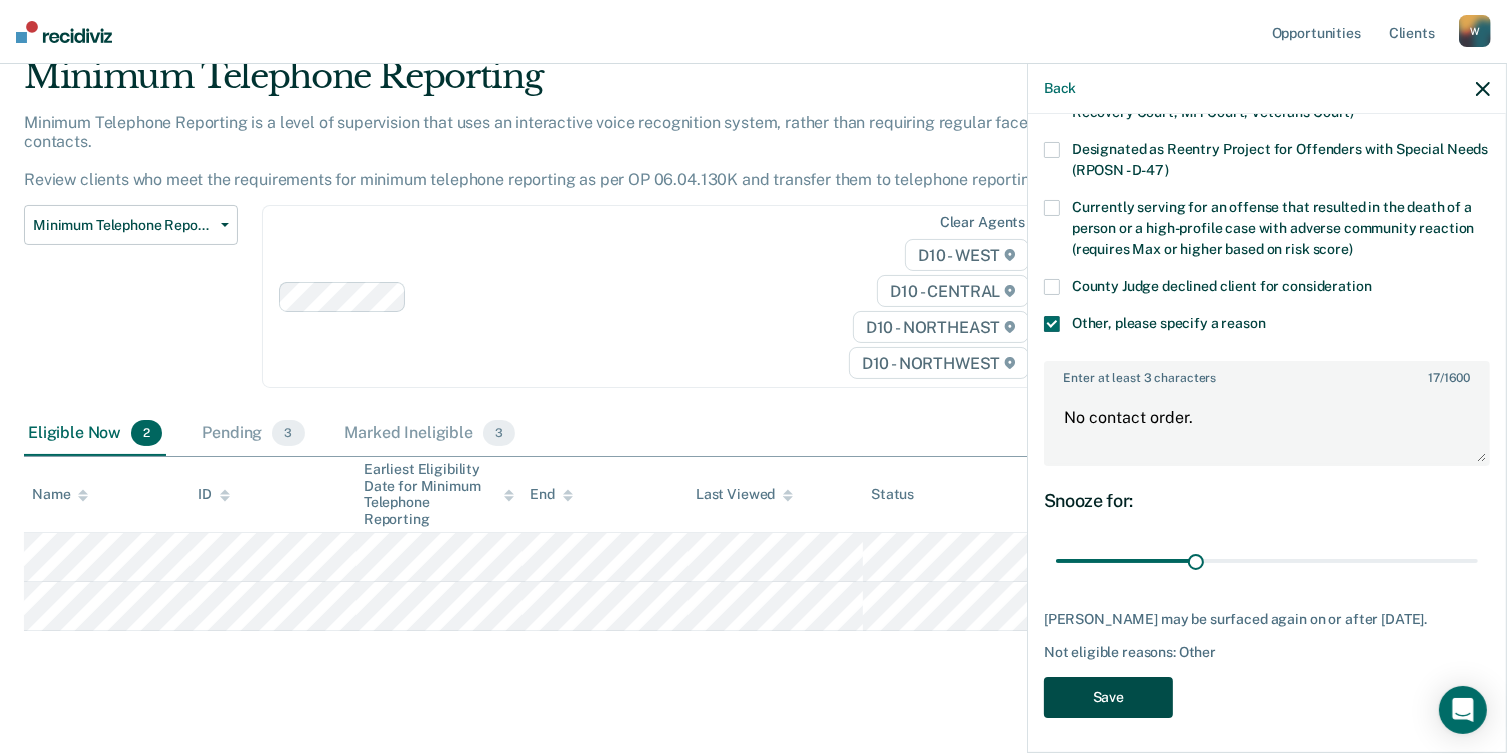 click on "Save" at bounding box center [1108, 697] 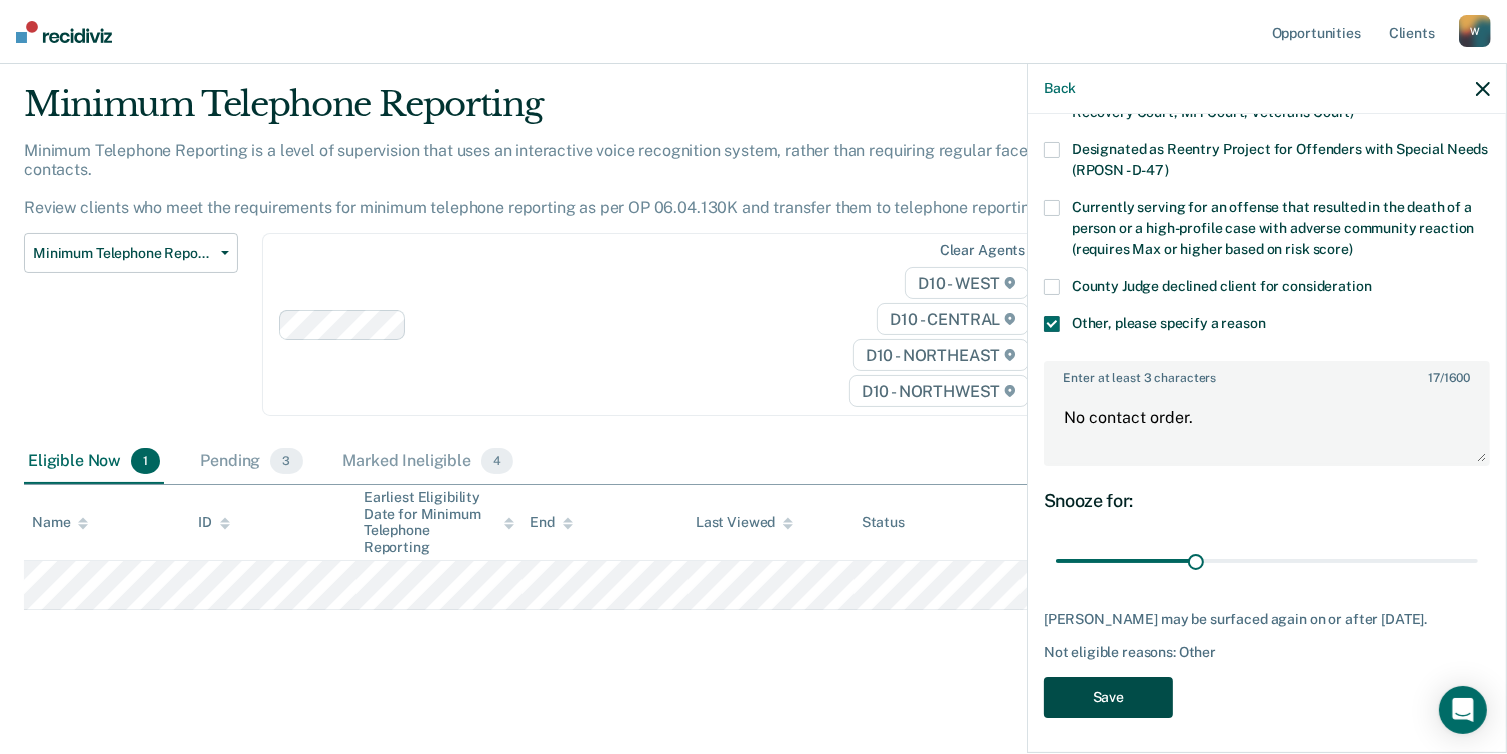 scroll, scrollTop: 32, scrollLeft: 0, axis: vertical 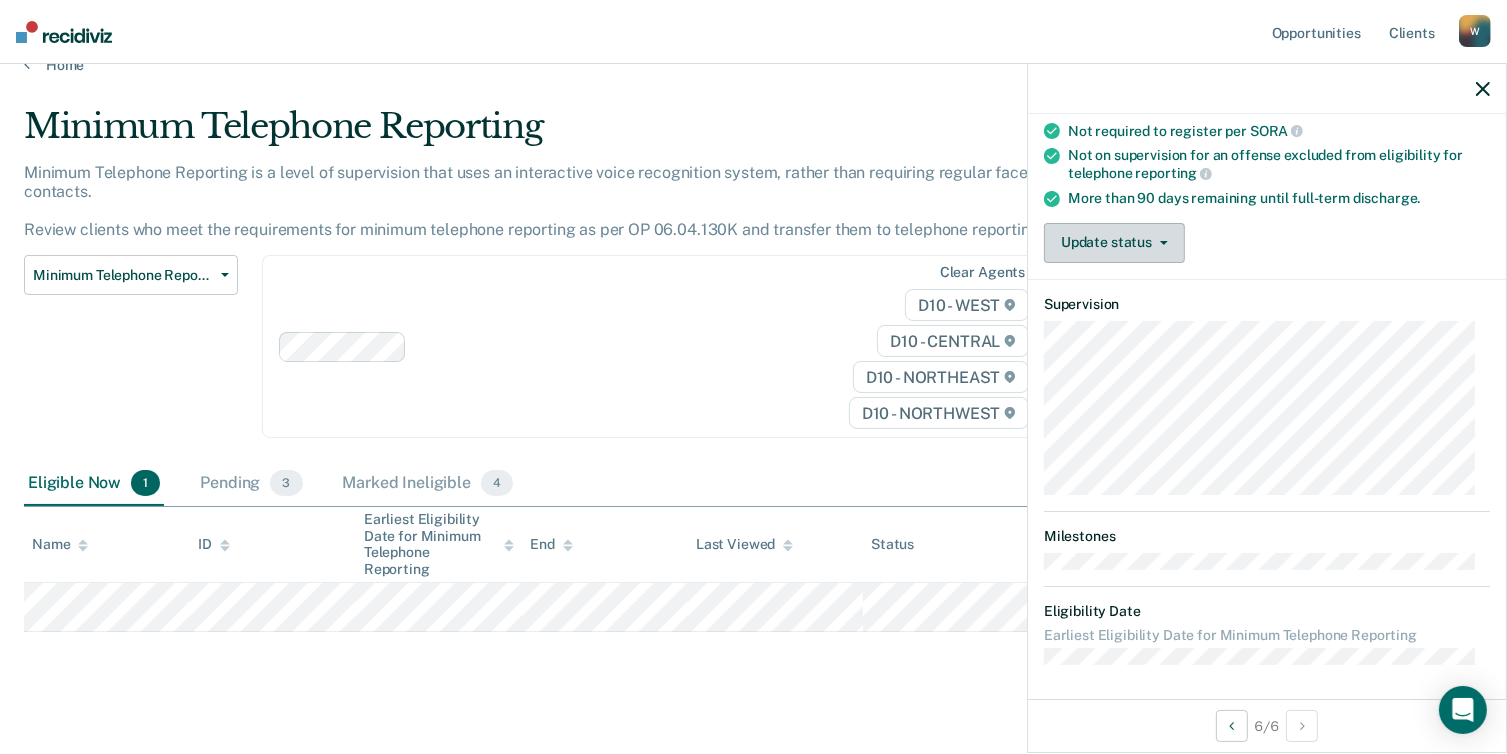 click on "Update status" at bounding box center (1114, 243) 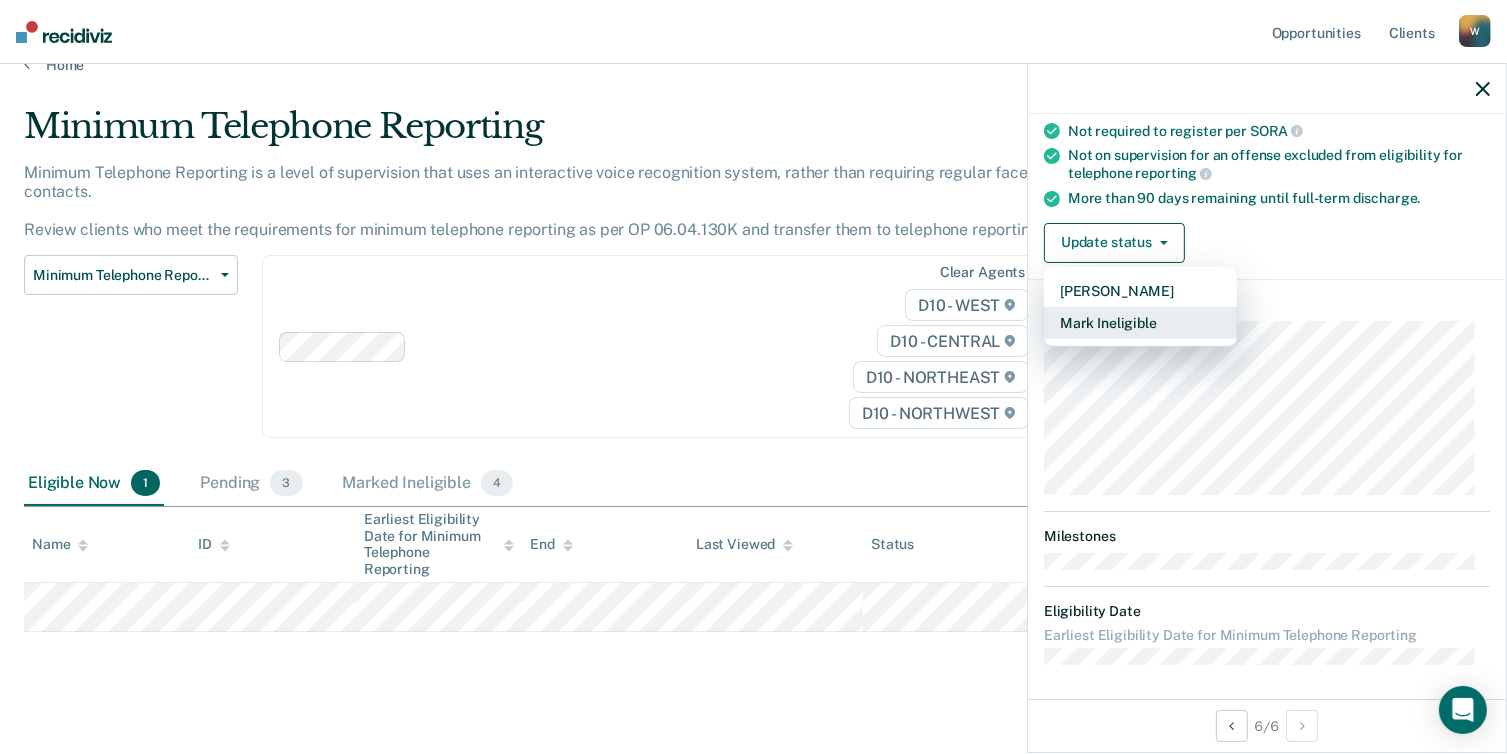 click on "Mark Ineligible" at bounding box center [1140, 323] 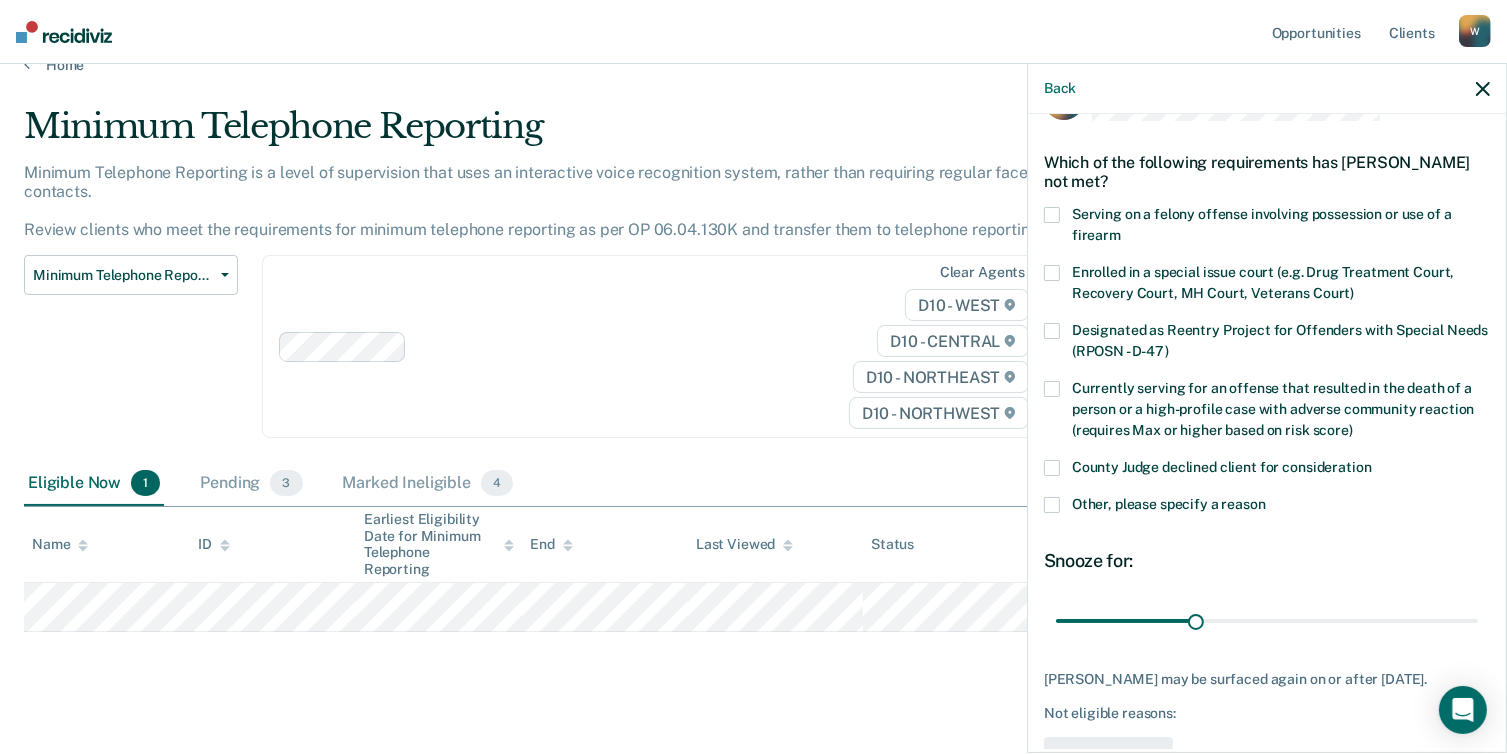 scroll, scrollTop: 121, scrollLeft: 0, axis: vertical 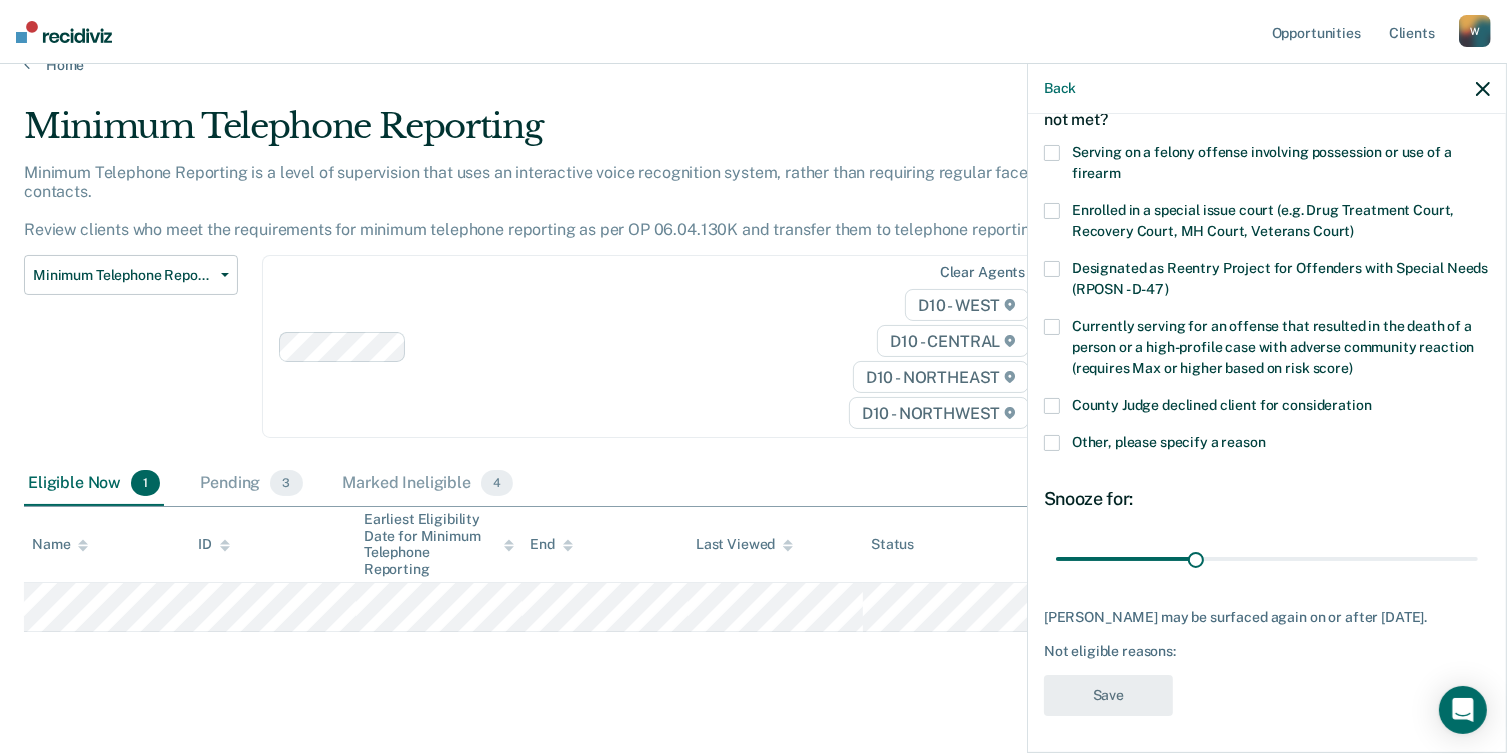 click on "Other, please specify a reason" at bounding box center [1267, 445] 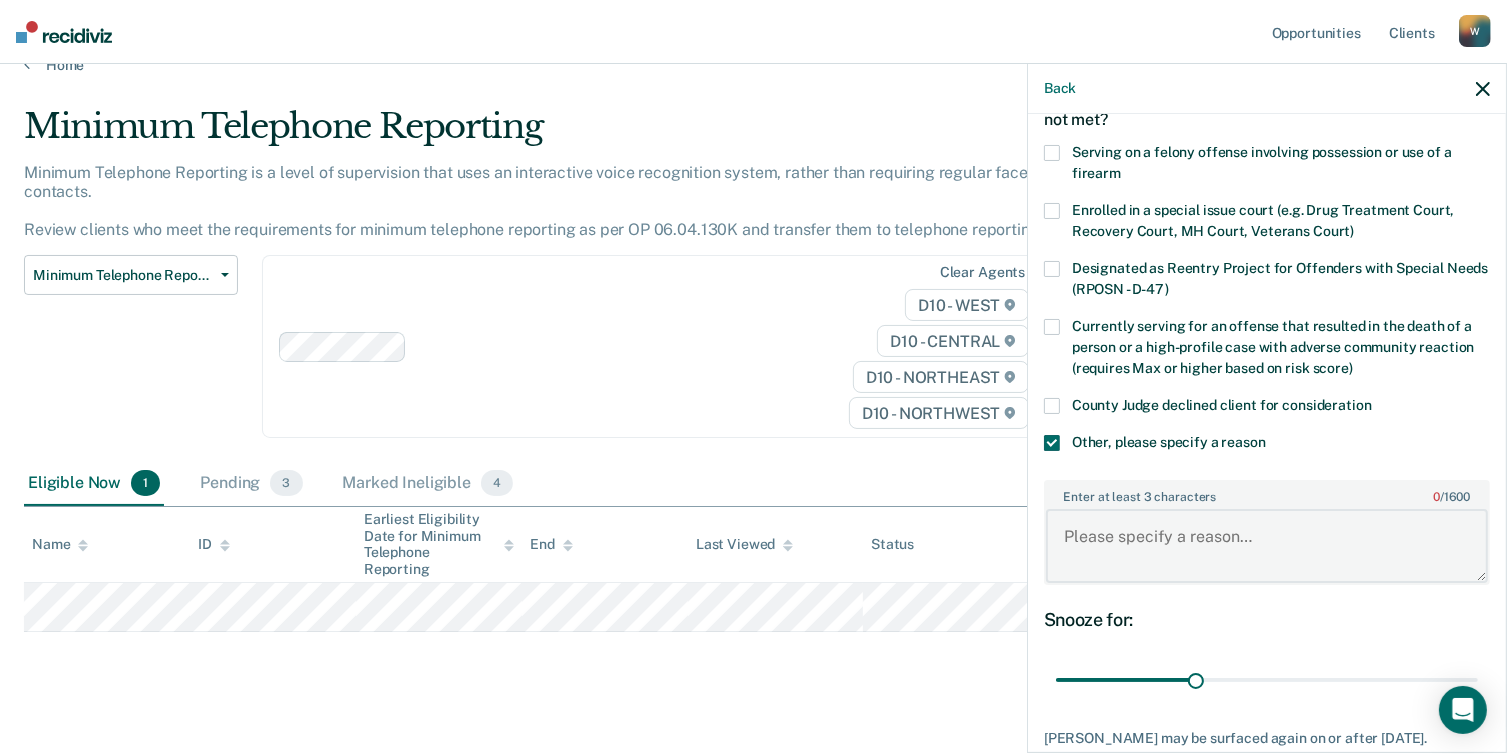 click on "Enter at least 3 characters 0  /  1600" at bounding box center (1267, 546) 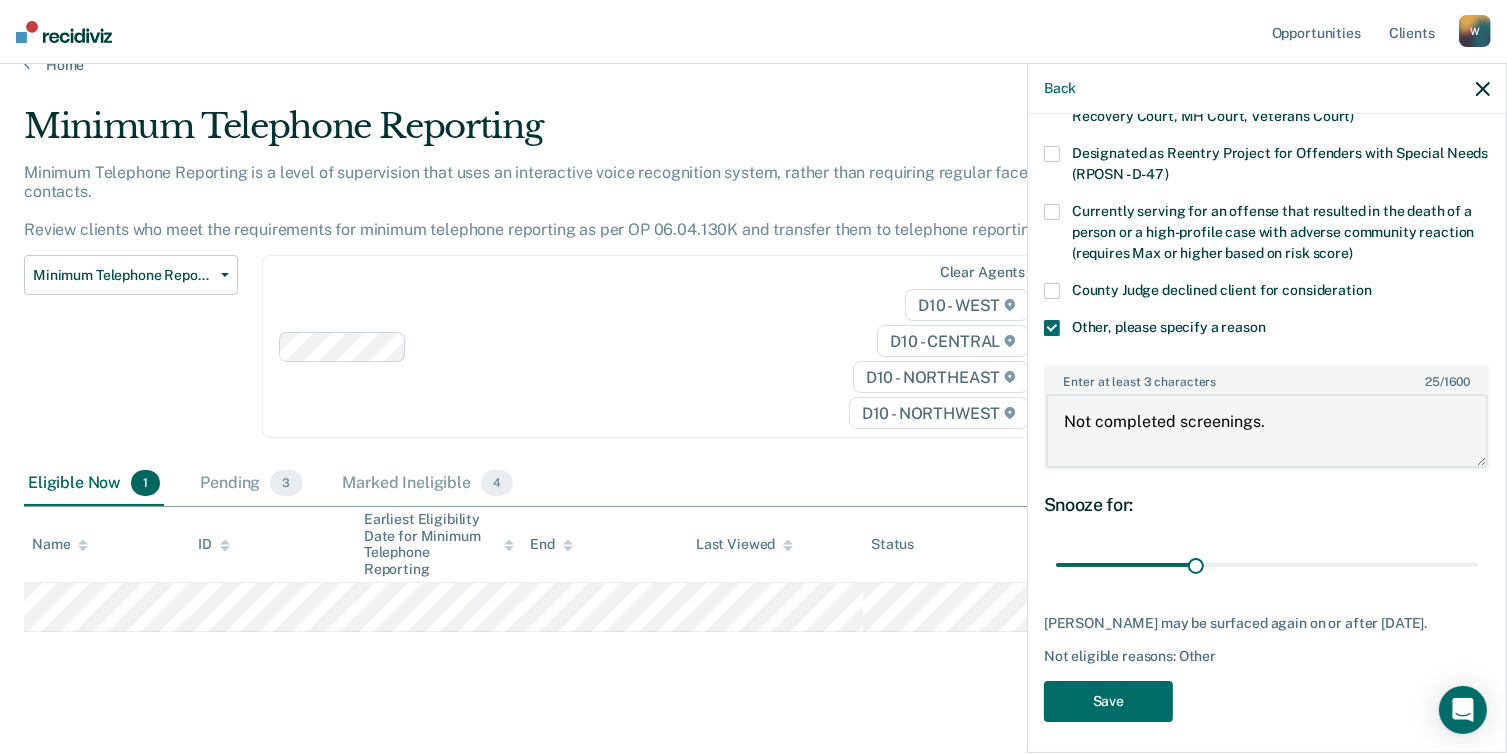 scroll, scrollTop: 240, scrollLeft: 0, axis: vertical 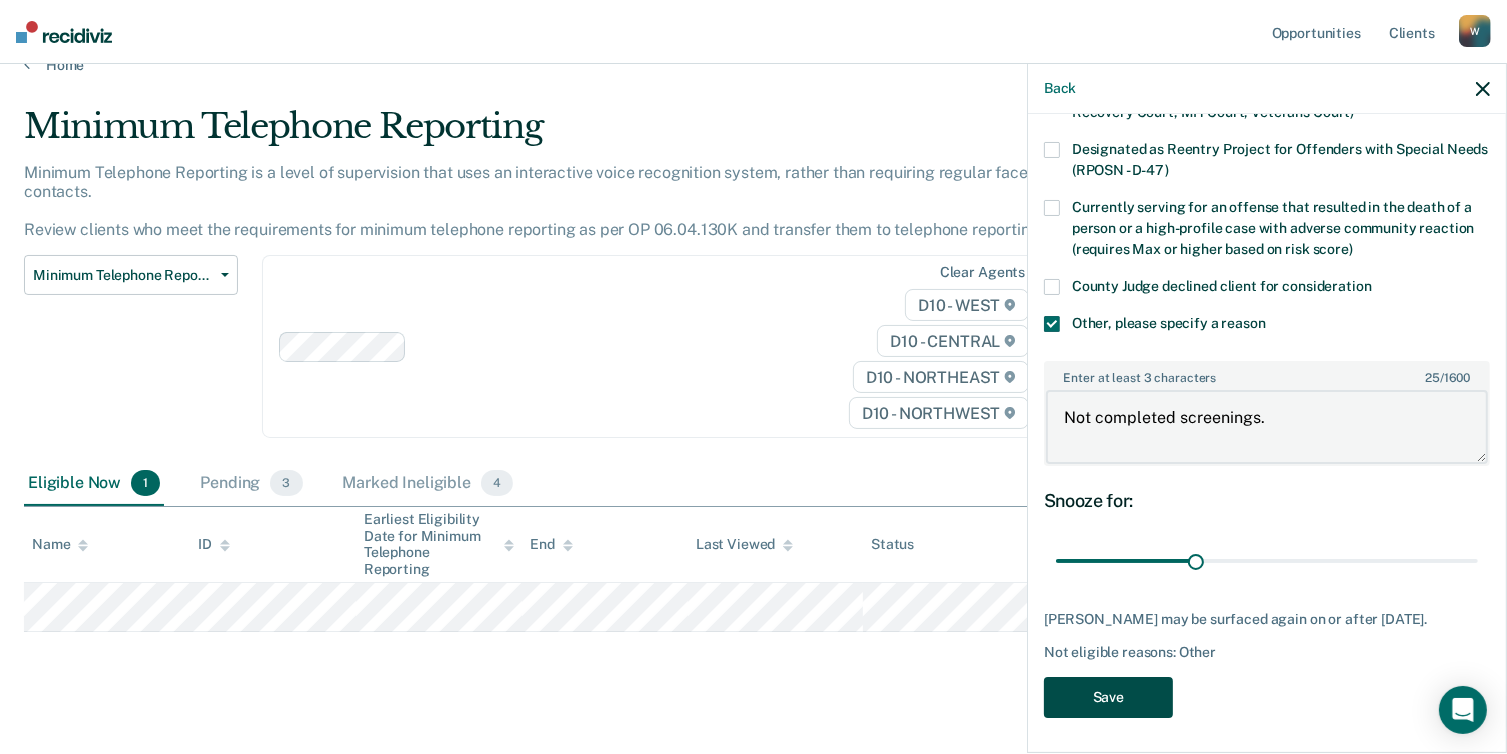 type on "Not completed screenings." 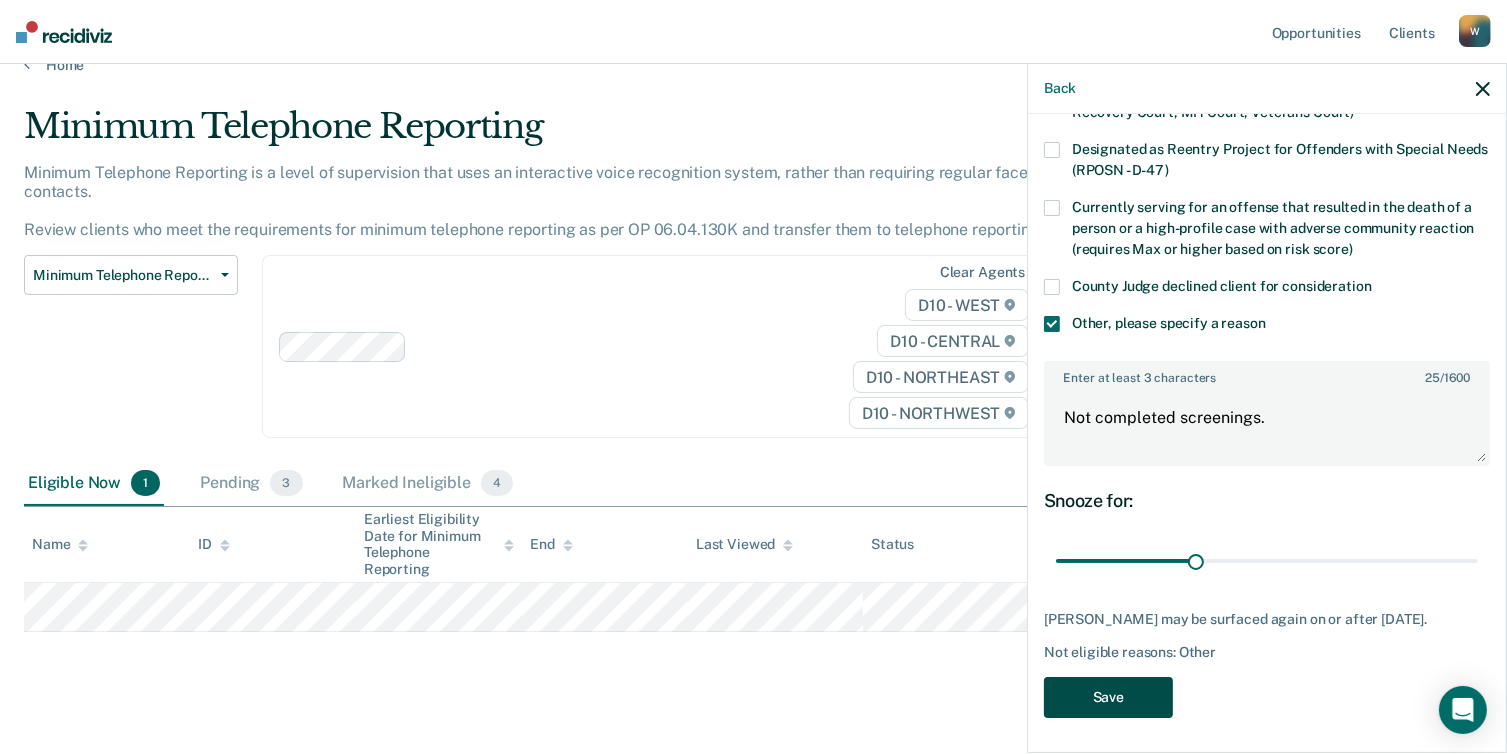 click on "Save" at bounding box center [1108, 697] 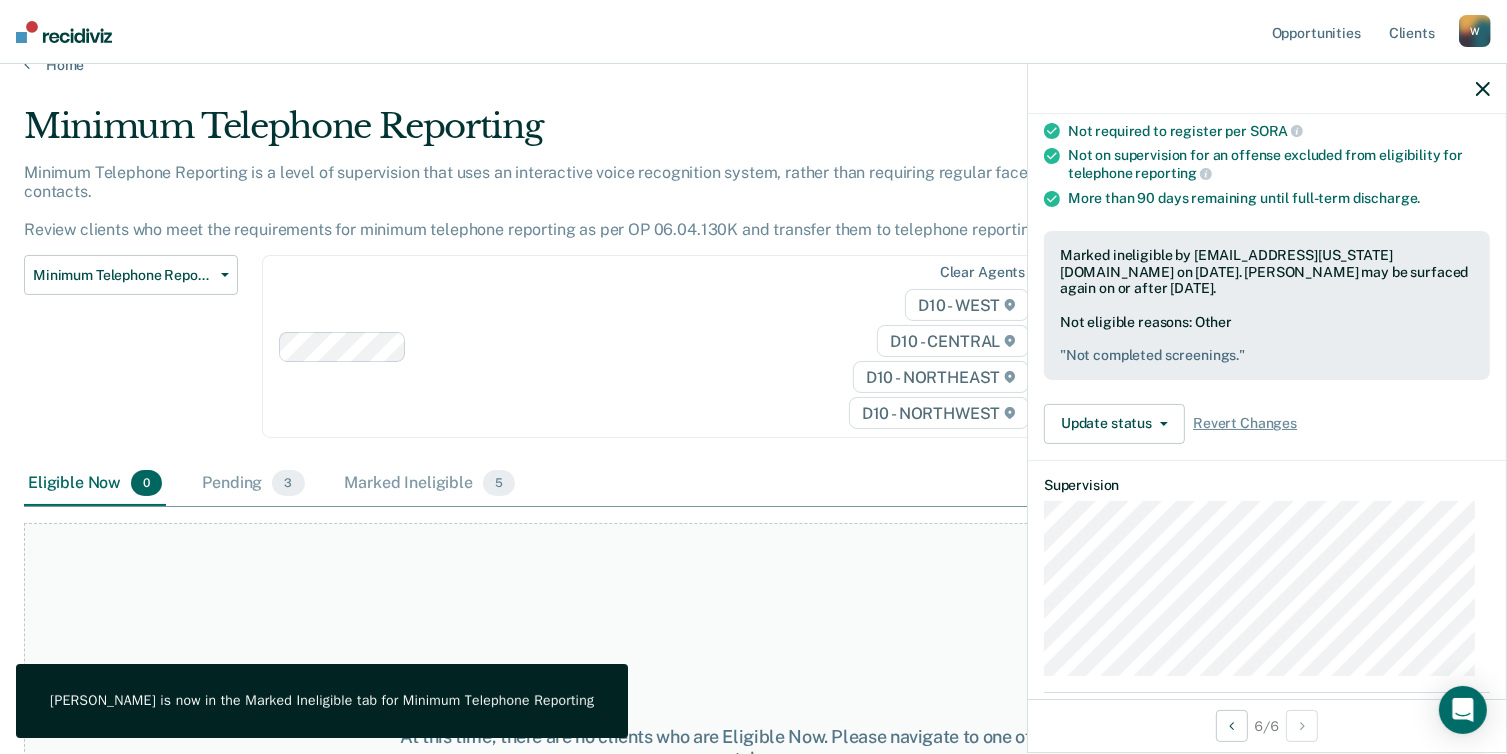 drag, startPoint x: 788, startPoint y: 636, endPoint x: 777, endPoint y: 637, distance: 11.045361 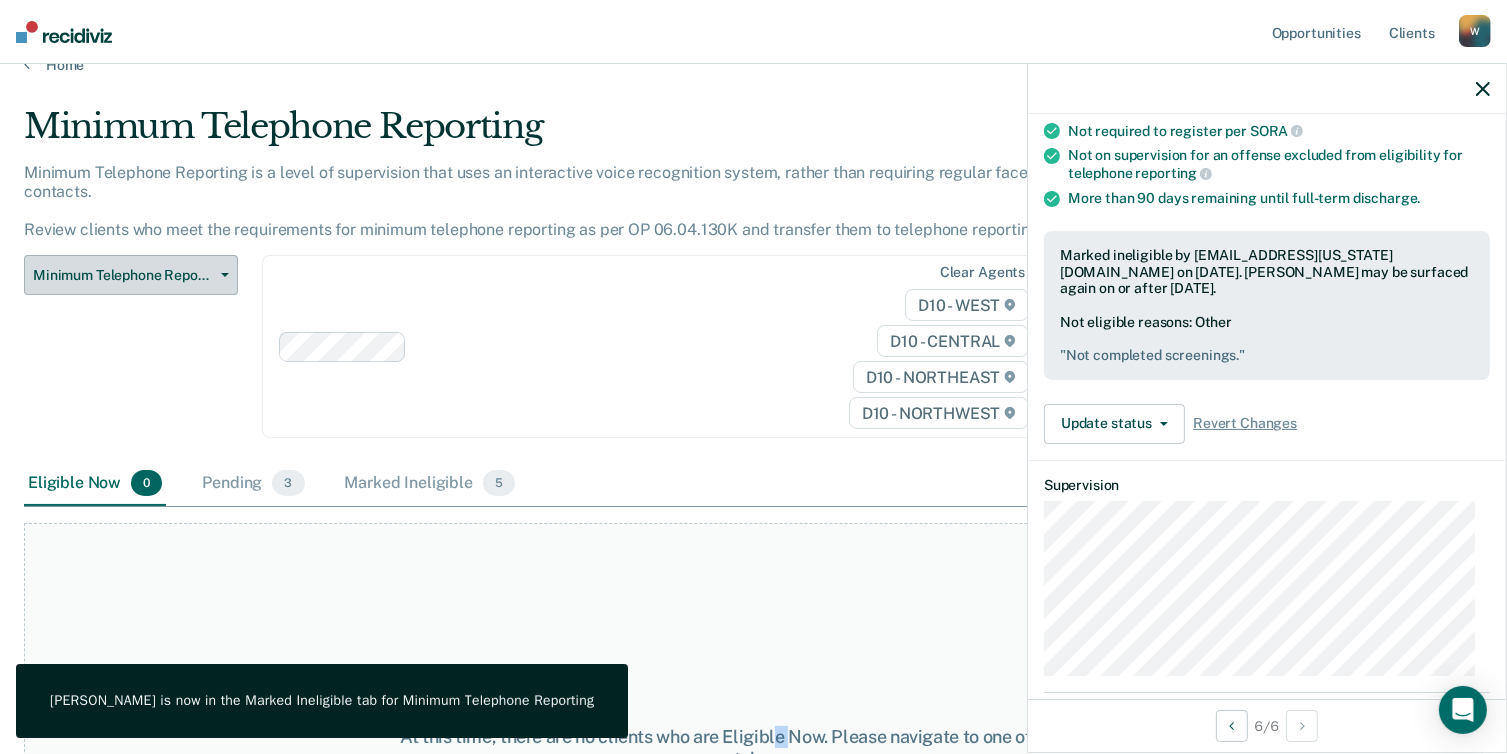 click on "Minimum Telephone Reporting" at bounding box center (131, 275) 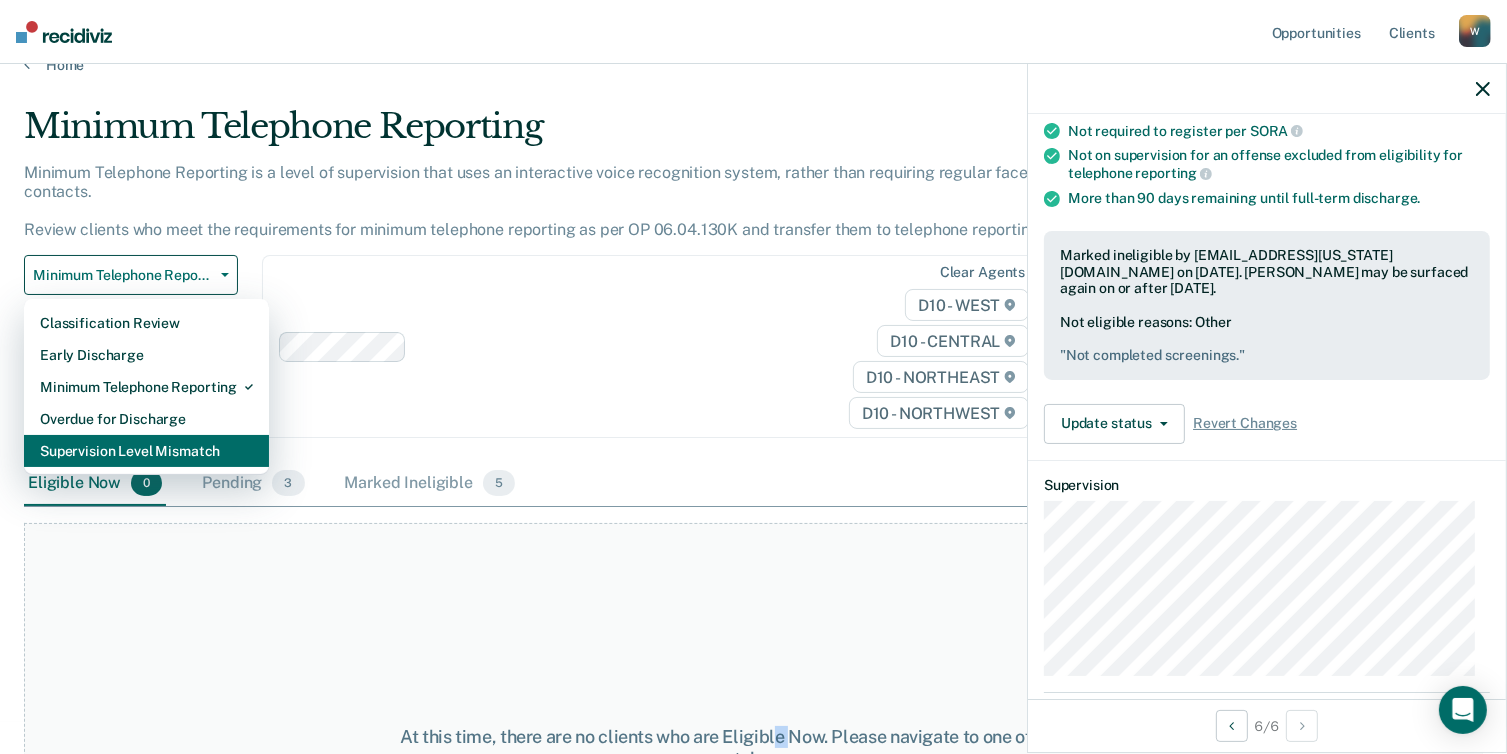 click on "Supervision Level Mismatch" at bounding box center [146, 451] 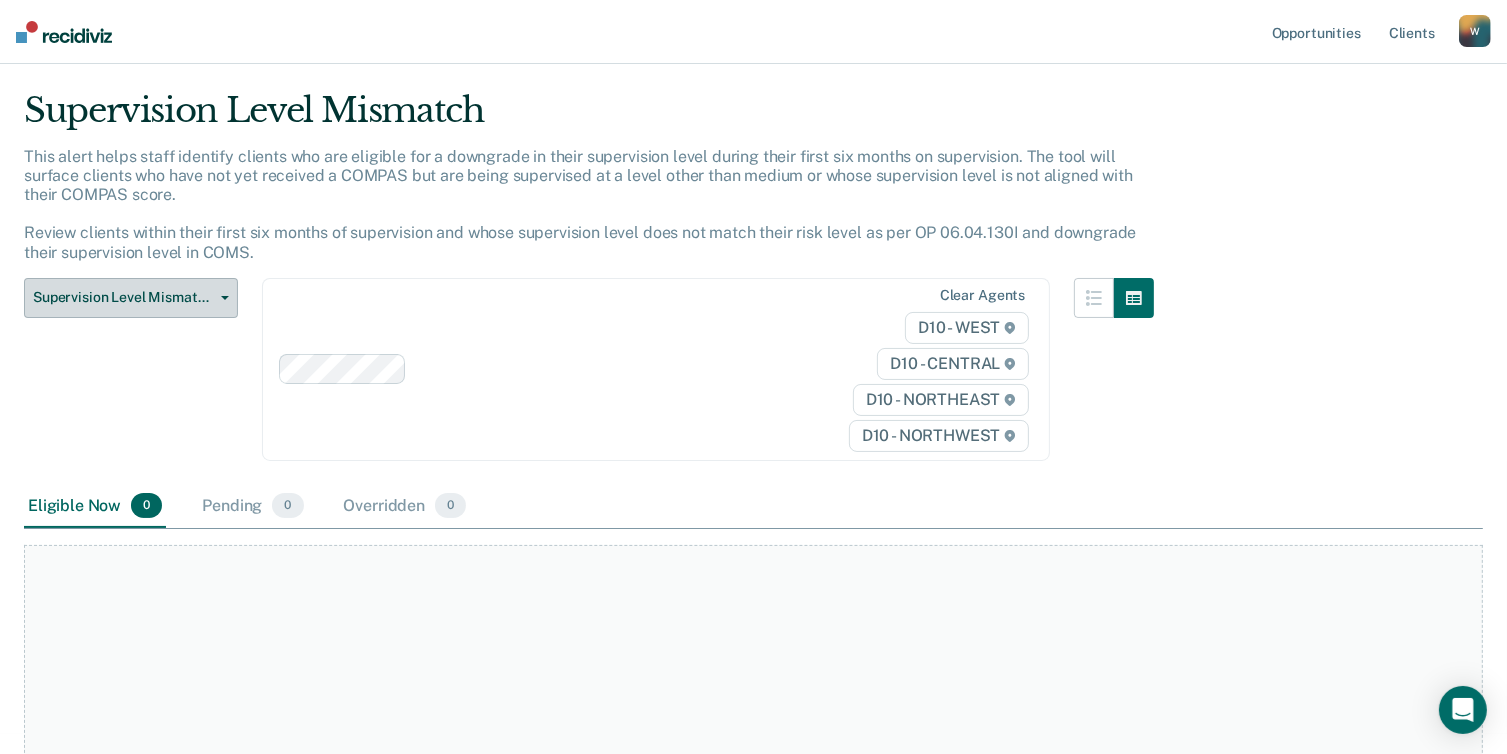 scroll, scrollTop: 13, scrollLeft: 0, axis: vertical 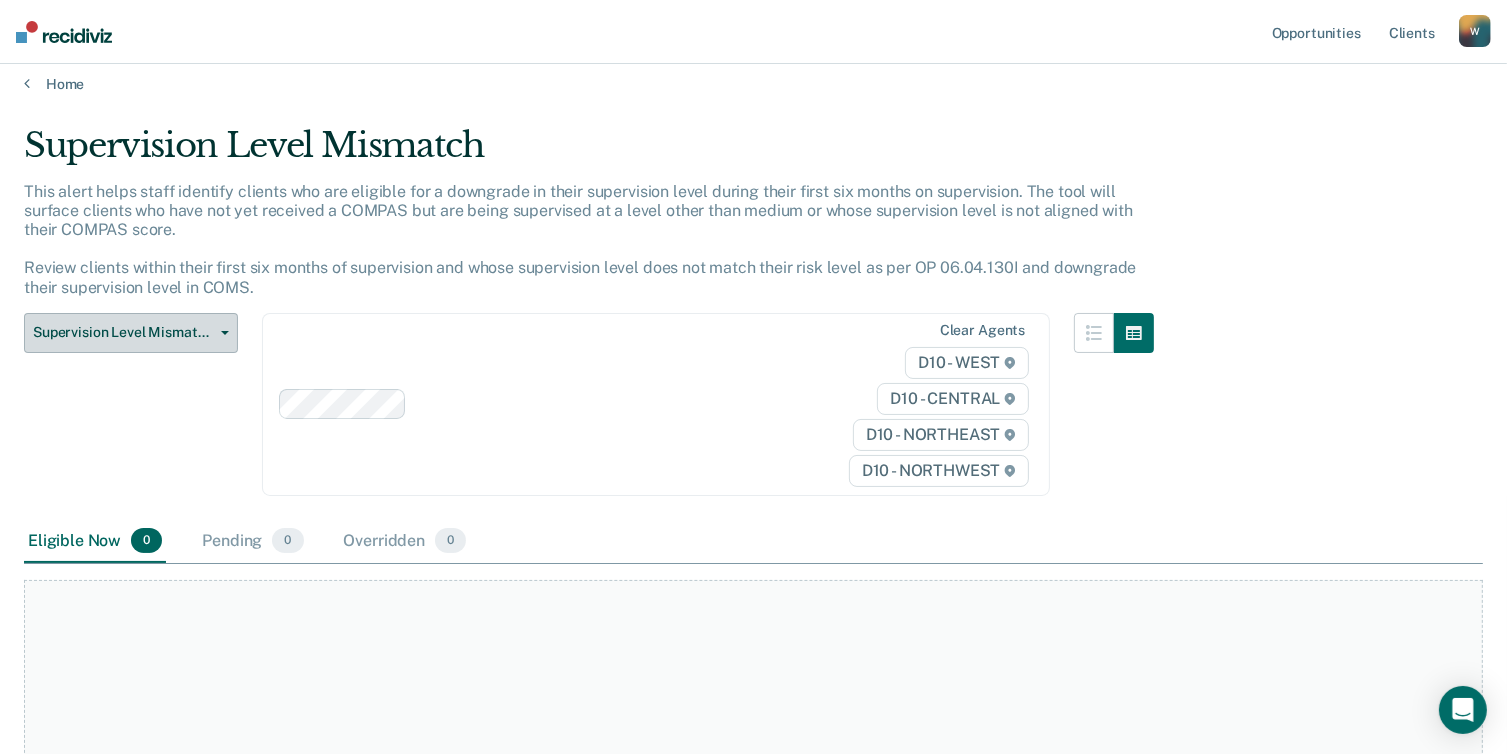 click on "Supervision Level Mismatch" at bounding box center [123, 332] 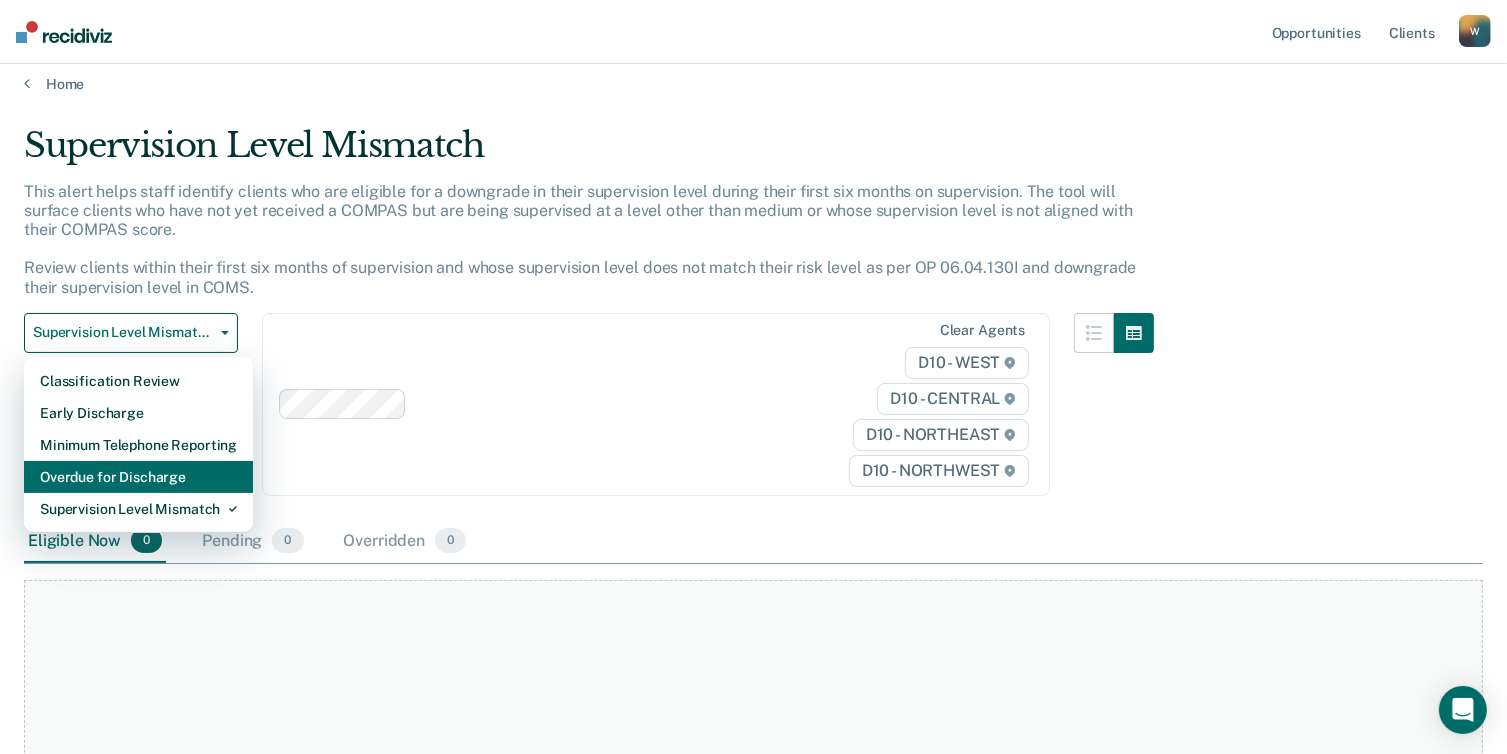 click on "Overdue for Discharge" at bounding box center (138, 477) 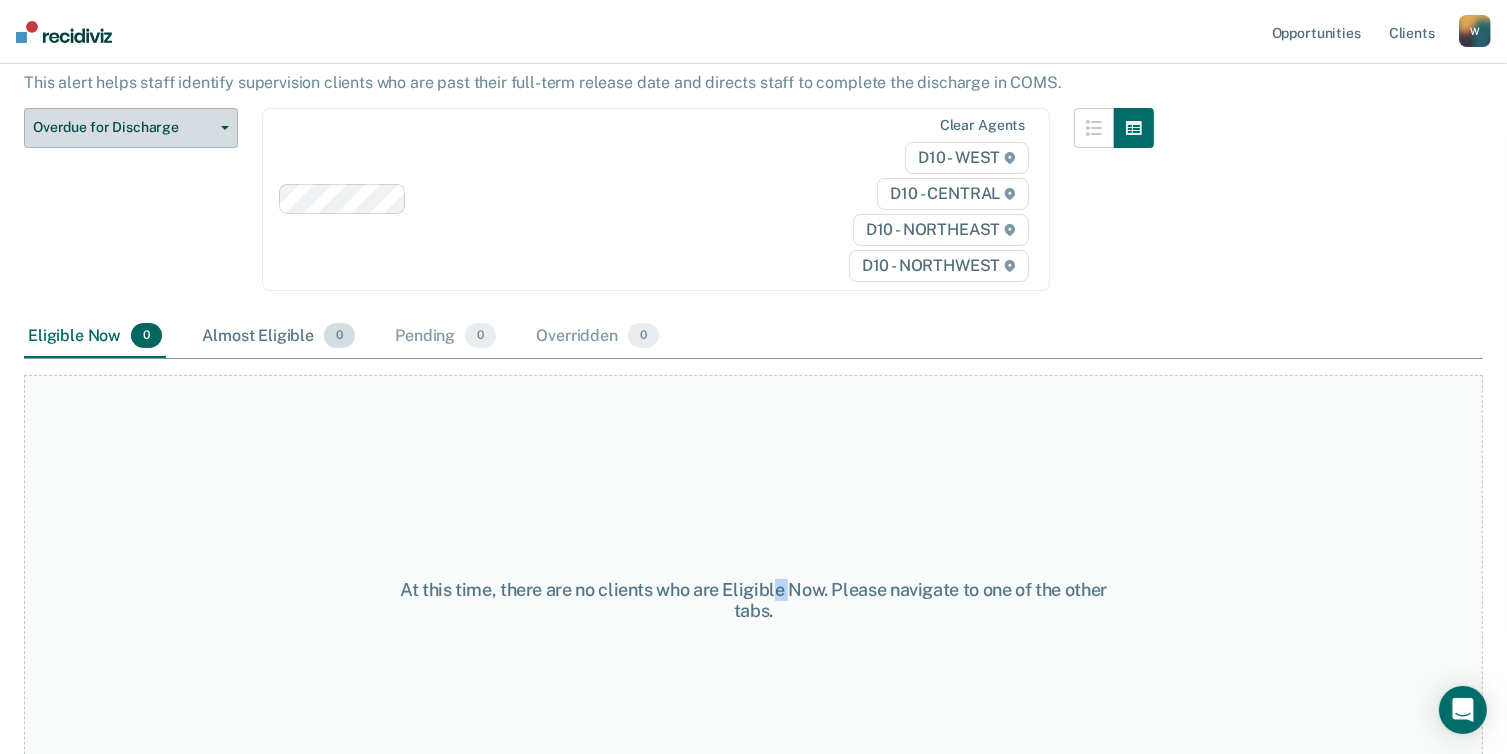 scroll, scrollTop: 0, scrollLeft: 0, axis: both 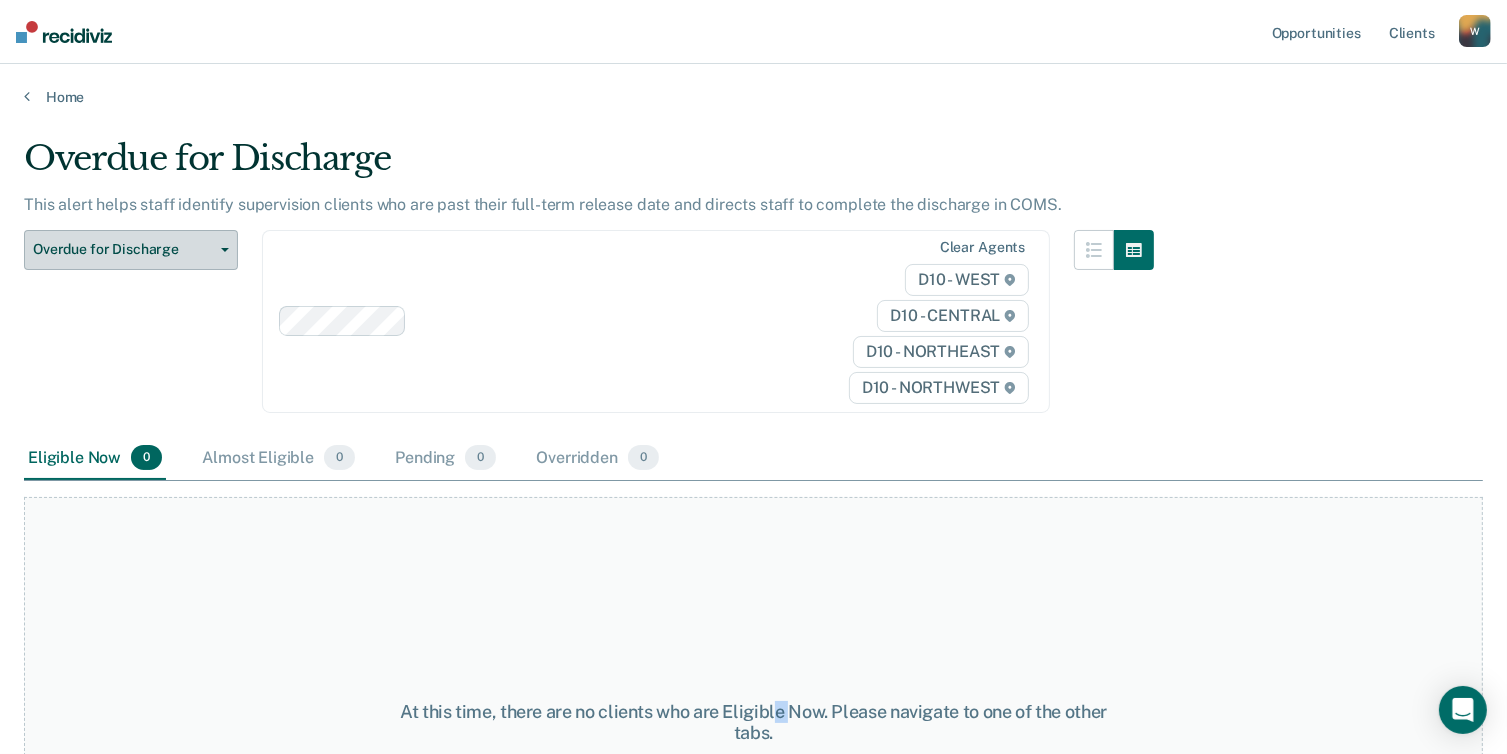 click on "Overdue for Discharge" at bounding box center [131, 250] 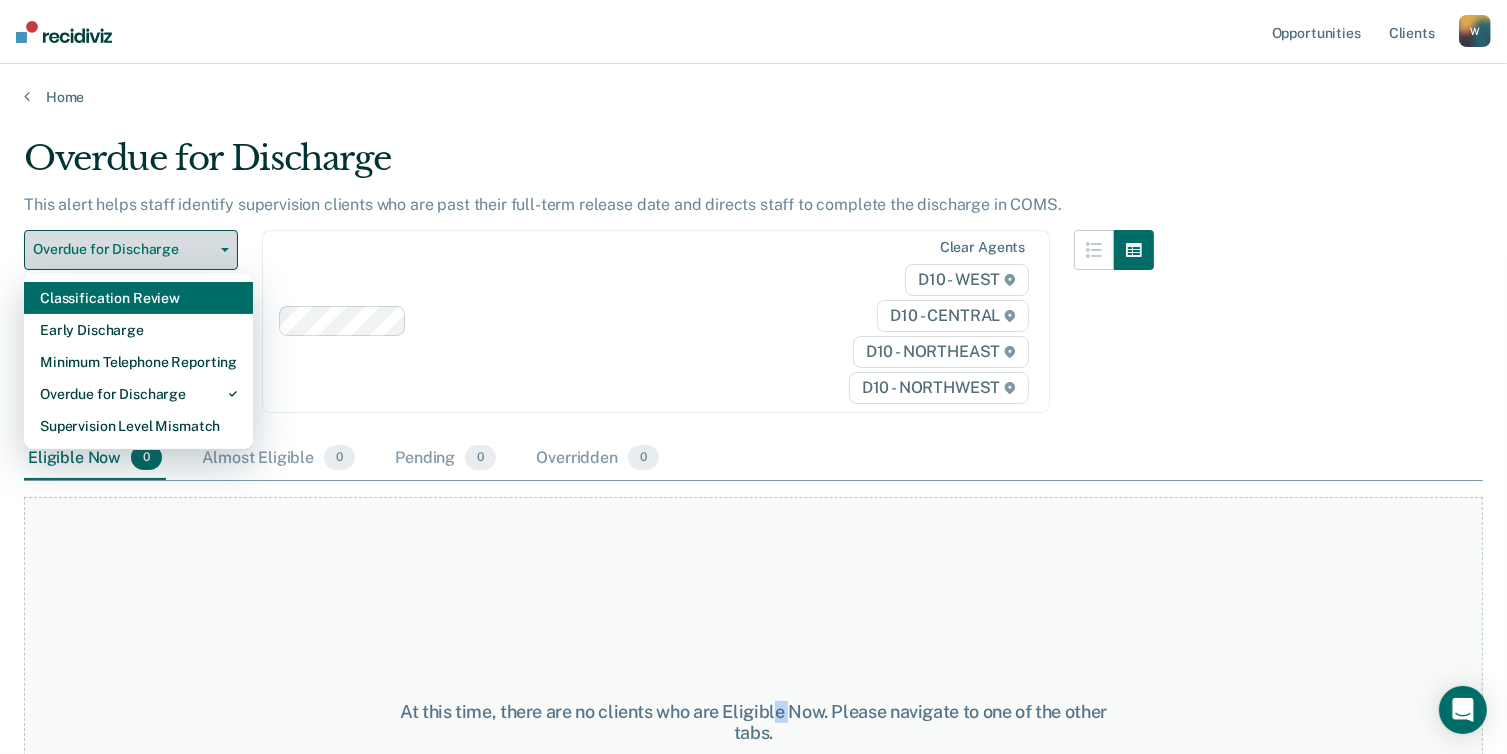 drag, startPoint x: 171, startPoint y: 297, endPoint x: 186, endPoint y: 317, distance: 25 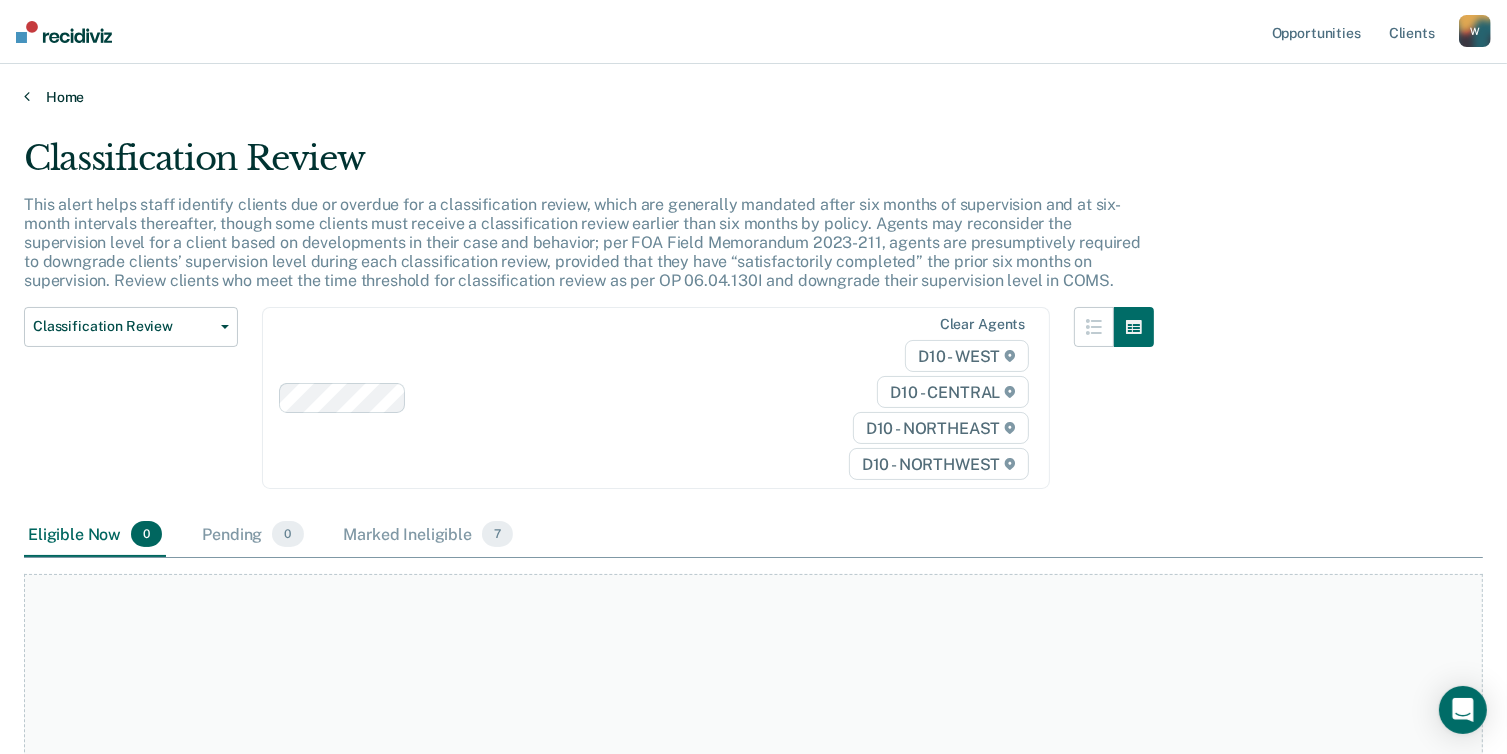 click on "Home" at bounding box center [753, 97] 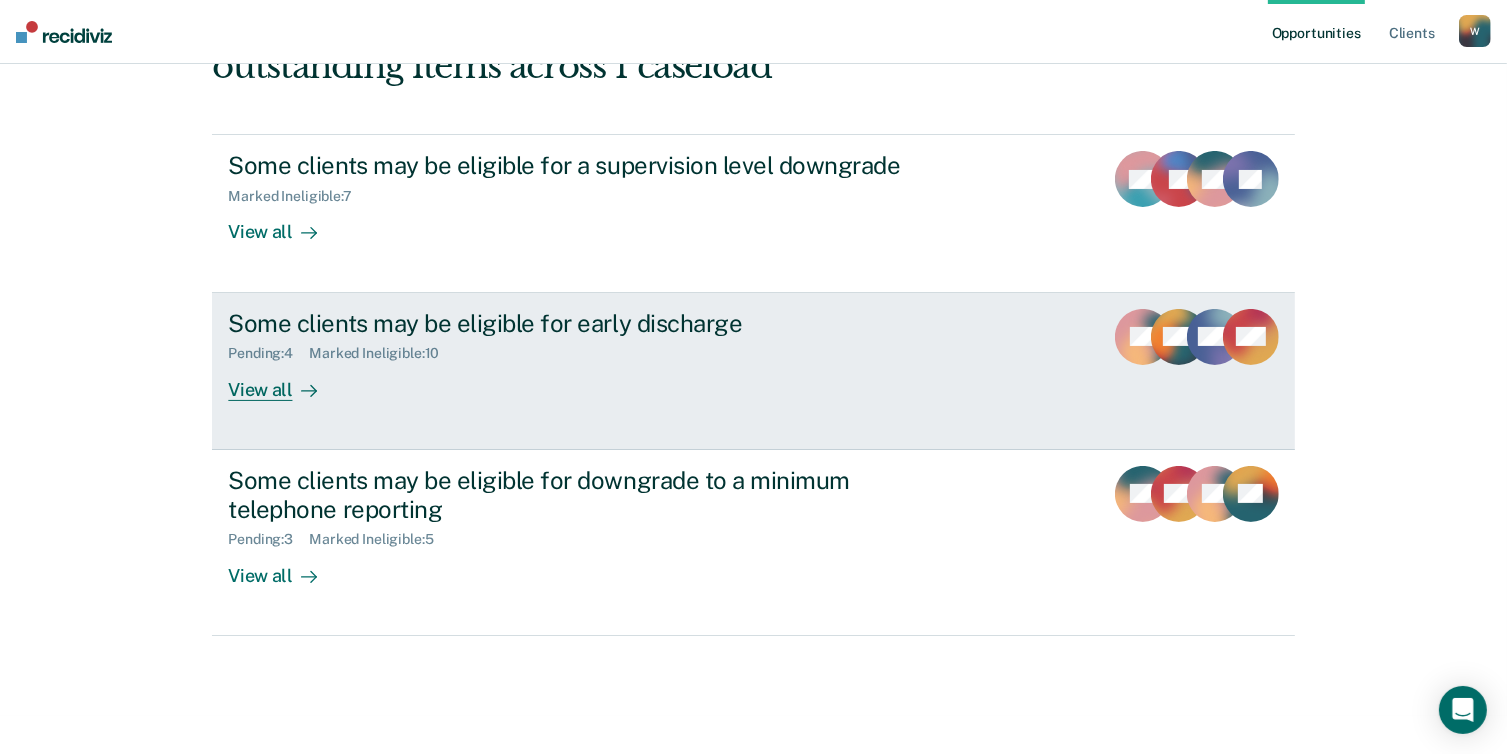 scroll, scrollTop: 265, scrollLeft: 0, axis: vertical 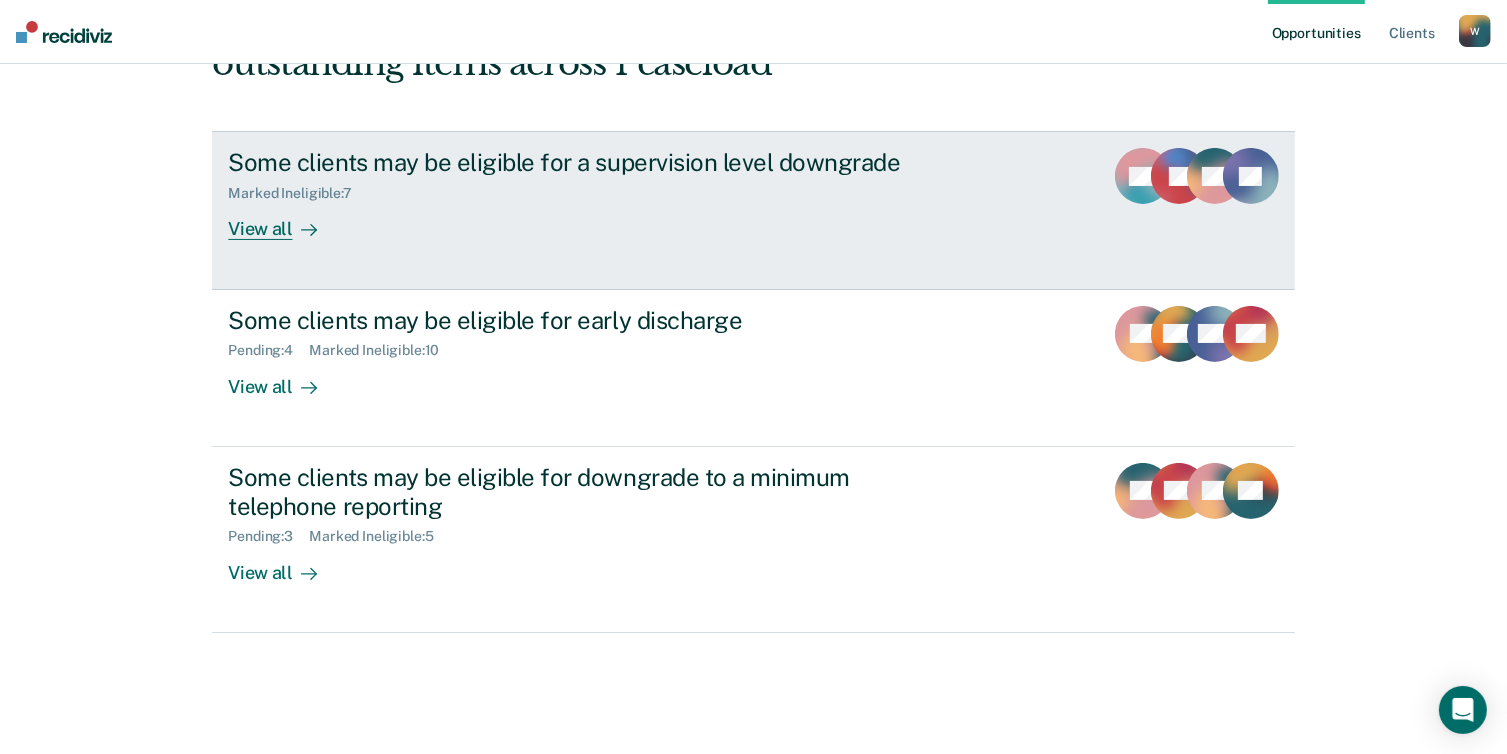 click on "View all" at bounding box center [284, 221] 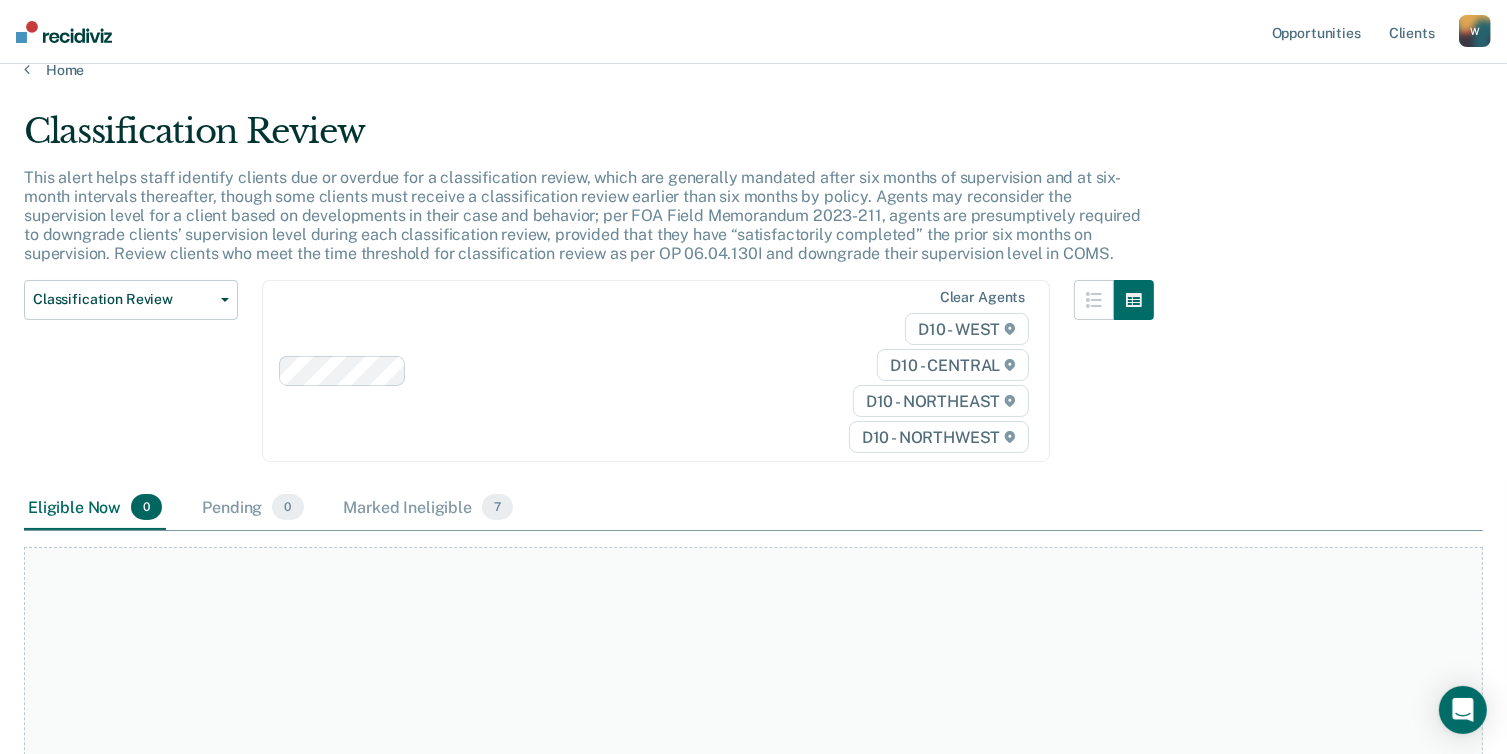 scroll, scrollTop: 0, scrollLeft: 0, axis: both 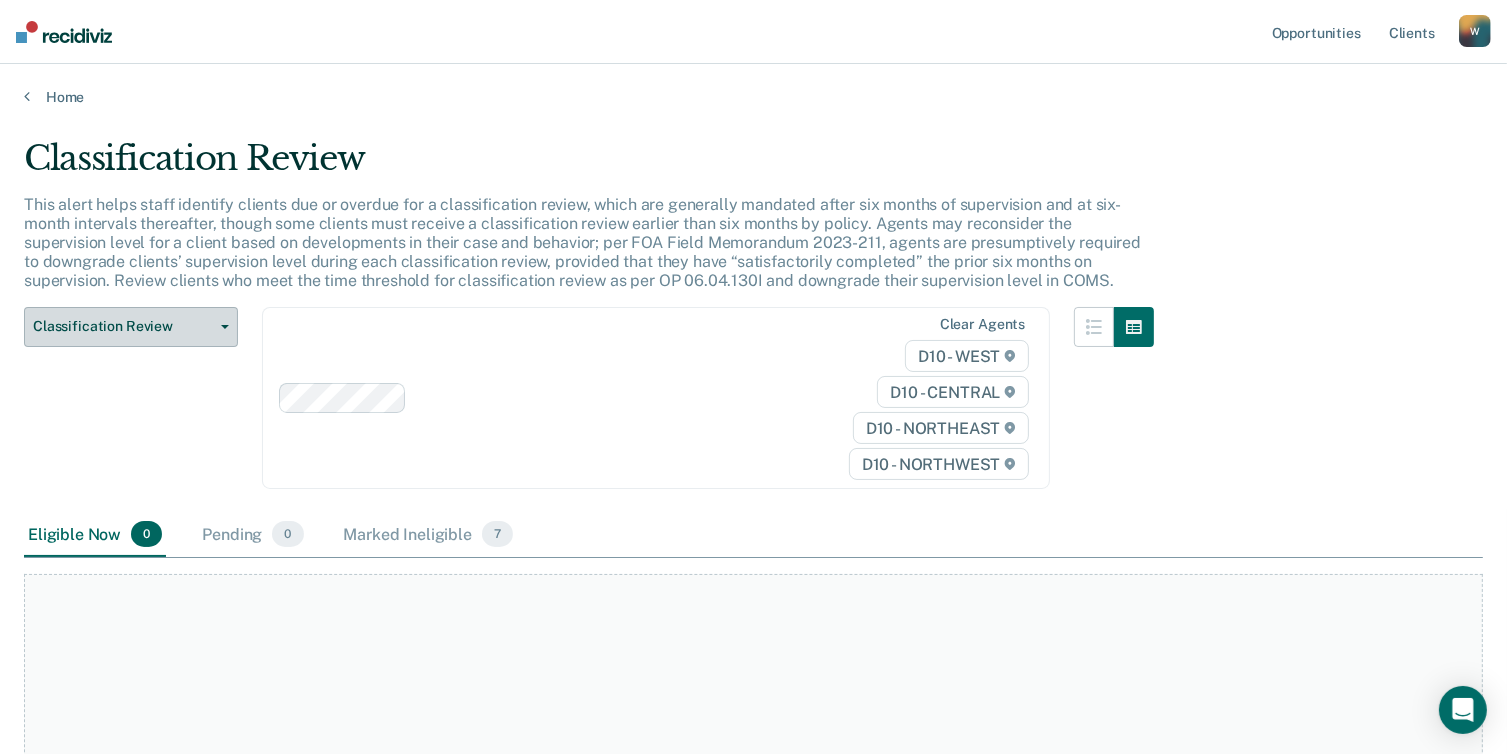 click on "Classification Review" at bounding box center [123, 326] 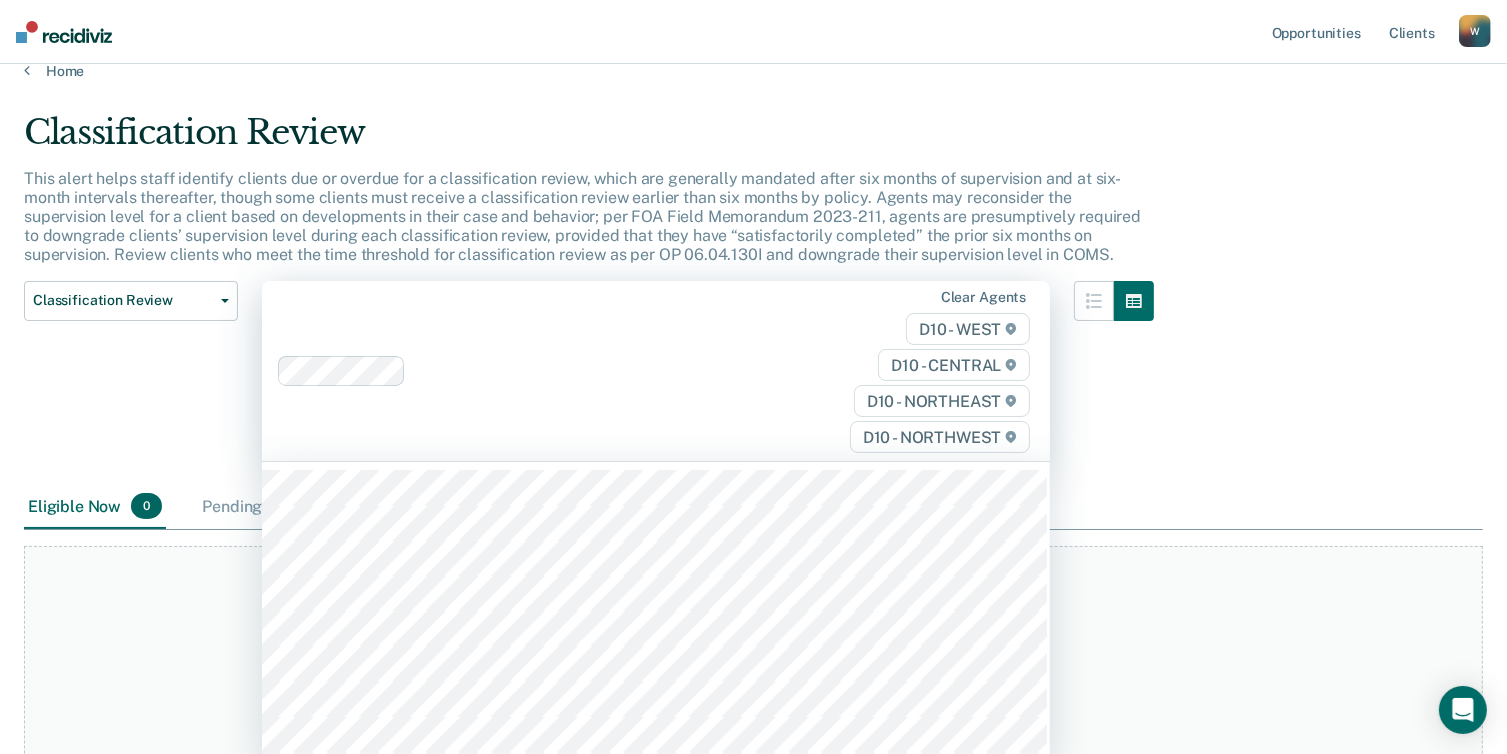 click on "Clear   agents D10 - WEST   D10 - CENTRAL   D10 - NORTHEAST   D10 - NORTHWEST" at bounding box center [656, 371] 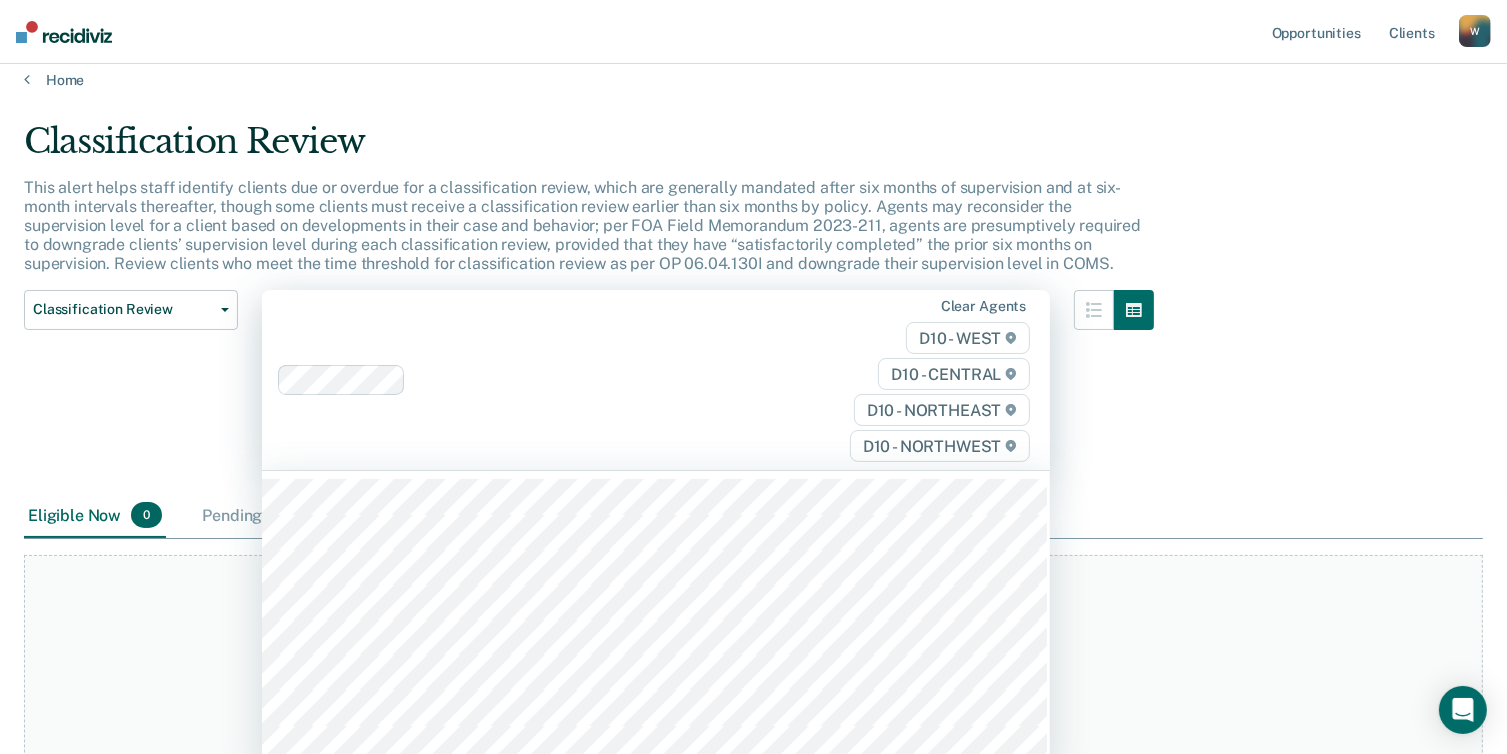 scroll, scrollTop: 0, scrollLeft: 0, axis: both 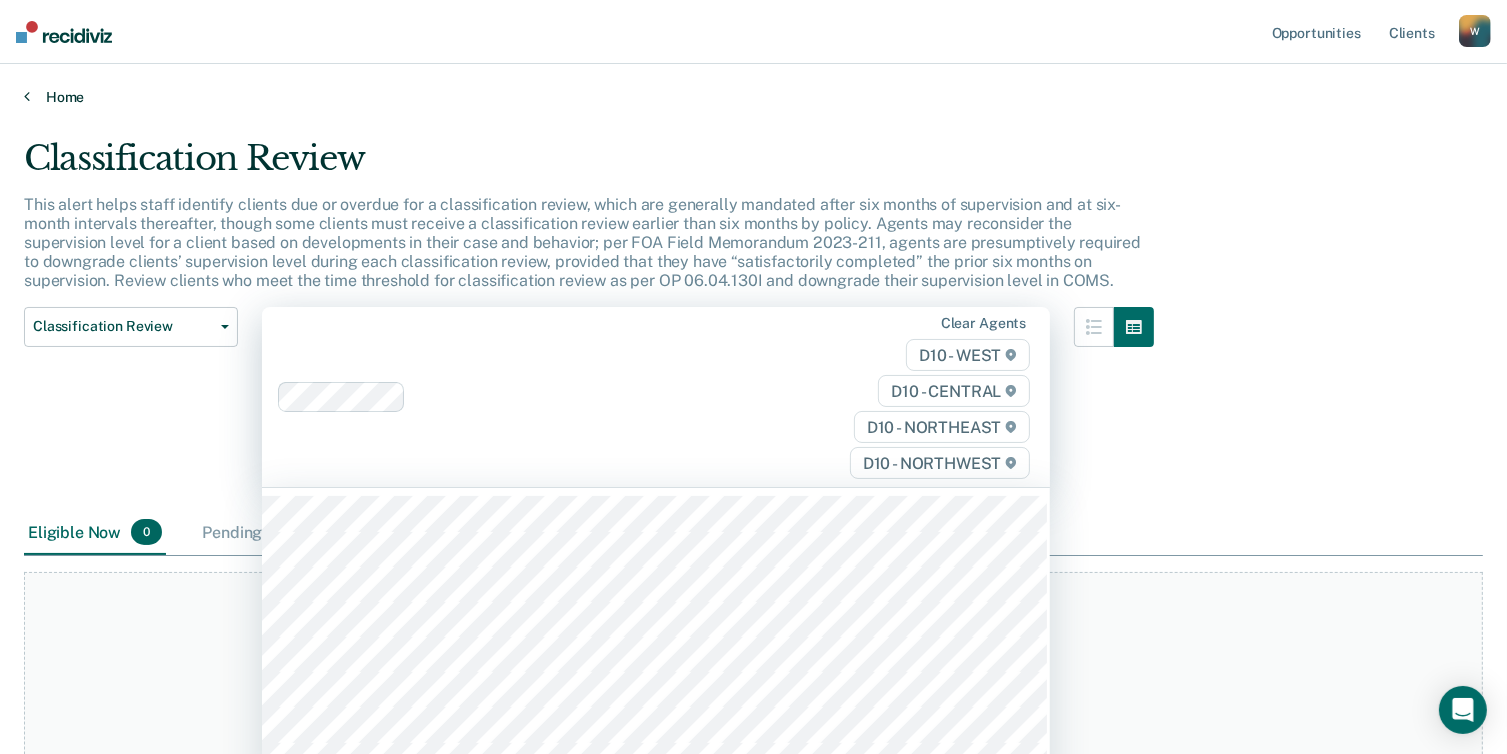 click on "Home" at bounding box center (753, 97) 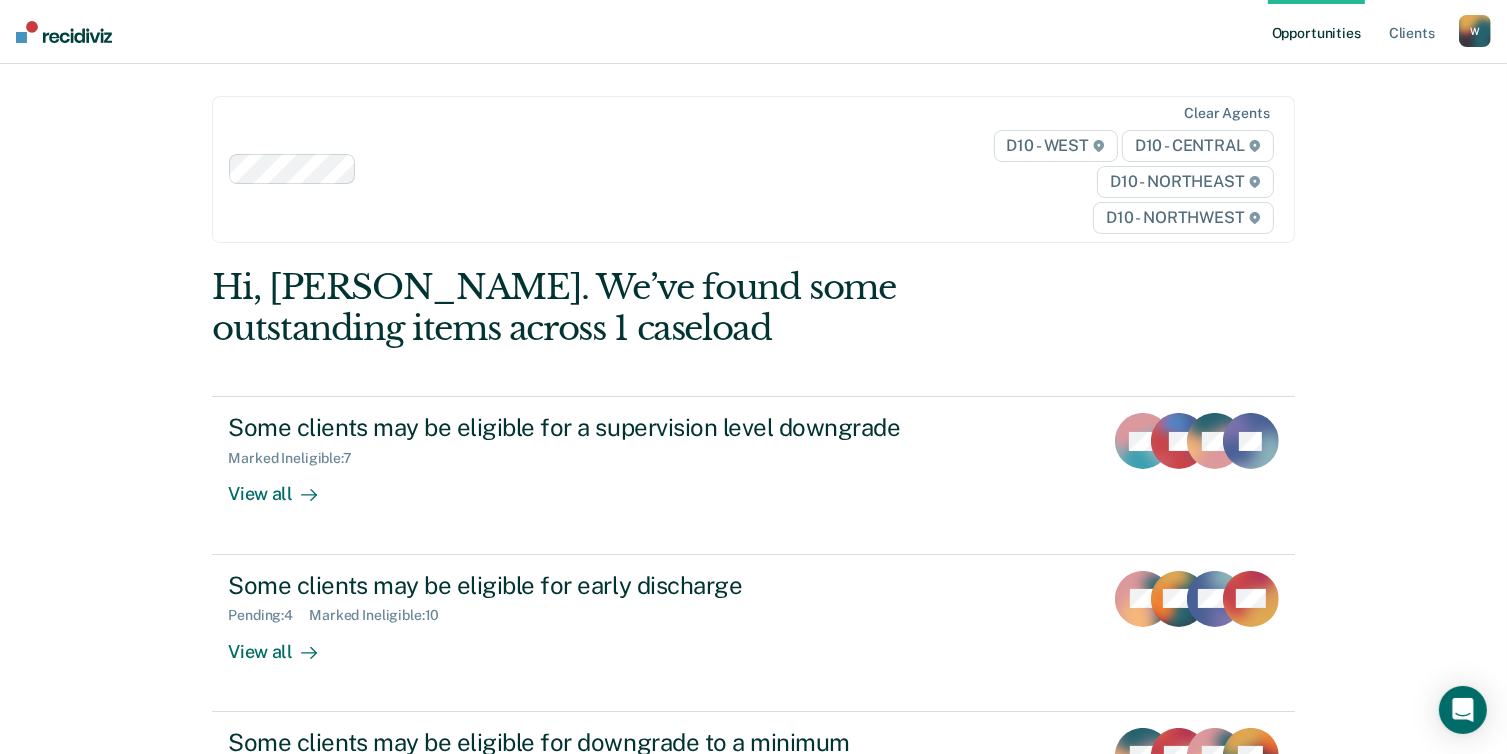scroll, scrollTop: 0, scrollLeft: 0, axis: both 